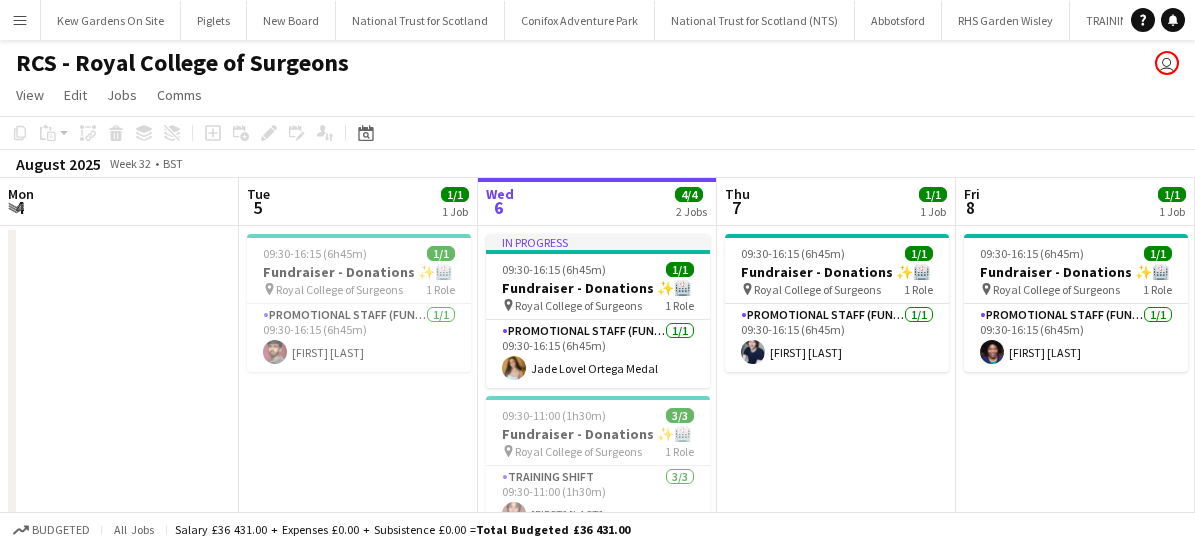 scroll, scrollTop: 0, scrollLeft: 0, axis: both 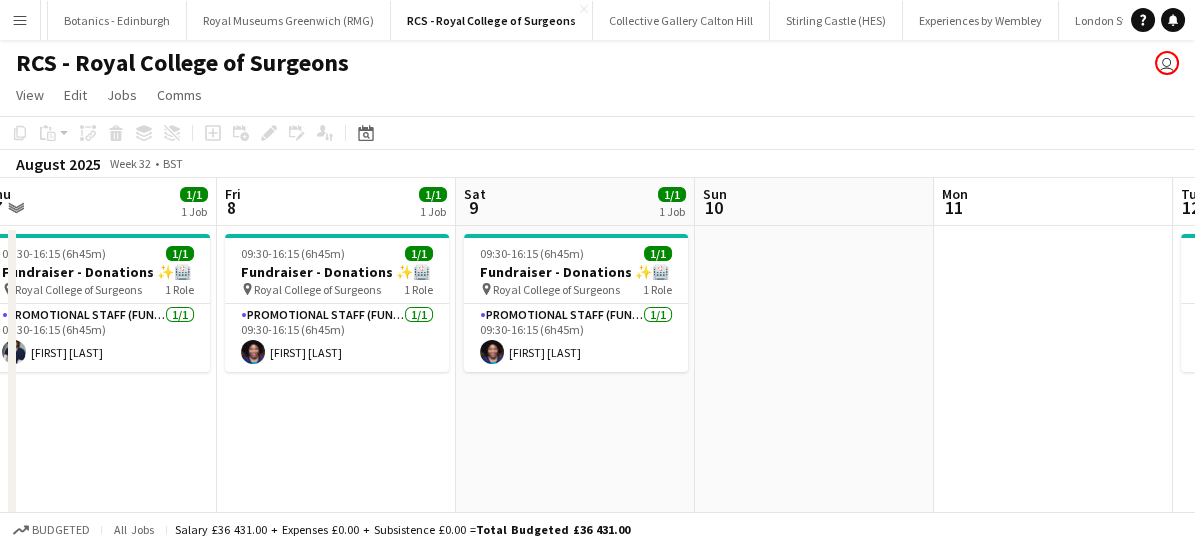 click on "Menu" at bounding box center [20, 20] 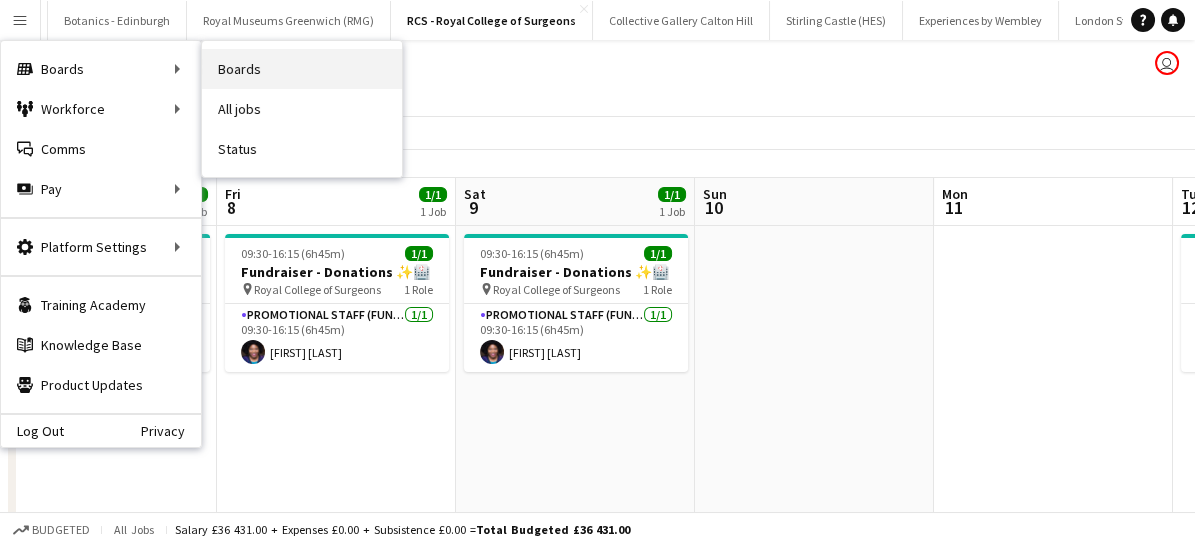 click on "Boards" at bounding box center [302, 69] 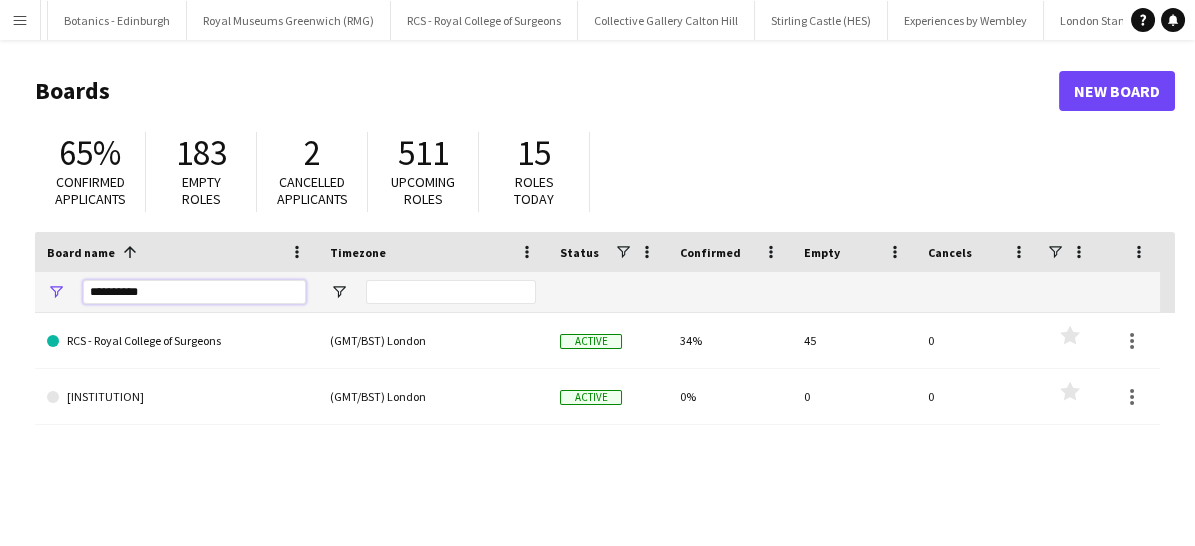 drag, startPoint x: 163, startPoint y: 293, endPoint x: 46, endPoint y: 276, distance: 118.22859 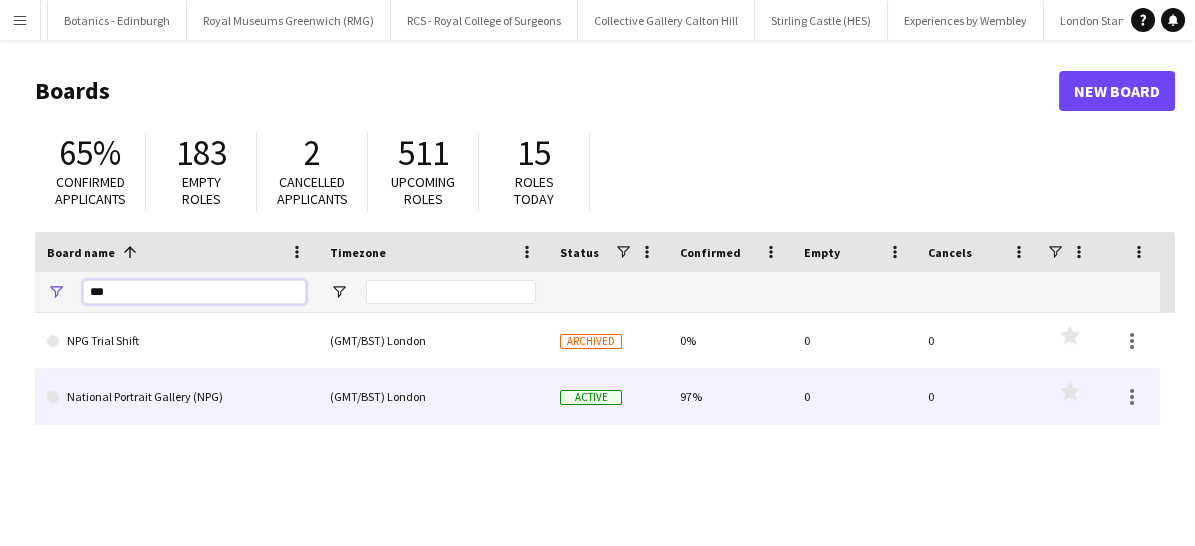 type on "***" 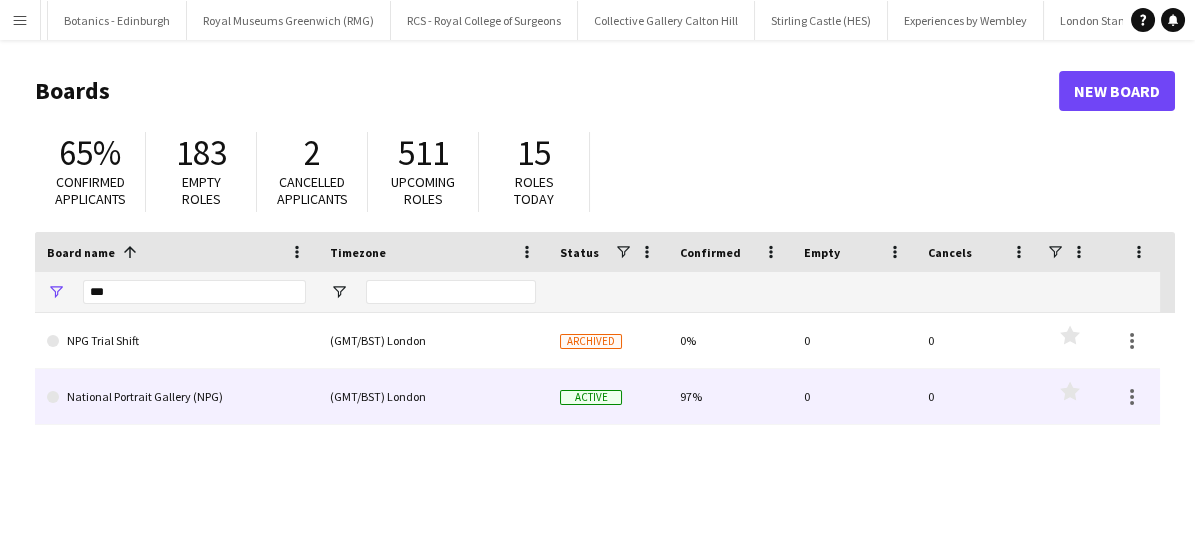 click on "National Portrait Gallery (NPG)" 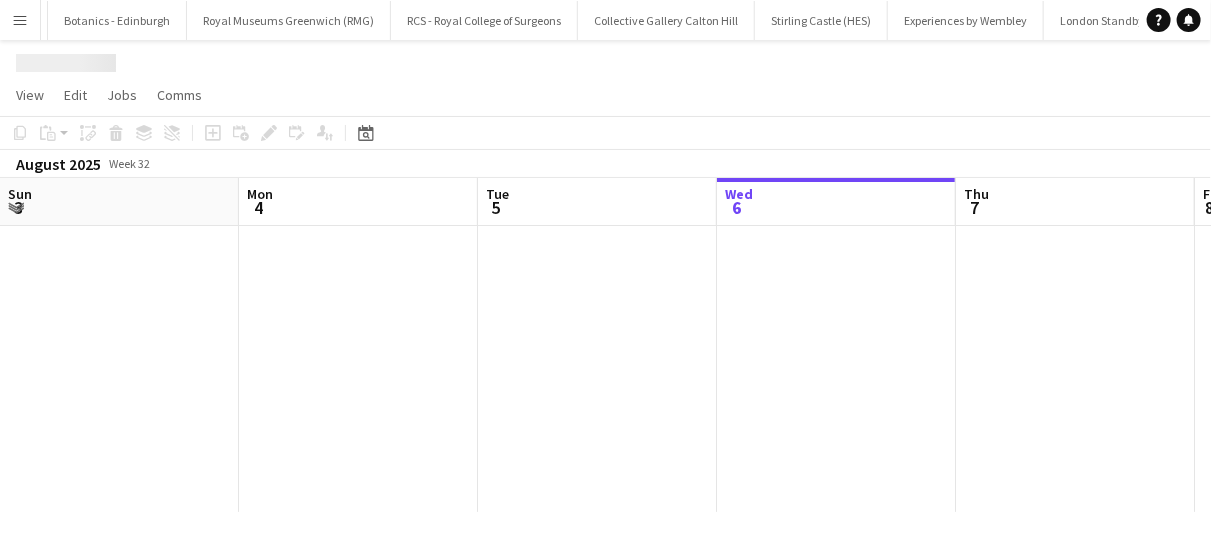 scroll, scrollTop: 0, scrollLeft: 478, axis: horizontal 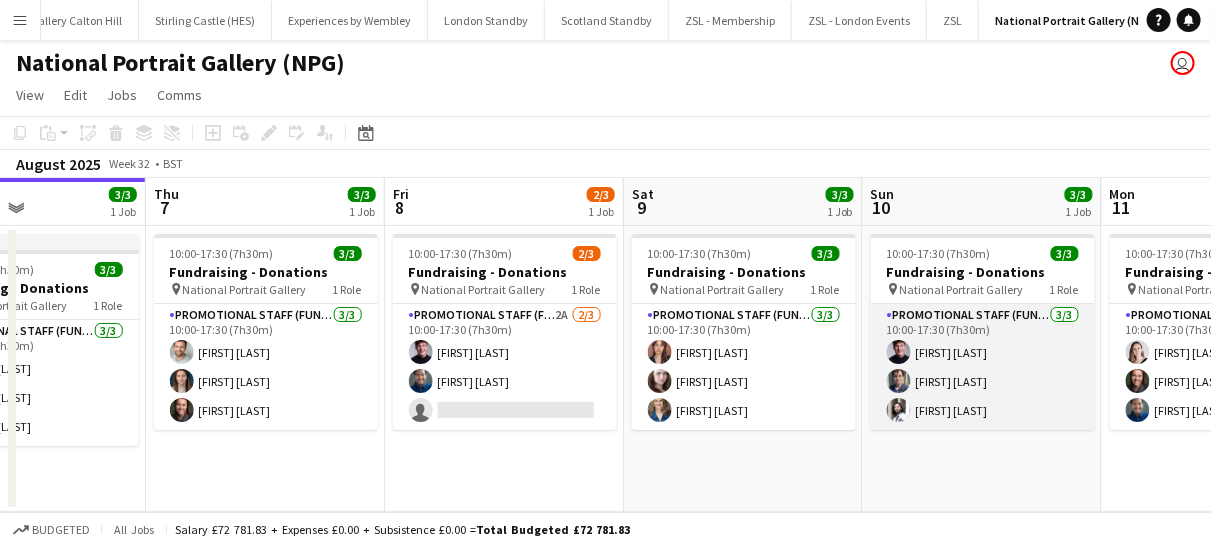 click on "Promotional Staff (Fundraiser)   3/3   10:00-17:30 (7h30m)
[FIRST] [LAST] [FIRST] [LAST] [FIRST] [LAST]" at bounding box center [983, 367] 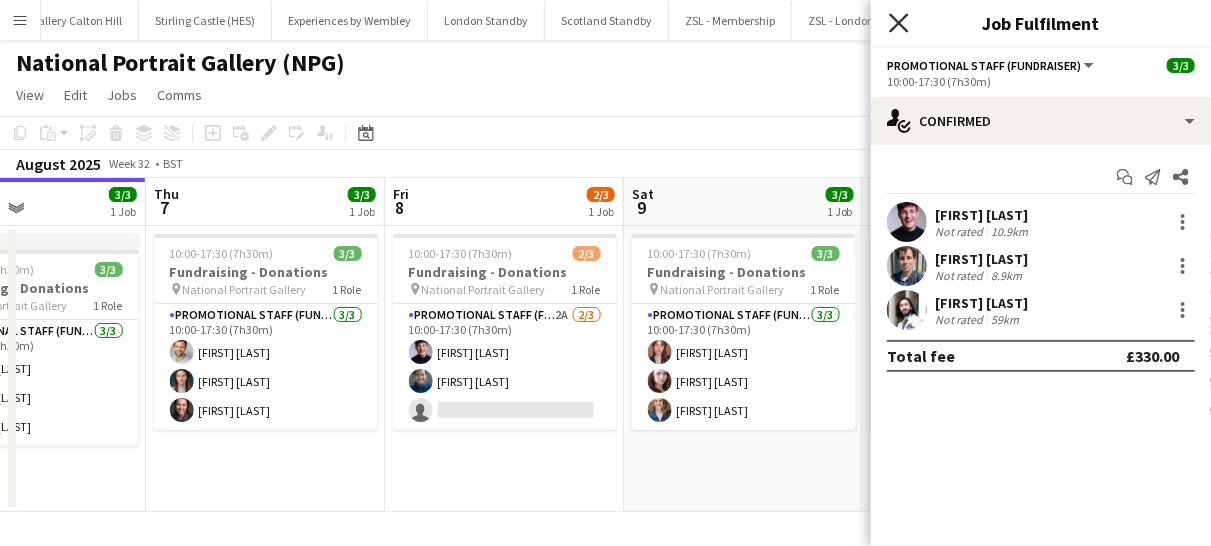 click on "Close pop-in" 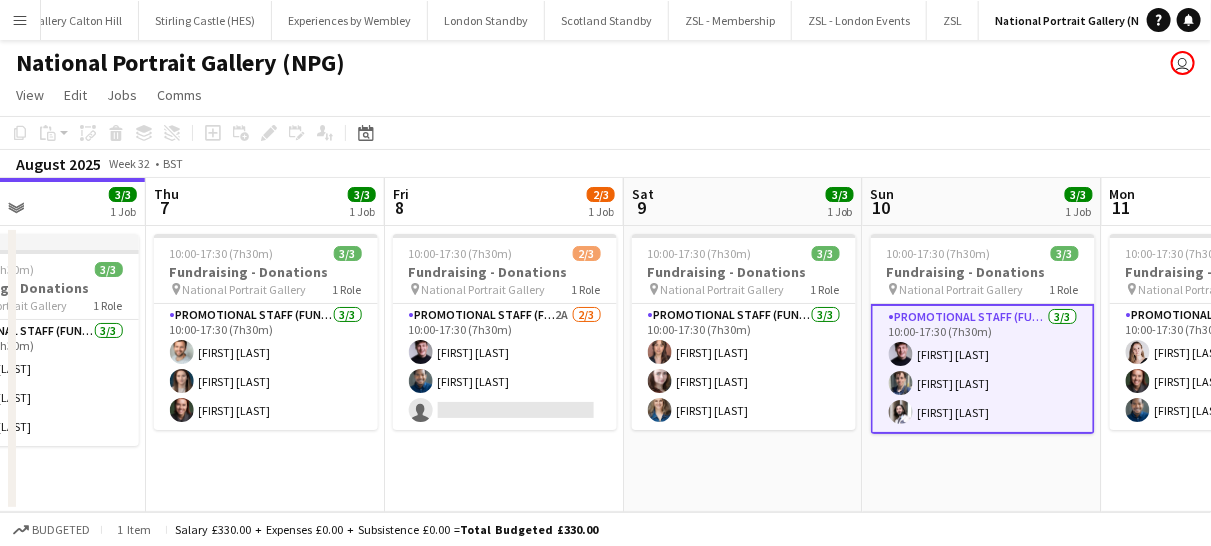 click on "Menu" at bounding box center (20, 20) 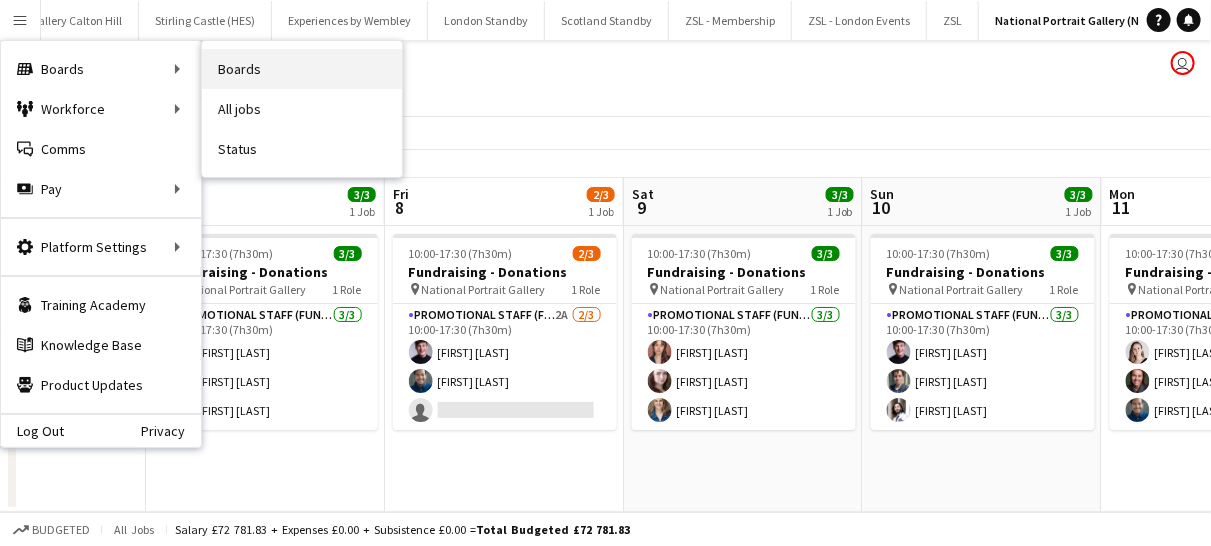 click on "Boards" at bounding box center (302, 69) 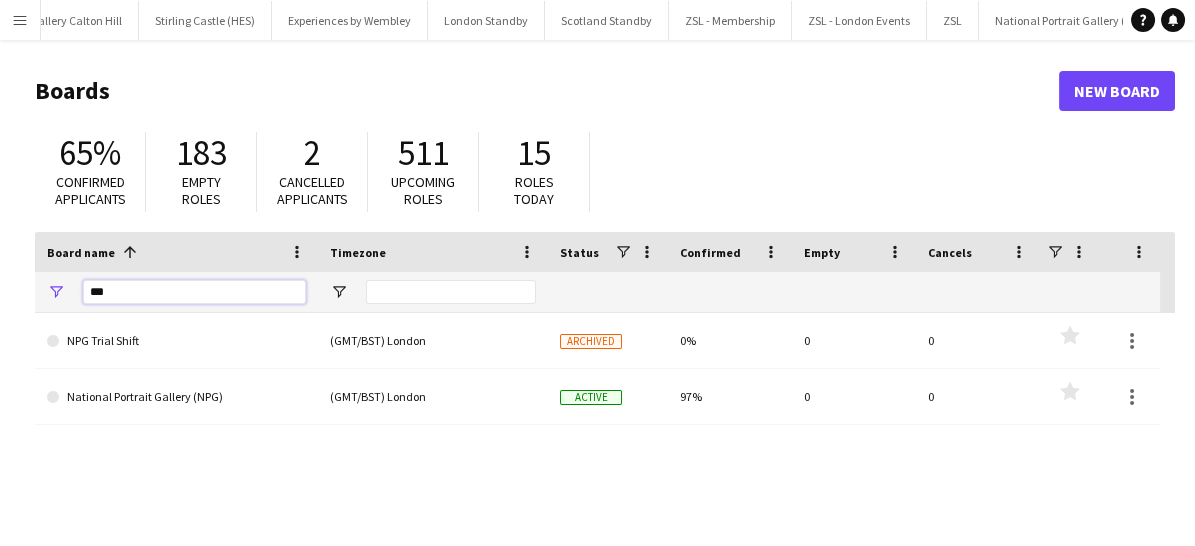 click on "***" at bounding box center [194, 292] 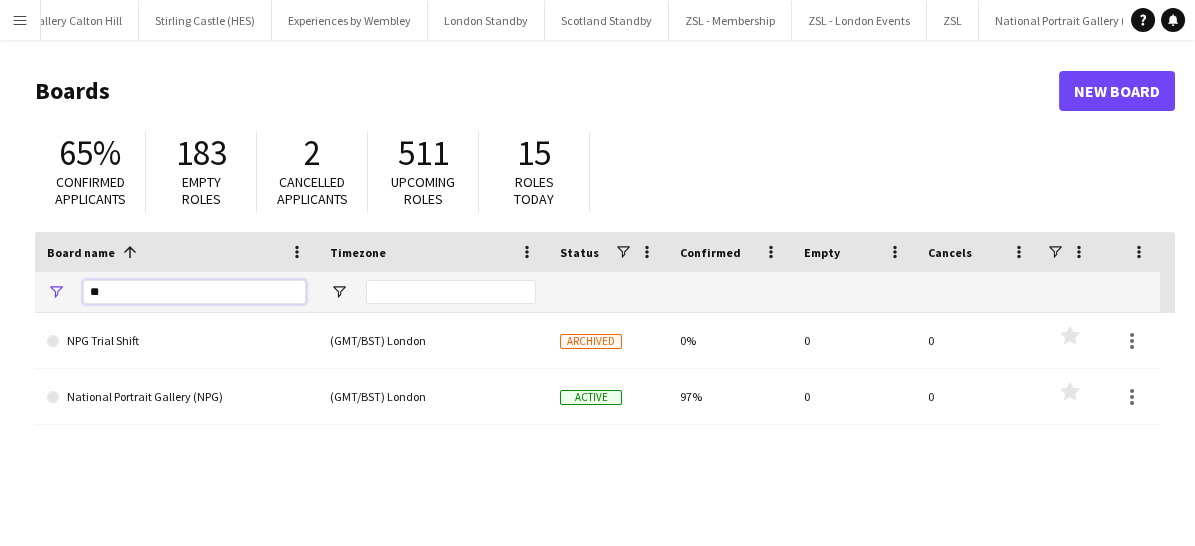 type on "*" 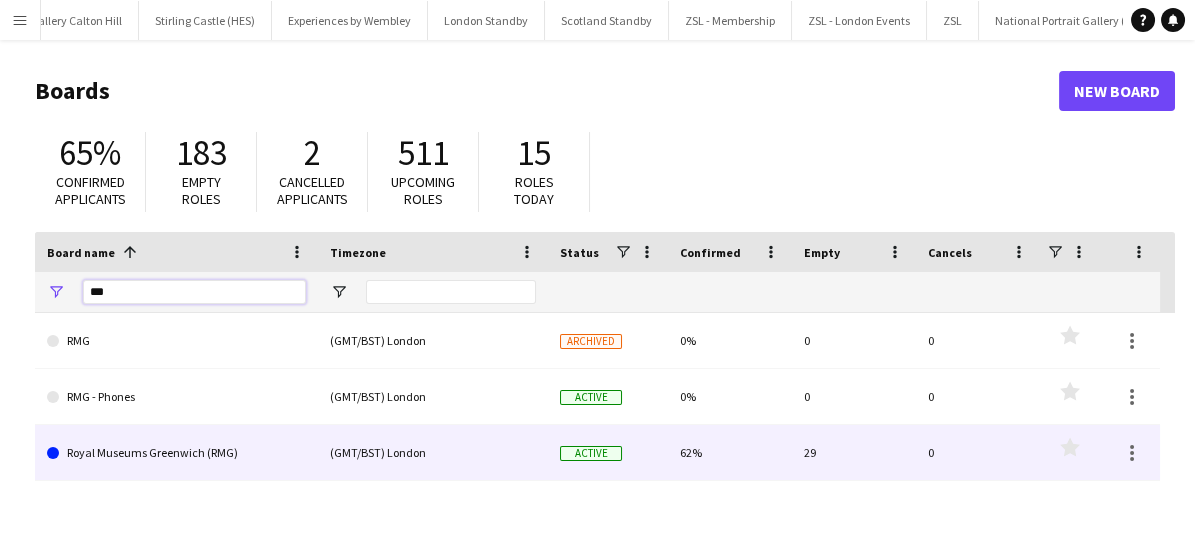 type on "***" 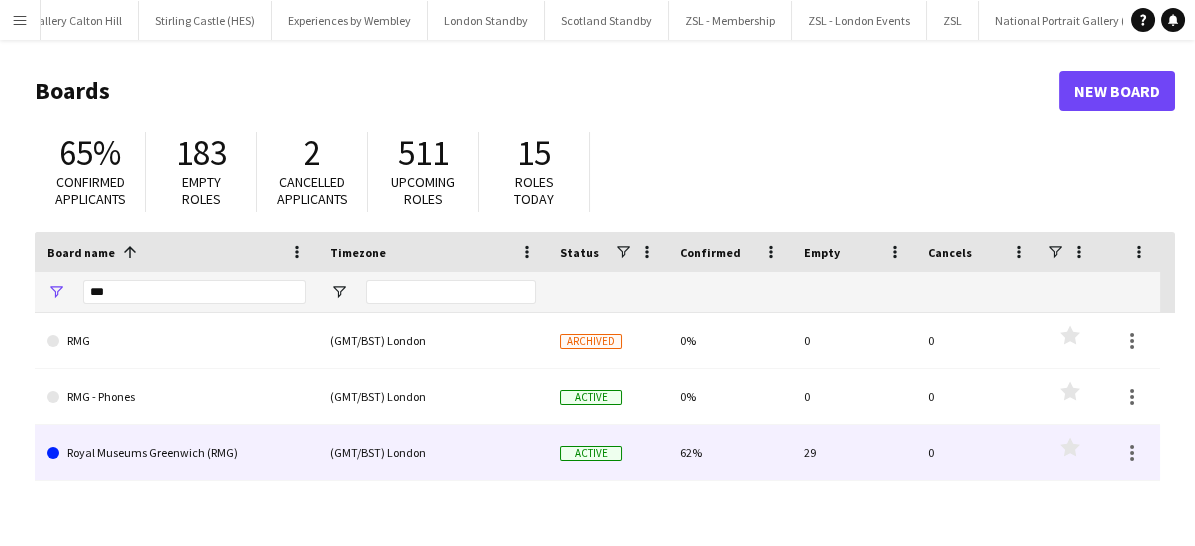 click on "Royal Museums Greenwich (RMG)" 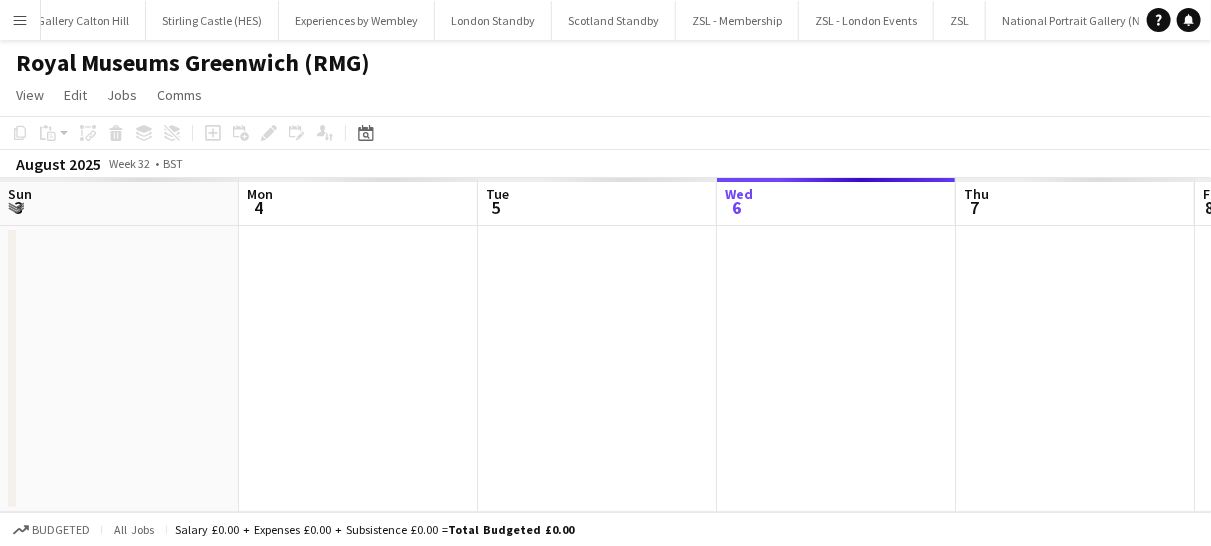 scroll, scrollTop: 0, scrollLeft: 1562, axis: horizontal 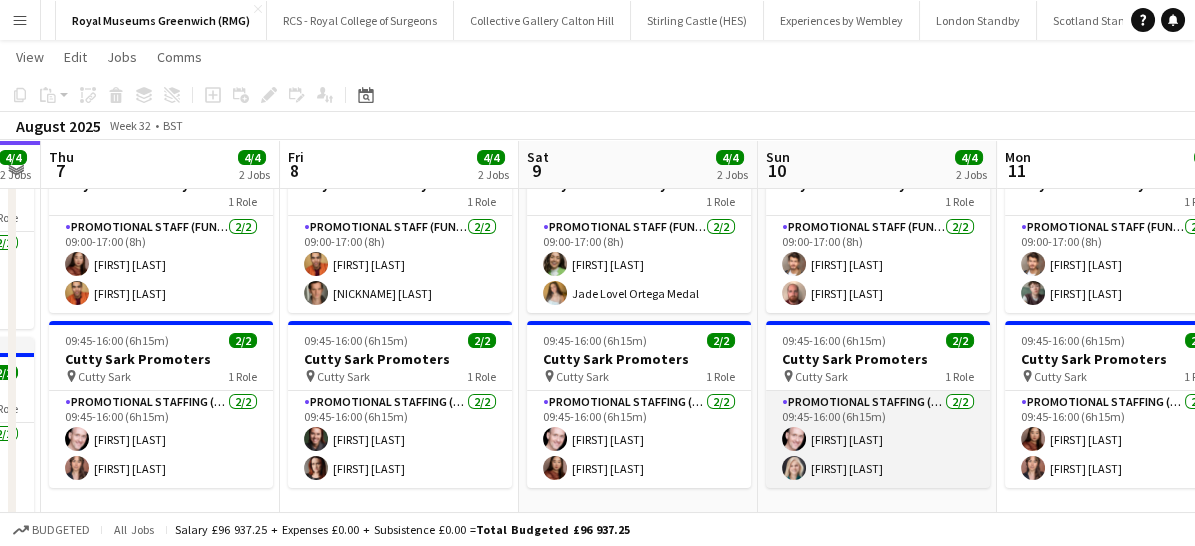click on "Promotional Staffing (Brand Ambassadors)   2/2   09:45-16:00 (6h15m)
[FIRST] [LAST] [FIRST] [LAST]" at bounding box center (878, 439) 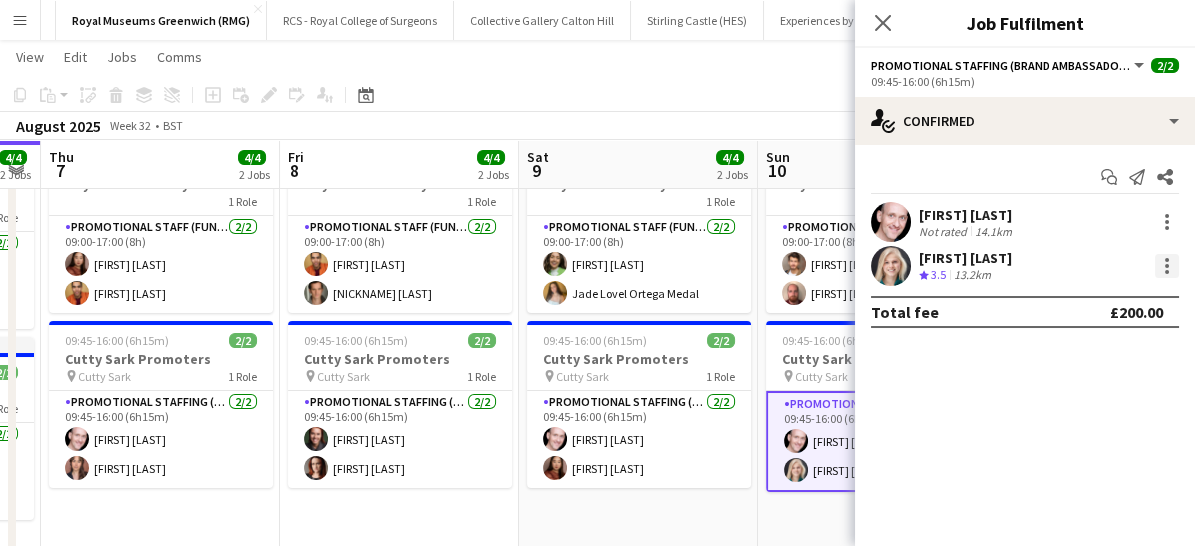 click at bounding box center [1167, 266] 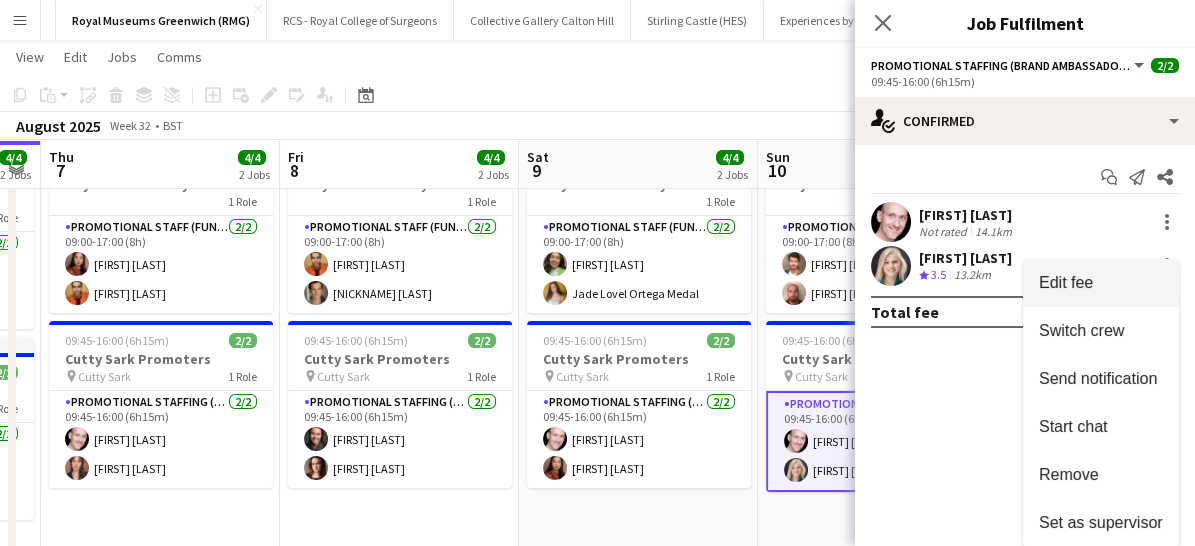 click on "Edit fee" at bounding box center [1101, 283] 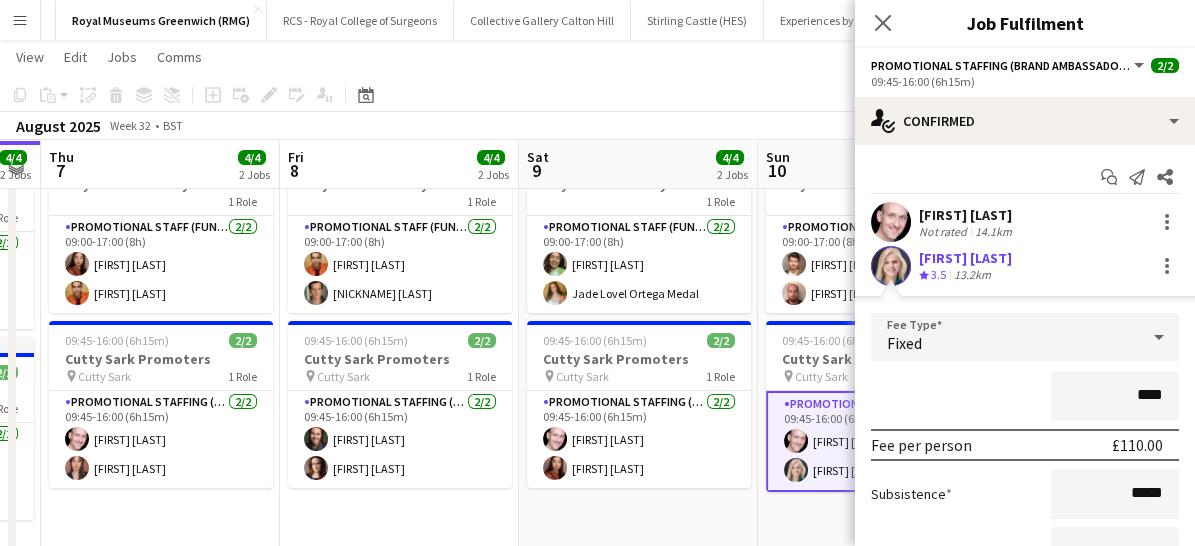 type on "****" 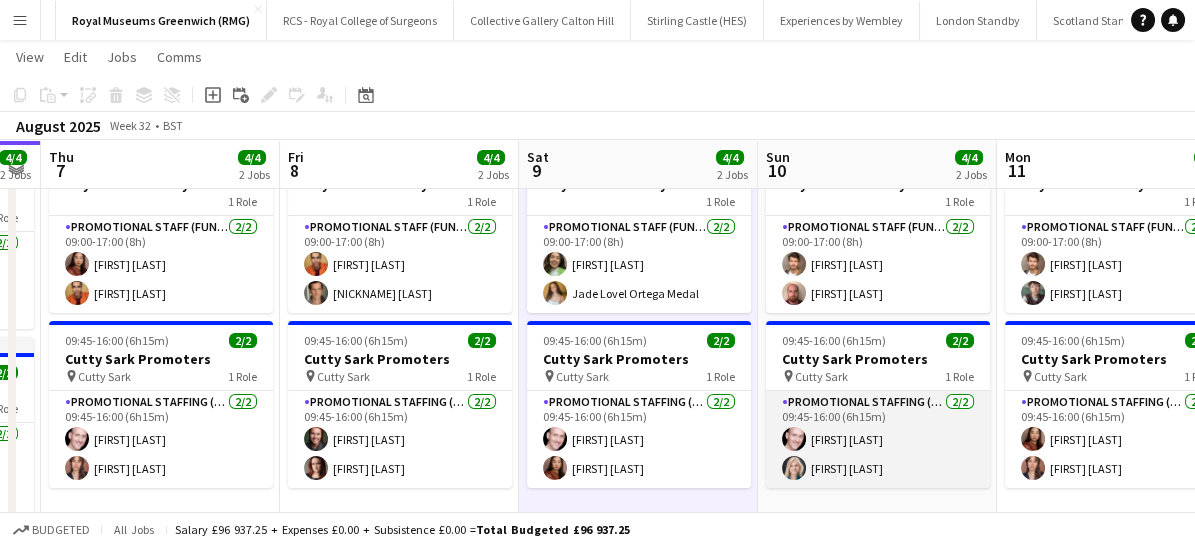click on "Promotional Staffing (Brand Ambassadors)   2/2   09:45-16:00 (6h15m)
[FIRST] [LAST] [FIRST] [LAST]" at bounding box center (878, 439) 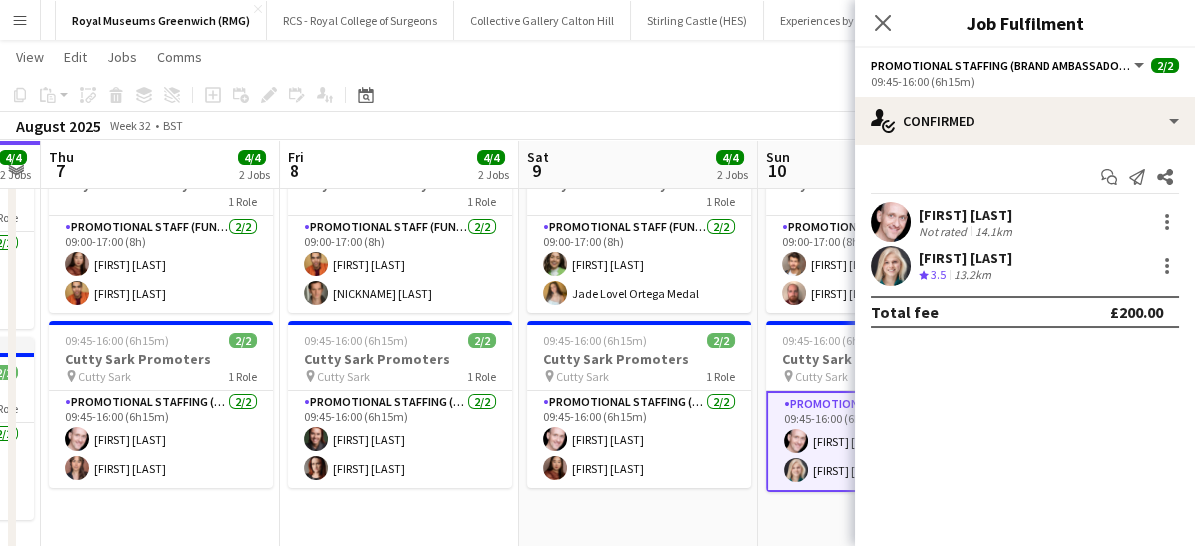 click on "[FIRST] [LAST]
Crew rating
3.5   13.2km" at bounding box center (1025, 266) 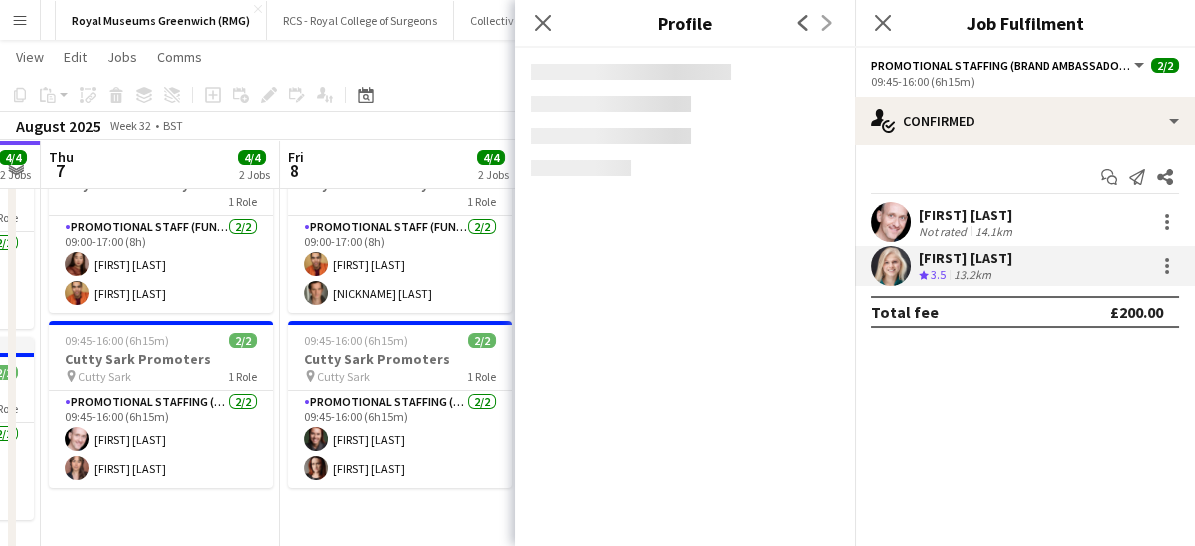 click on "[FIRST] [LAST]
Crew rating
3.5   13.2km" at bounding box center [1025, 266] 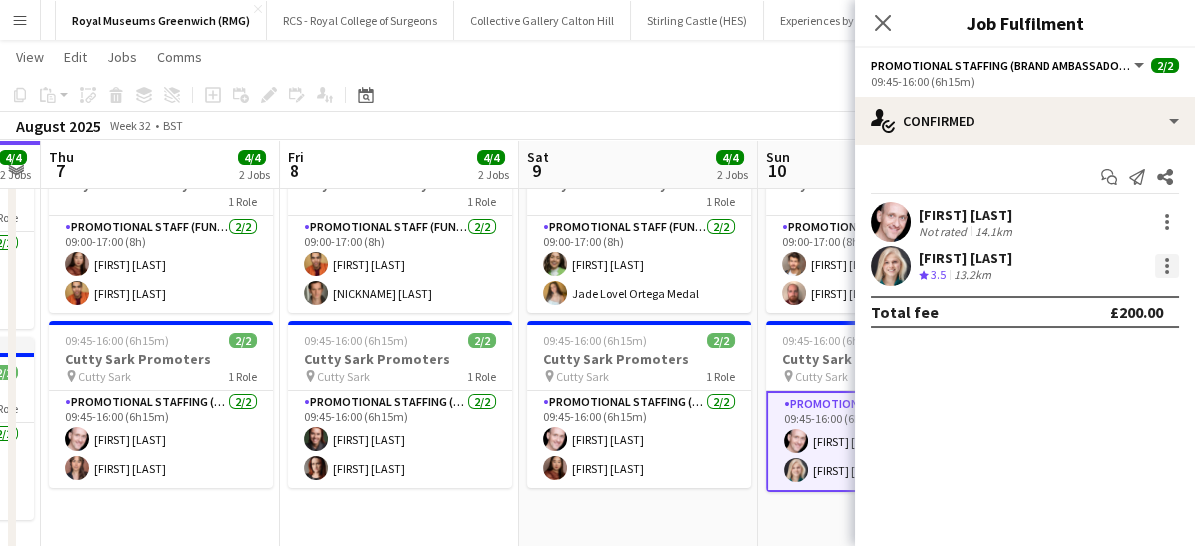 click at bounding box center [1167, 266] 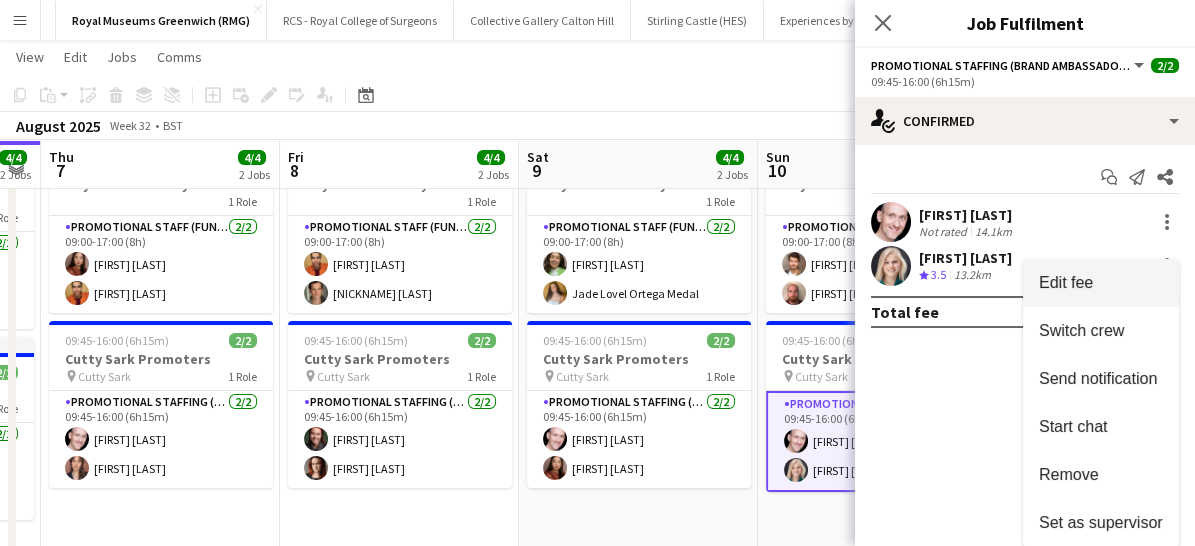 click on "Edit fee" at bounding box center (1066, 282) 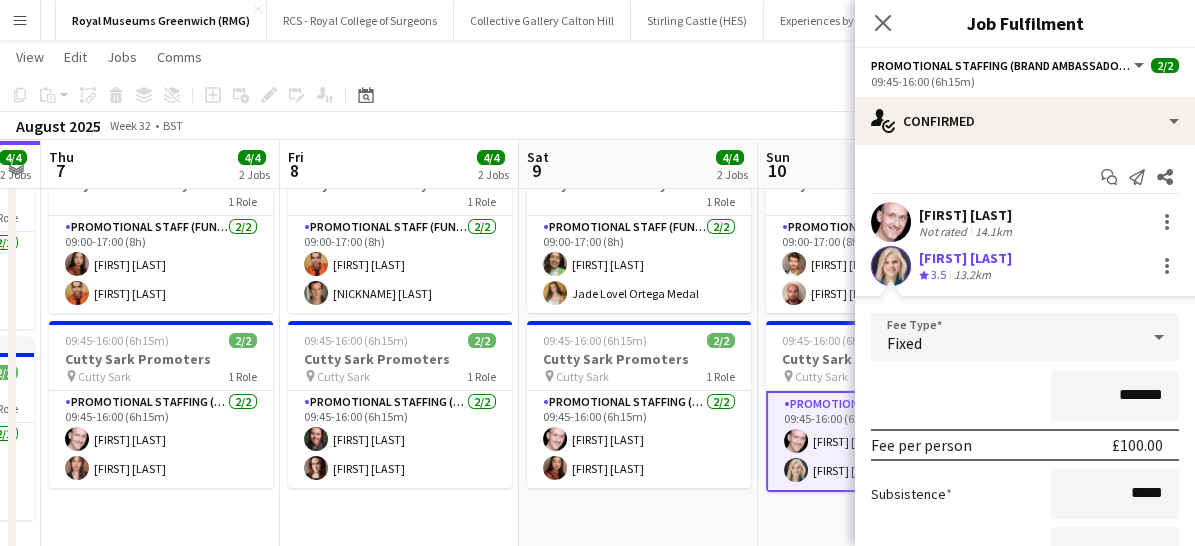 click on "Fee per person   £100.00" at bounding box center (1025, 445) 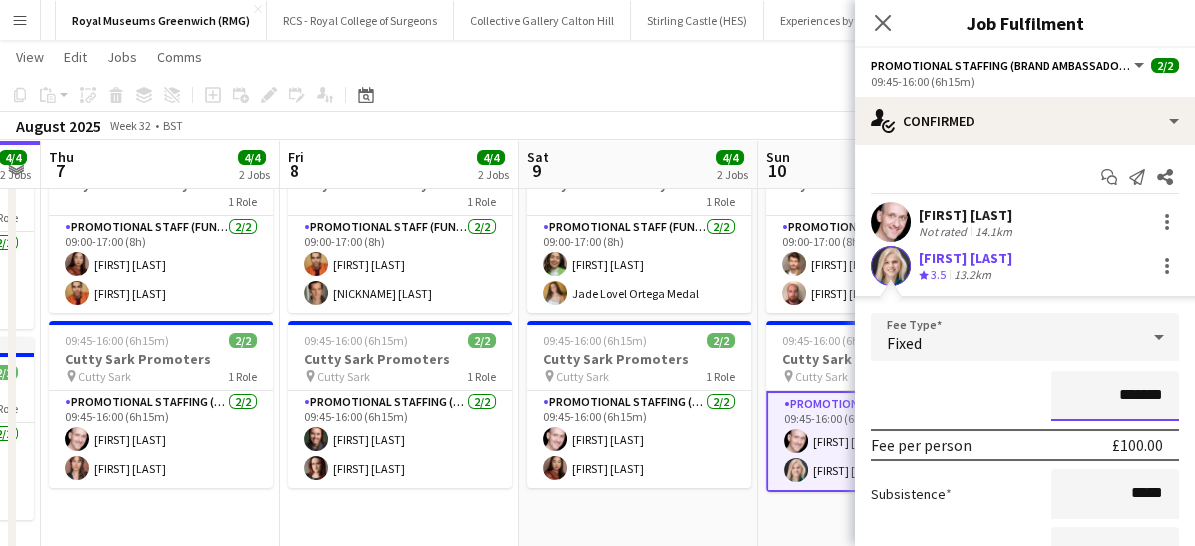 click on "*******" at bounding box center [1115, 396] 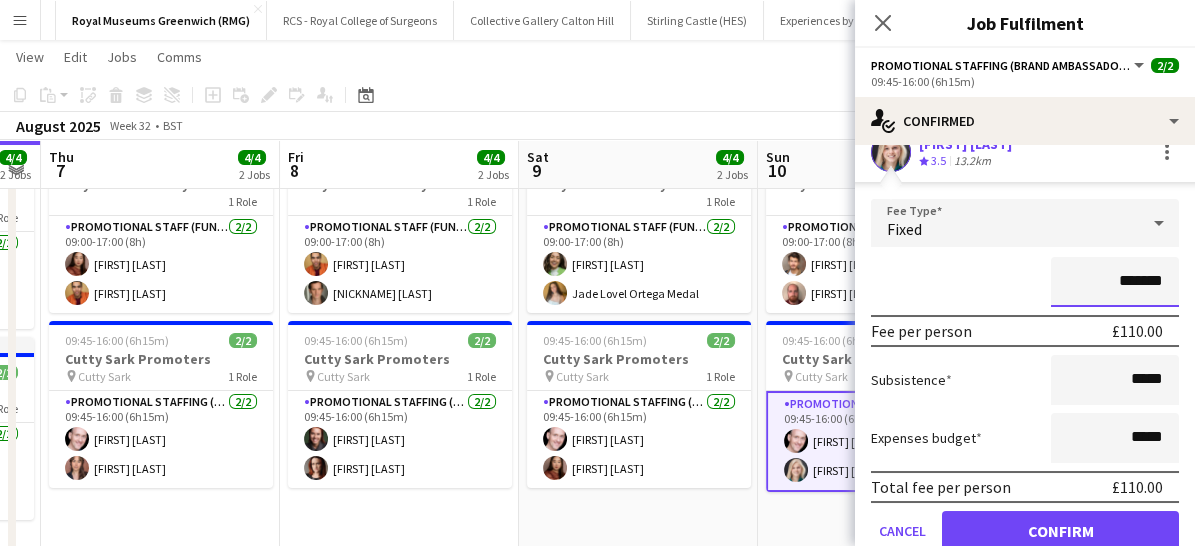 scroll, scrollTop: 115, scrollLeft: 0, axis: vertical 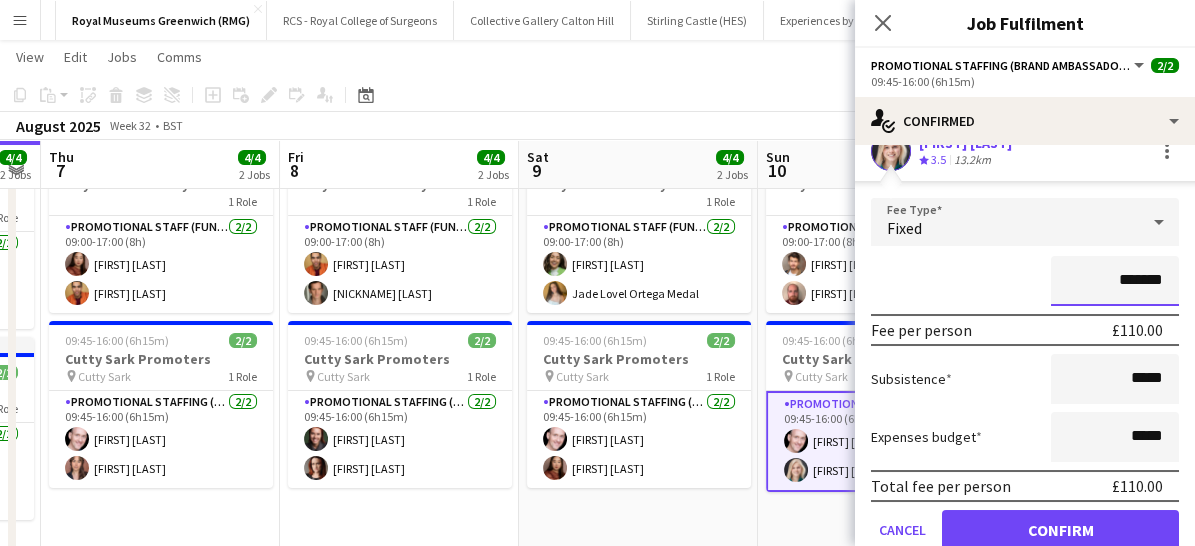 type on "*******" 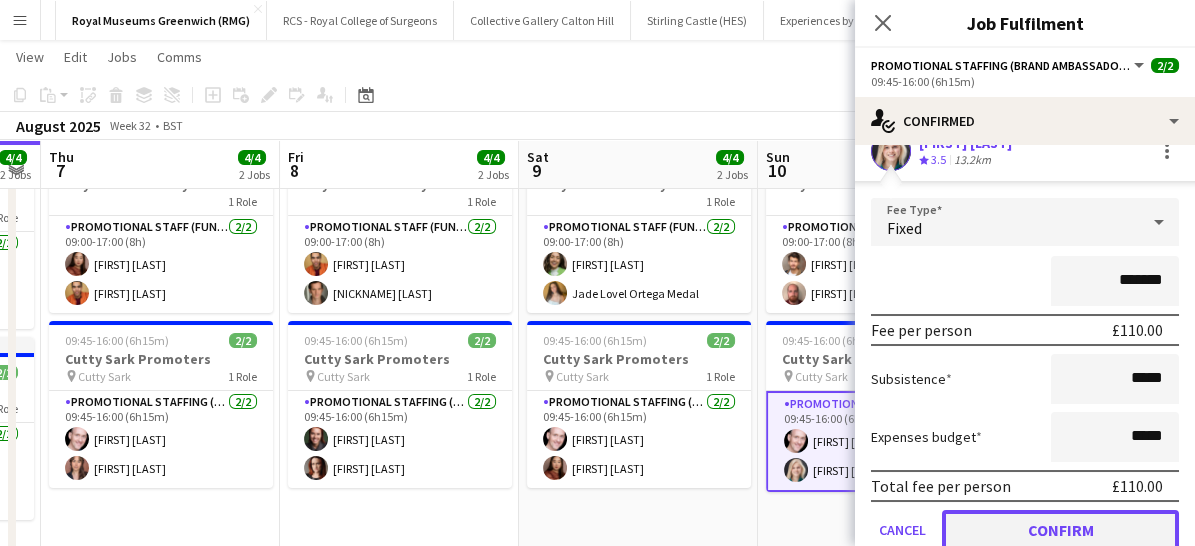 click on "Confirm" at bounding box center (1060, 530) 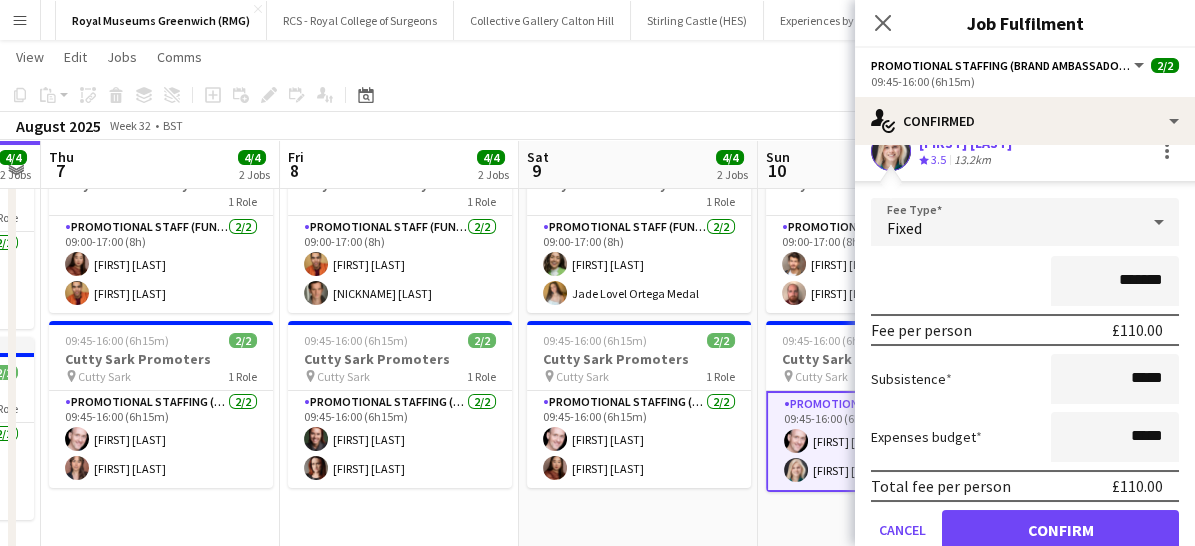 scroll, scrollTop: 0, scrollLeft: 0, axis: both 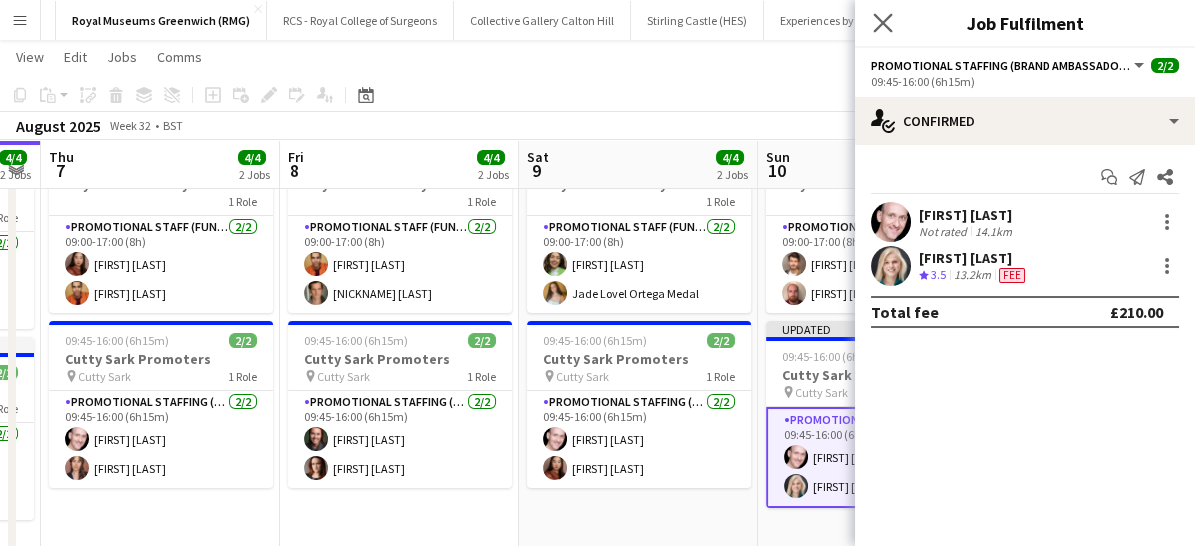 click on "Close pop-in" 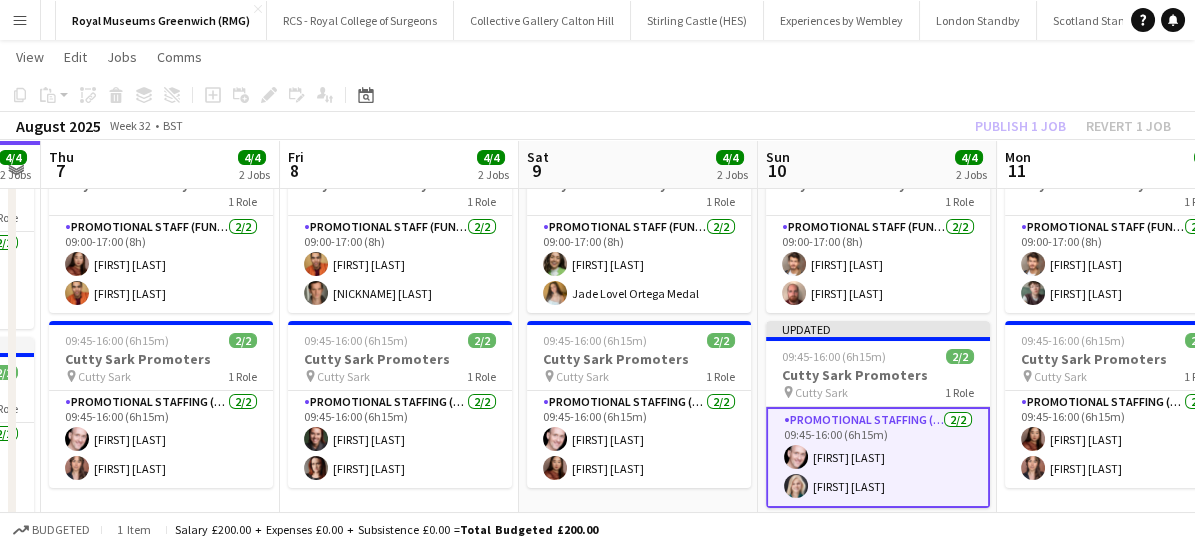 click on "Promotional Staffing (Brand Ambassadors)   2/2   09:45-16:00 (6h15m)
[FIRST] [LAST] [FIRST] [LAST]" at bounding box center [878, 457] 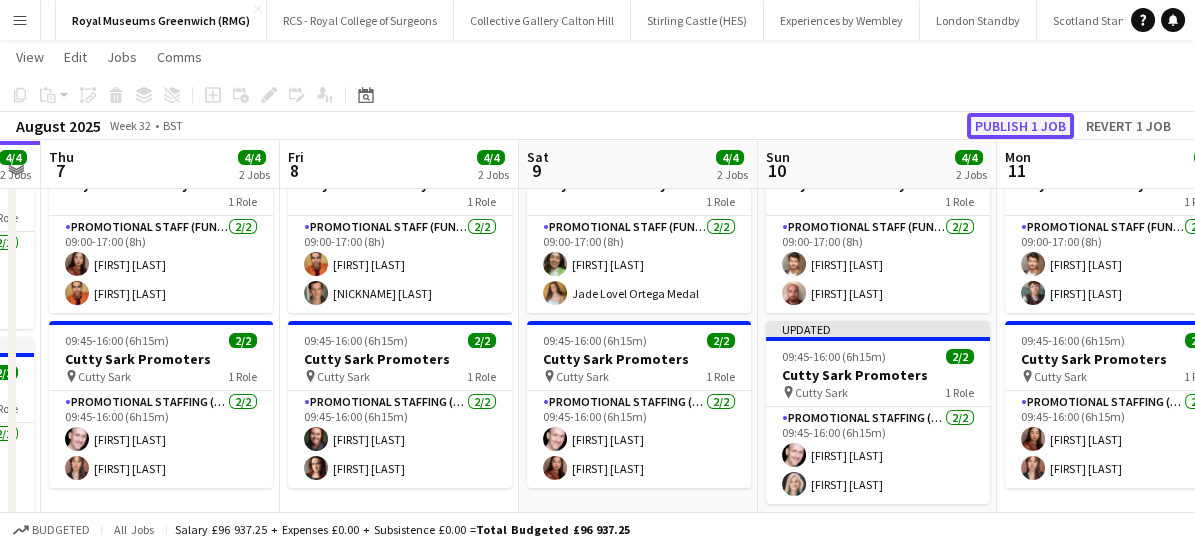 click on "Publish 1 job" 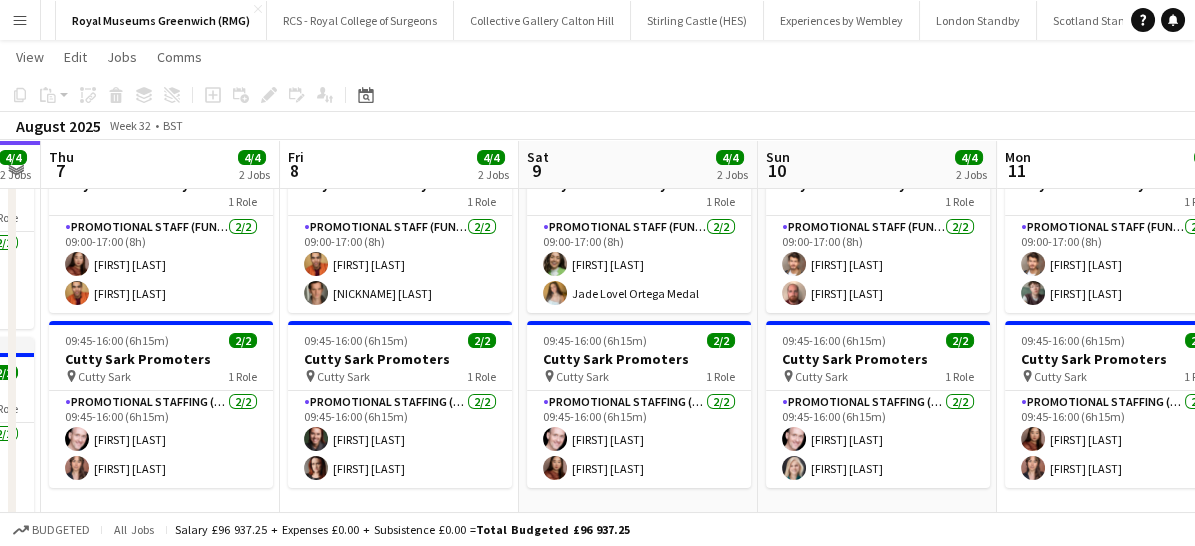 click on "Menu" at bounding box center (20, 20) 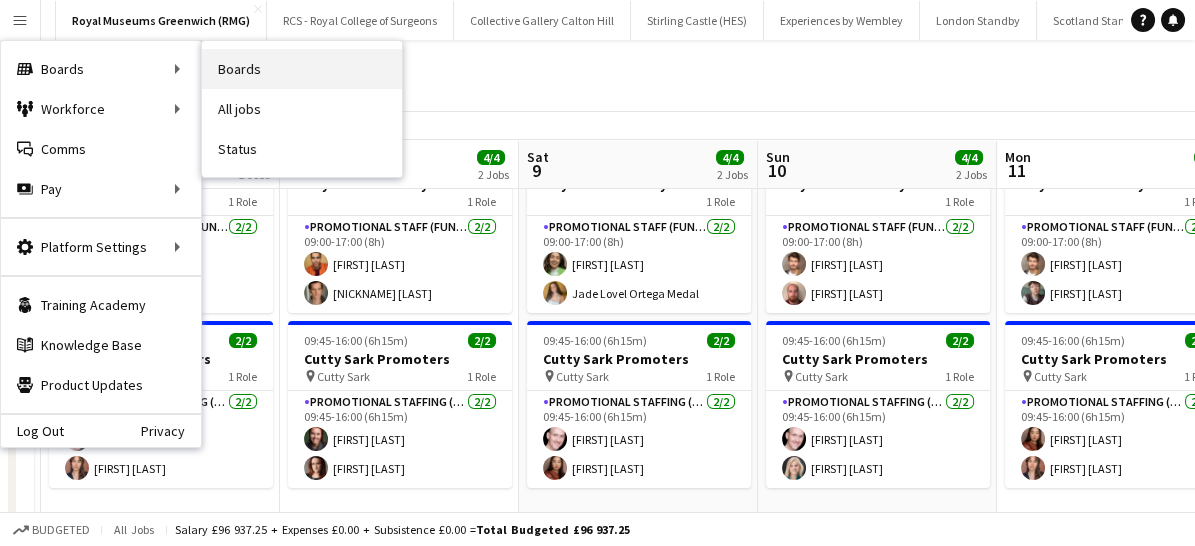 click on "Boards" at bounding box center (302, 69) 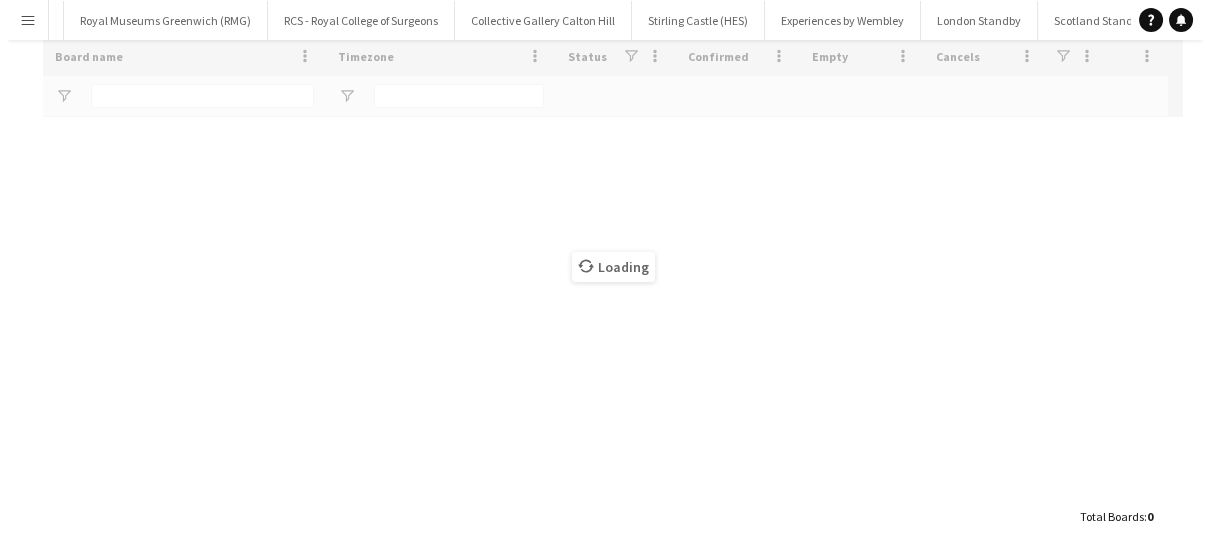 scroll, scrollTop: 0, scrollLeft: 0, axis: both 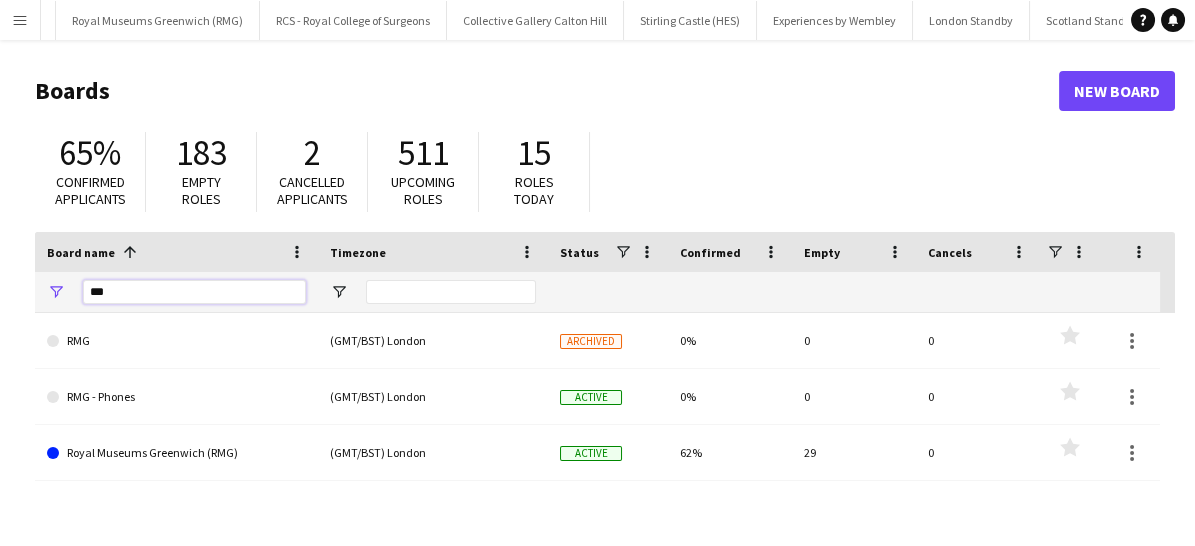 drag, startPoint x: 152, startPoint y: 280, endPoint x: 19, endPoint y: 296, distance: 133.95895 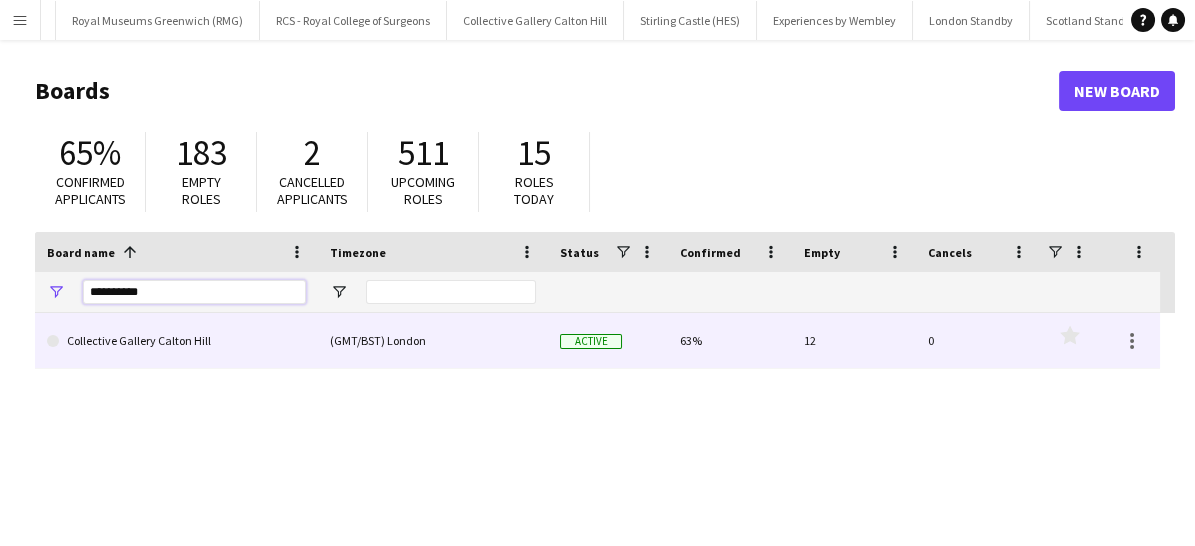 type on "**********" 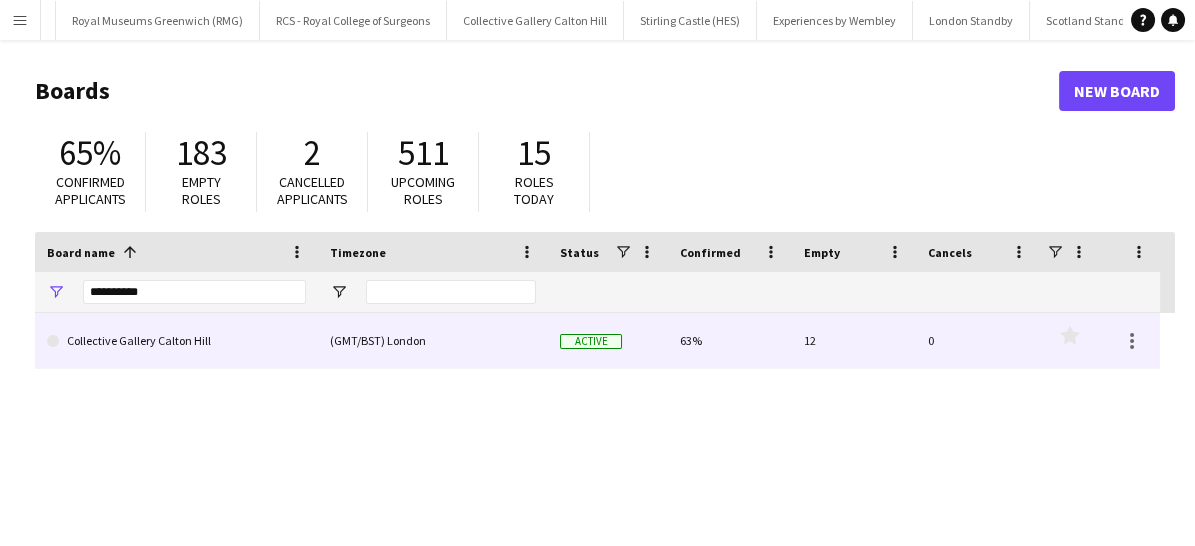 click on "Collective Gallery Calton Hill" 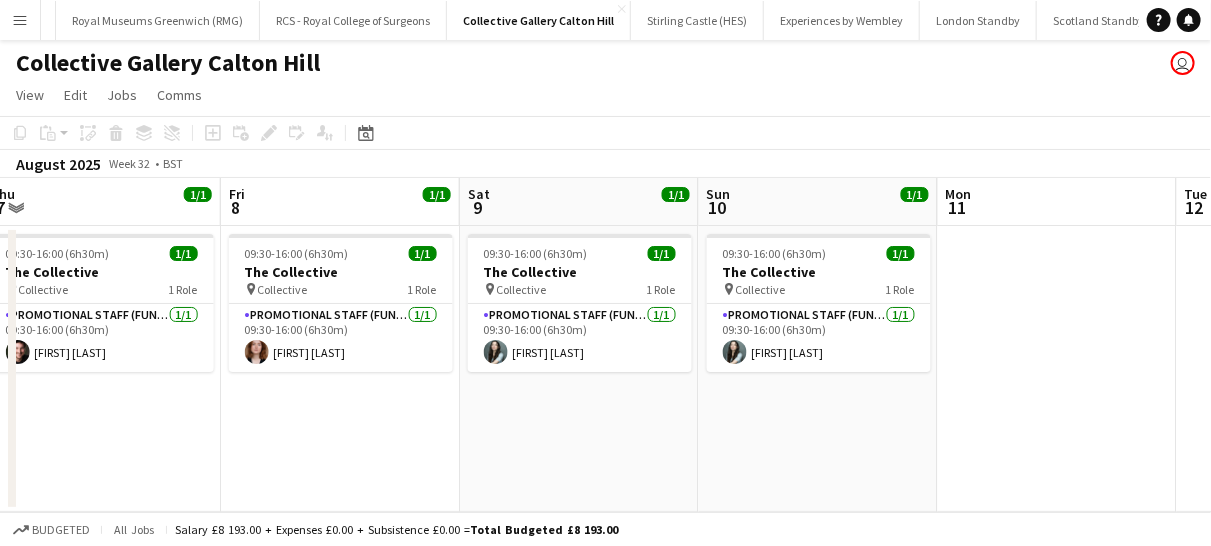 scroll, scrollTop: 0, scrollLeft: 737, axis: horizontal 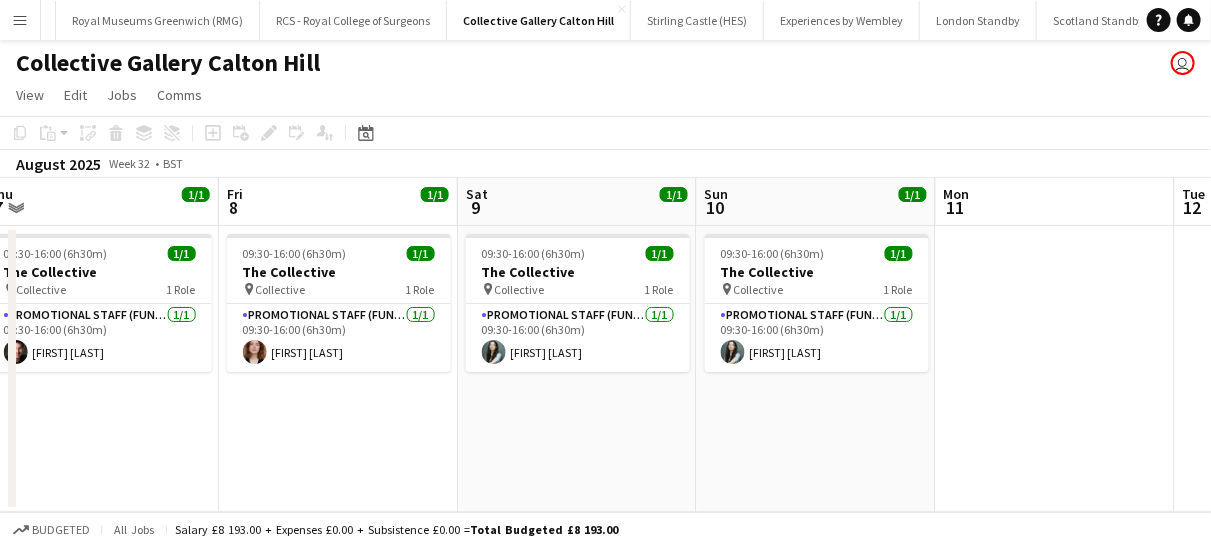 click on "Menu" at bounding box center [20, 20] 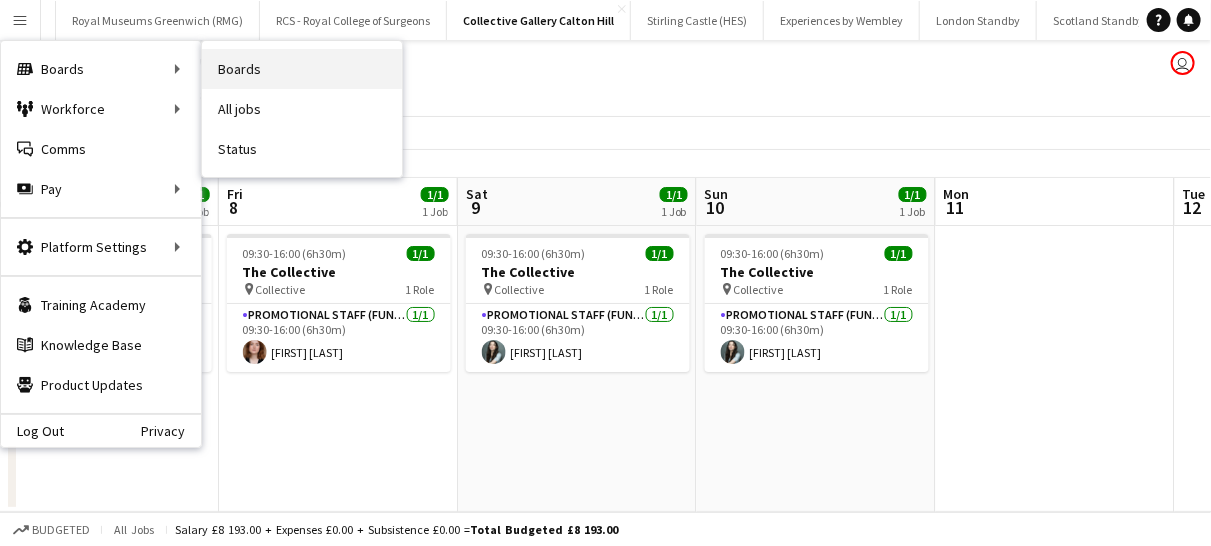click on "Boards" at bounding box center [302, 69] 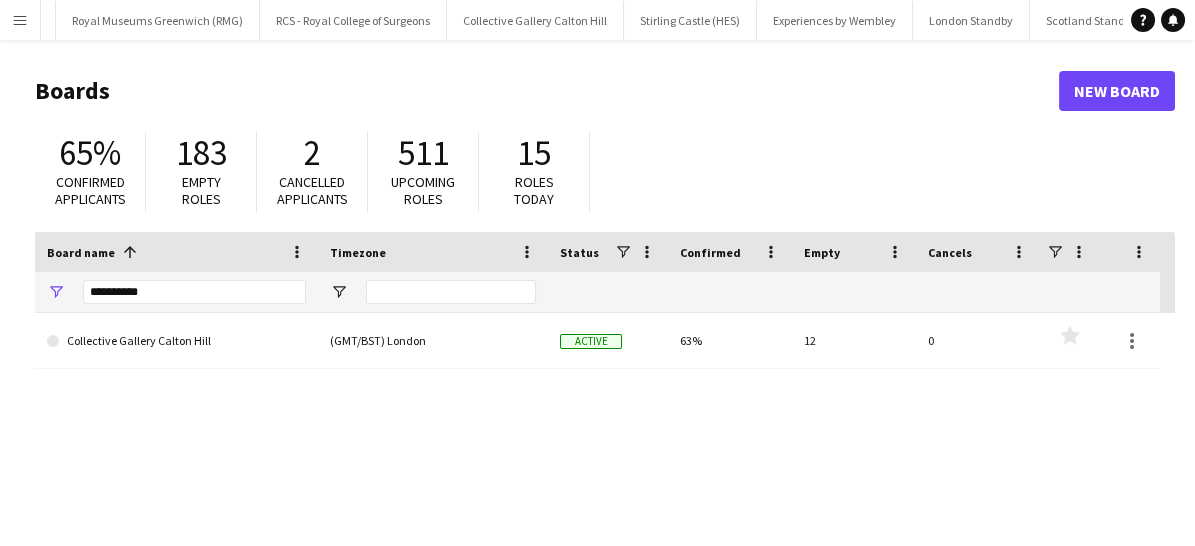 click on "**********" 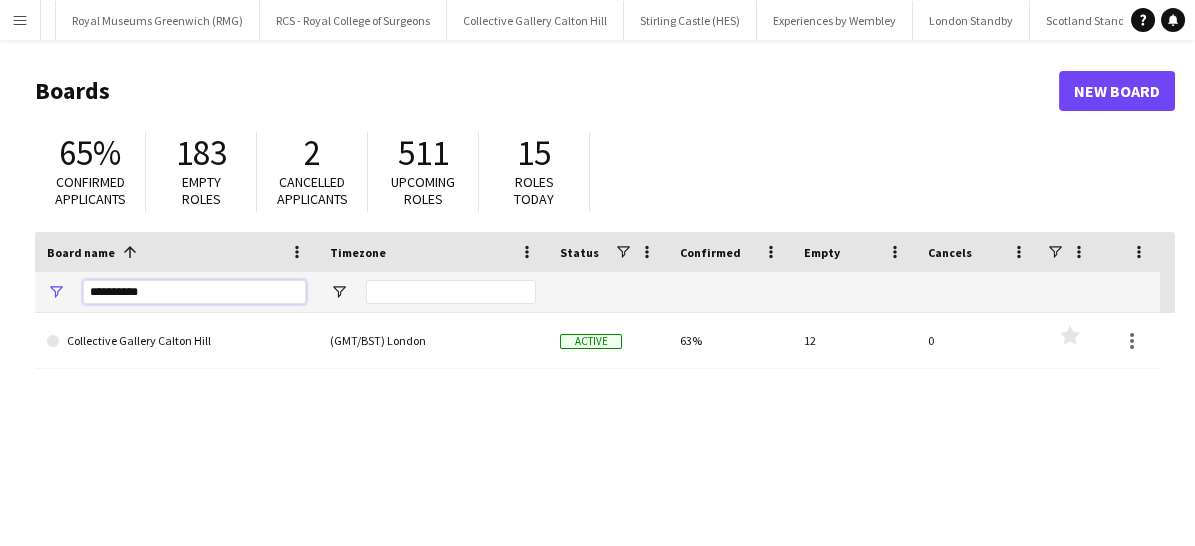 drag, startPoint x: 168, startPoint y: 291, endPoint x: 36, endPoint y: 265, distance: 134.53624 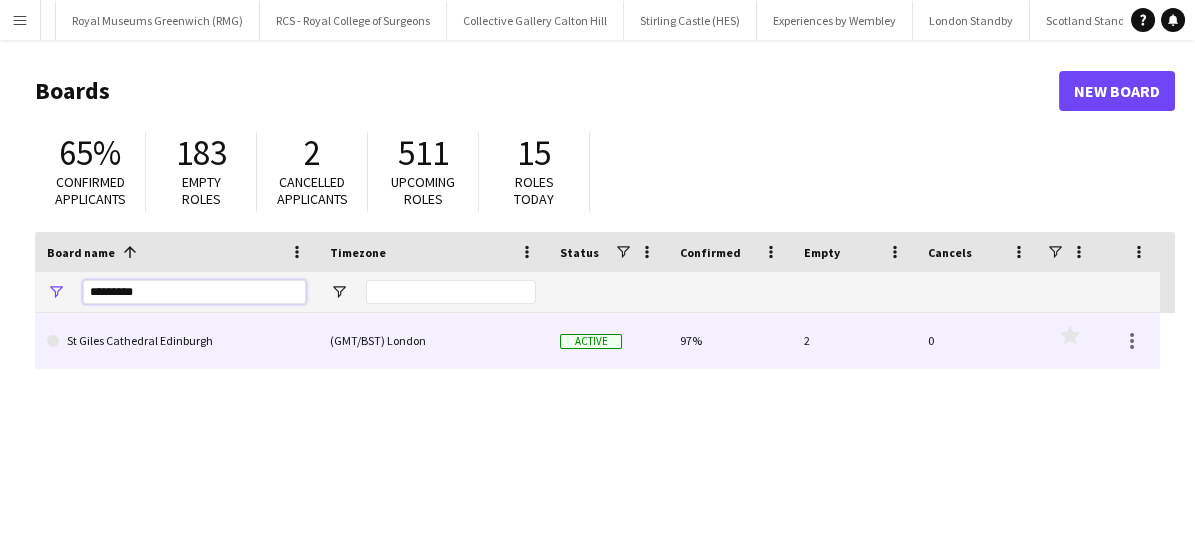 type on "********" 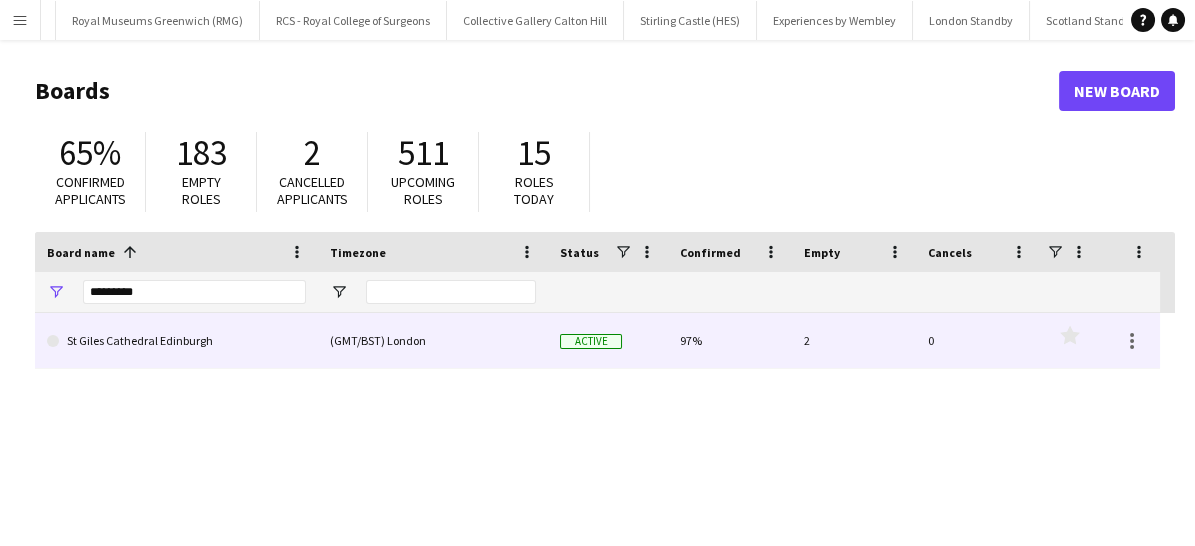 click on "St Giles Cathedral Edinburgh" 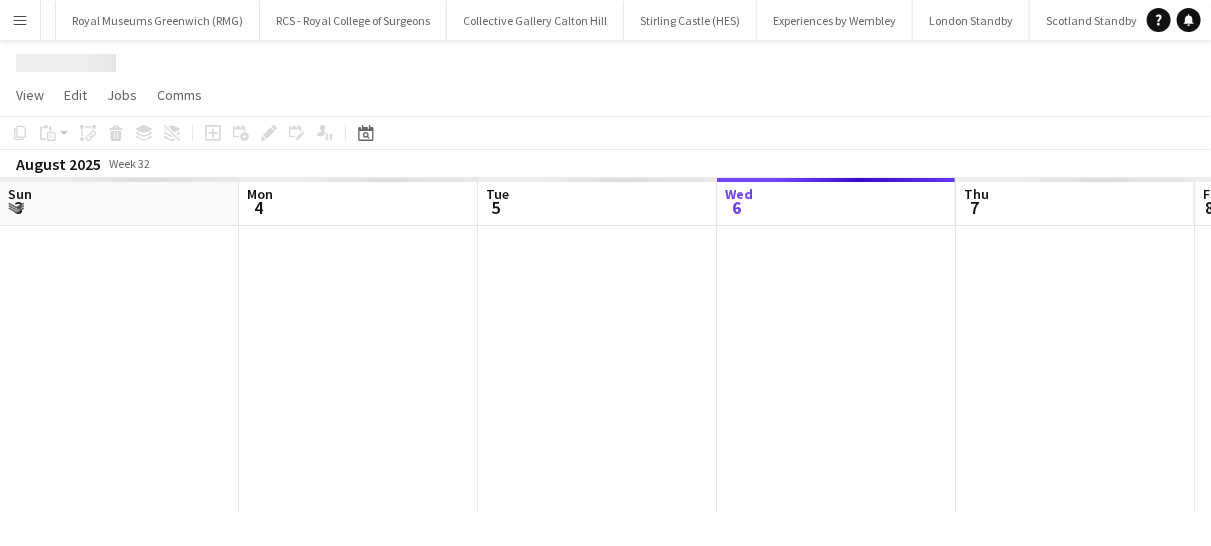 scroll, scrollTop: 0, scrollLeft: 478, axis: horizontal 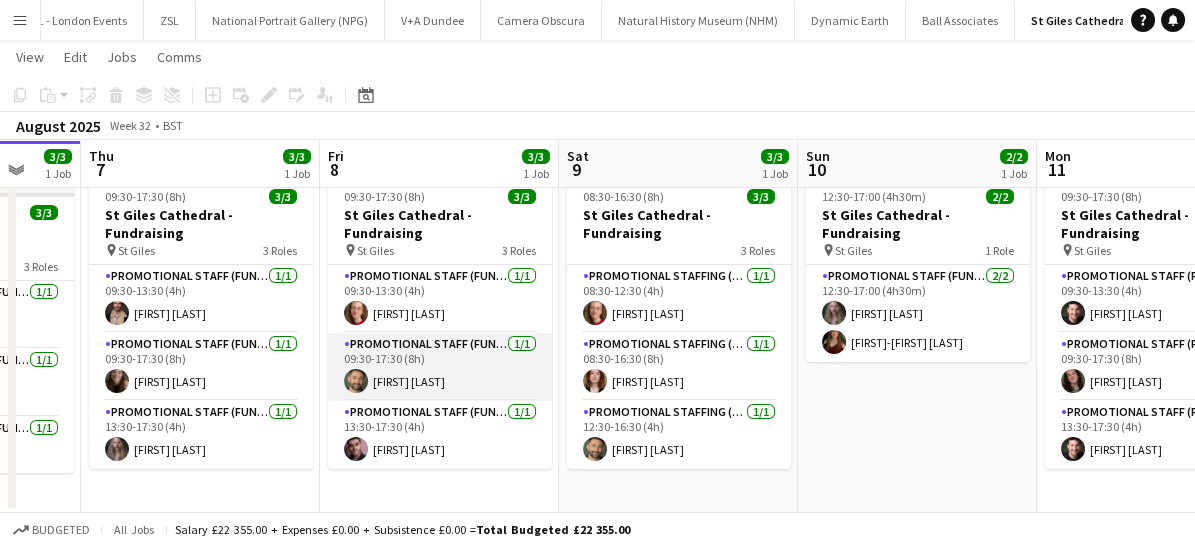 click on "Promotional Staff (Fundraiser)   1/1   09:30-17:30 (8h)
[FIRST] [LAST]" at bounding box center [440, 367] 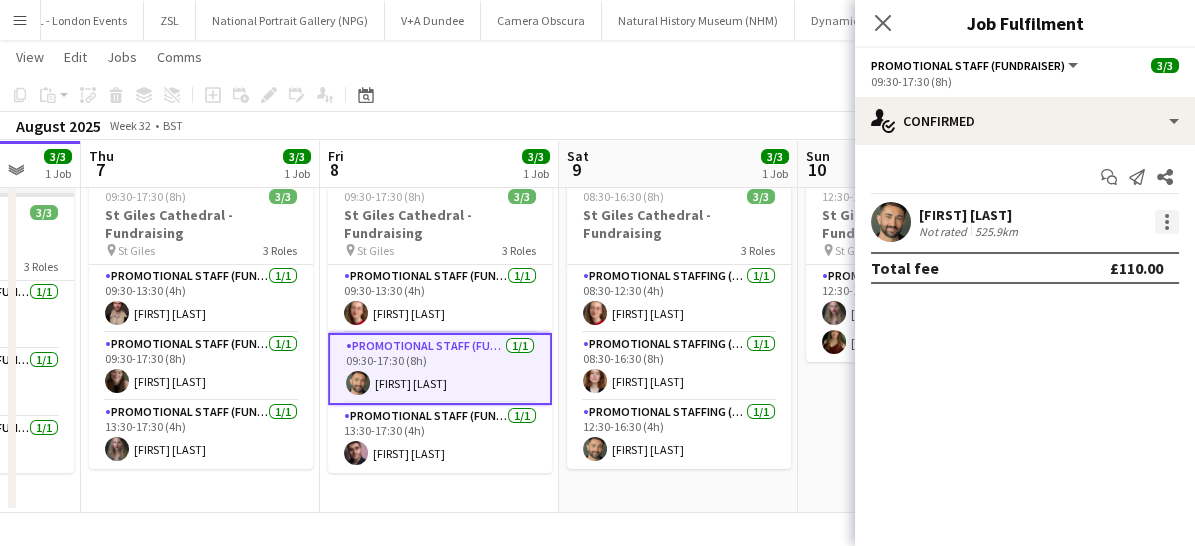 click at bounding box center [1167, 222] 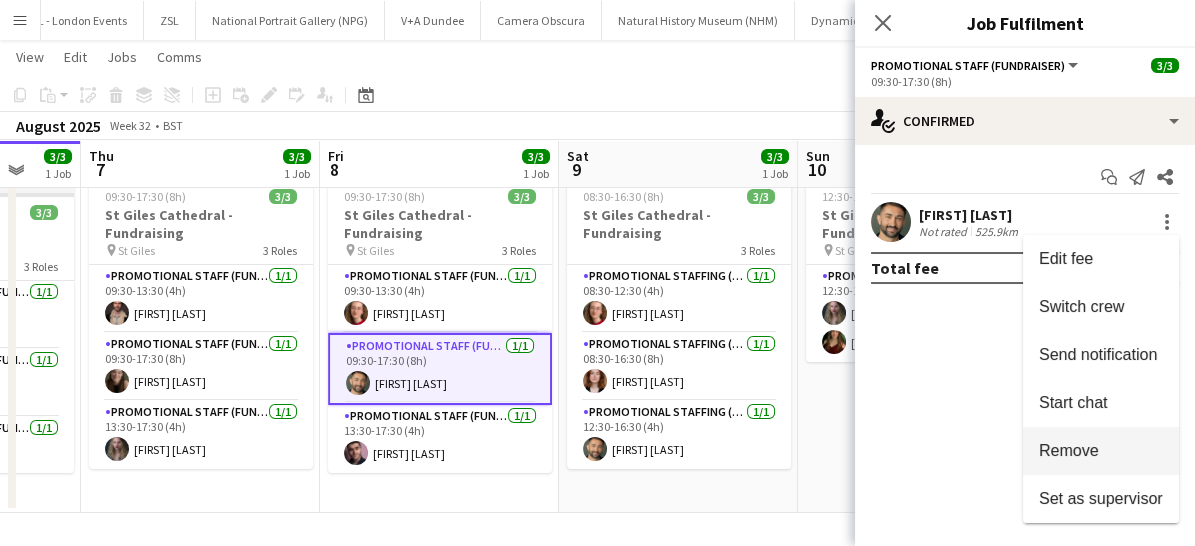 click on "Remove" at bounding box center (1101, 451) 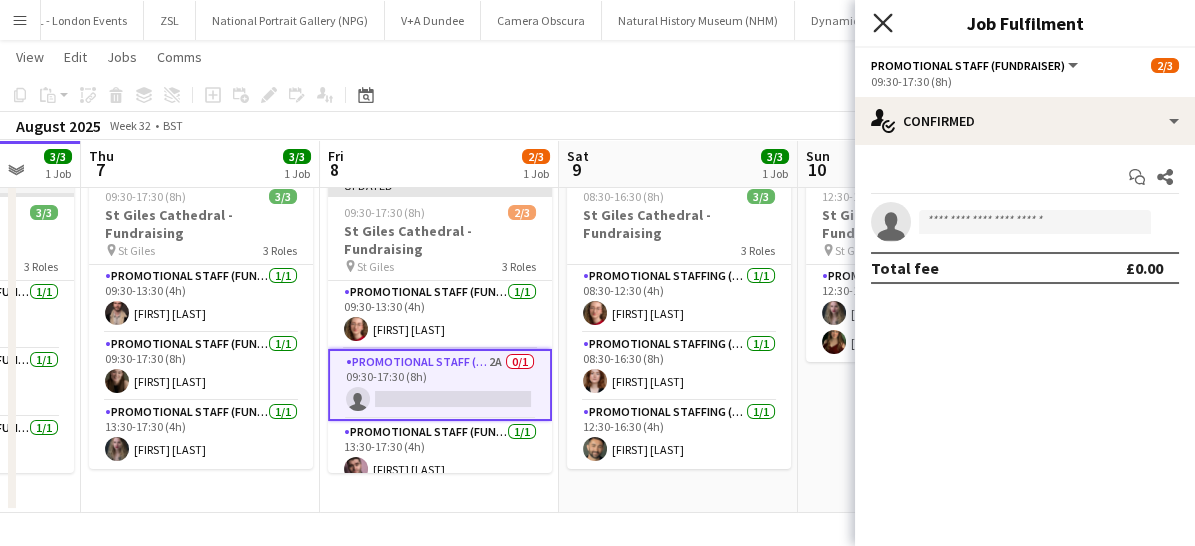 click on "Close pop-in" 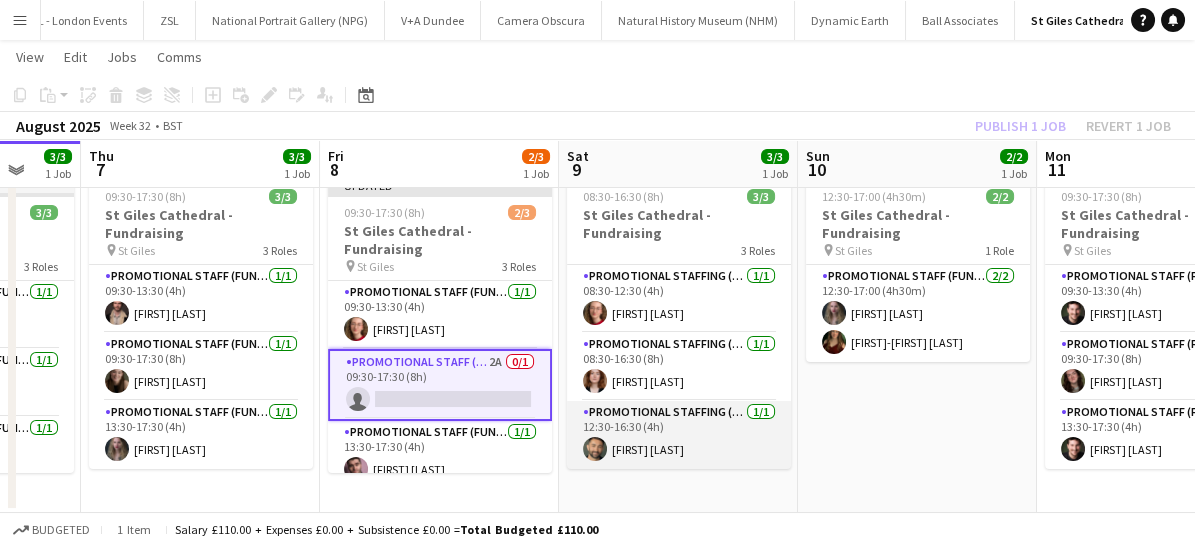 click on "Promotional Staffing (Promotional Staff)   1/1   12:30-16:30 (4h)
[FIRST] [LAST]" at bounding box center [679, 435] 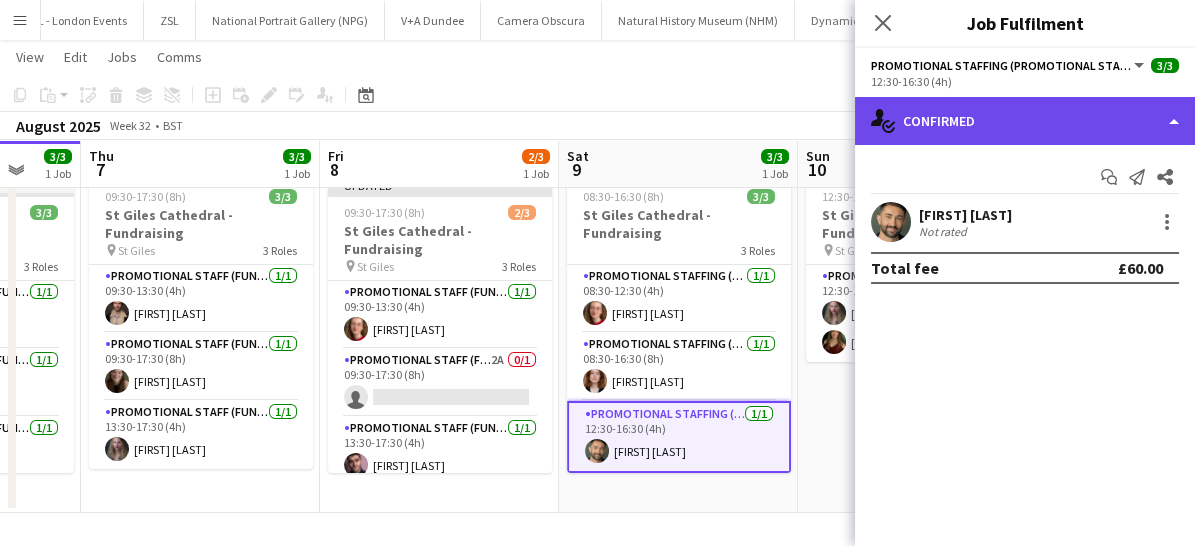 click on "single-neutral-actions-check-2
Confirmed" 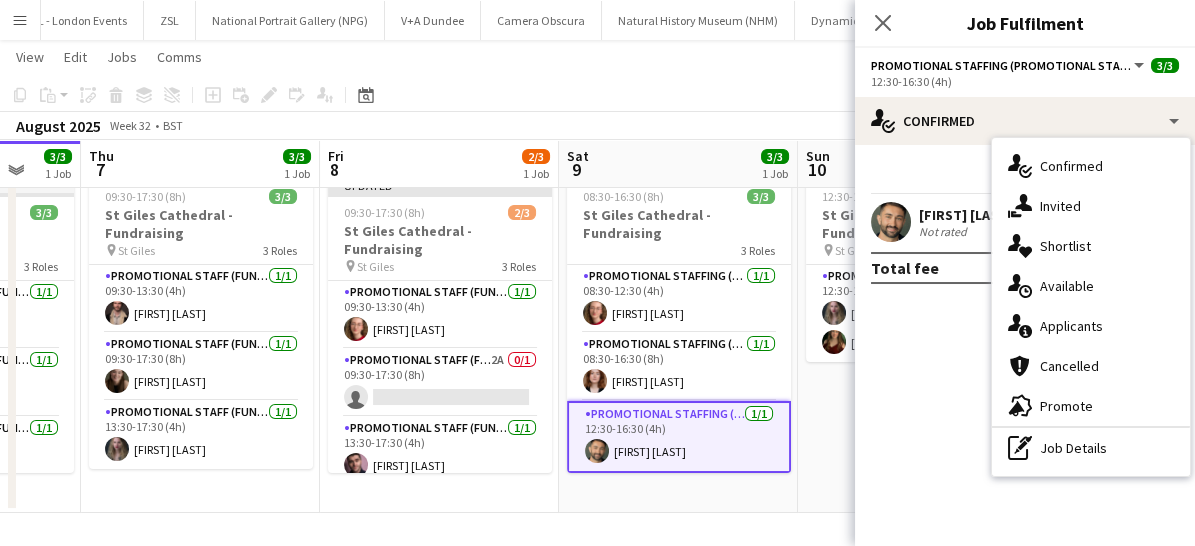 click on "check
Confirmed
Start chat
Send notification
Share
[FIRST] [LAST]   Not rated   Total fee   £60.00" 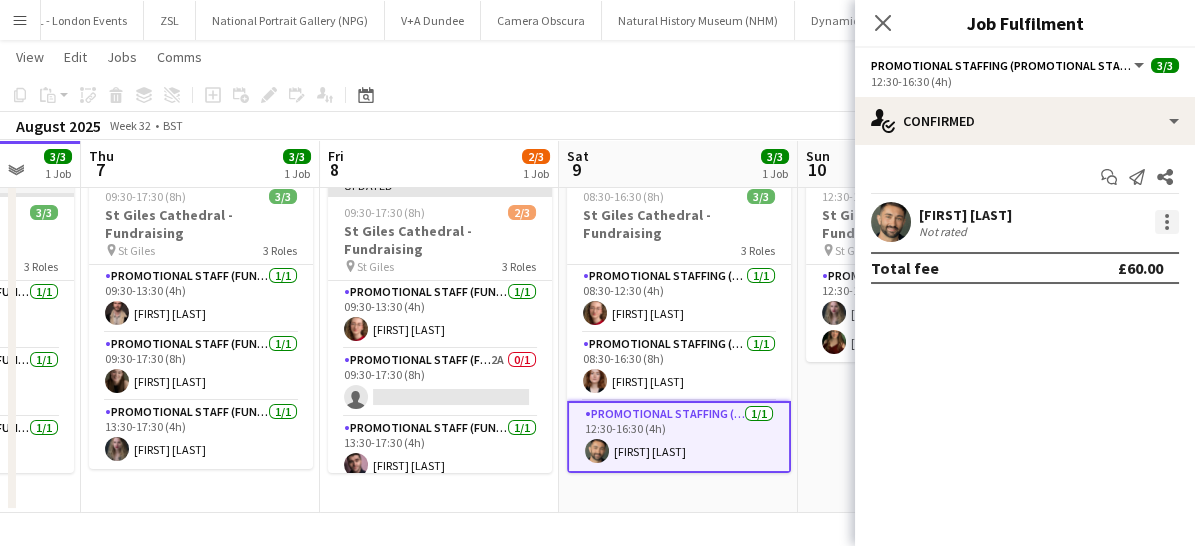click at bounding box center (1167, 222) 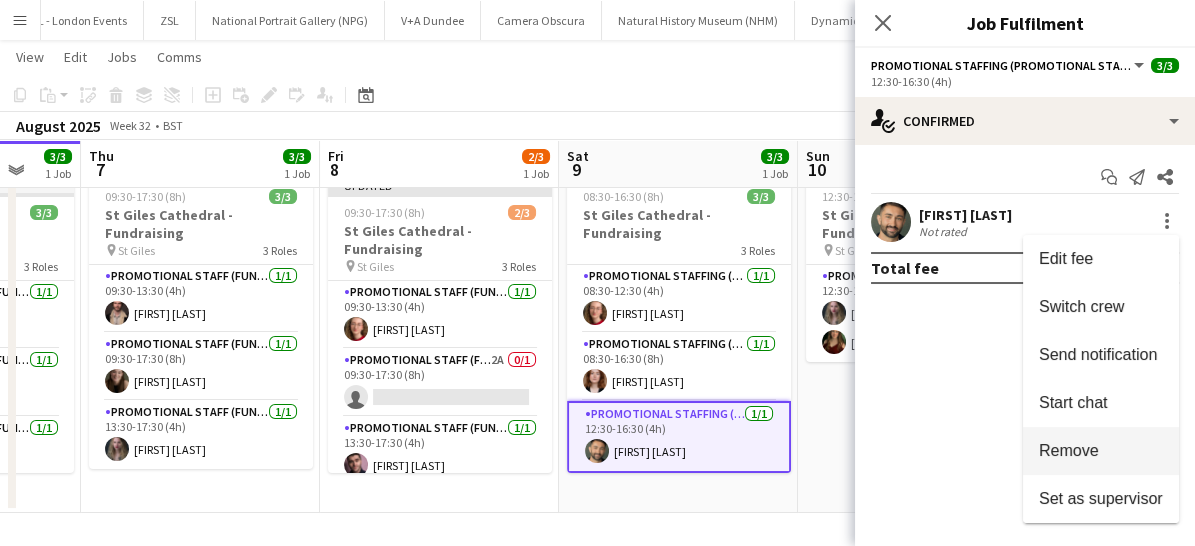 click on "Remove" at bounding box center [1069, 450] 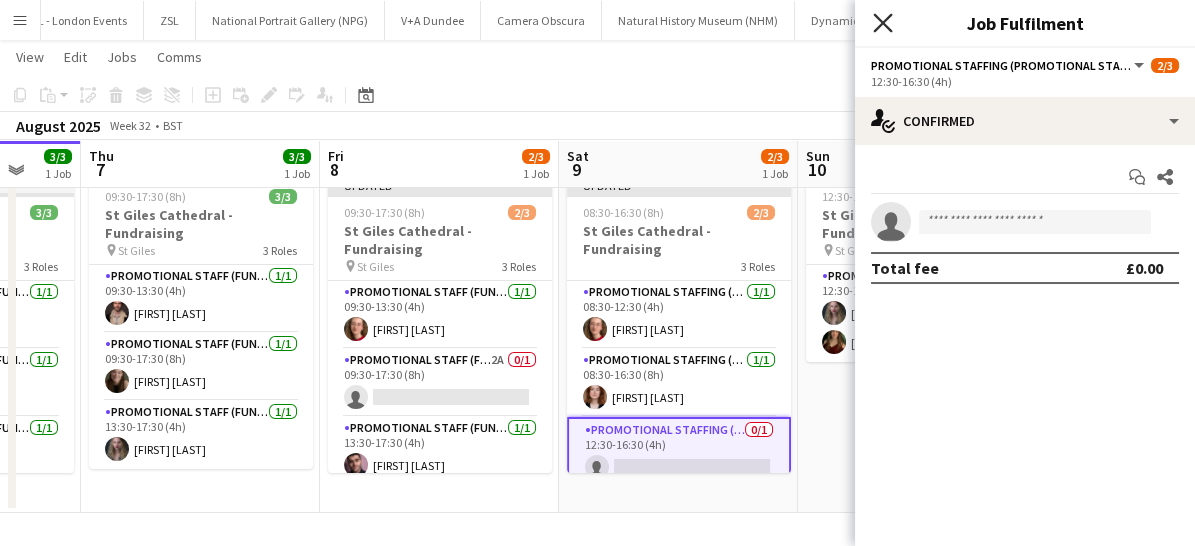 click on "Close pop-in" 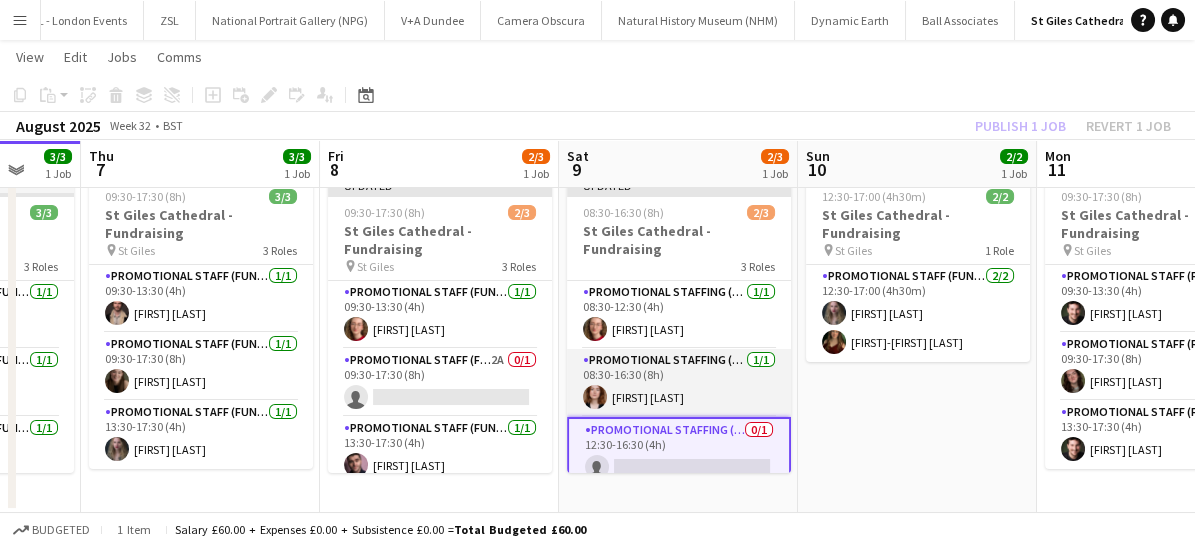 click on "Promotional Staffing (Promotional Staff)   1/1   08:30-16:30 (8h)
[FIRST] [LAST]" at bounding box center [679, 383] 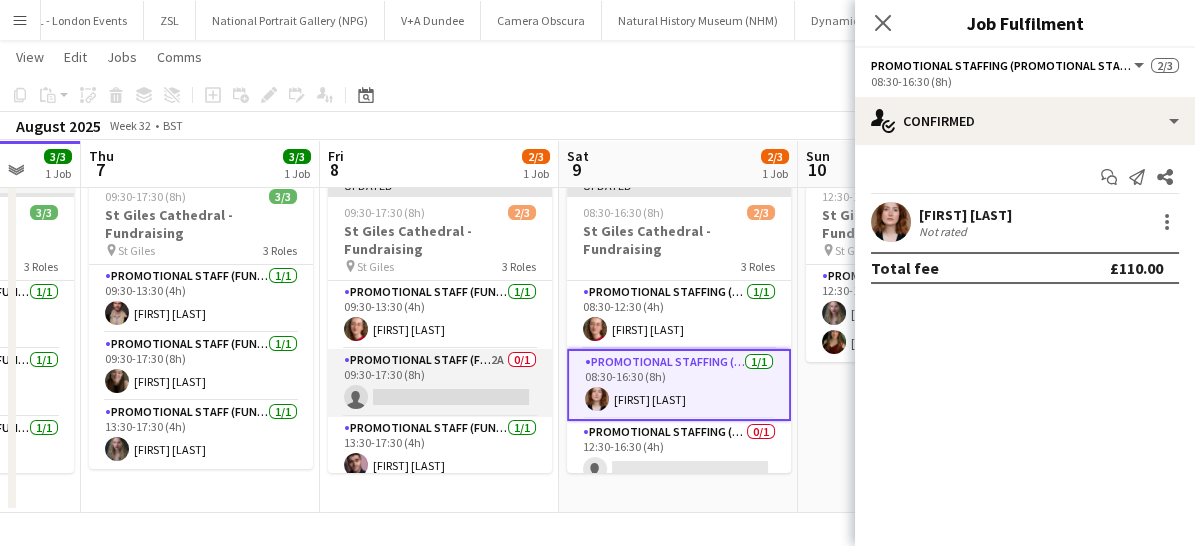 click on "Promotional Staff (Fundraiser)   2A   0/1   09:30-17:30 (8h)
single-neutral-actions" at bounding box center (440, 383) 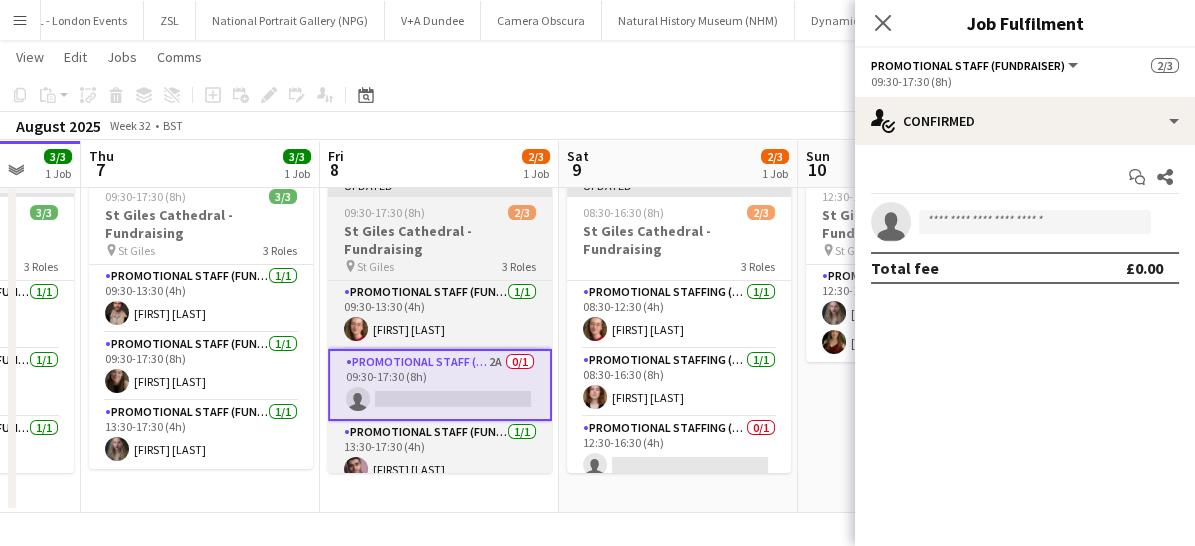 click on "St Giles Cathedral - Fundraising" at bounding box center (440, 240) 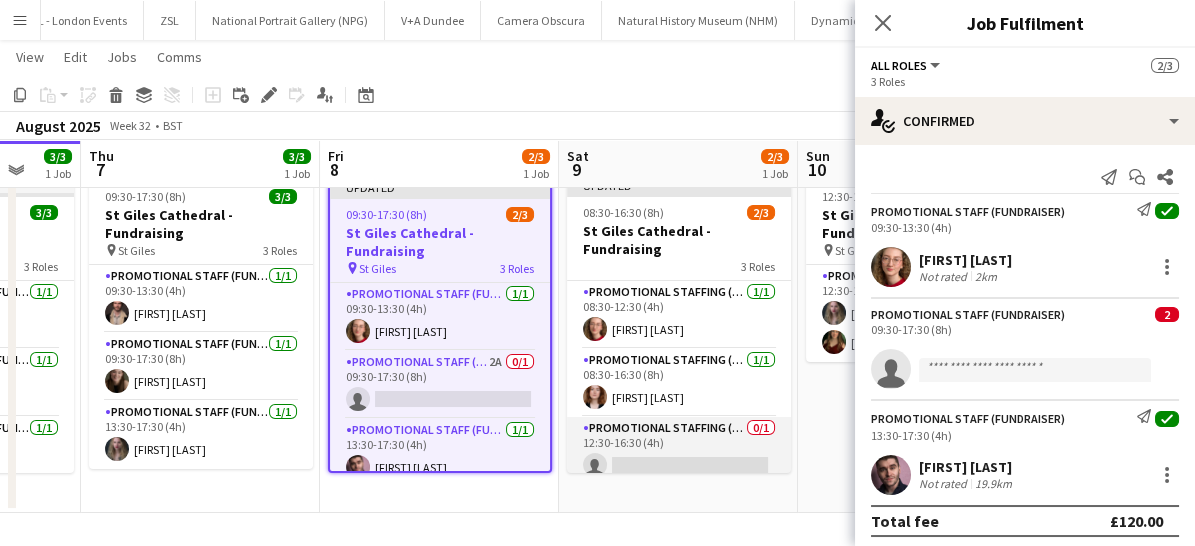 scroll, scrollTop: 10, scrollLeft: 0, axis: vertical 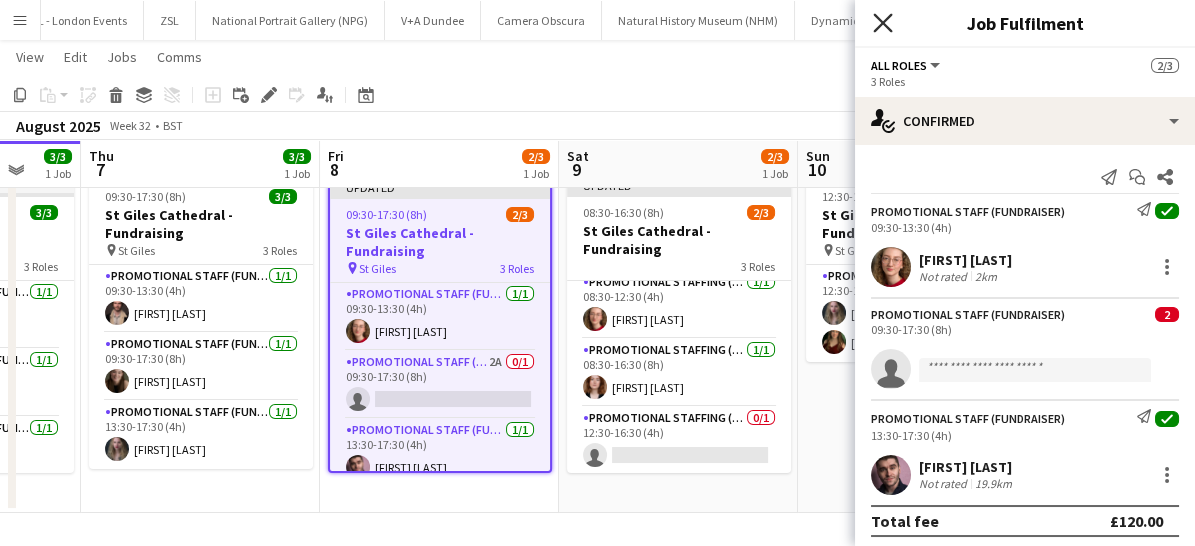 click on "Close pop-in" 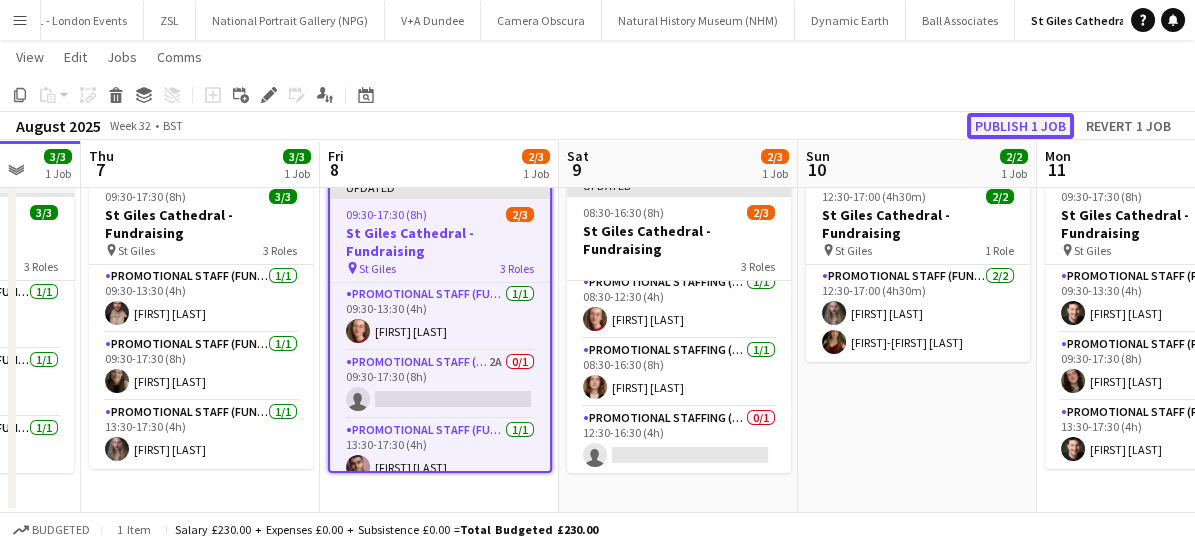 click on "Publish 1 job" 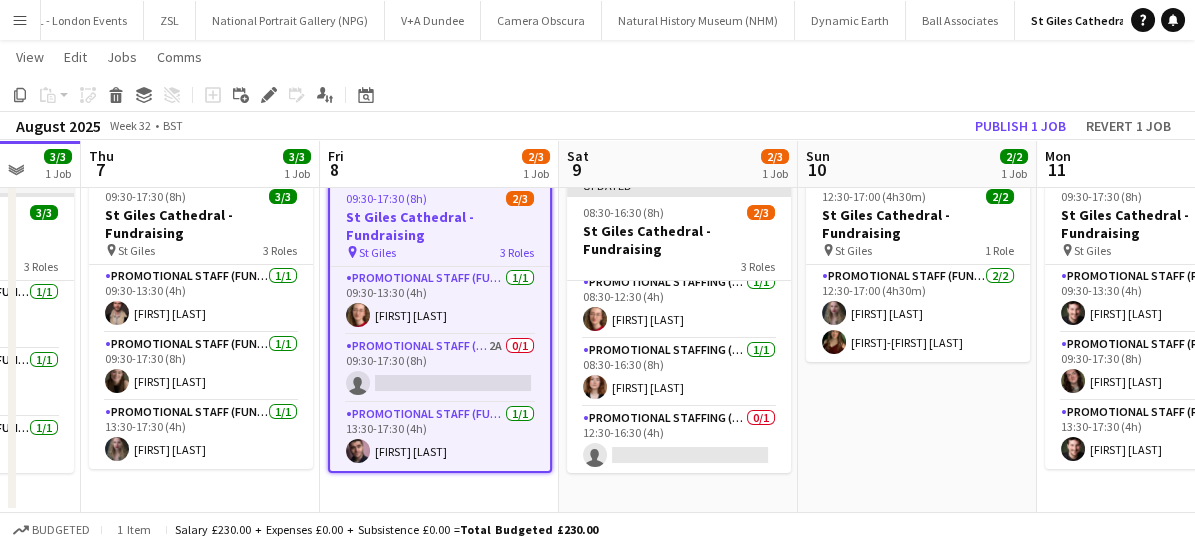 click on "Menu" at bounding box center (20, 20) 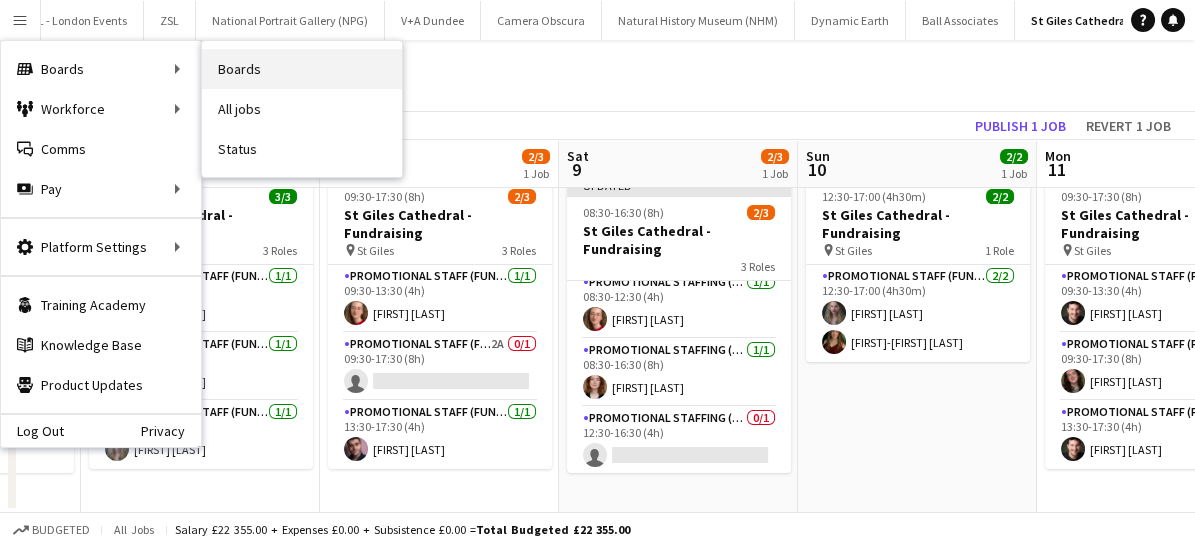 click on "Boards" at bounding box center (302, 69) 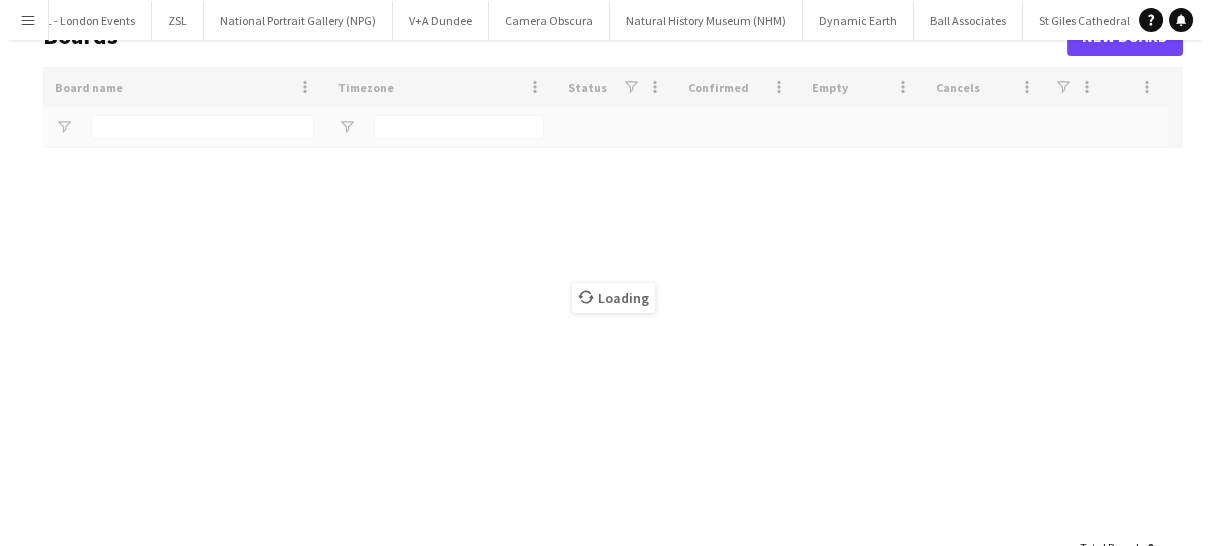 scroll, scrollTop: 0, scrollLeft: 0, axis: both 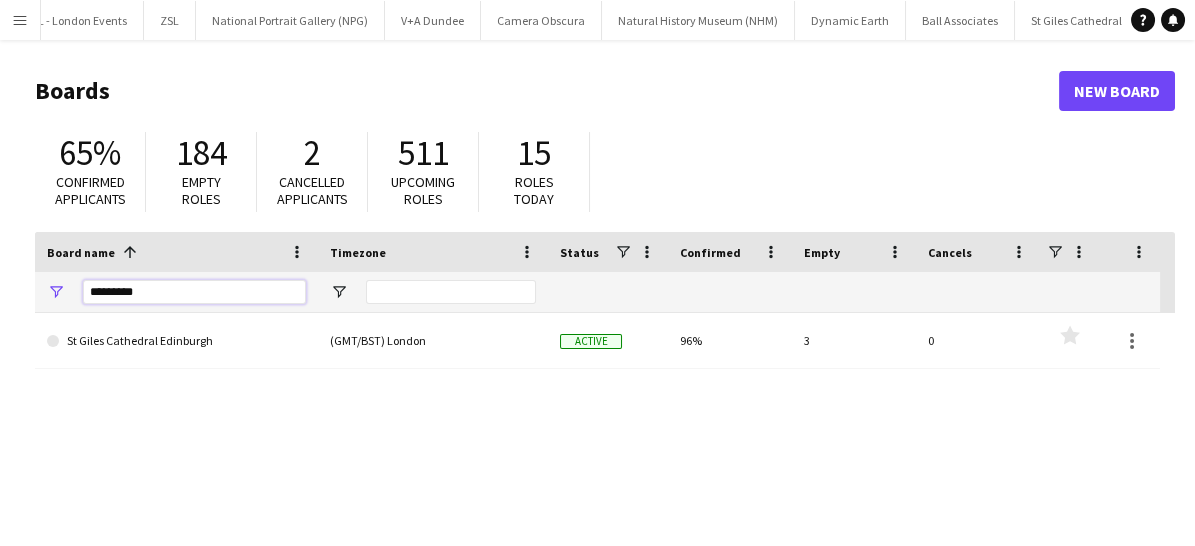 drag, startPoint x: 161, startPoint y: 301, endPoint x: 24, endPoint y: 270, distance: 140.46352 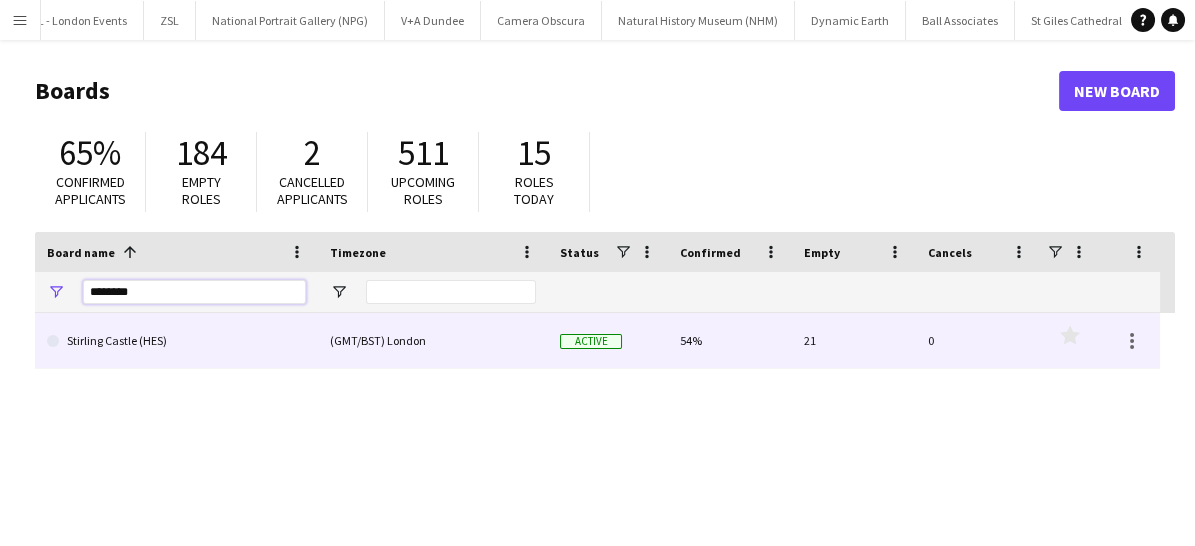 type on "********" 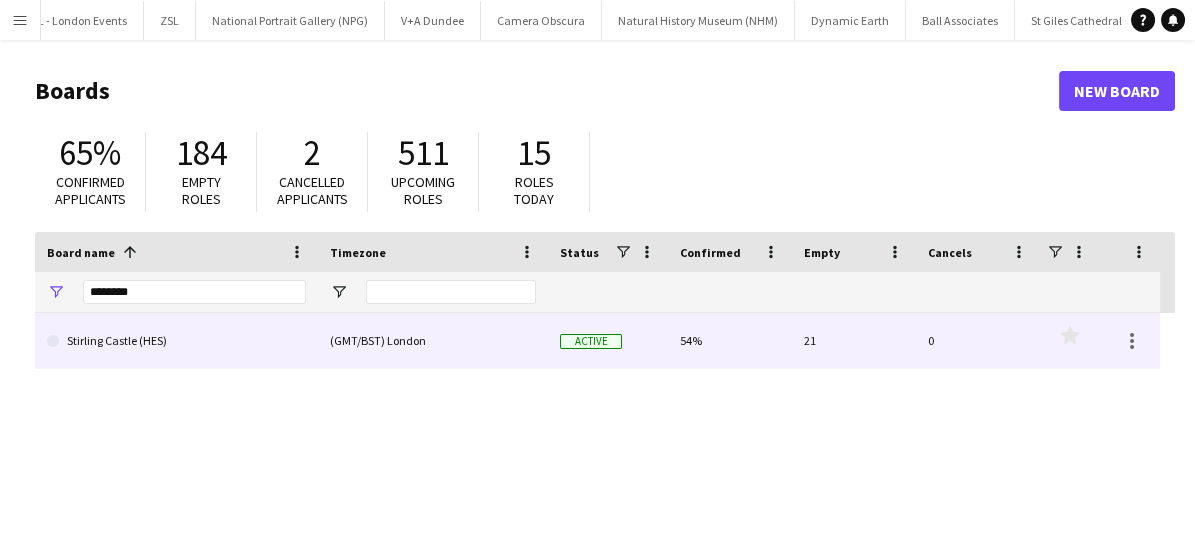 click on "Stirling Castle (HES)" 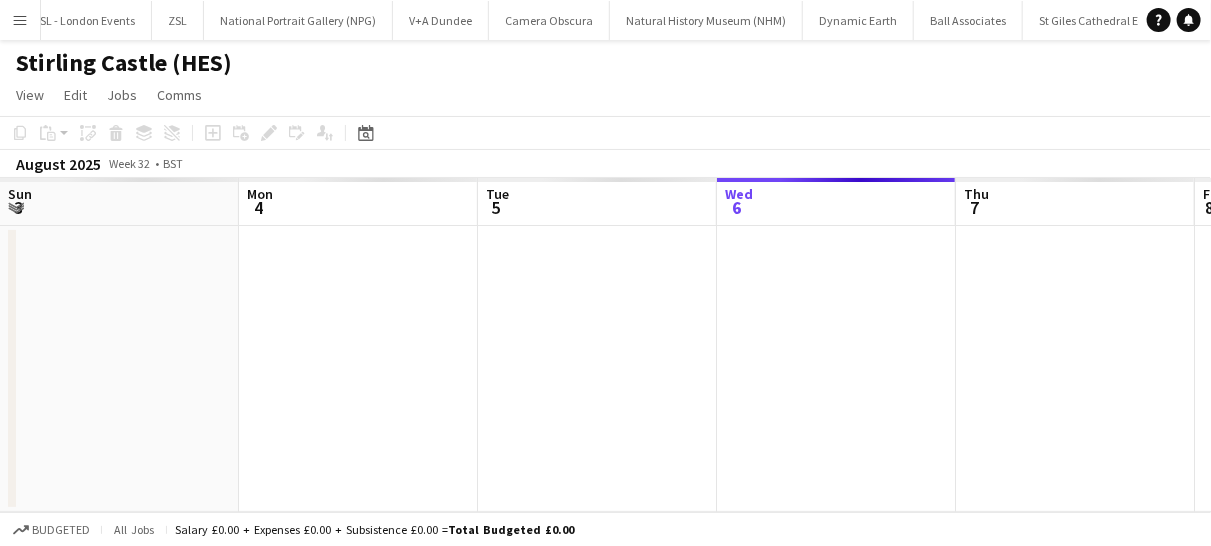 scroll, scrollTop: 0, scrollLeft: 2440, axis: horizontal 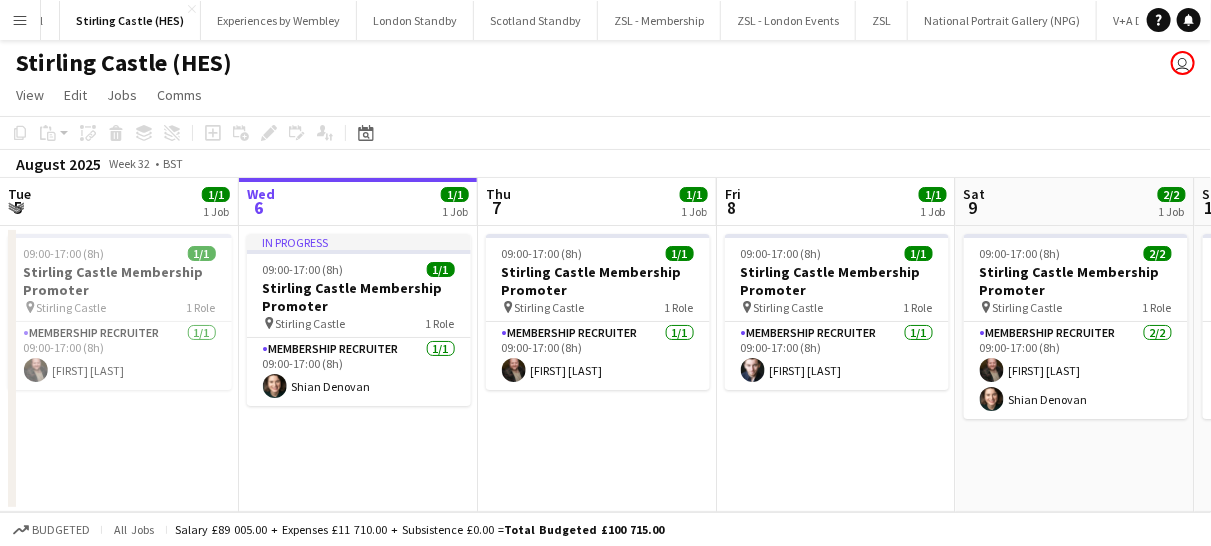 click on "Membership Recruiter   1/1   09:00-17:00 (8h)
[FIRST] [LAST]" at bounding box center [120, 356] 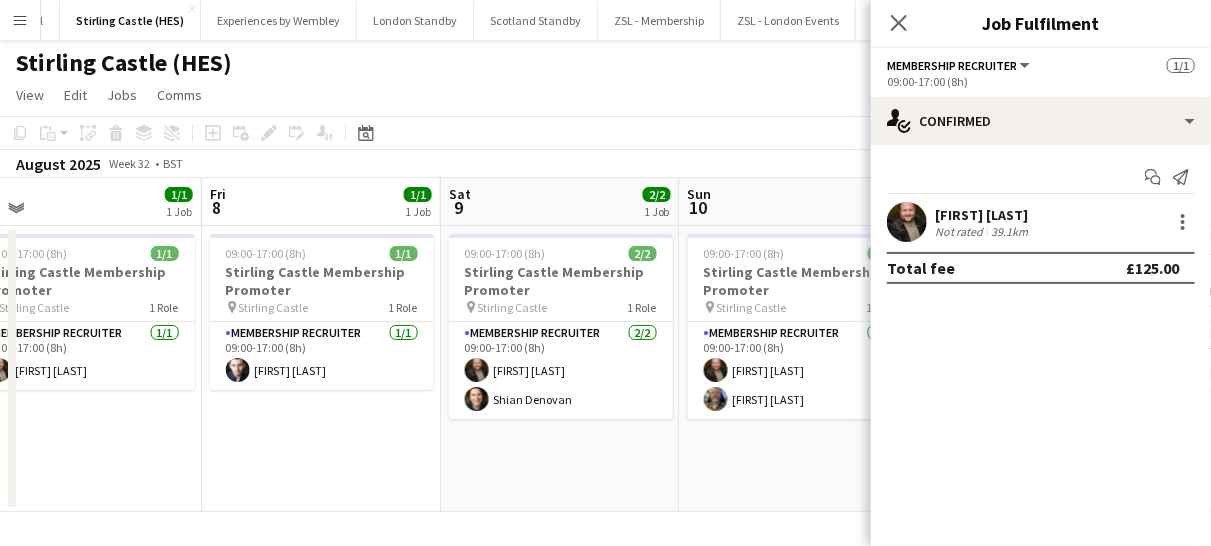 scroll, scrollTop: 0, scrollLeft: 756, axis: horizontal 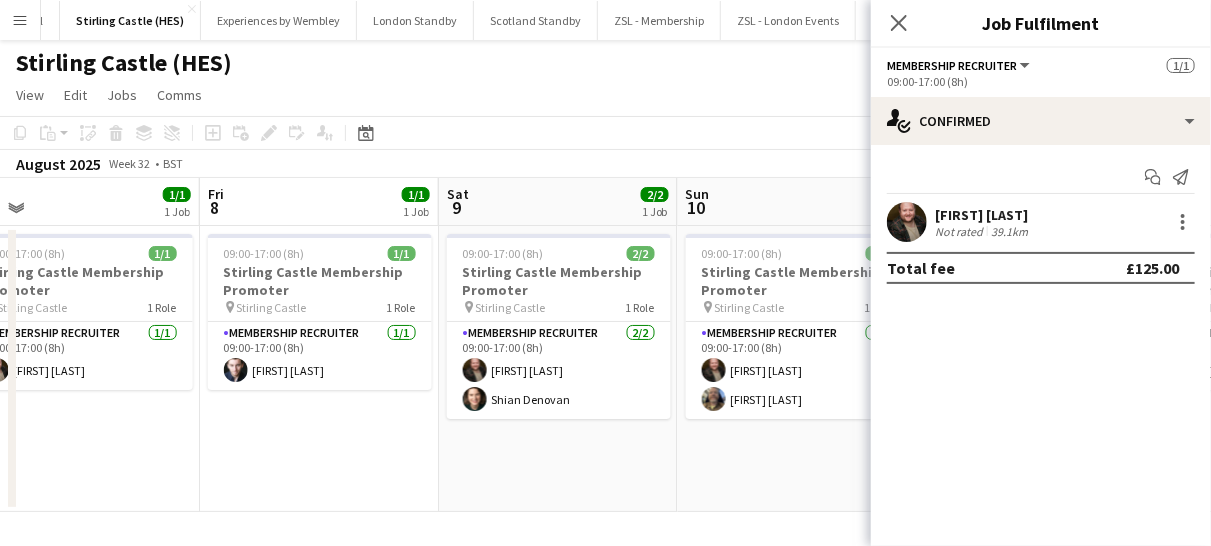 drag, startPoint x: 891, startPoint y: 28, endPoint x: 599, endPoint y: 463, distance: 523.917 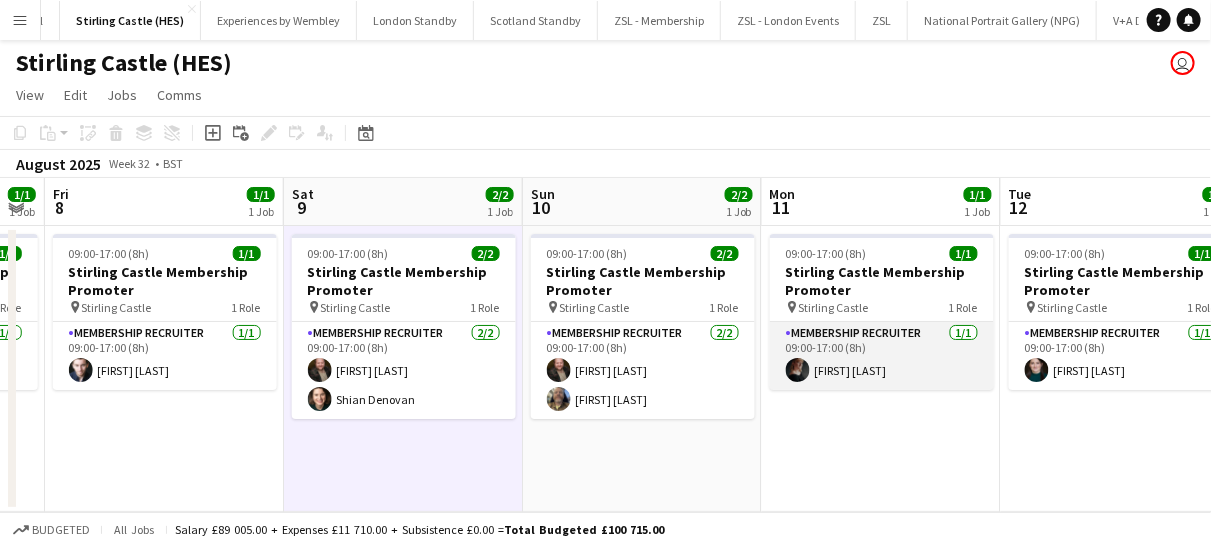 scroll, scrollTop: 0, scrollLeft: 641, axis: horizontal 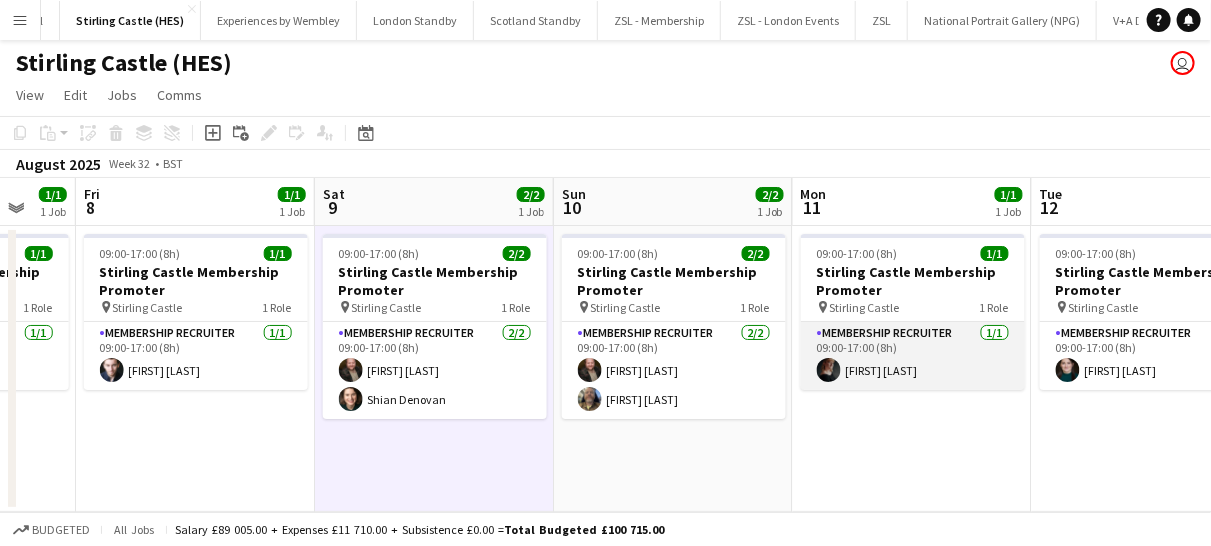 click on "Membership Recruiter   1/1   09:00-17:00 (8h)
[FIRST] [LAST]" at bounding box center [913, 356] 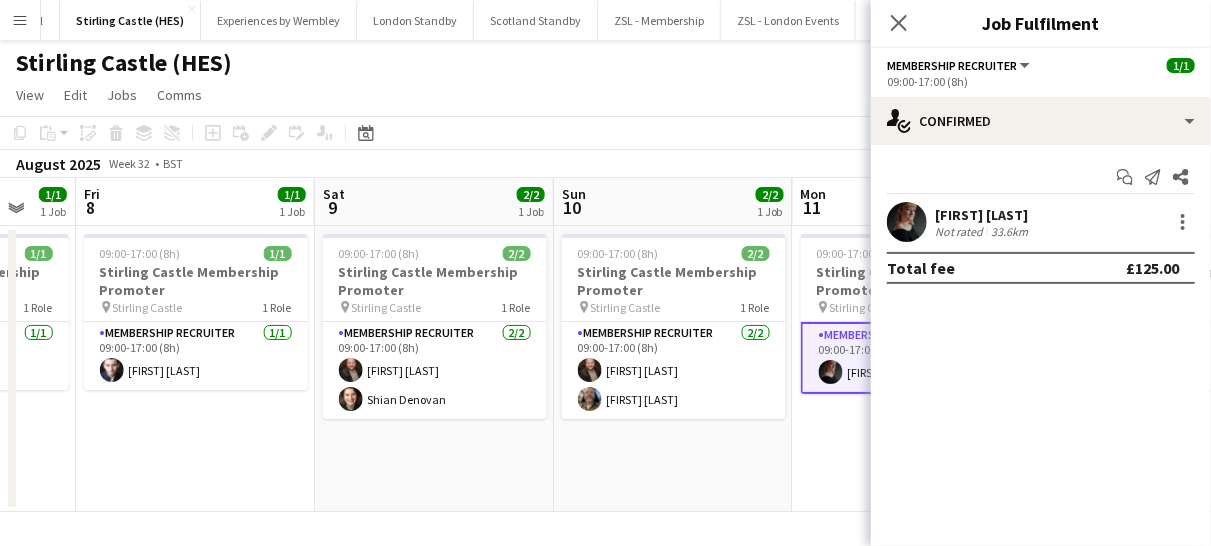 drag, startPoint x: 1174, startPoint y: 211, endPoint x: 671, endPoint y: 468, distance: 564.8522 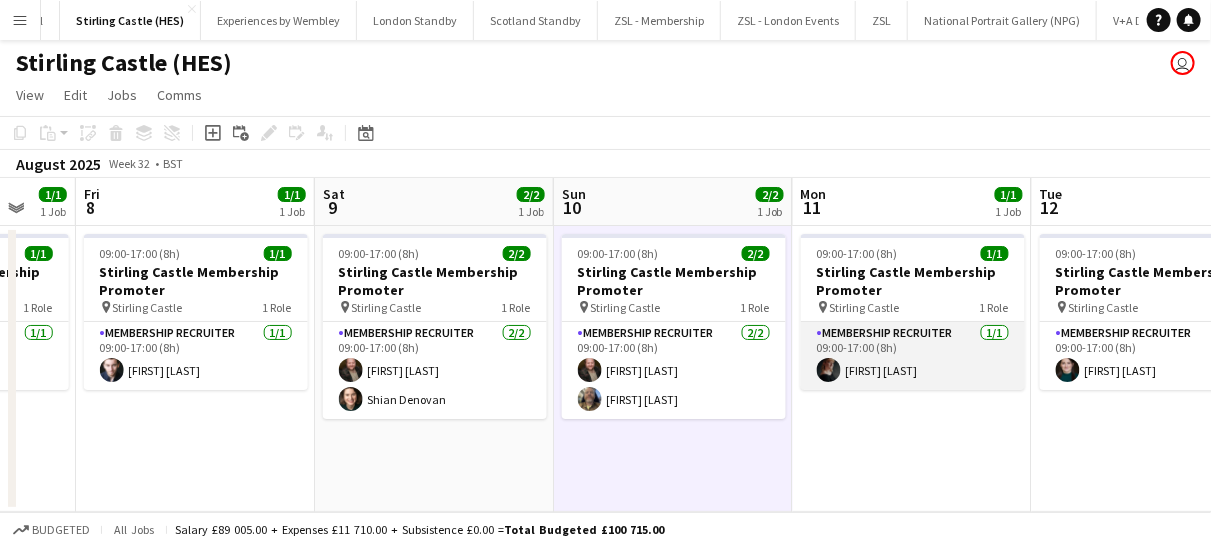 click on "Membership Recruiter   1/1   09:00-17:00 (8h)
[FIRST] [LAST]" at bounding box center [913, 356] 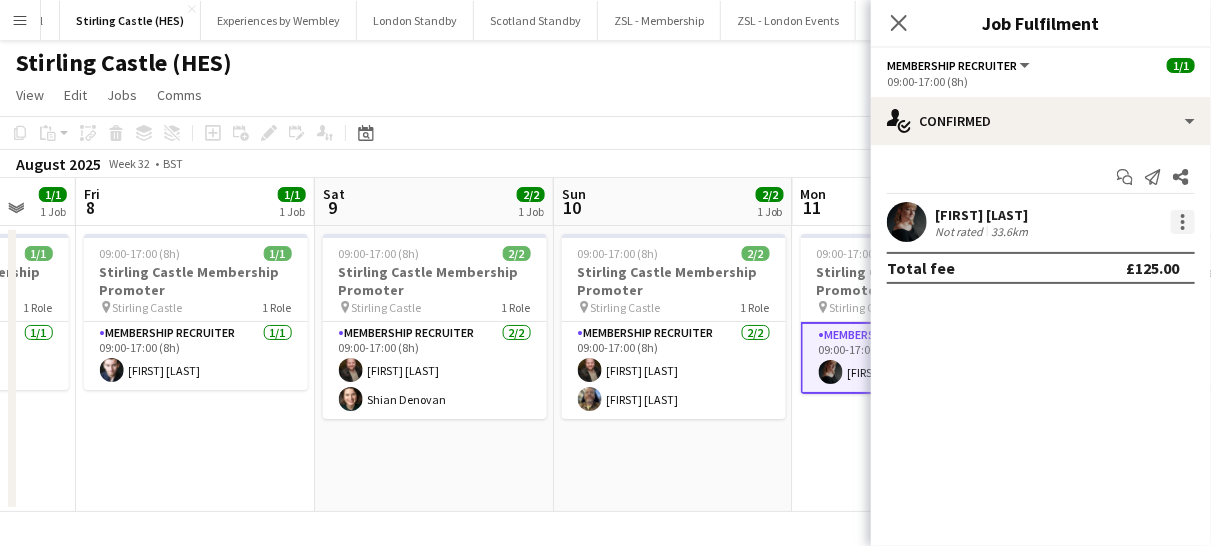click at bounding box center [1183, 222] 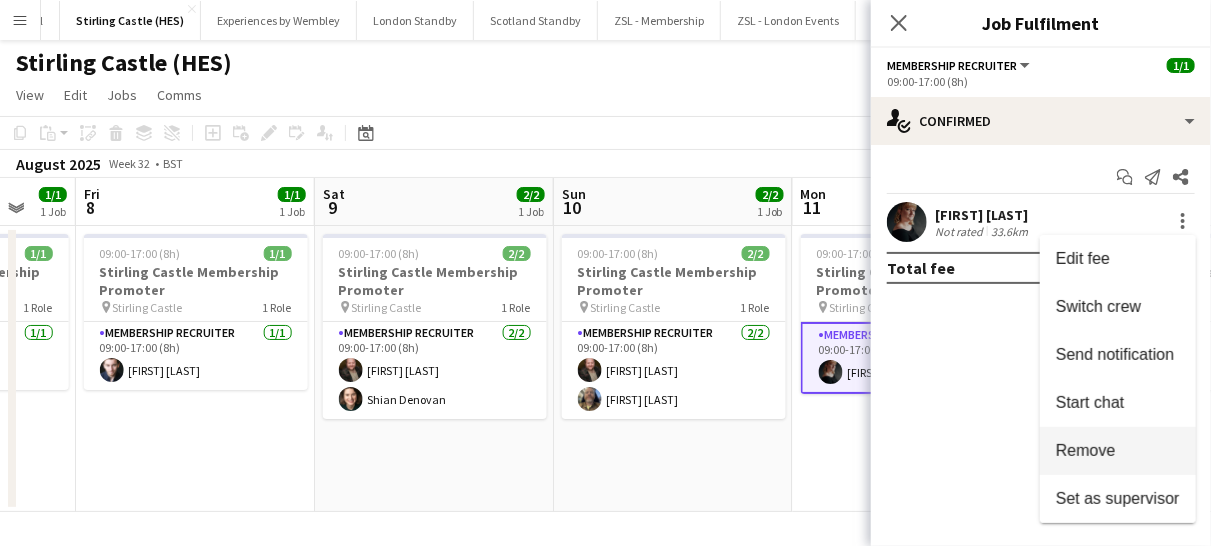 click on "Remove" at bounding box center [1118, 451] 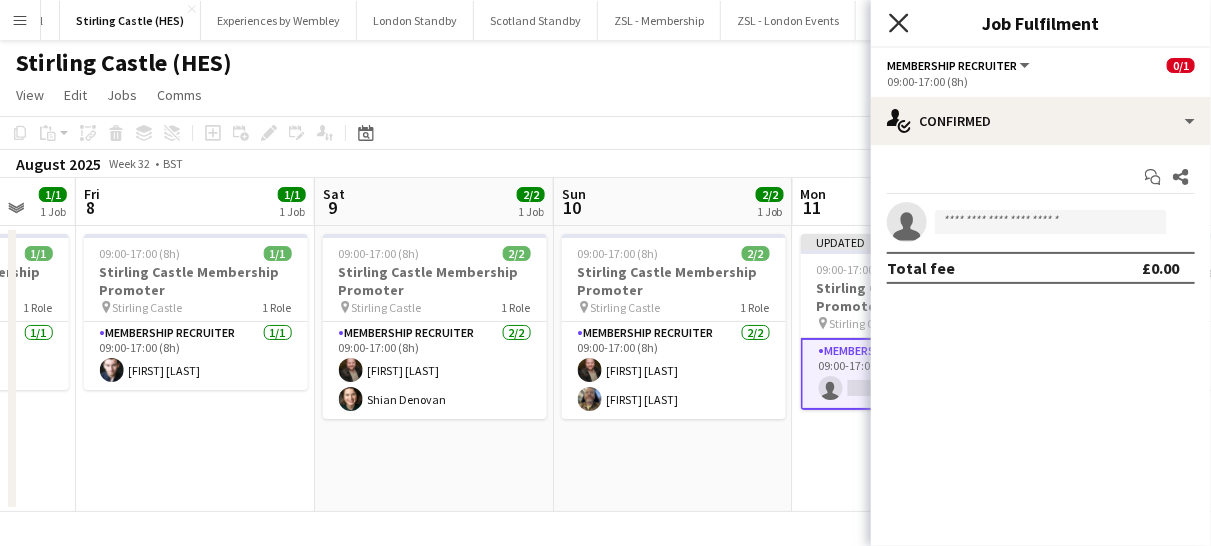 click 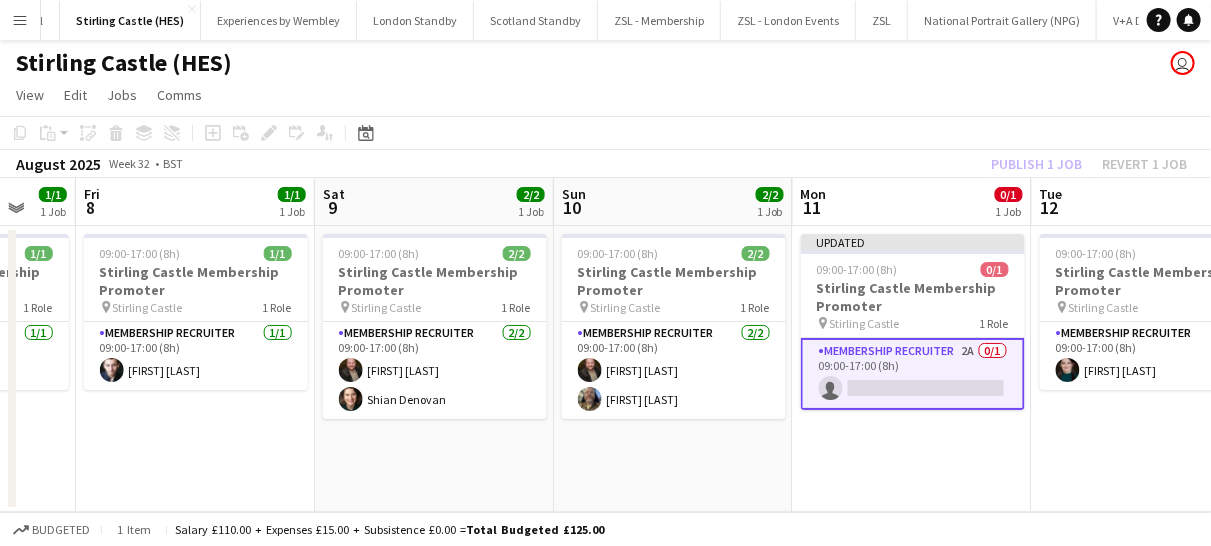 click on "Membership Recruiter   2A   0/1   09:00-17:00 (8h)
single-neutral-actions" at bounding box center [913, 374] 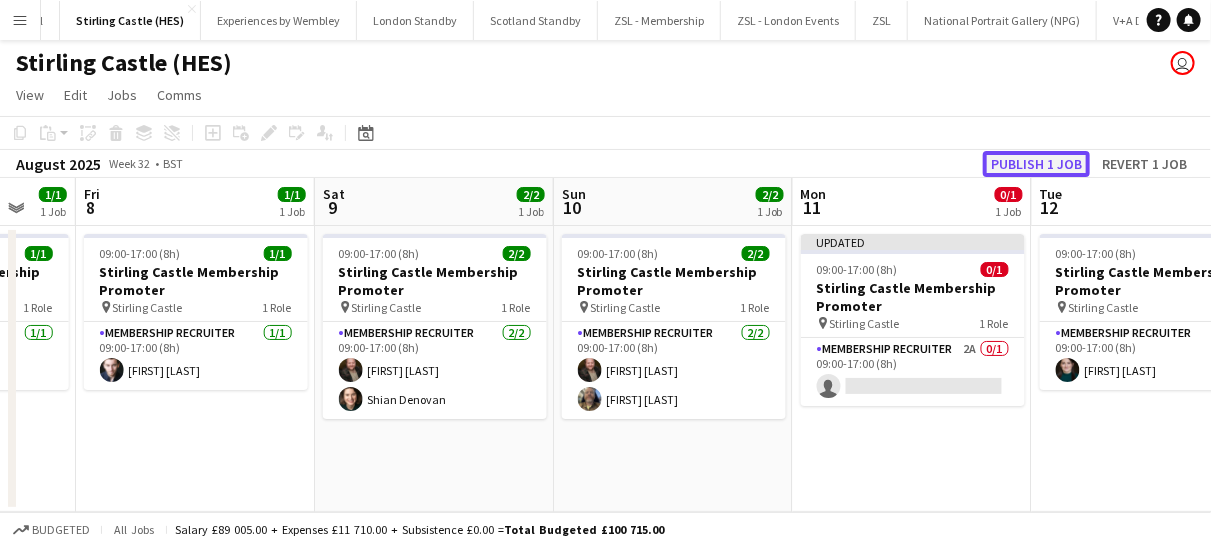 click on "Publish 1 job" 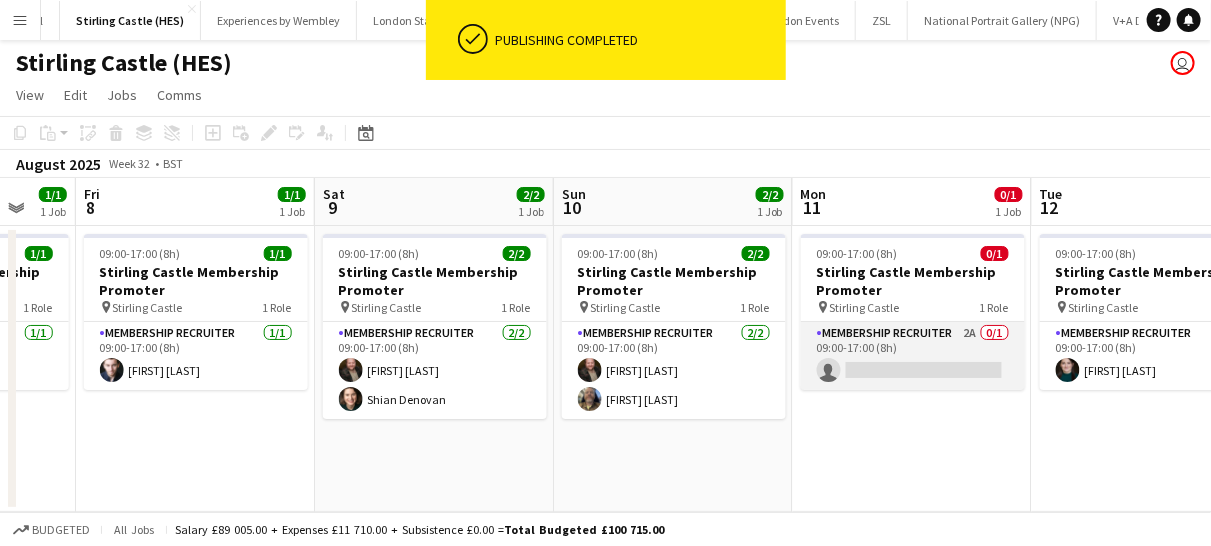 click on "Membership Recruiter   2A   0/1   09:00-17:00 (8h)
single-neutral-actions" at bounding box center [913, 356] 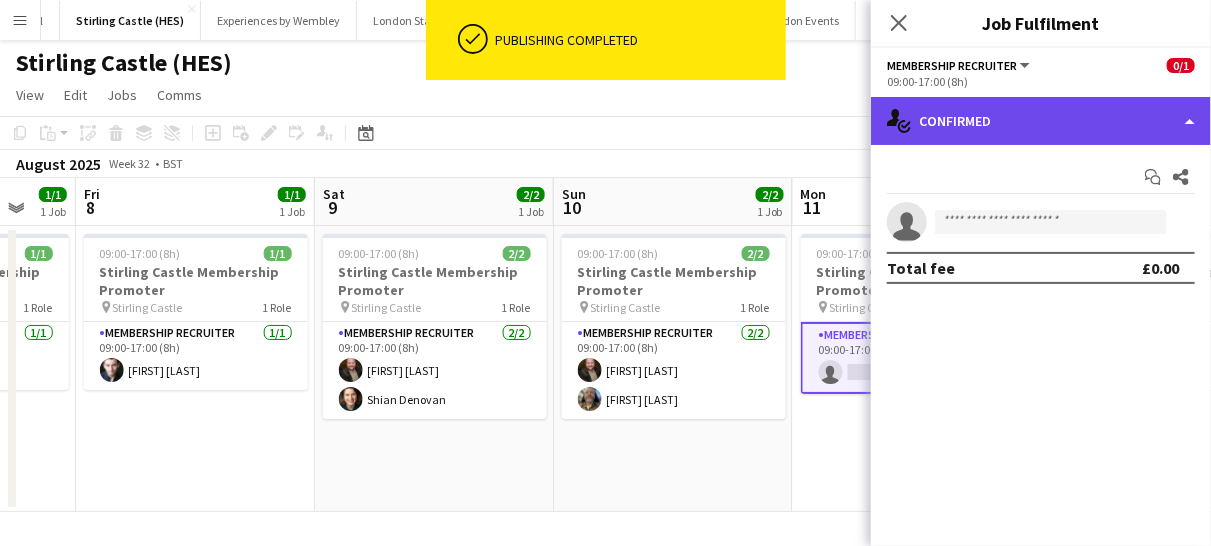 click on "single-neutral-actions-check-2
Confirmed" 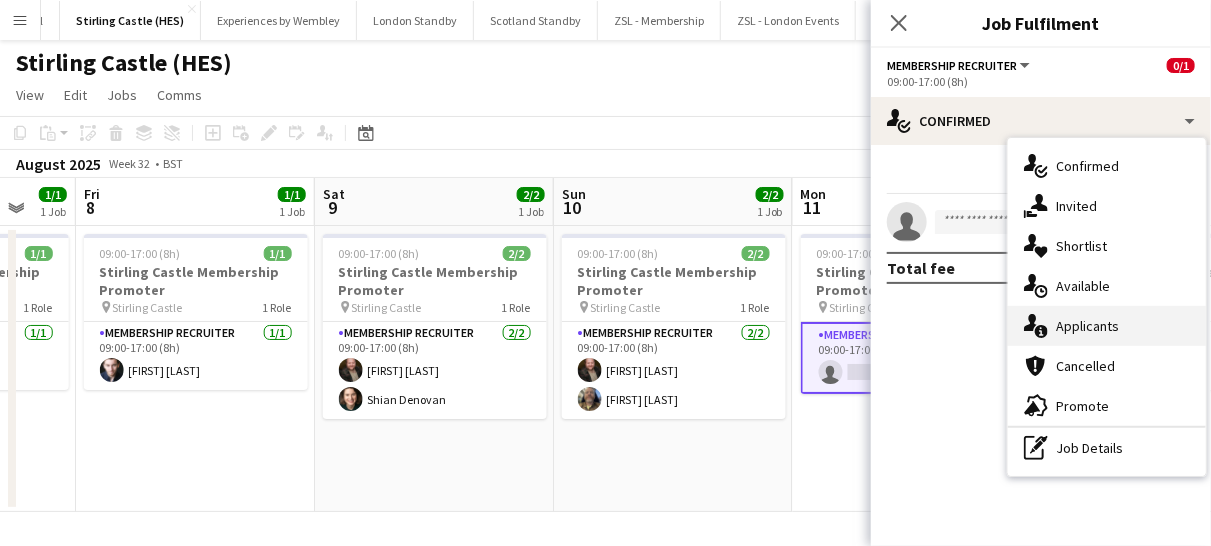 click on "single-neutral-actions-information
Applicants" at bounding box center [1107, 326] 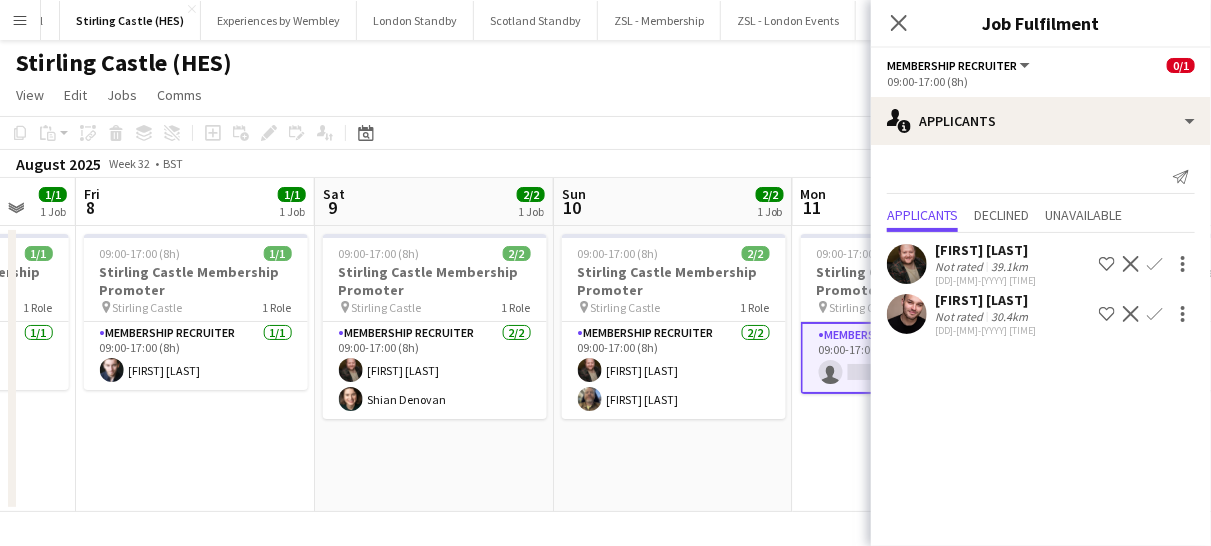 click on "Confirm" at bounding box center (1155, 314) 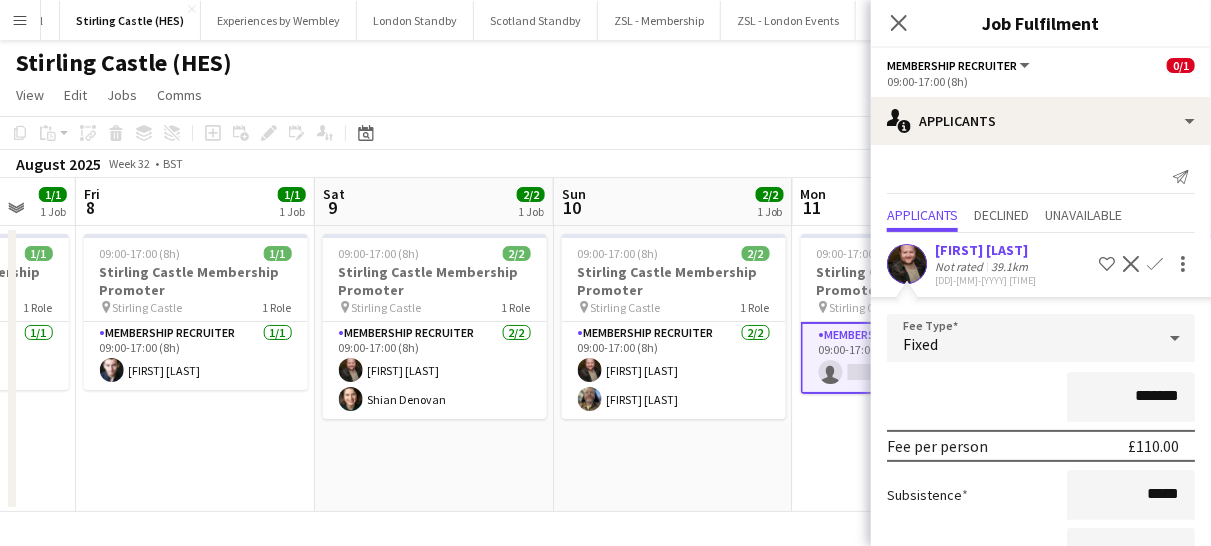 scroll, scrollTop: 203, scrollLeft: 0, axis: vertical 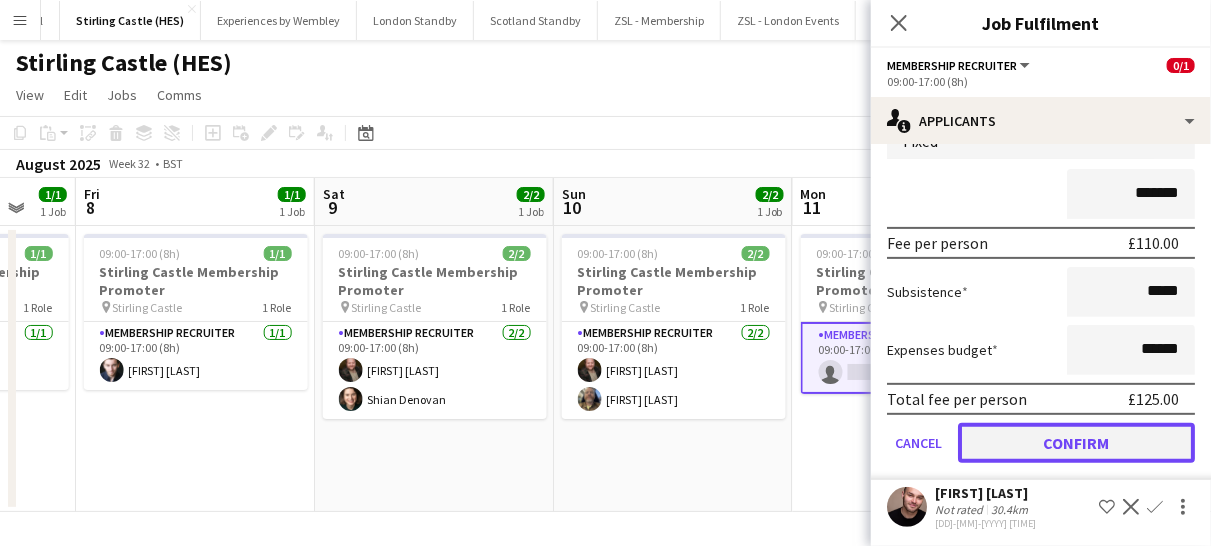 click on "Confirm" 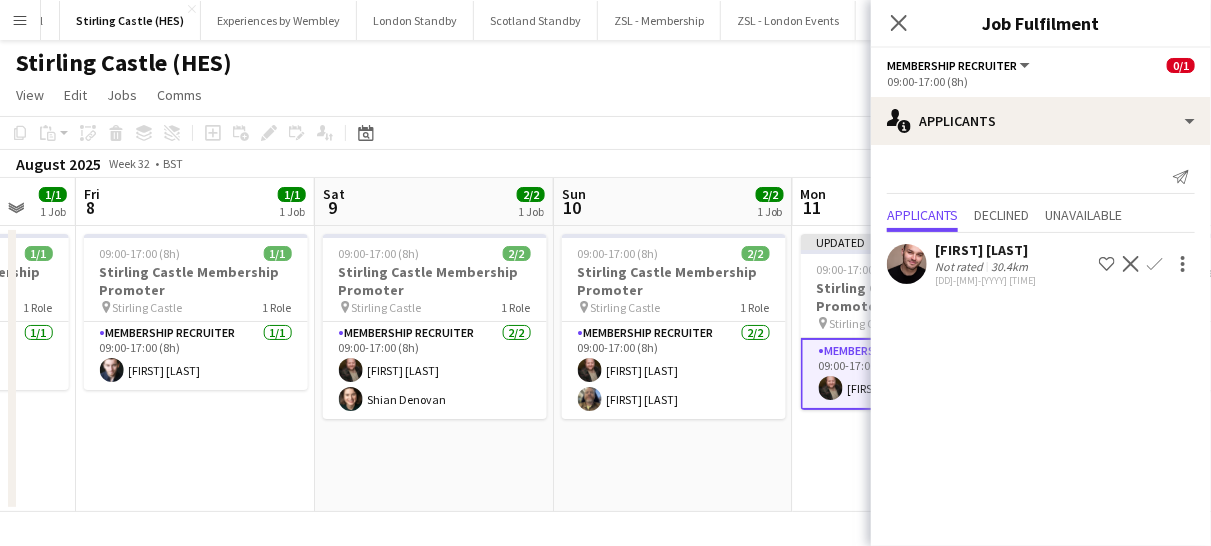 scroll, scrollTop: 0, scrollLeft: 0, axis: both 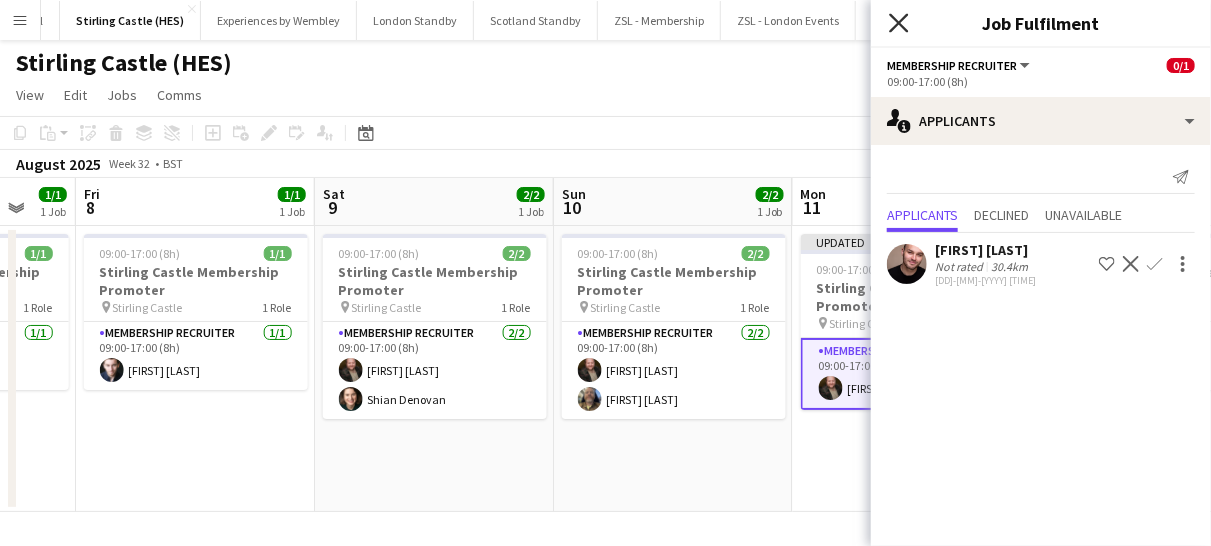 click 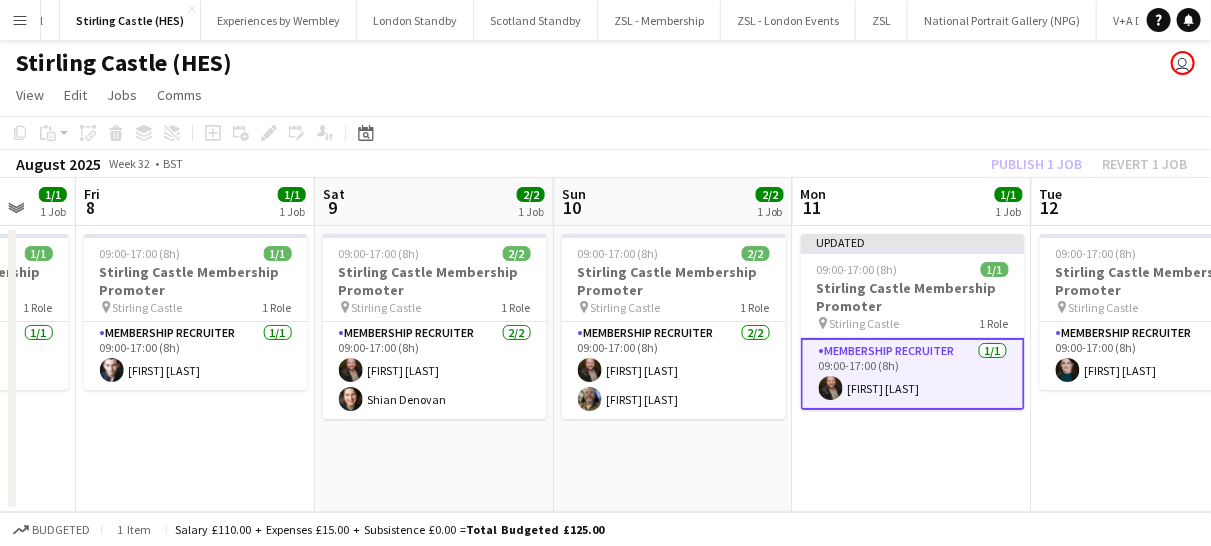 click on "Updated   09:00-17:00 (8h)    1/1   Stirling Castle Membership Promoter
pin
Stirling Castle   1 Role   Membership Recruiter   1/1   09:00-17:00 (8h)
[FIRST] [LAST]" at bounding box center [912, 369] 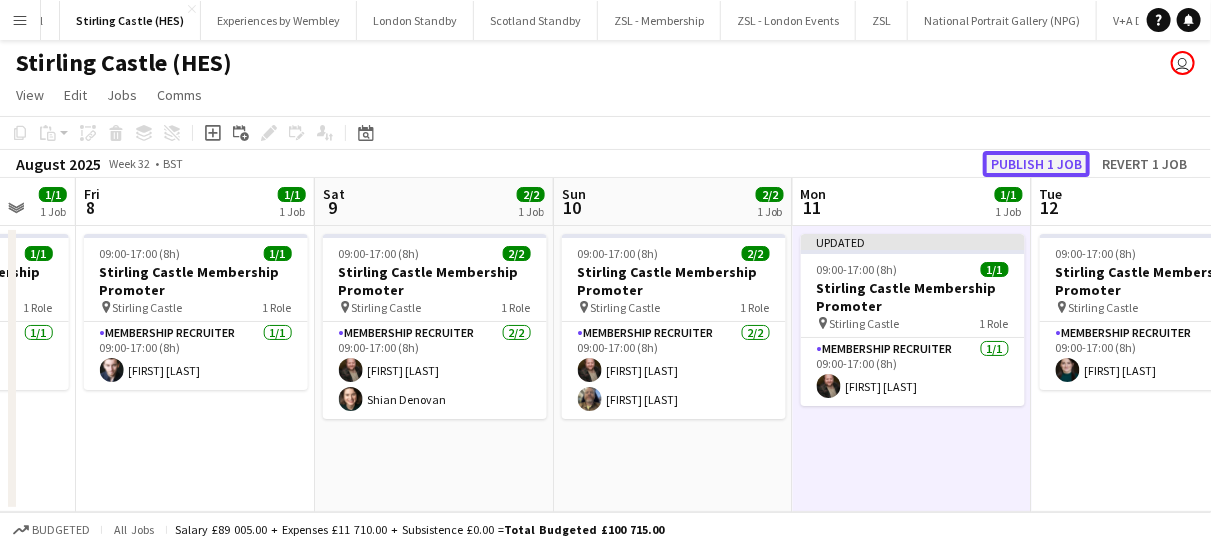 click on "Publish 1 job" 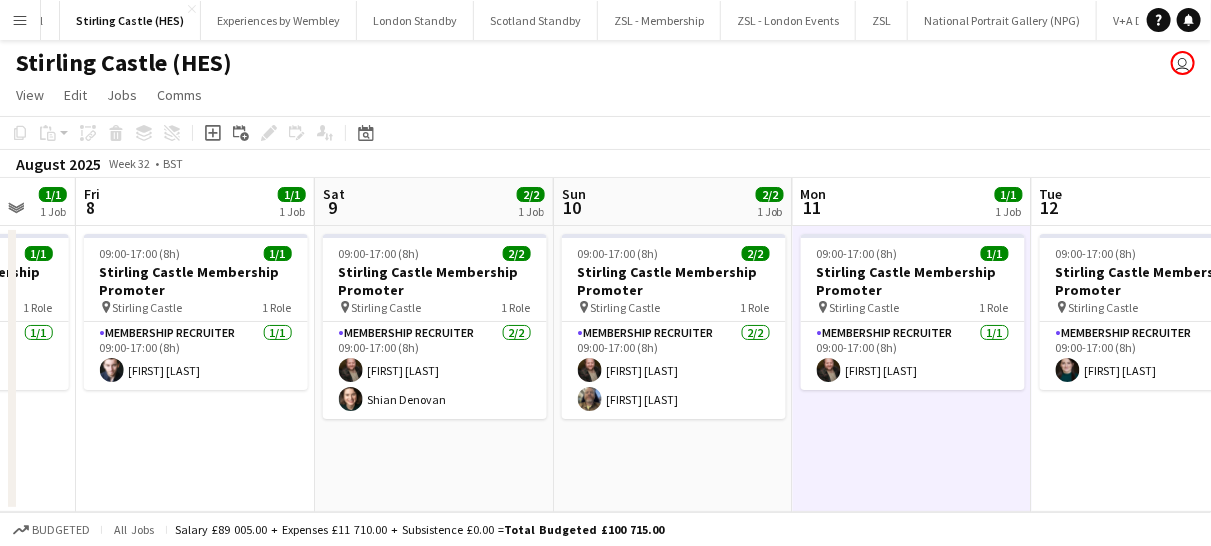 click on "Menu" at bounding box center (20, 20) 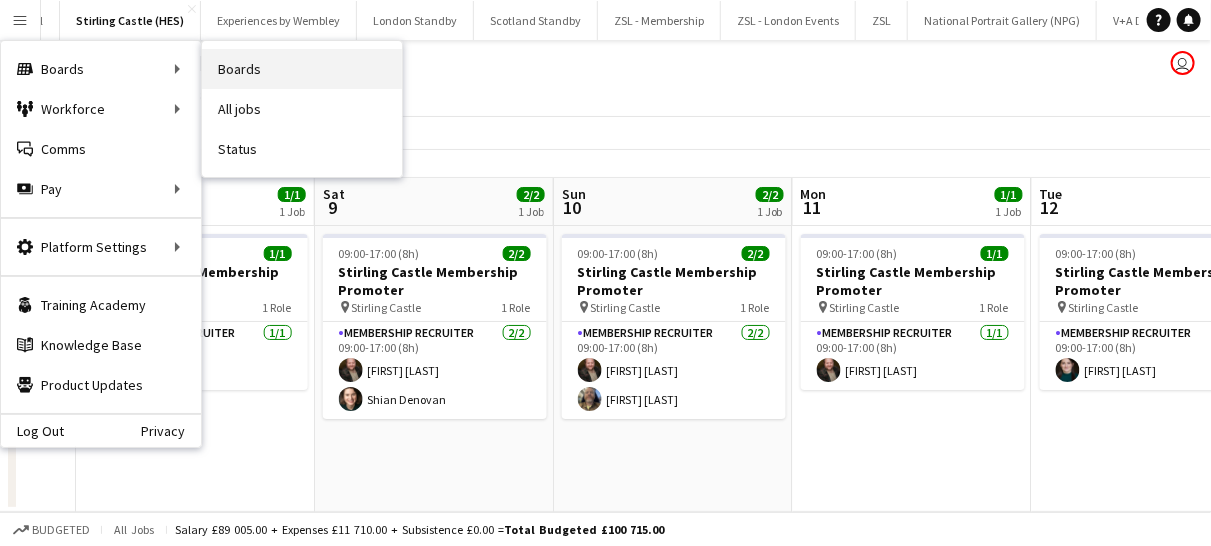click on "Boards" at bounding box center [302, 69] 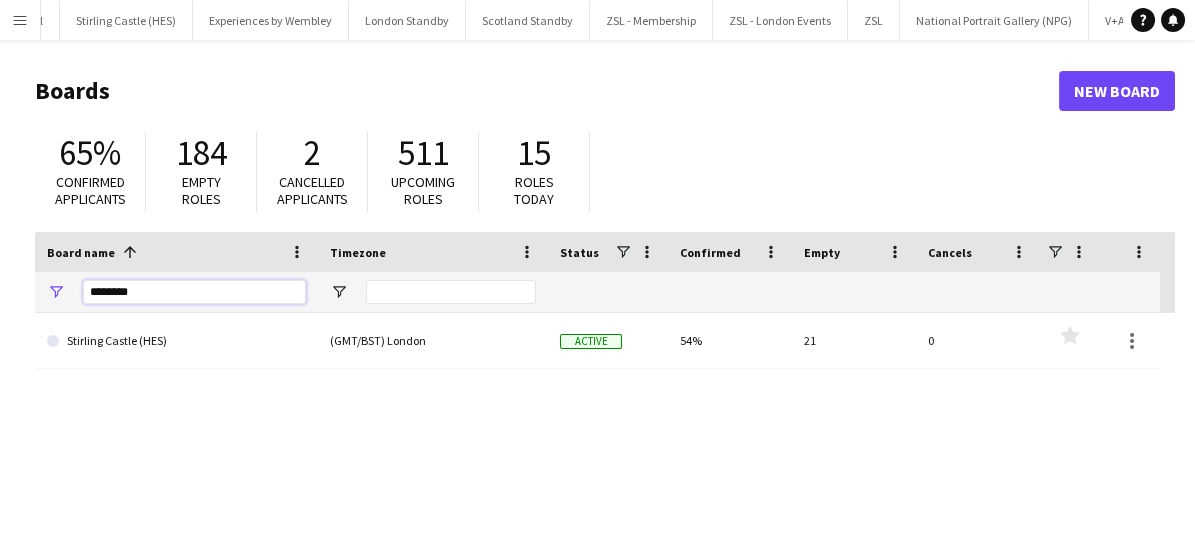 drag, startPoint x: 162, startPoint y: 296, endPoint x: 55, endPoint y: 276, distance: 108.85311 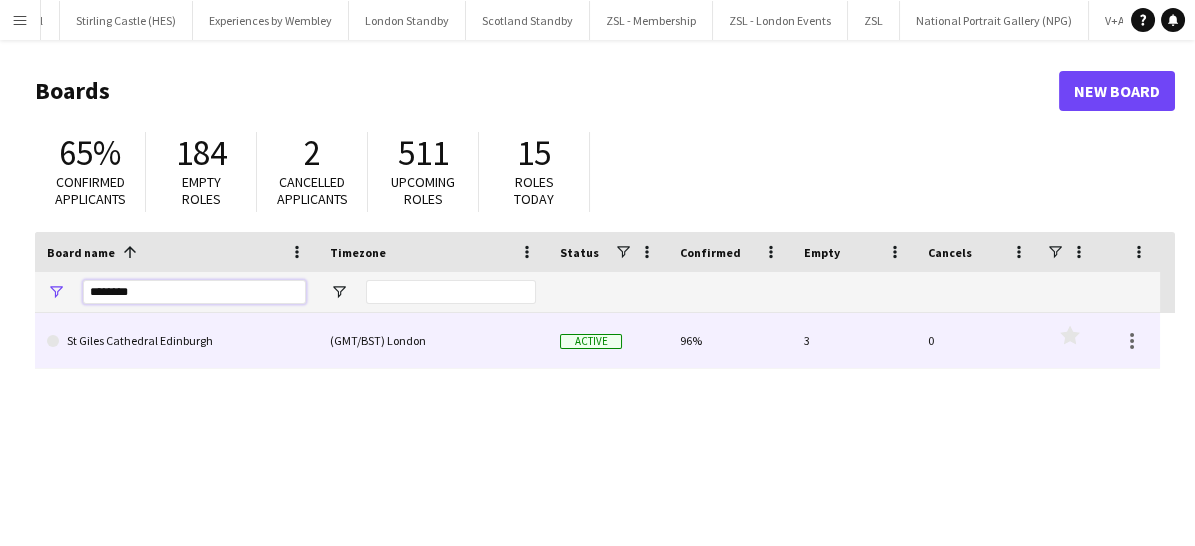 type on "********" 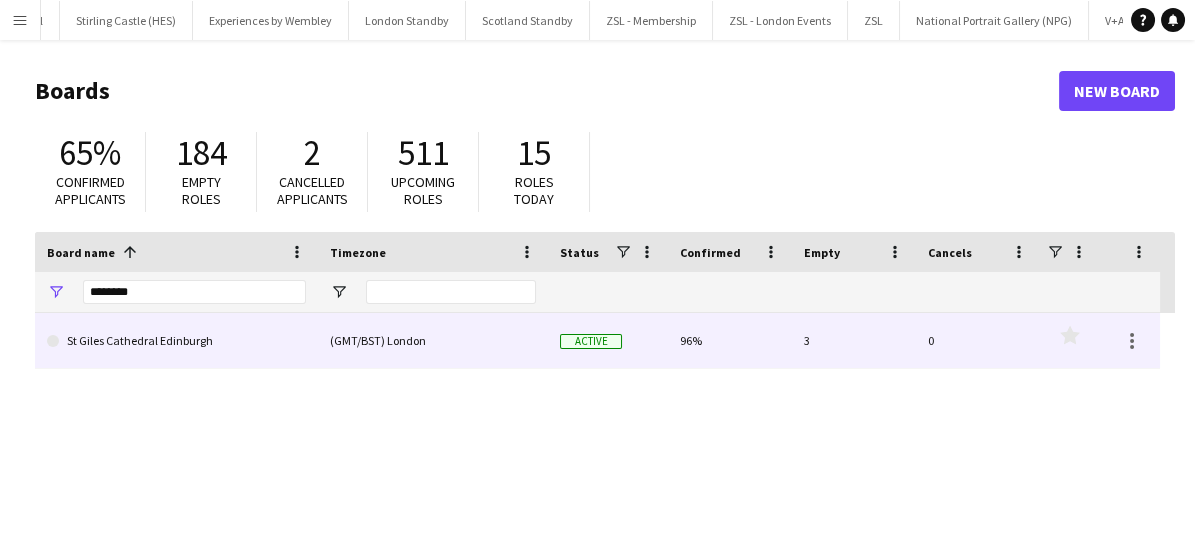 click on "St Giles Cathedral Edinburgh" 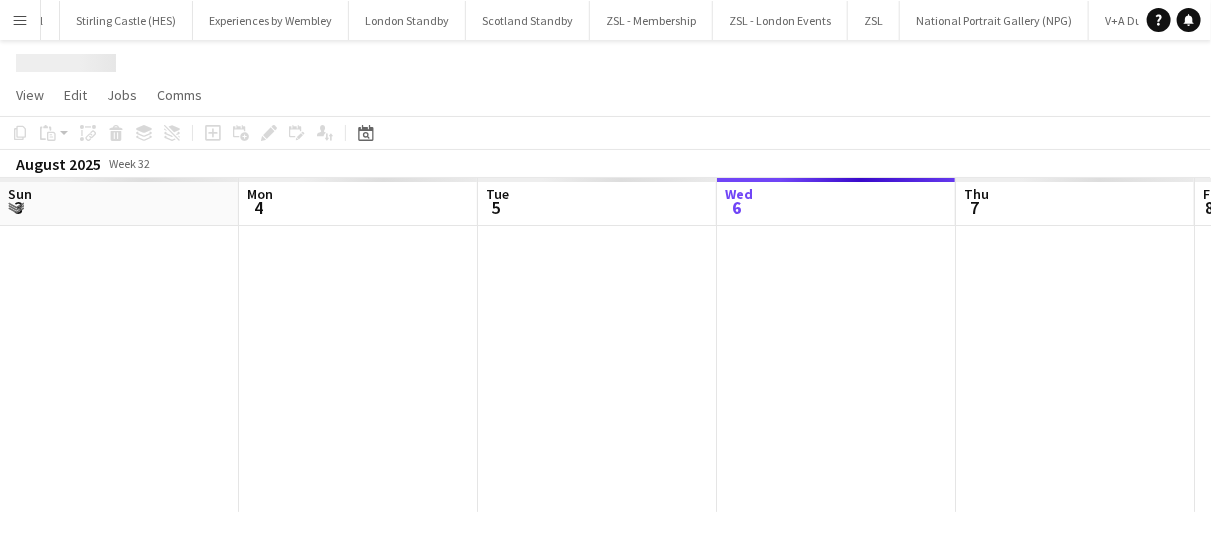 scroll, scrollTop: 0, scrollLeft: 478, axis: horizontal 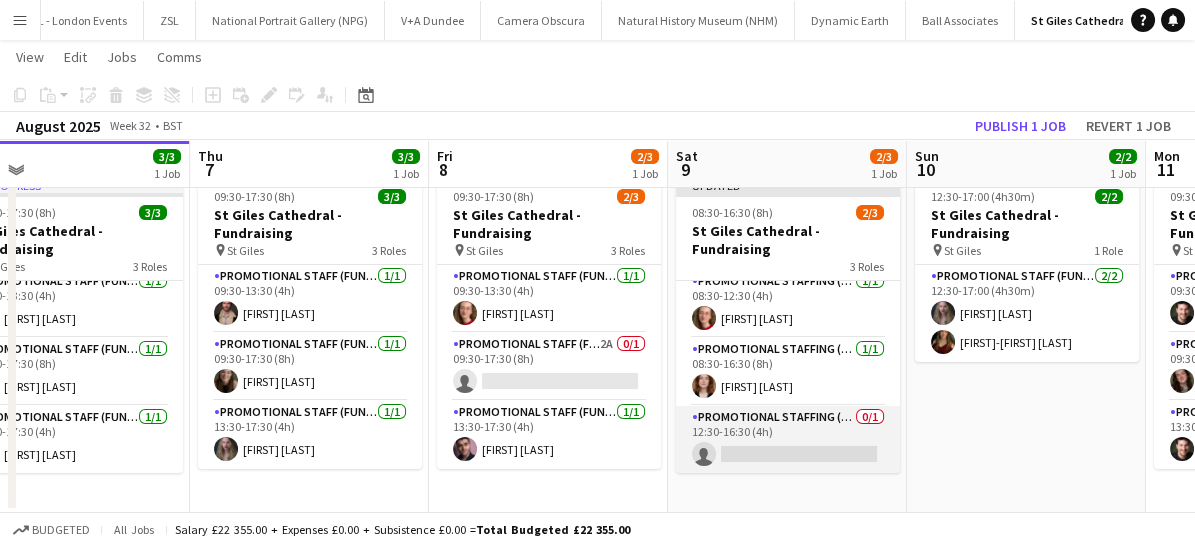 click on "Promotional Staffing (Promotional Staff)   0/1   12:30-16:30 (4h)
single-neutral-actions" at bounding box center (788, 440) 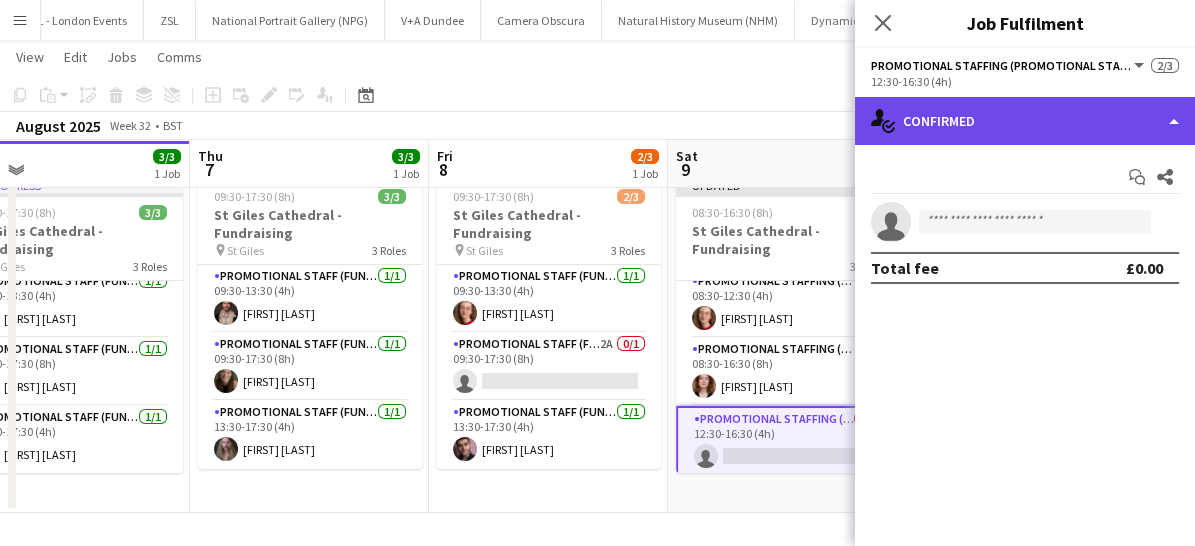 click on "single-neutral-actions-check-2
Confirmed" 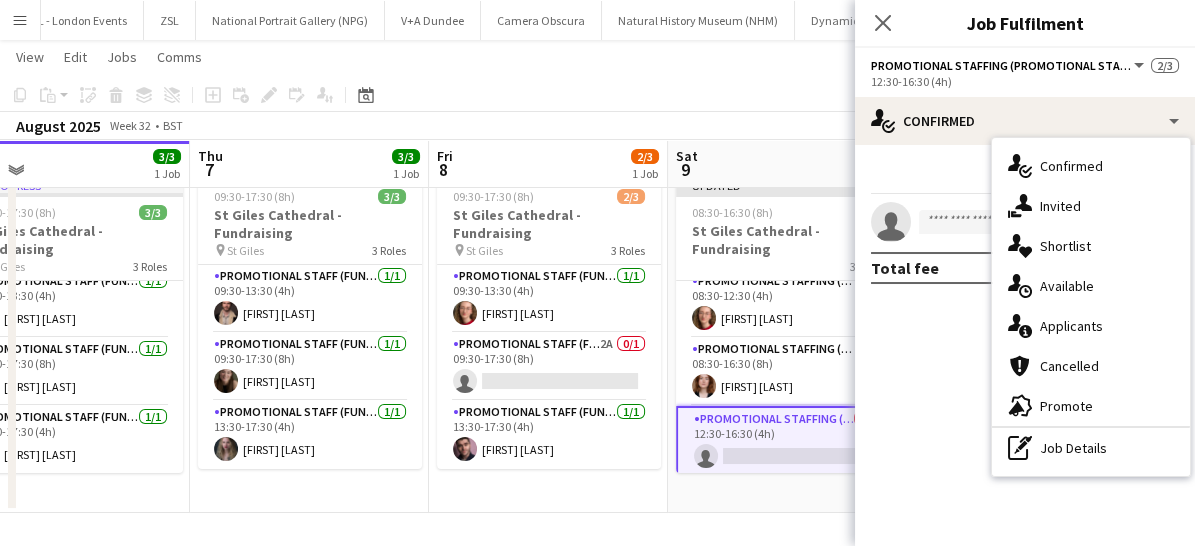 drag, startPoint x: 1055, startPoint y: 326, endPoint x: 1173, endPoint y: 256, distance: 137.20058 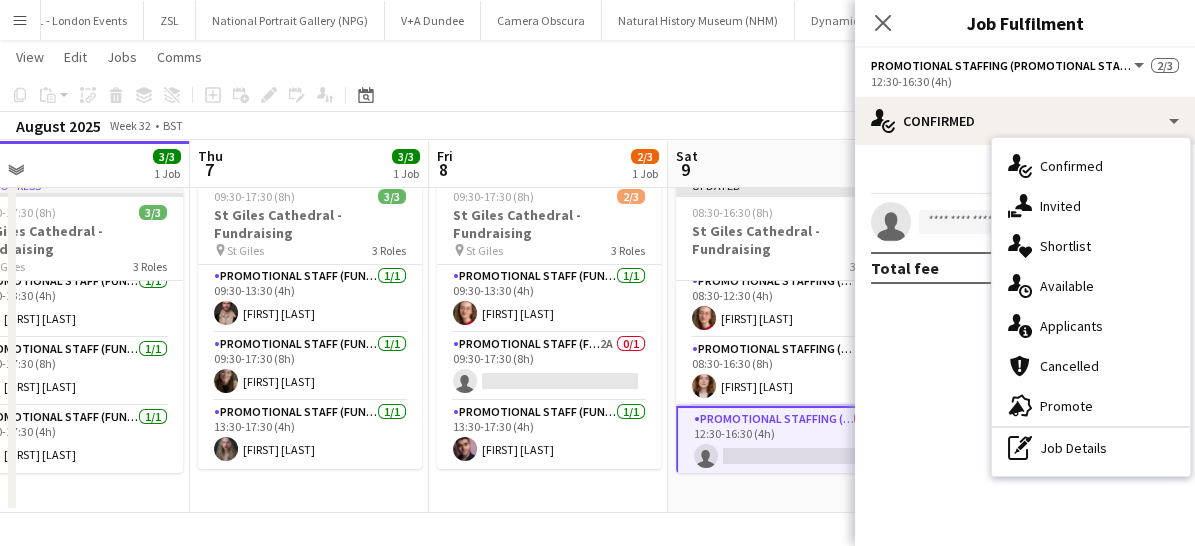click on "single-neutral-actions-heart
Shortlist" at bounding box center [1091, 246] 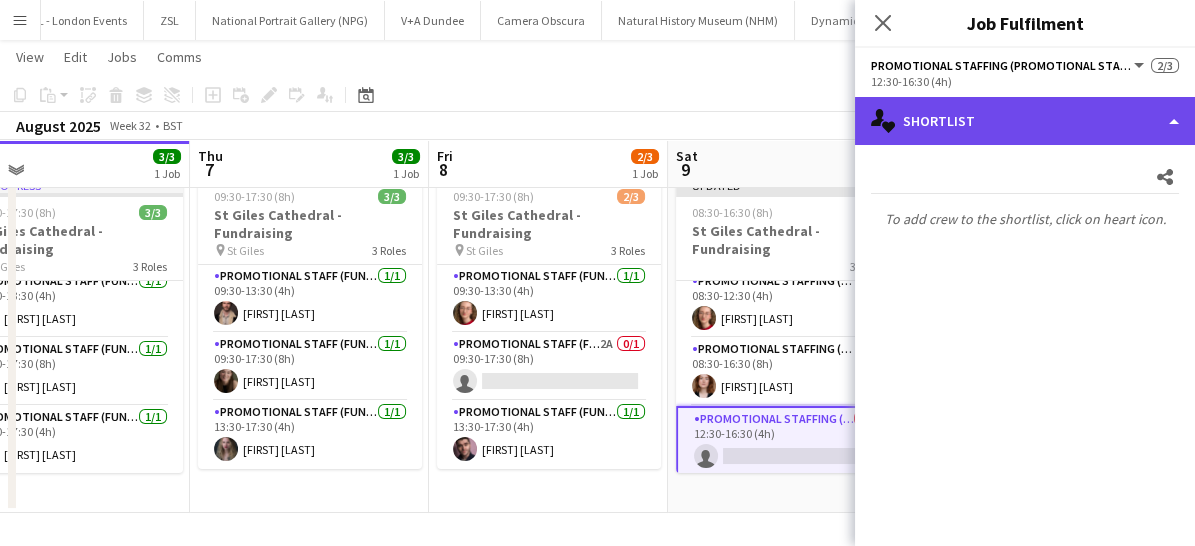 click on "single-neutral-actions-heart
Shortlist" 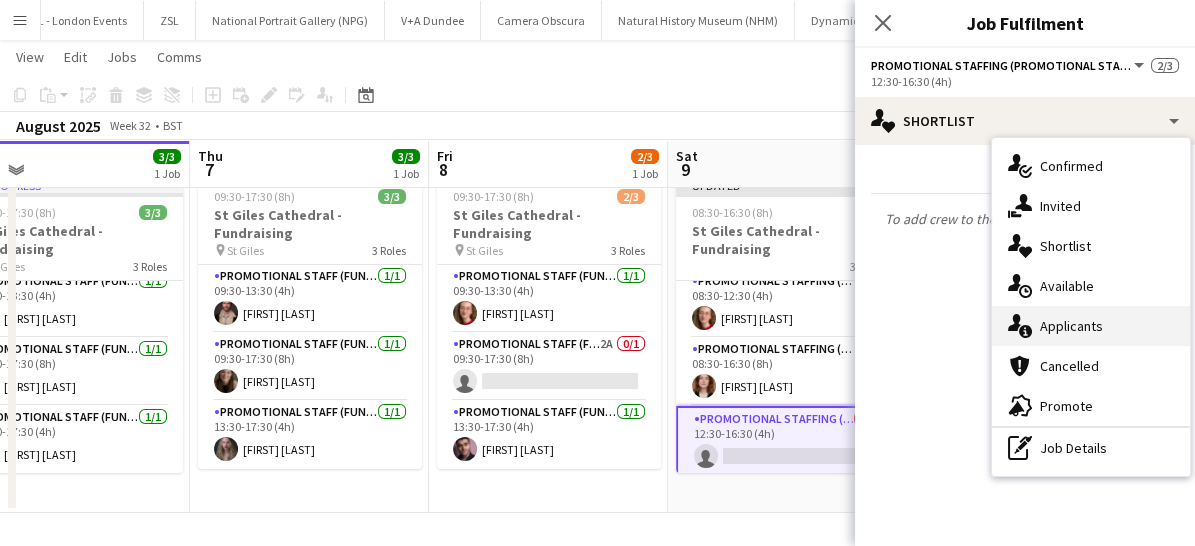 click on "single-neutral-actions-information
Applicants" at bounding box center [1091, 326] 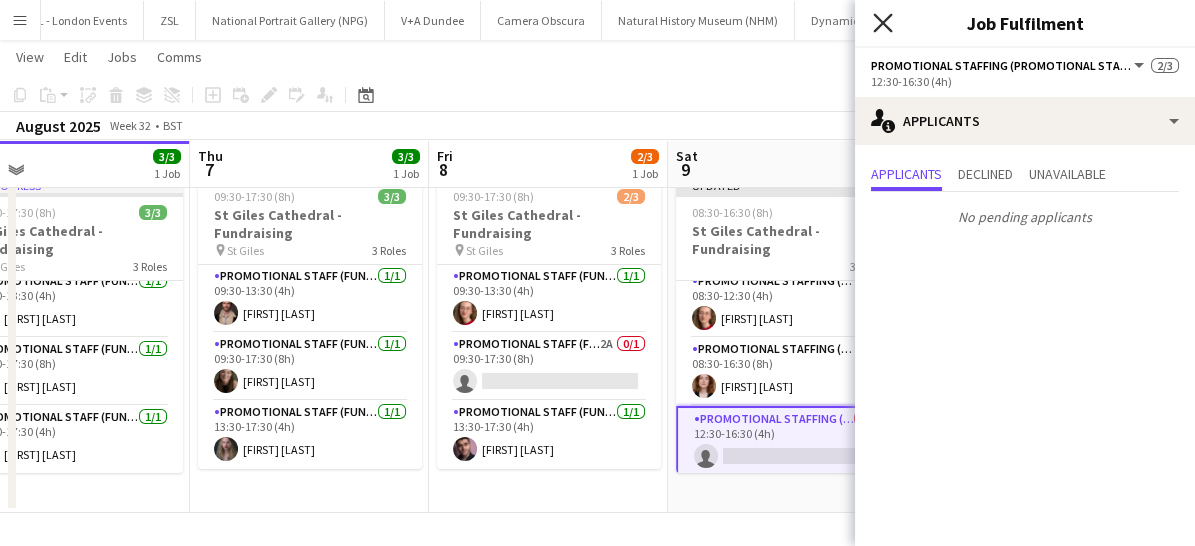 click on "Close pop-in" 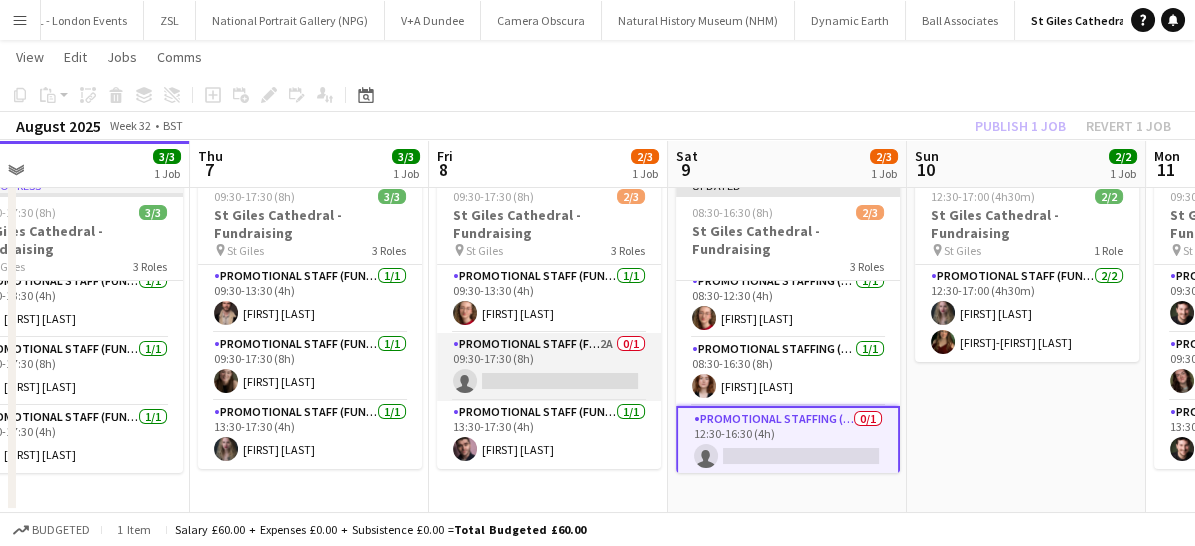 click on "Promotional Staff (Fundraiser)   2A   0/1   09:30-17:30 (8h)
single-neutral-actions" at bounding box center (549, 367) 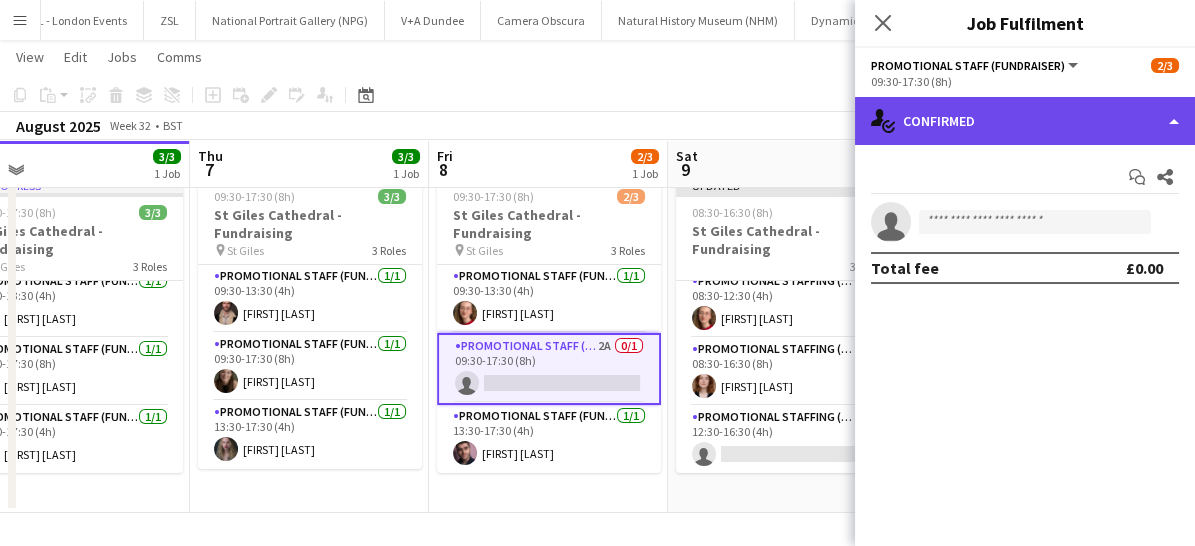 click on "single-neutral-actions-check-2
Confirmed" 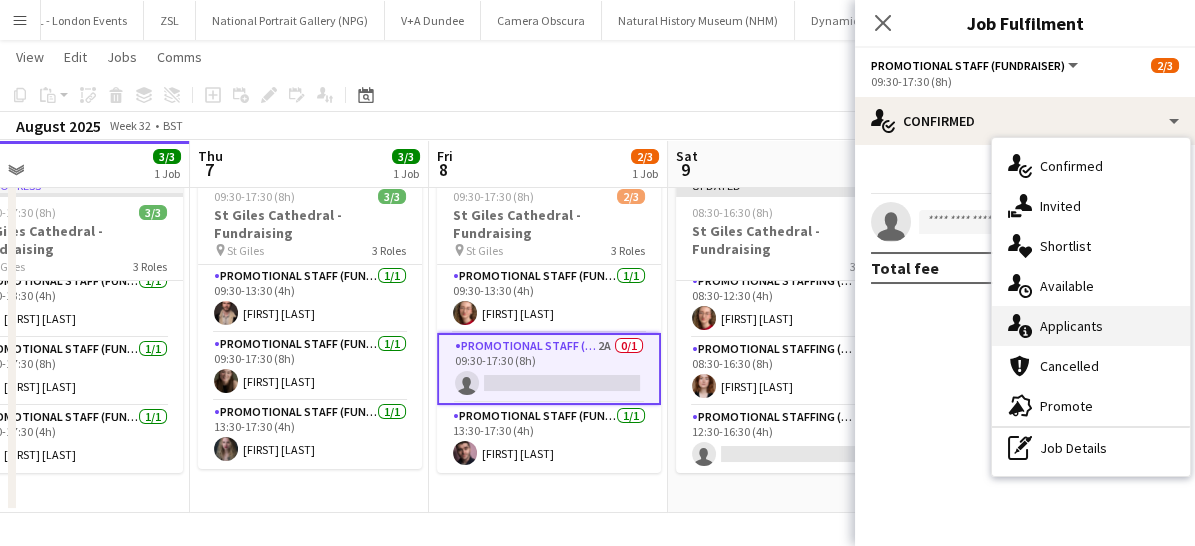 click on "single-neutral-actions-information
Applicants" at bounding box center (1091, 326) 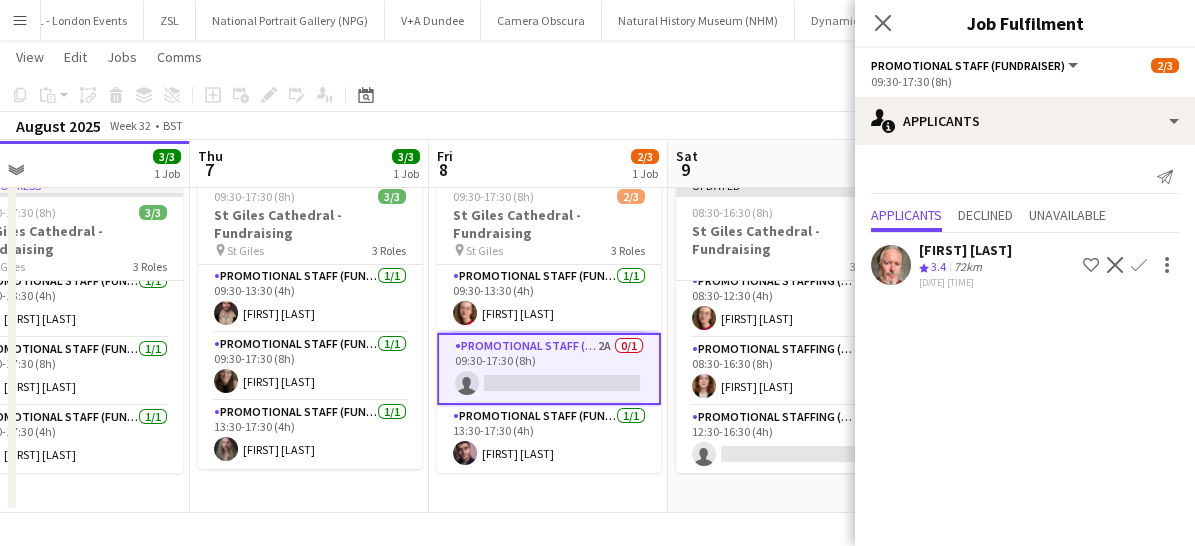 click on "Confirm" 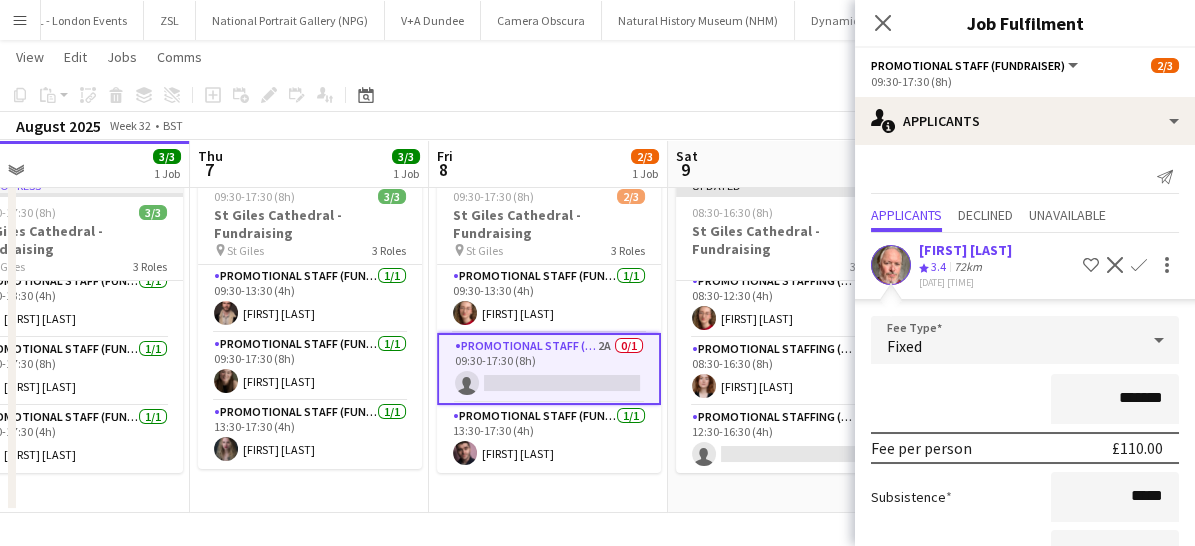 scroll, scrollTop: 154, scrollLeft: 0, axis: vertical 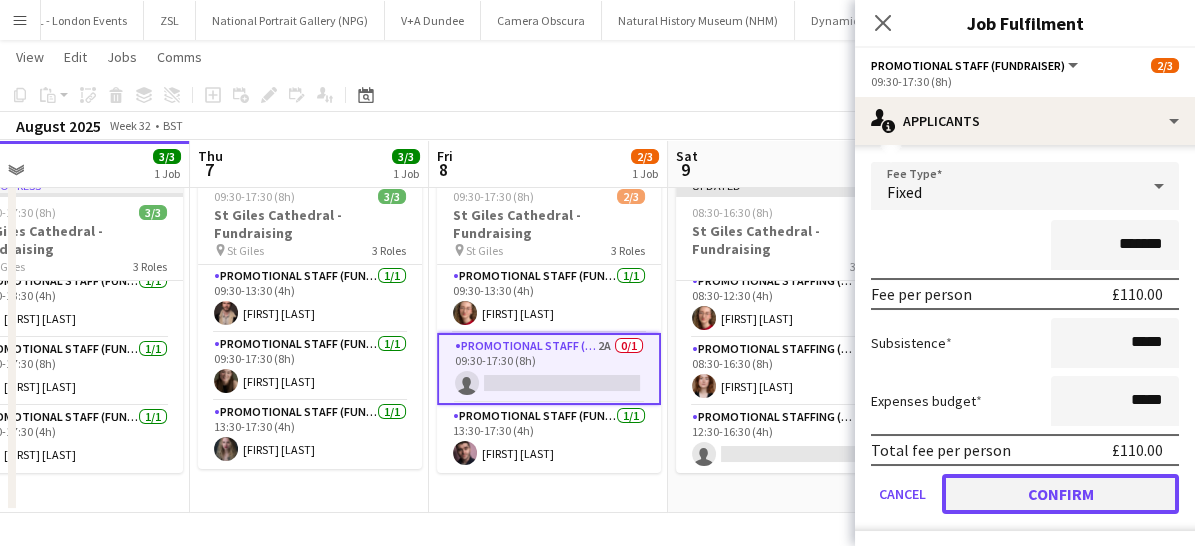 click on "Confirm" 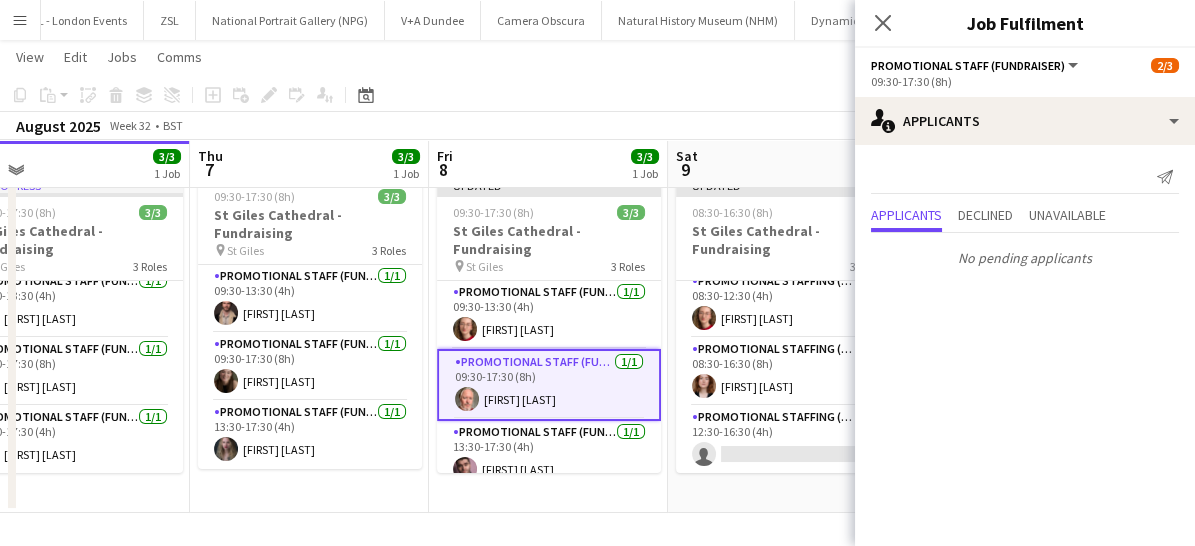 scroll, scrollTop: 0, scrollLeft: 0, axis: both 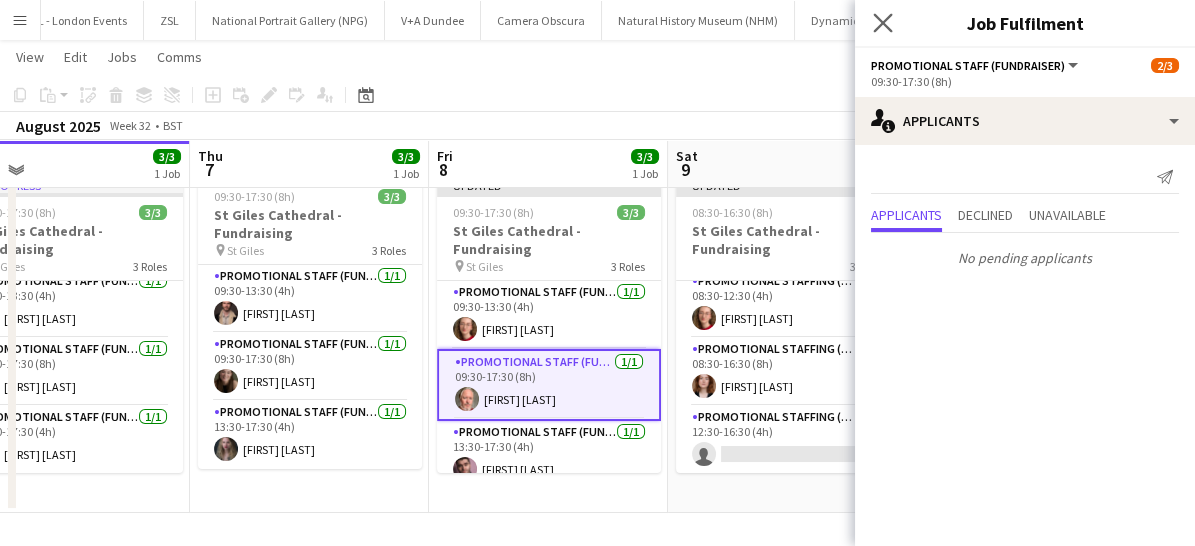 click on "Close pop-in" 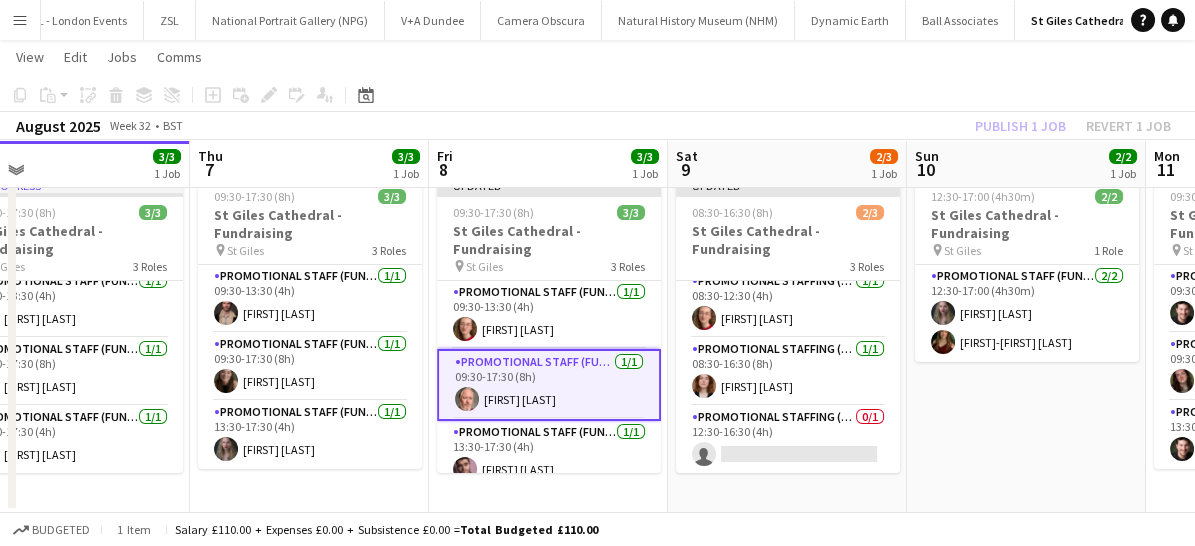 click on "Promotional Staff (Fundraiser)   1/1   09:30-17:30 (8h)
[FIRST] [LAST]" at bounding box center (549, 385) 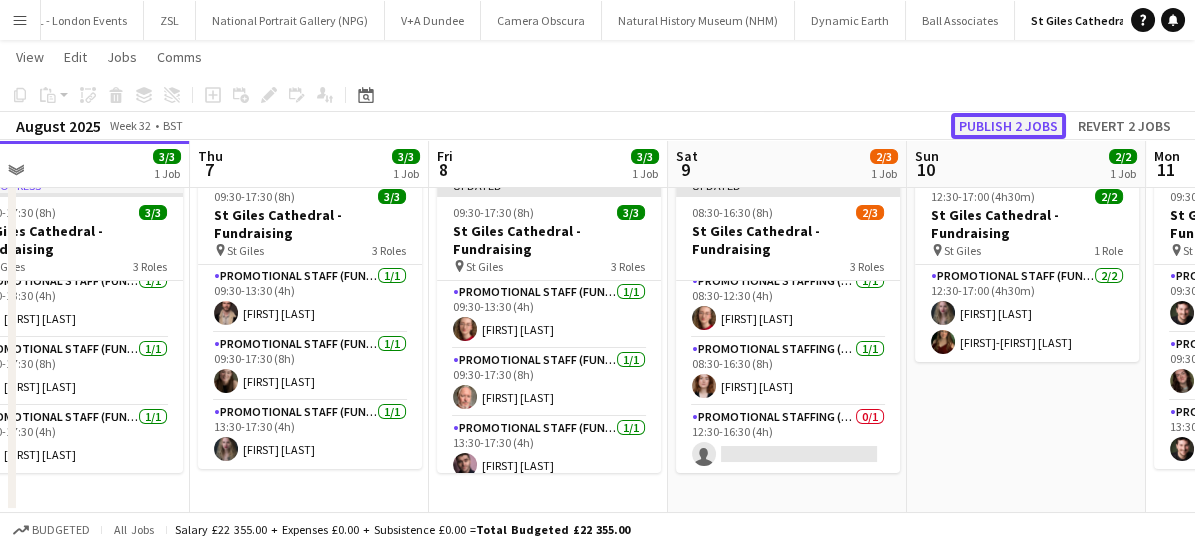 click on "Publish 2 jobs" 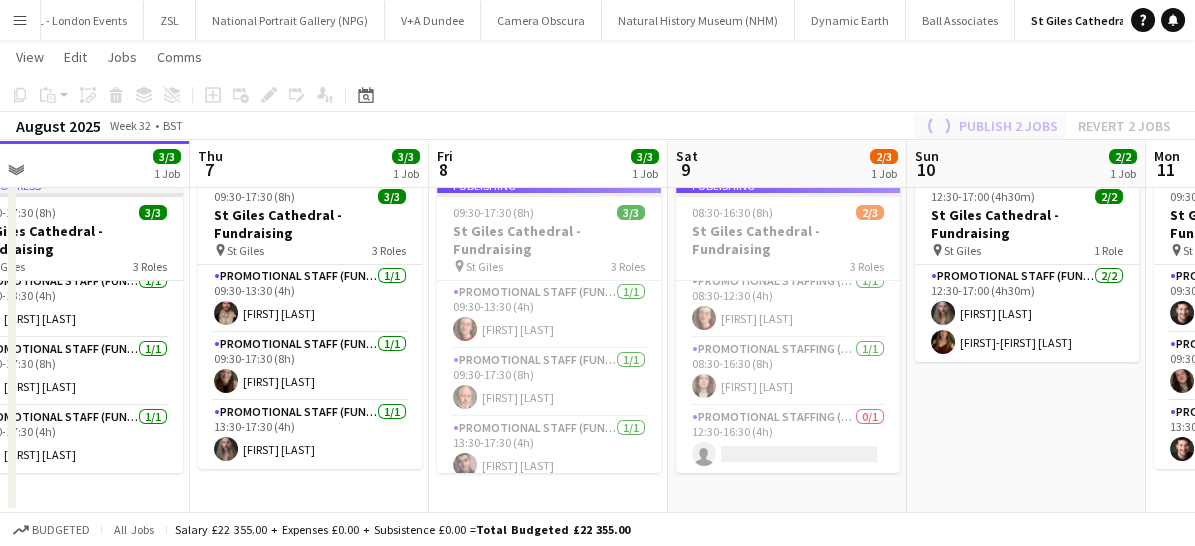 scroll, scrollTop: 0, scrollLeft: 0, axis: both 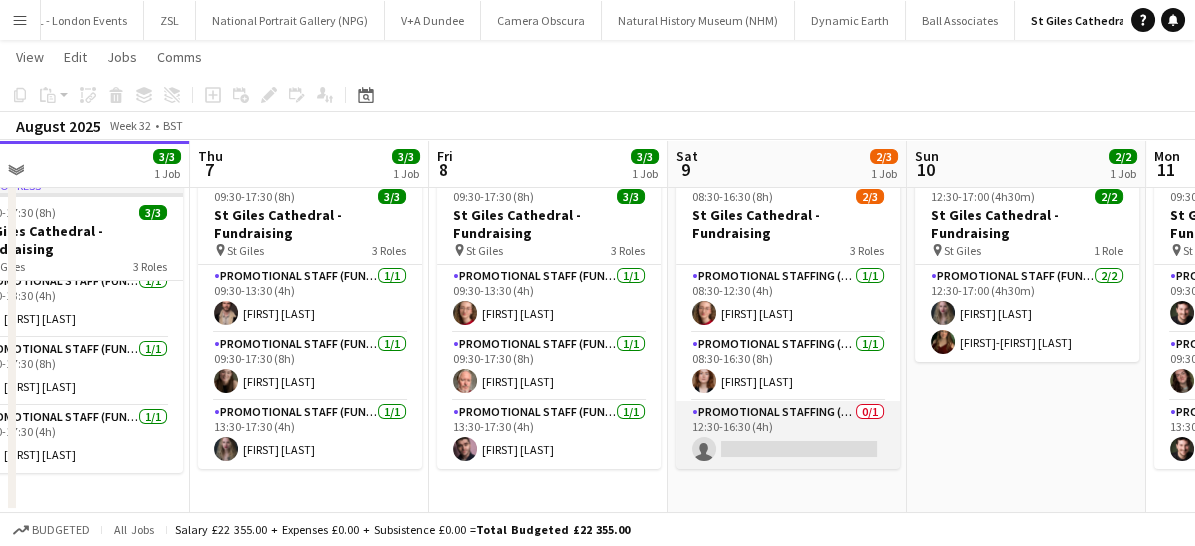 click on "Promotional Staffing (Promotional Staff)   0/1   12:30-16:30 (4h)
single-neutral-actions" at bounding box center [788, 435] 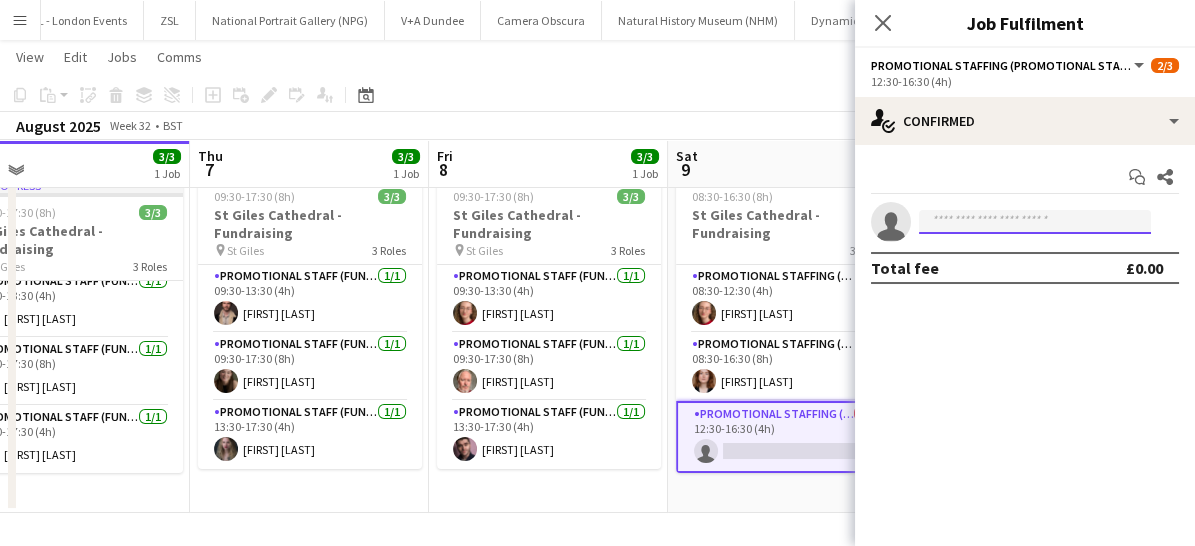 click at bounding box center [1035, 222] 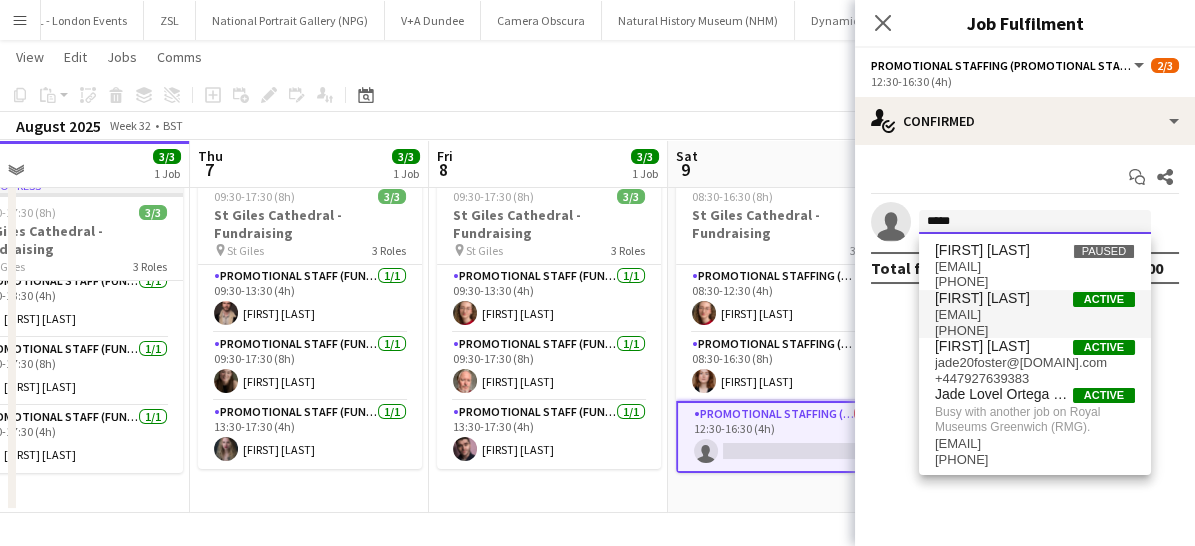 type on "****" 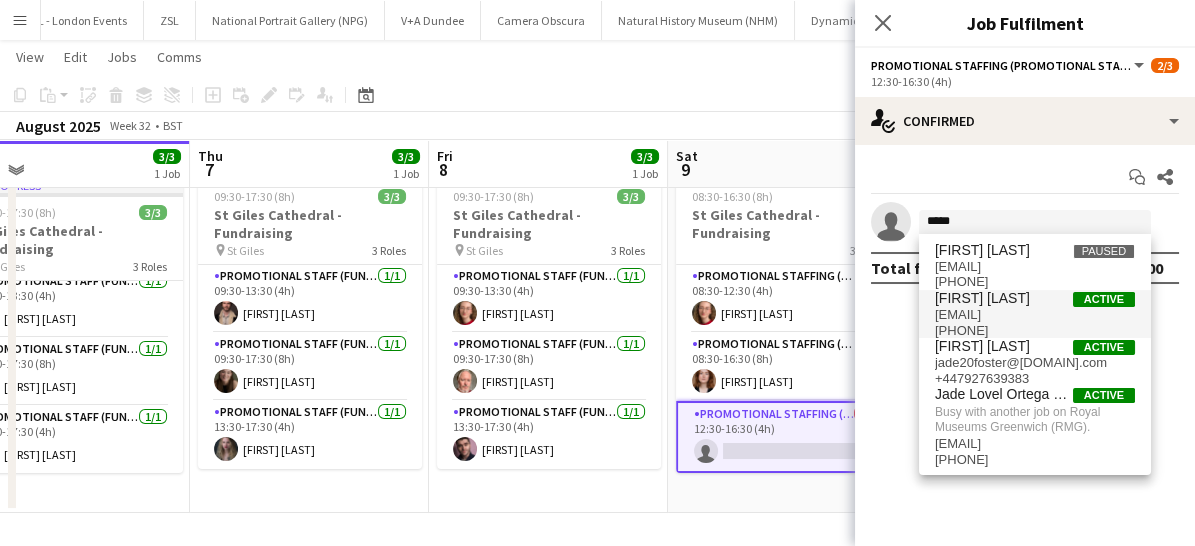 click on "[PHONE]" at bounding box center (1035, 331) 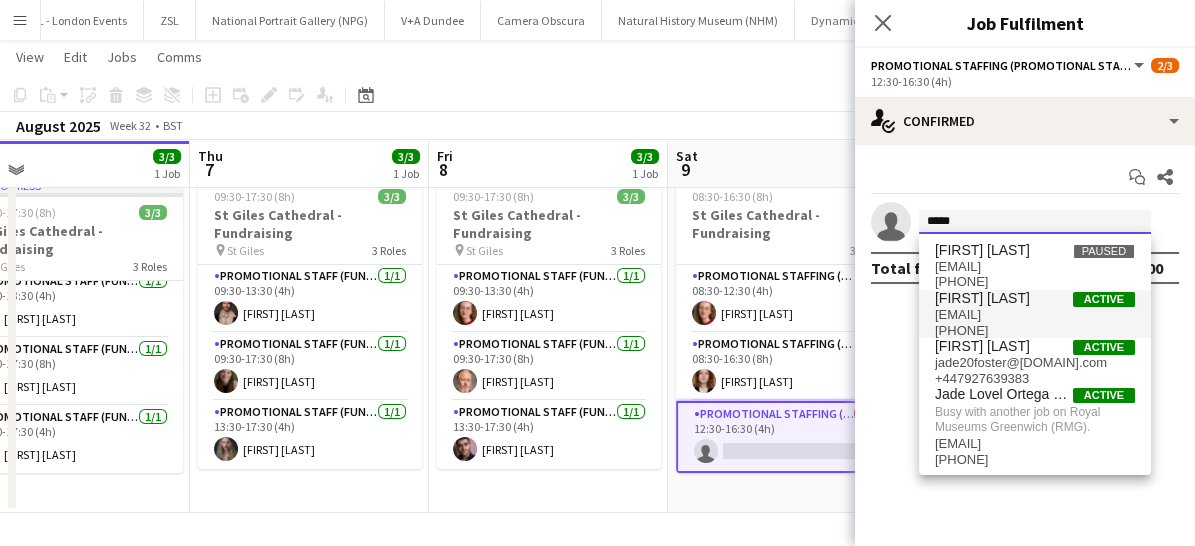 type 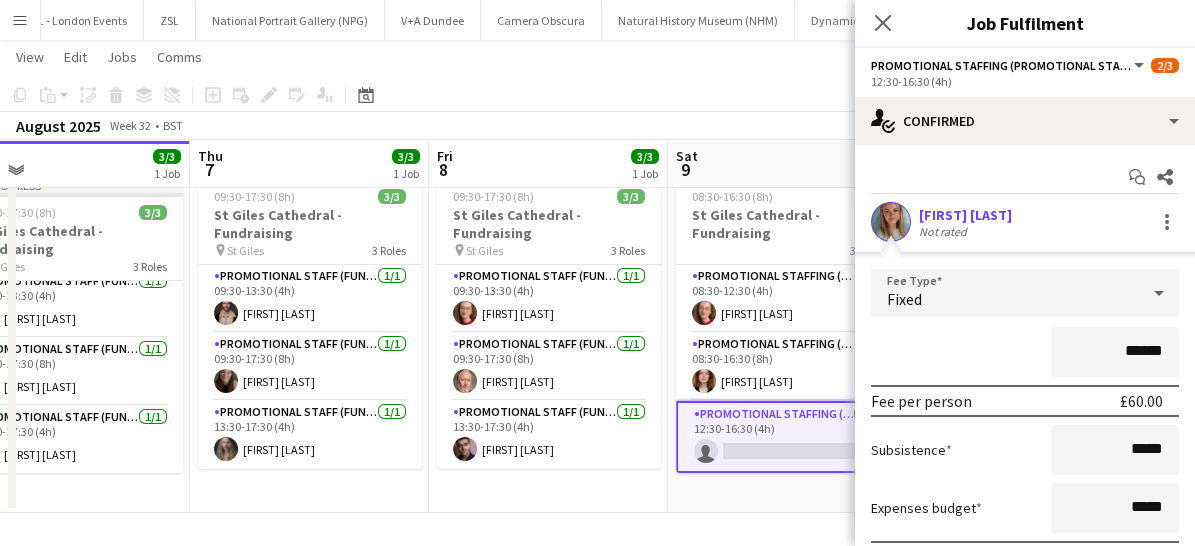 scroll, scrollTop: 147, scrollLeft: 0, axis: vertical 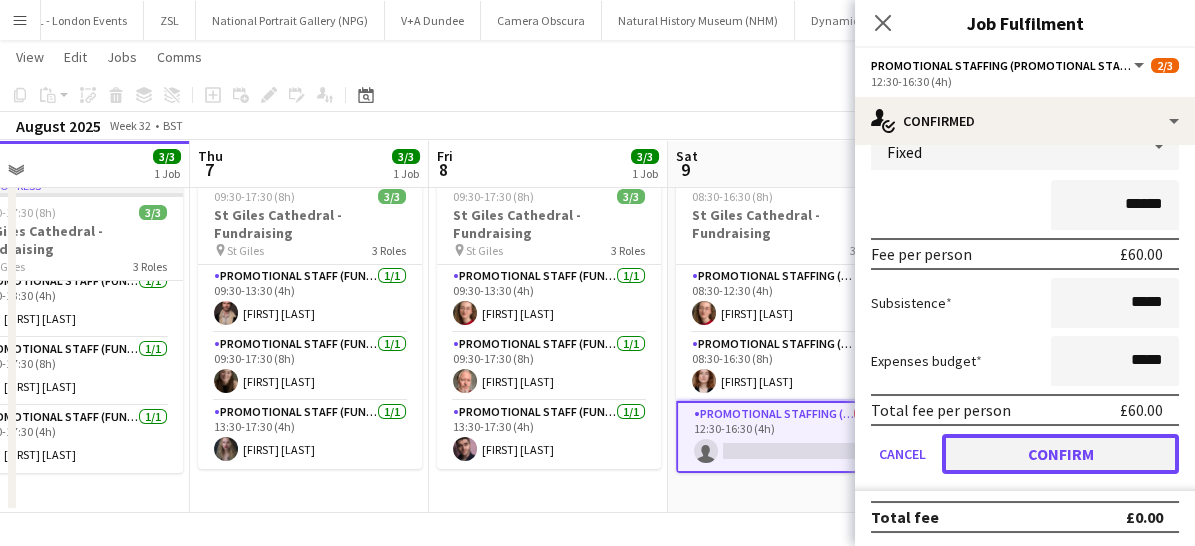 click on "Confirm" at bounding box center (1060, 454) 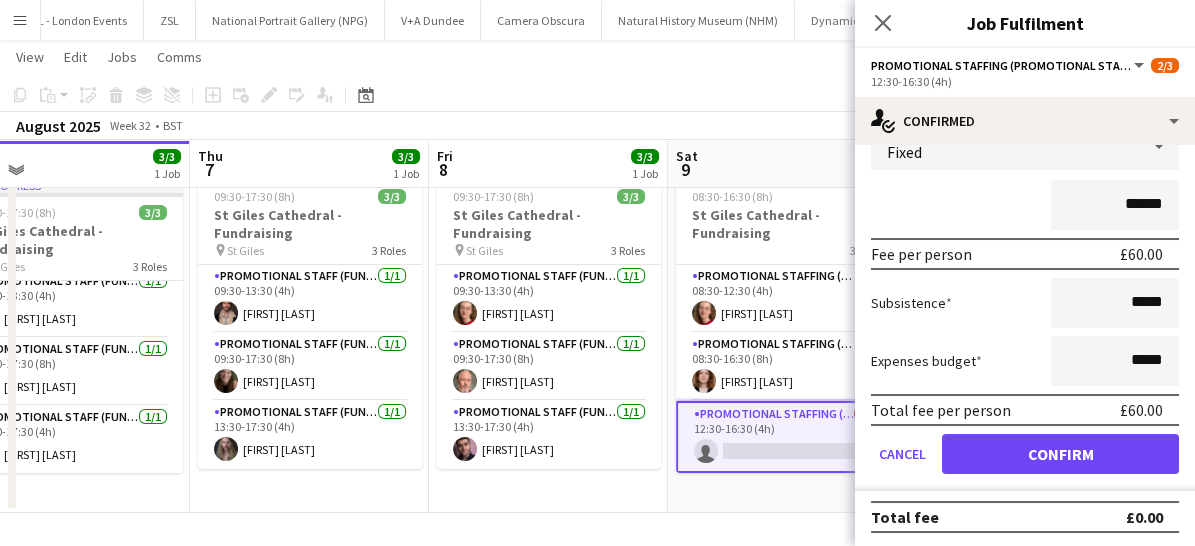 scroll, scrollTop: 0, scrollLeft: 0, axis: both 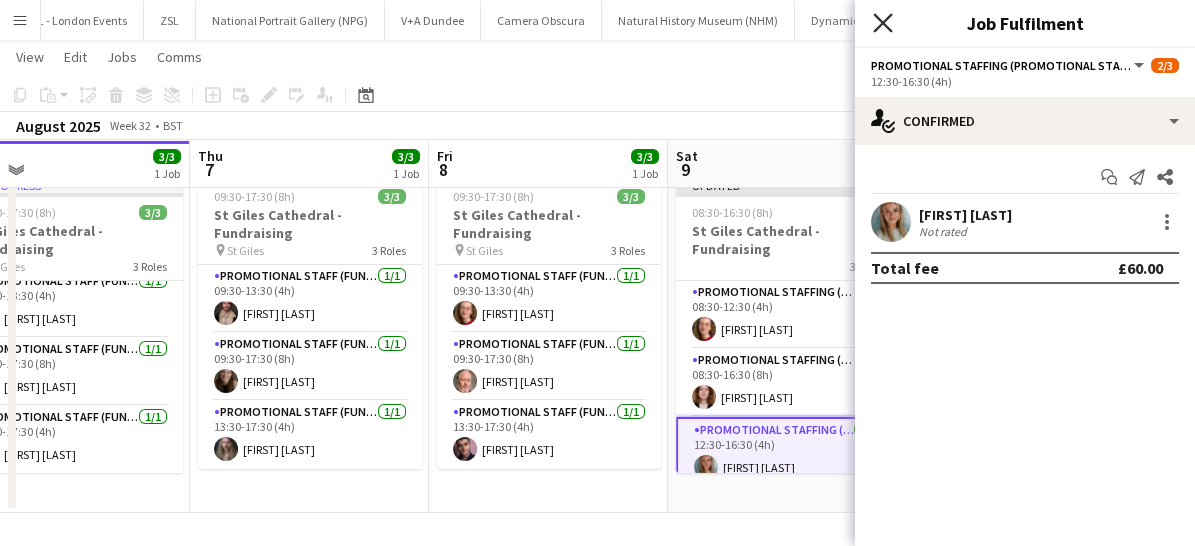 click 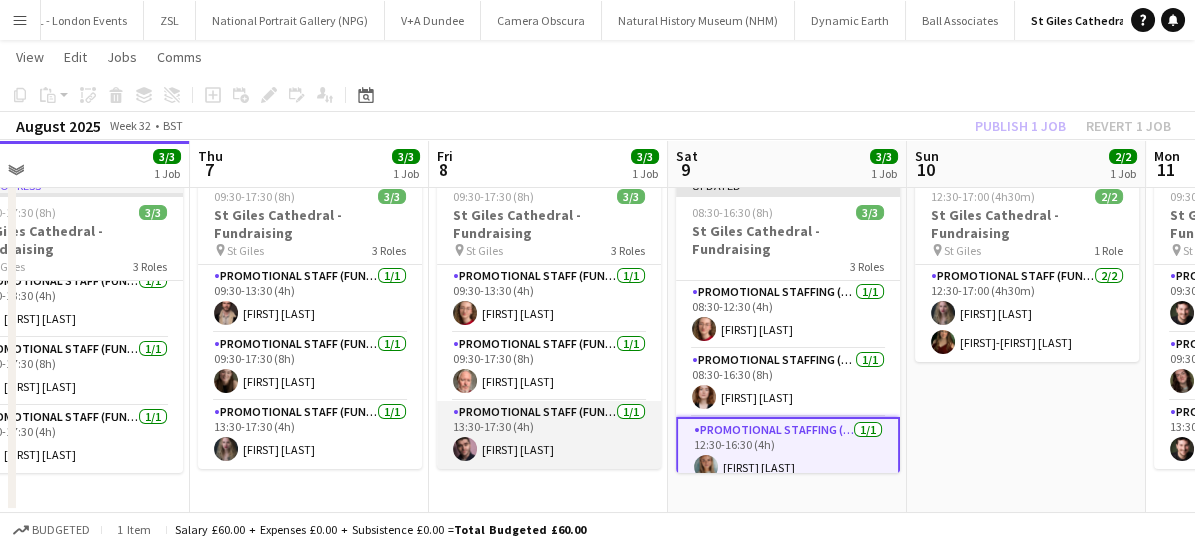 click on "Promotional Staff (Fundraiser)   1/1   13:30-17:30 (4h)
[FIRST] [LAST]" at bounding box center [549, 435] 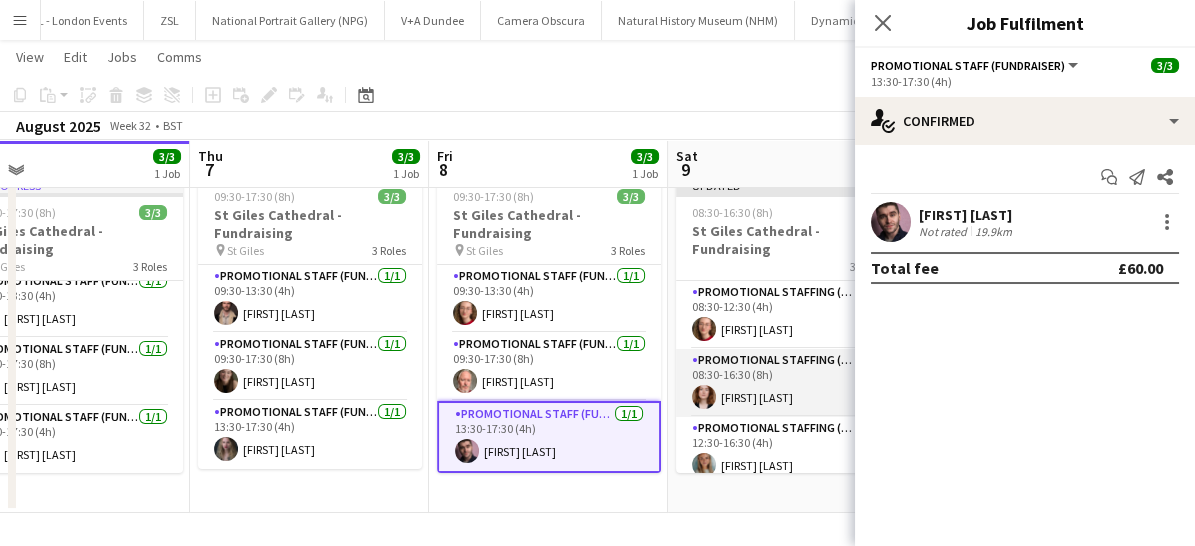 click on "Promotional Staffing (Promotional Staff)   1/1   08:30-16:30 (8h)
[FIRST] [LAST]" at bounding box center [788, 383] 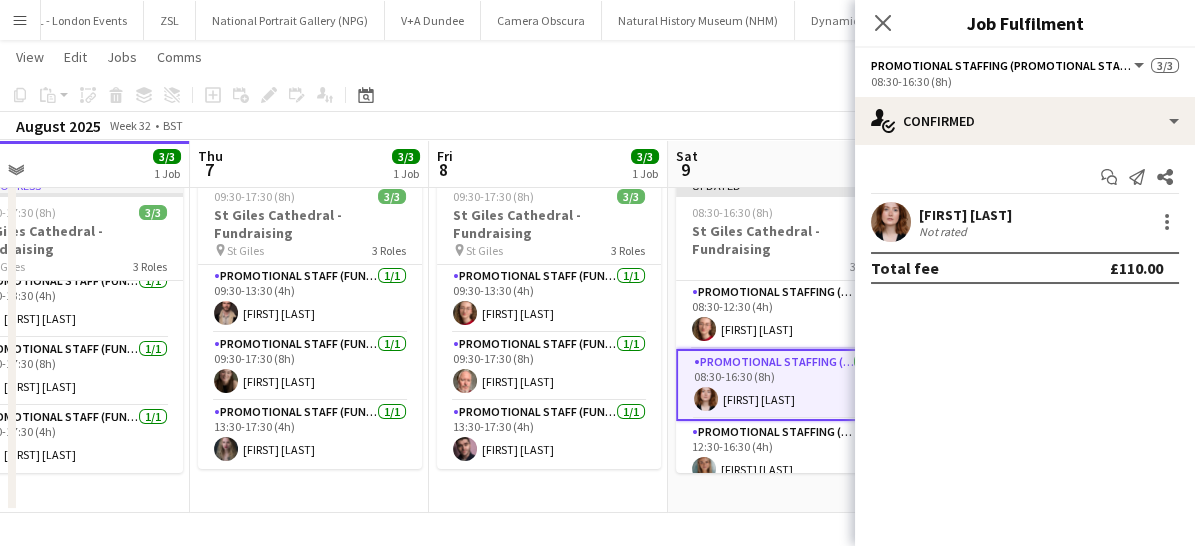click on "View  Day view expanded Day view collapsed Month view Date picker Jump to today Expand Linked Jobs Collapse Linked Jobs  Edit  Copy Ctrl+C  Paste  Without Crew Ctrl+V With Crew Ctrl+Shift+V Paste as linked job  Group  Group Ungroup  Jobs  New Job Edit Job Delete Job New Linked Job Edit Linked Jobs Job fulfilment Promote Role Copy Role URL  Comms  Notify confirmed crew Create chat" 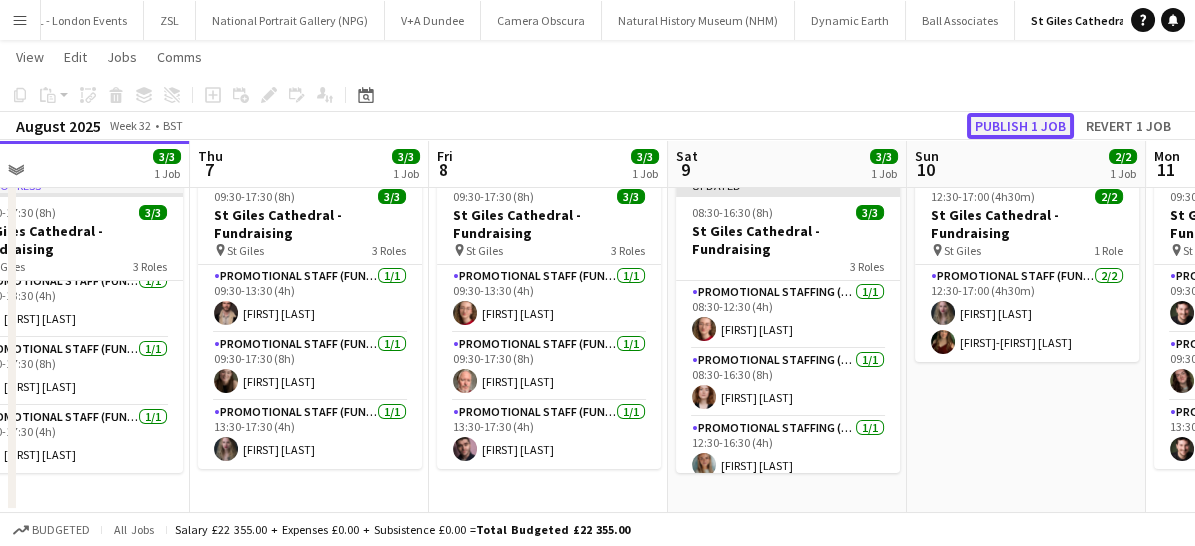click on "Publish 1 job" 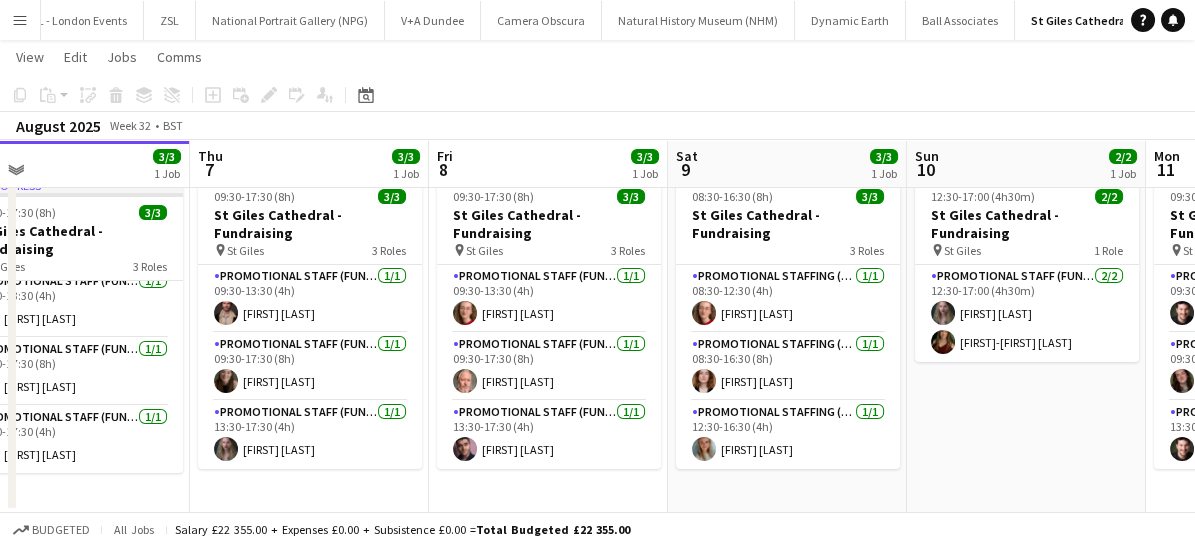 click on "Menu" at bounding box center (20, 20) 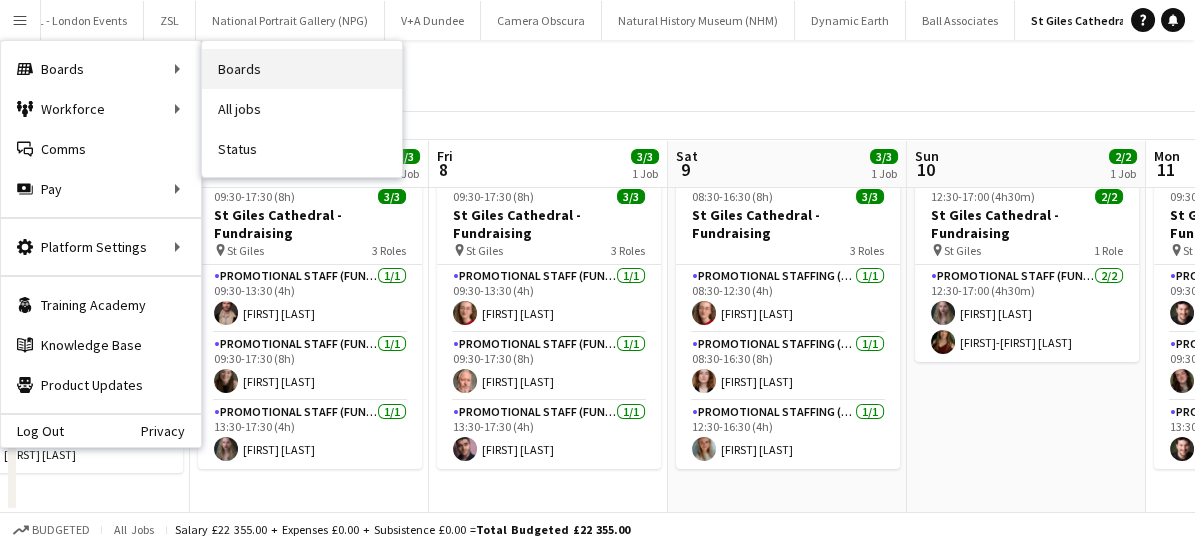 click on "Boards" at bounding box center (302, 69) 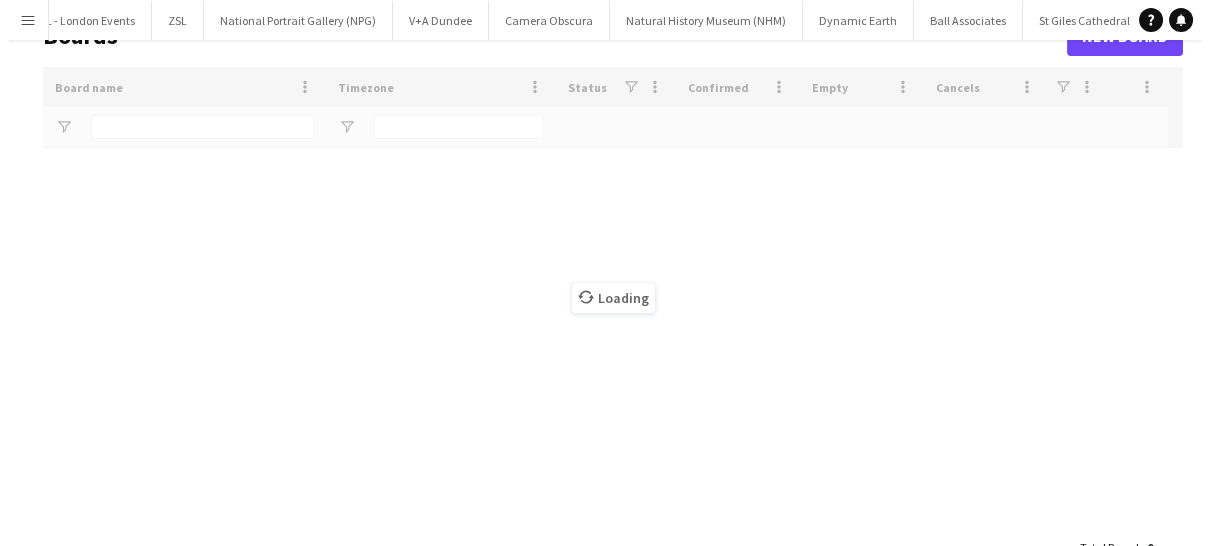 scroll, scrollTop: 0, scrollLeft: 0, axis: both 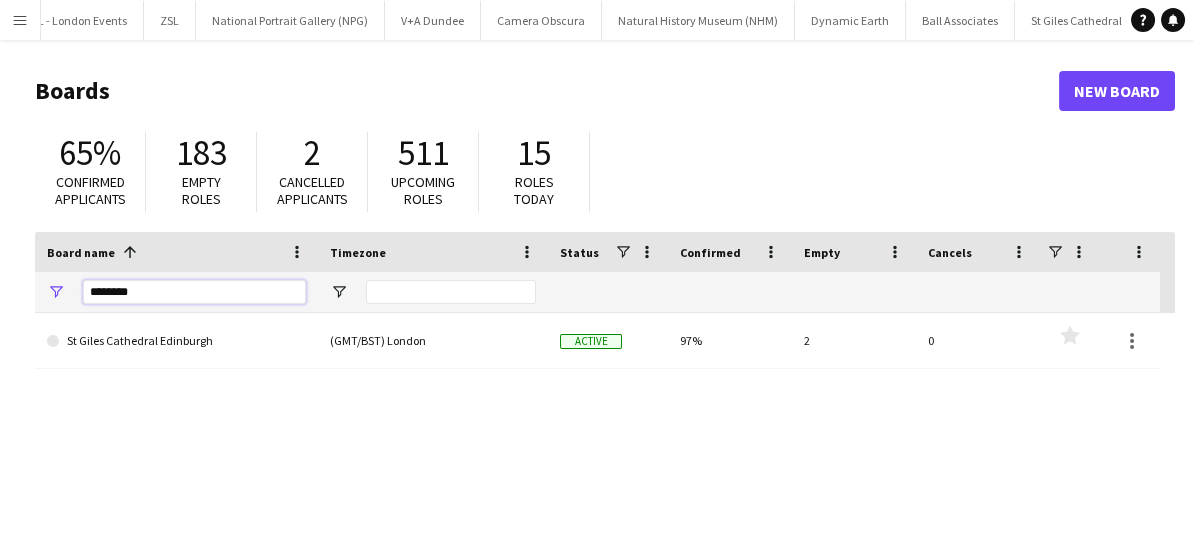 drag, startPoint x: 156, startPoint y: 287, endPoint x: 36, endPoint y: 300, distance: 120.70211 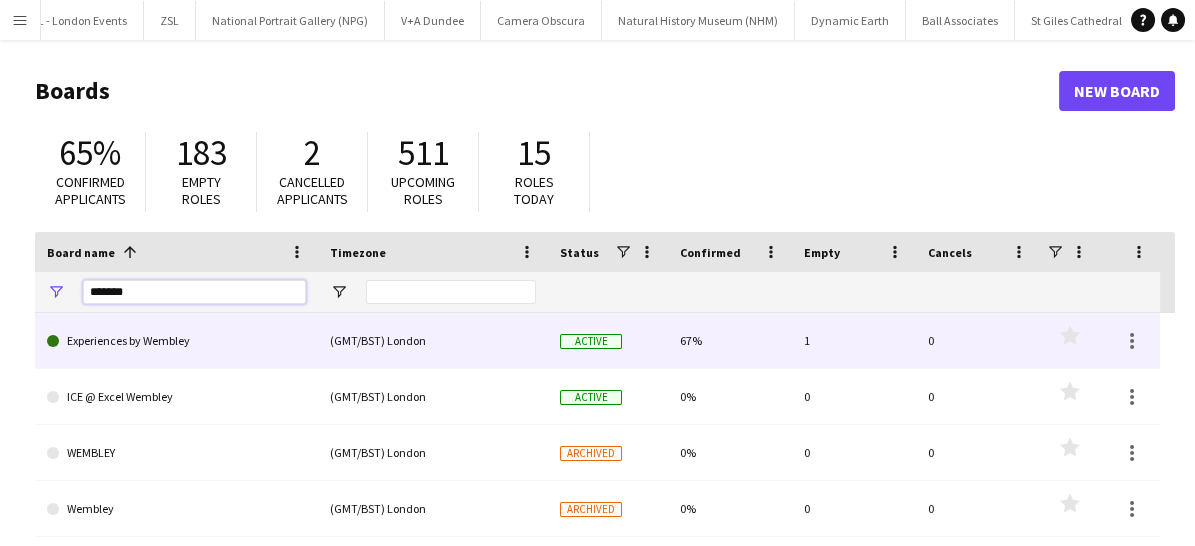 type on "*******" 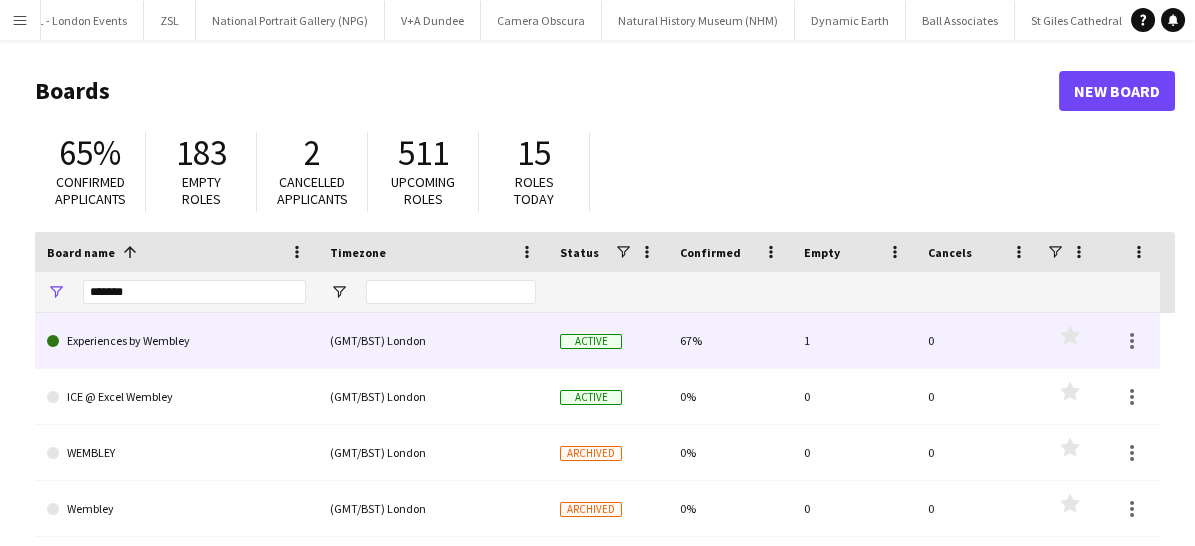click on "Experiences by Wembley" 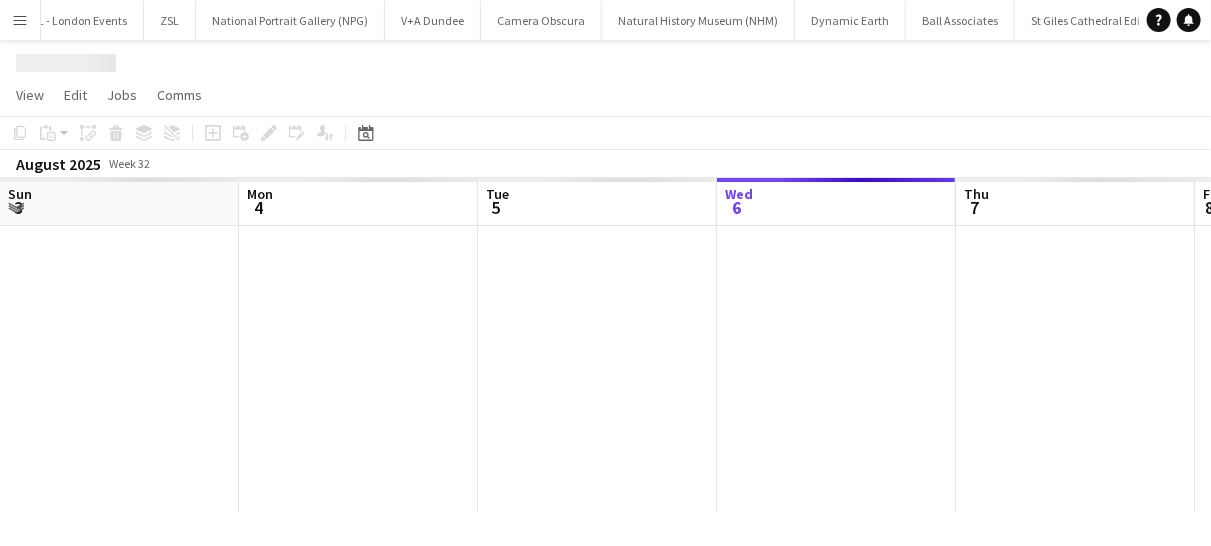 scroll, scrollTop: 0, scrollLeft: 478, axis: horizontal 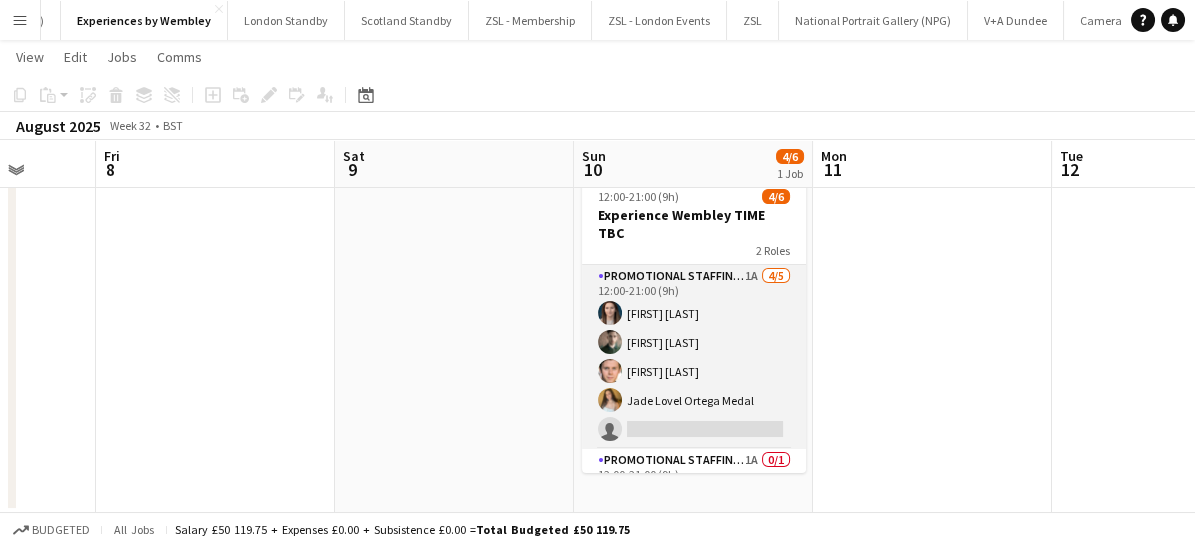 click on "Promotional Staffing (Brand Ambassadors)   1A   4/5   12:00-21:00 (9h)
[FIRST] [LAST] [FIRST] [LAST] [FIRST] [LAST] [FIRST] [LAST]
single-neutral-actions" at bounding box center [694, 357] 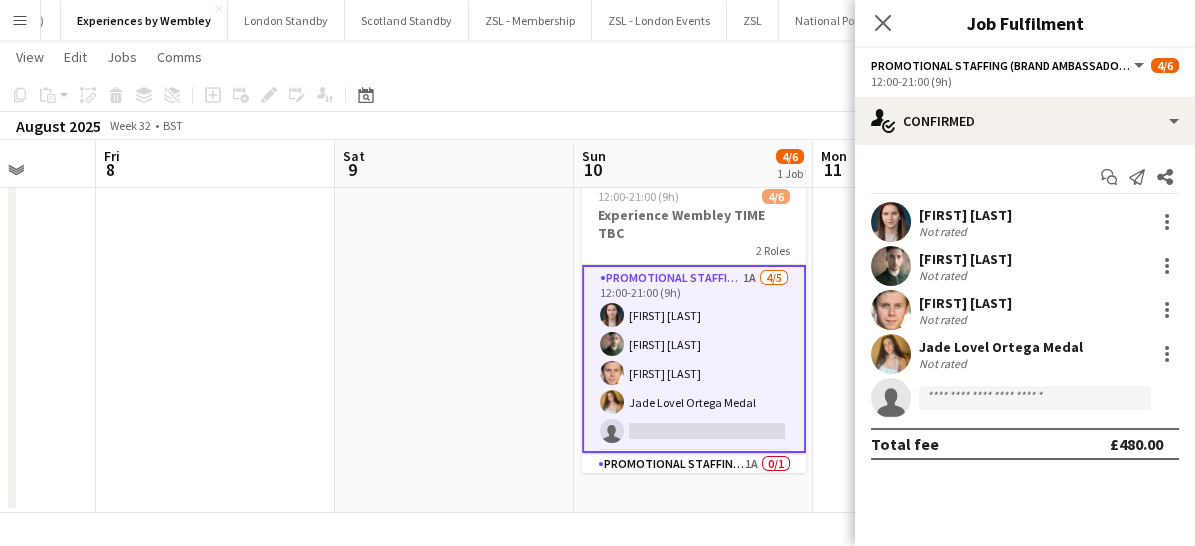 click on "Promotional Staffing (Brand Ambassadors)   1A   4/5   12:00-21:00 (9h)
[FIRST] [LAST] [FIRST] [LAST] [FIRST] [LAST] [FIRST] [LAST]
single-neutral-actions" at bounding box center [694, 359] 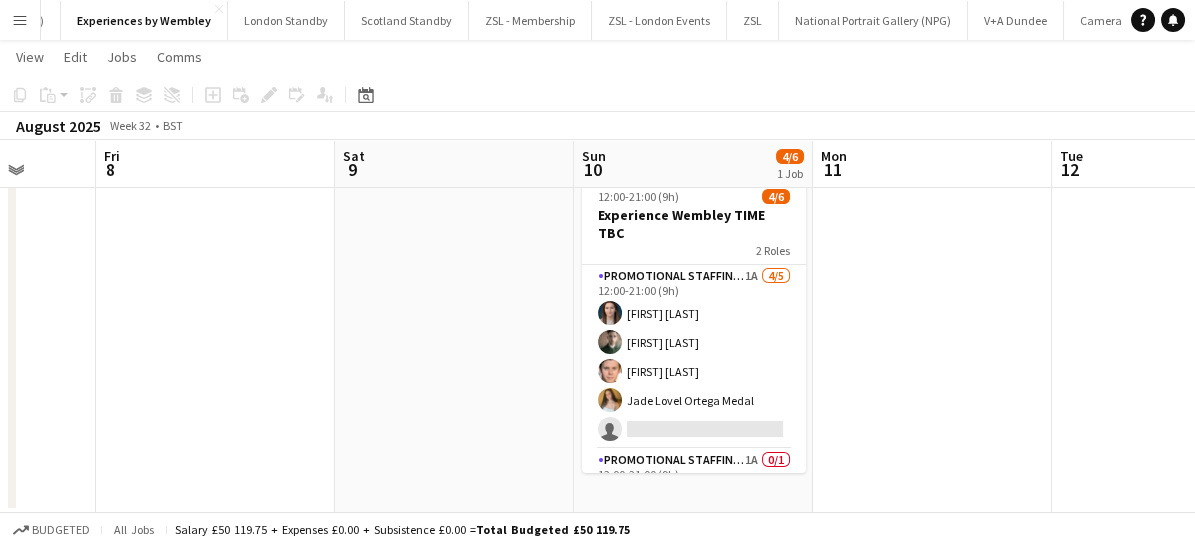 click on "Menu" at bounding box center [20, 20] 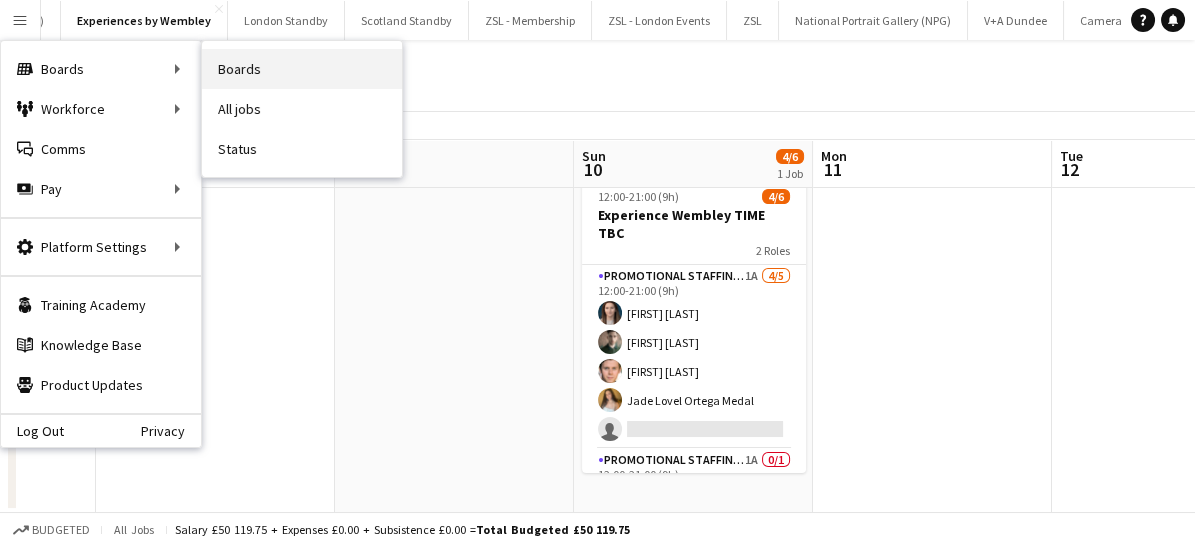 click on "Boards" at bounding box center [302, 69] 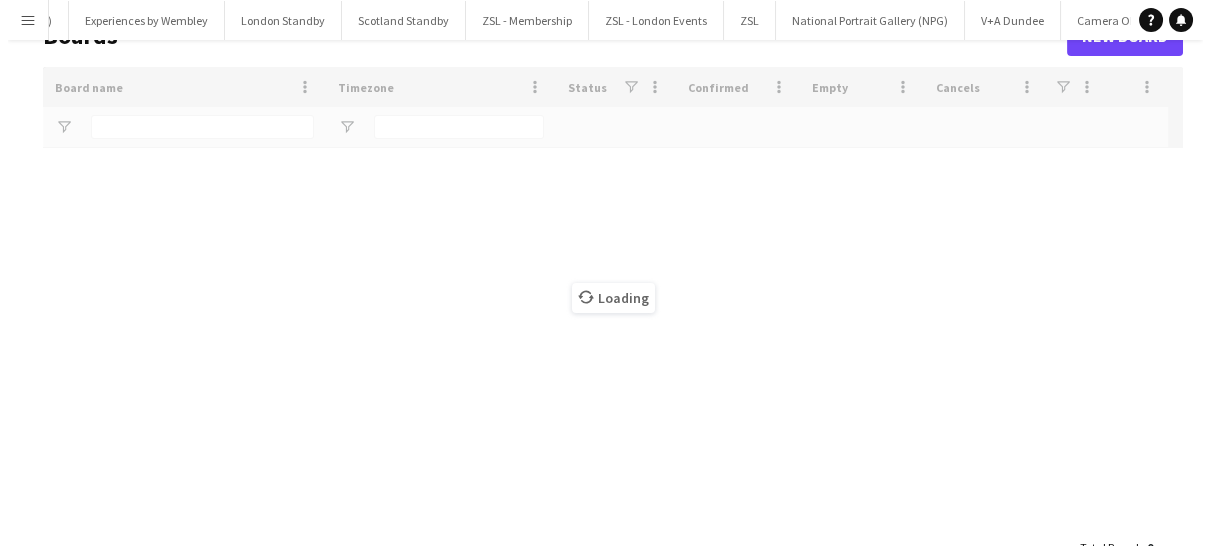 scroll, scrollTop: 0, scrollLeft: 0, axis: both 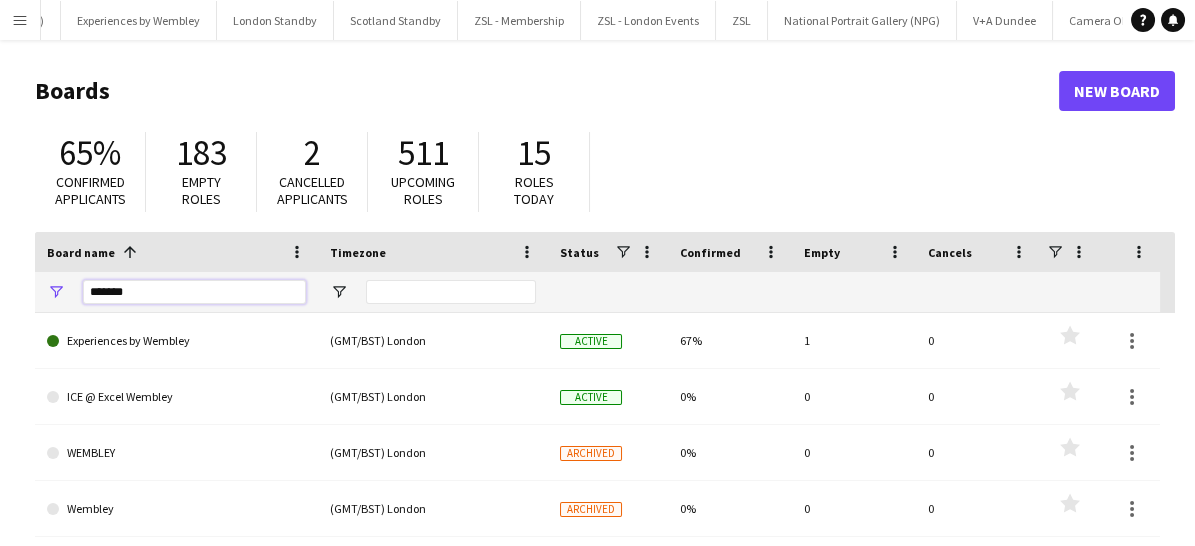 drag, startPoint x: 186, startPoint y: 281, endPoint x: 50, endPoint y: 274, distance: 136.18002 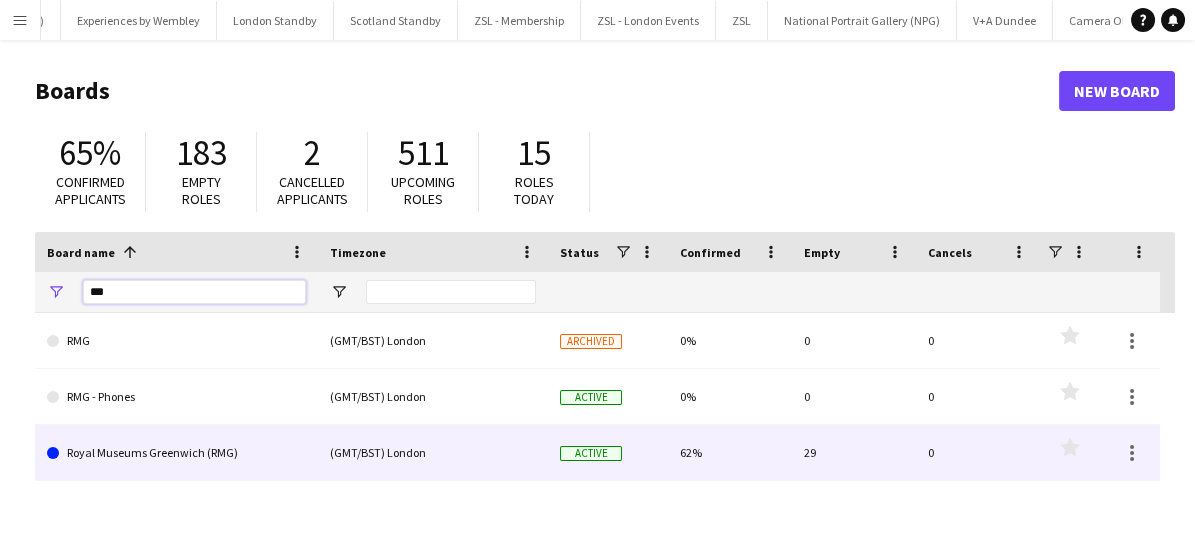 type on "***" 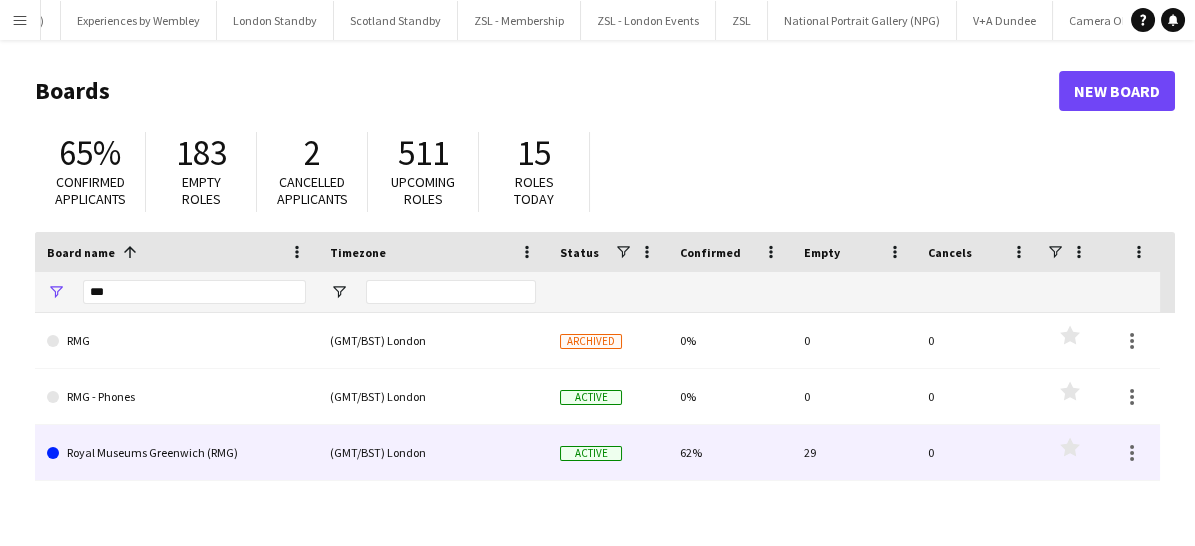 click on "Royal Museums Greenwich (RMG)" 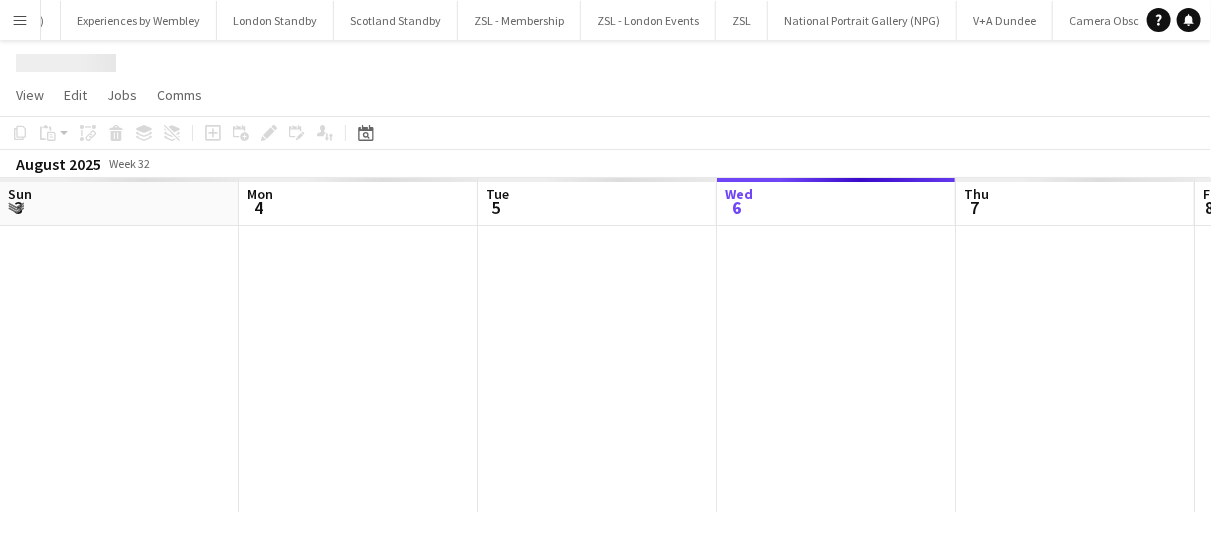 scroll, scrollTop: 0, scrollLeft: 478, axis: horizontal 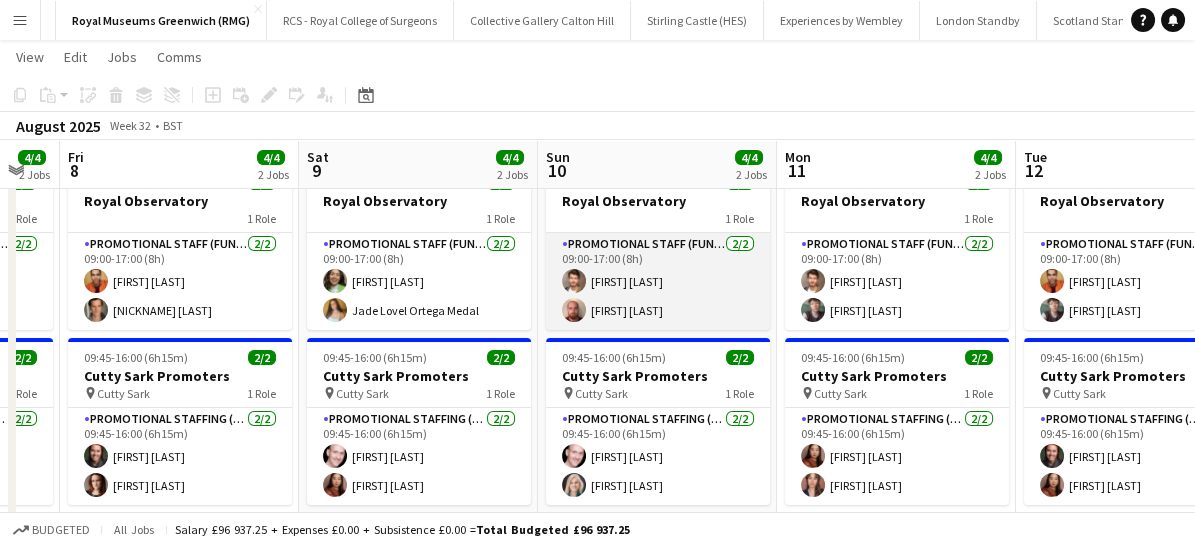 click on "Promotional Staff (Fundraiser)   2/2   09:00-17:00 (8h)
[FIRST] [LAST] [FIRST] [LAST]" at bounding box center (658, 281) 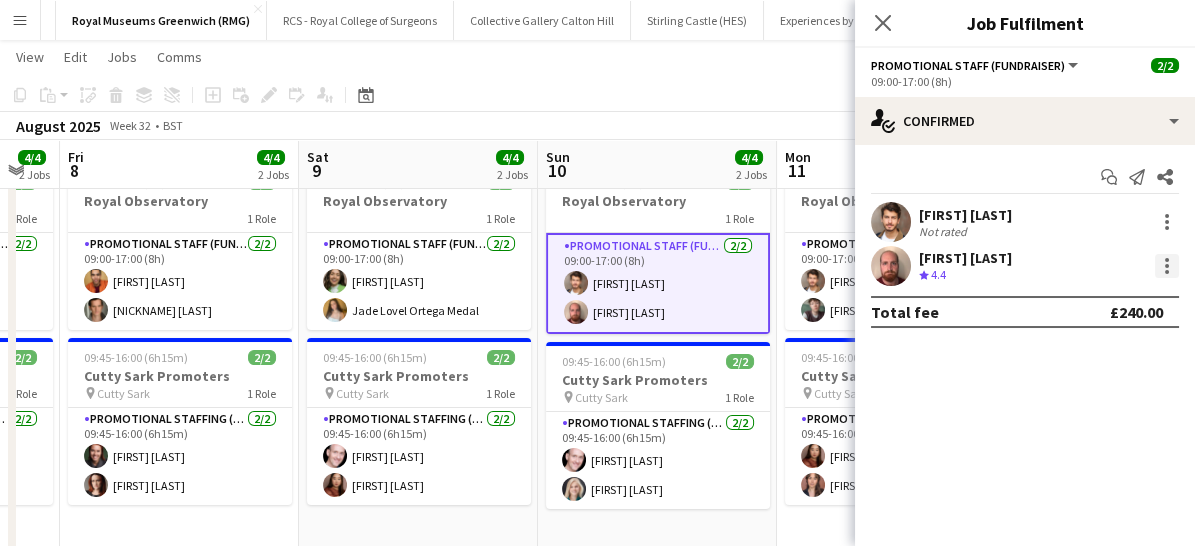 click at bounding box center (1167, 266) 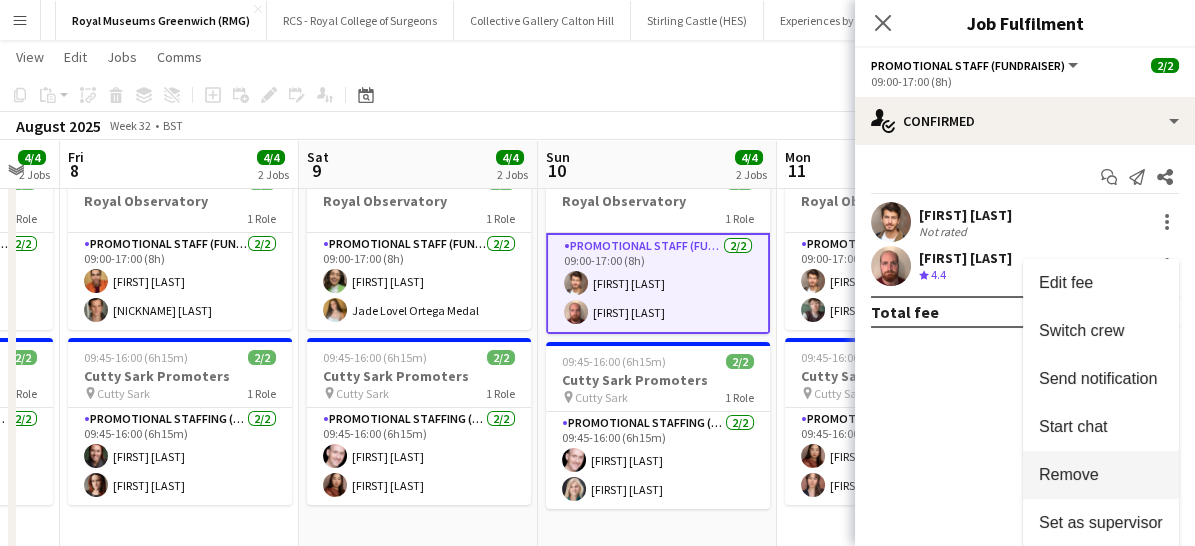 click on "Remove" at bounding box center (1101, 475) 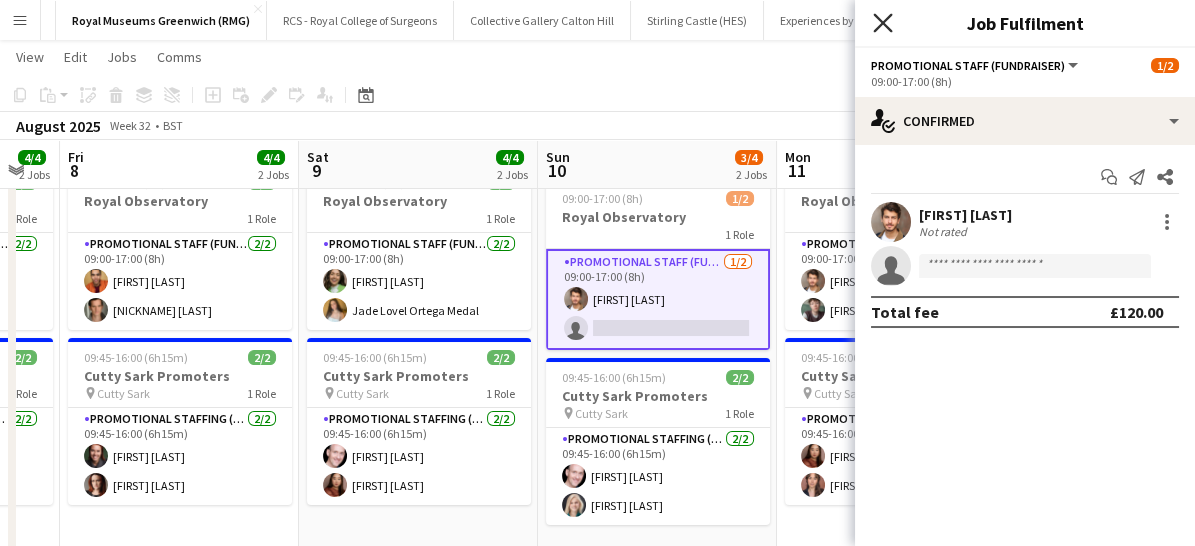 click on "Close pop-in" 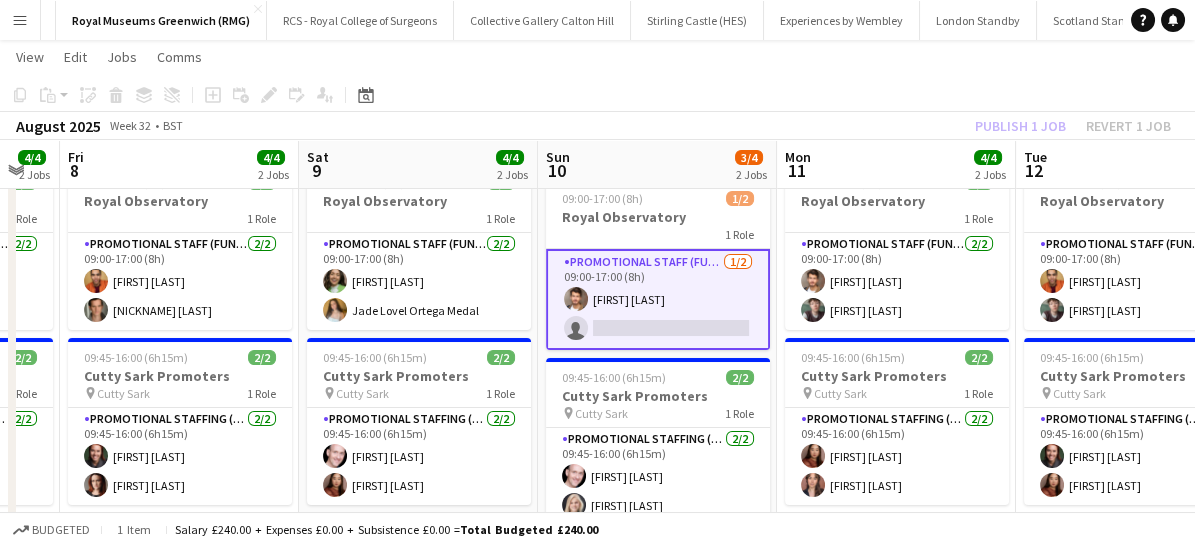 click on "Promotional Staff (Fundraiser)   1/2   09:00-17:00 (8h)
[FIRST] [LAST]
single-neutral-actions" at bounding box center [658, 299] 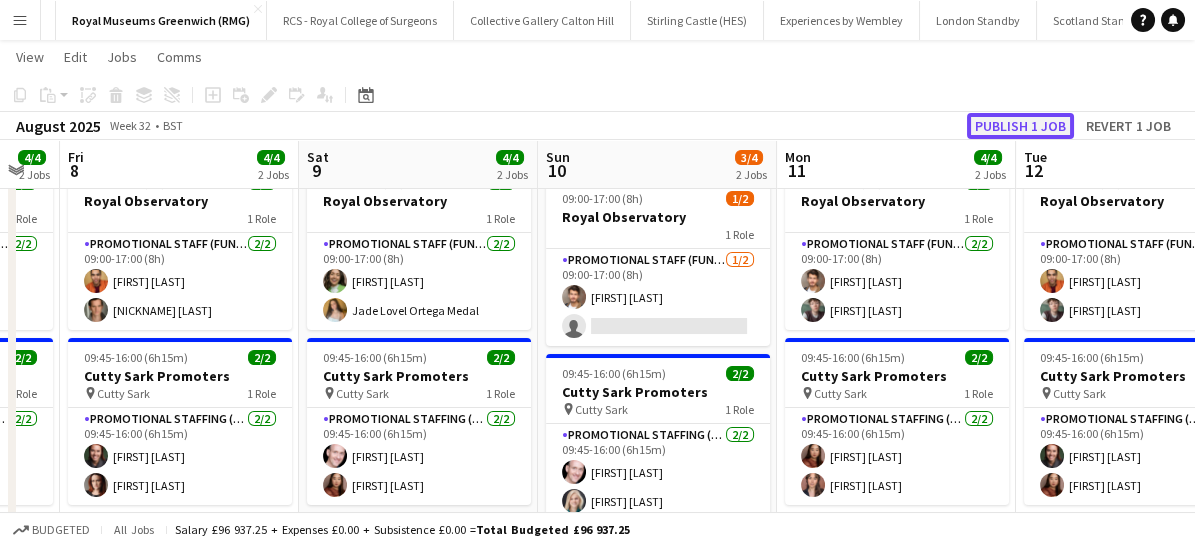click on "Publish 1 job" 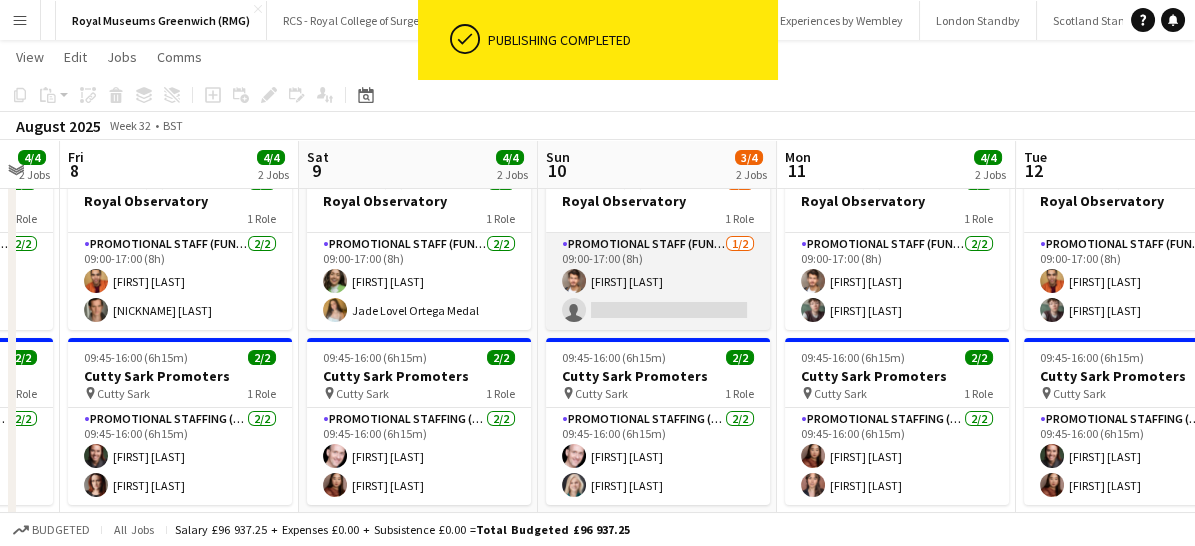 click on "Promotional Staff (Fundraiser)   1/2   09:00-17:00 (8h)
[FIRST] [LAST]
single-neutral-actions" at bounding box center [658, 281] 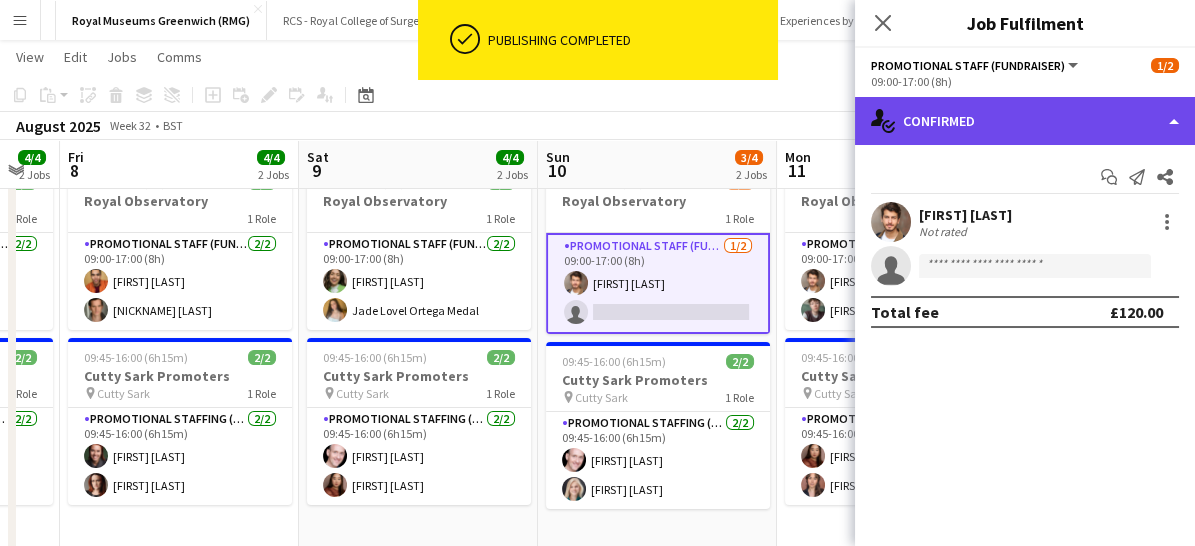 click on "single-neutral-actions-check-2
Confirmed" 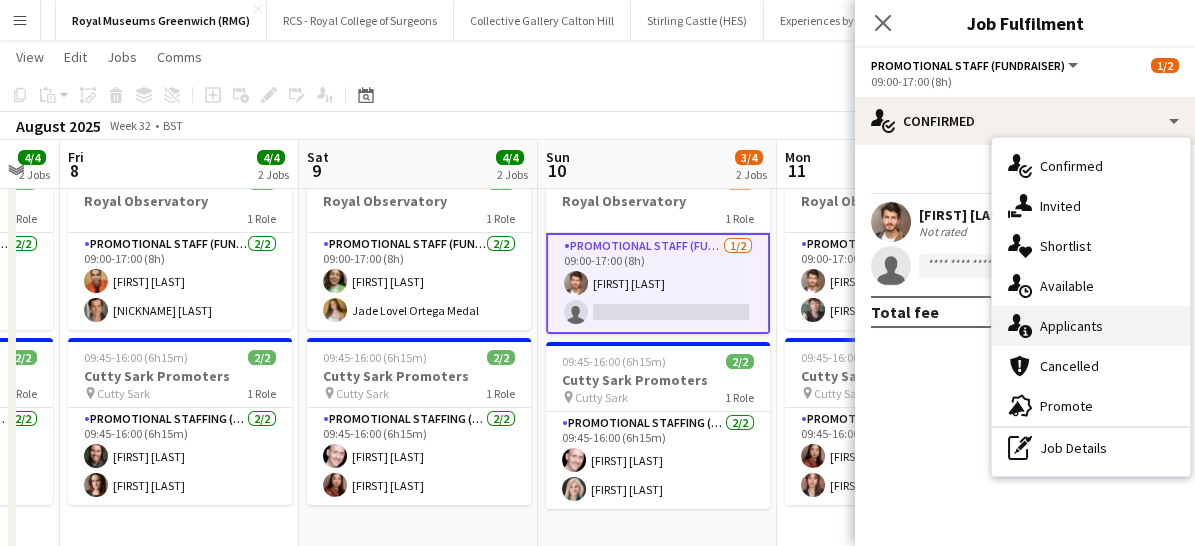 click on "single-neutral-actions-information
Applicants" at bounding box center (1091, 326) 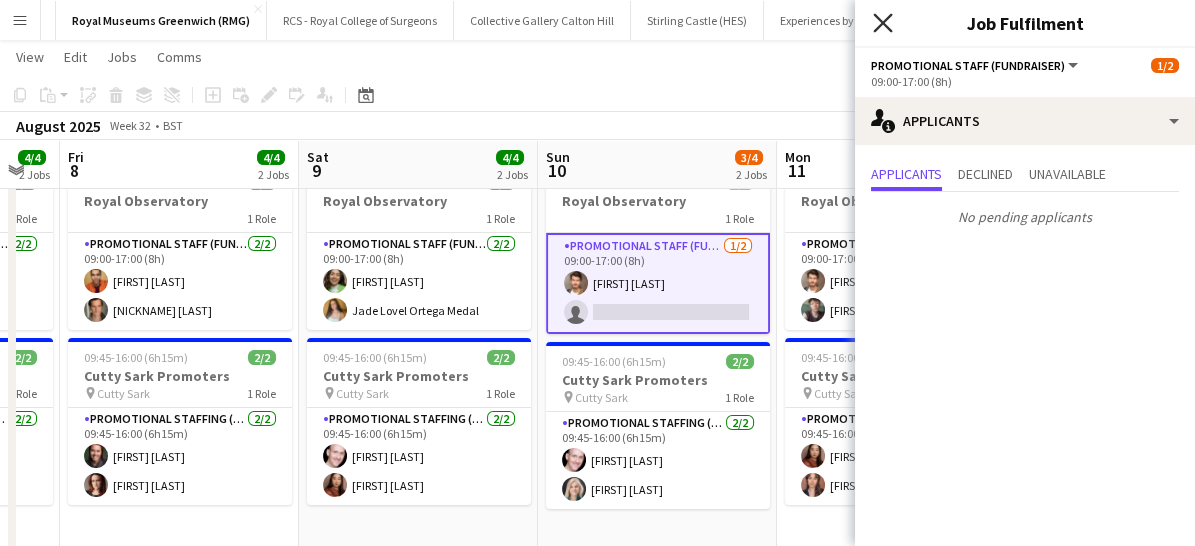 click on "Close pop-in" 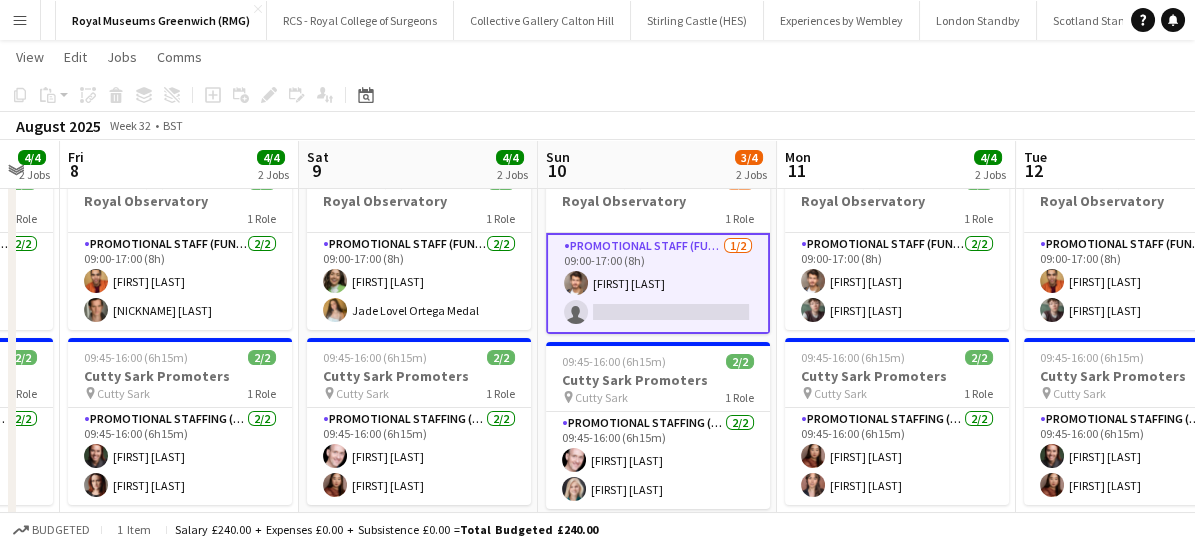 click on "Menu" at bounding box center [20, 20] 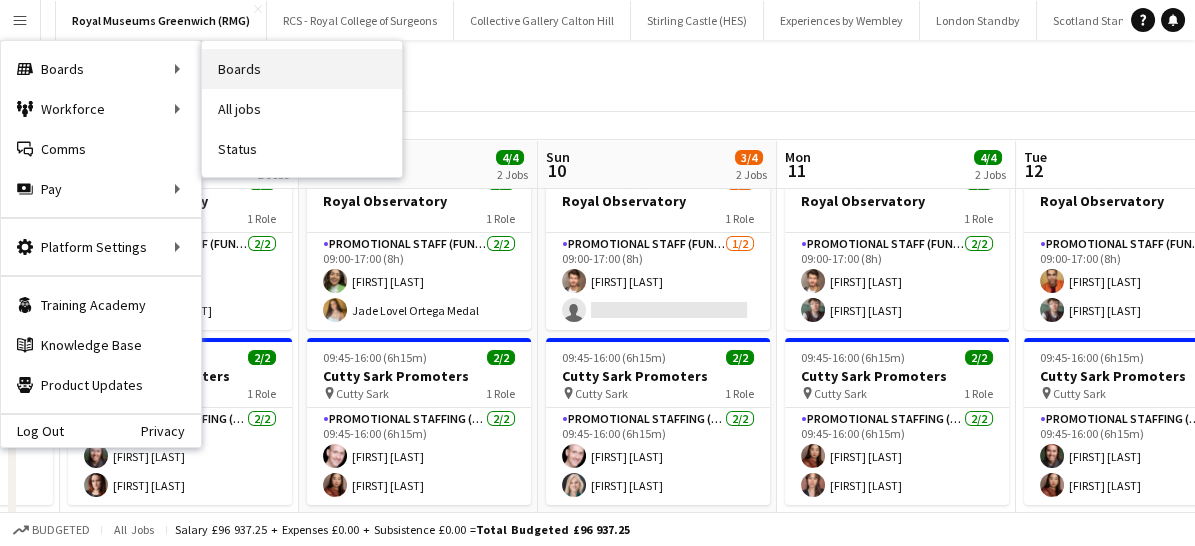 click on "Boards" at bounding box center [302, 69] 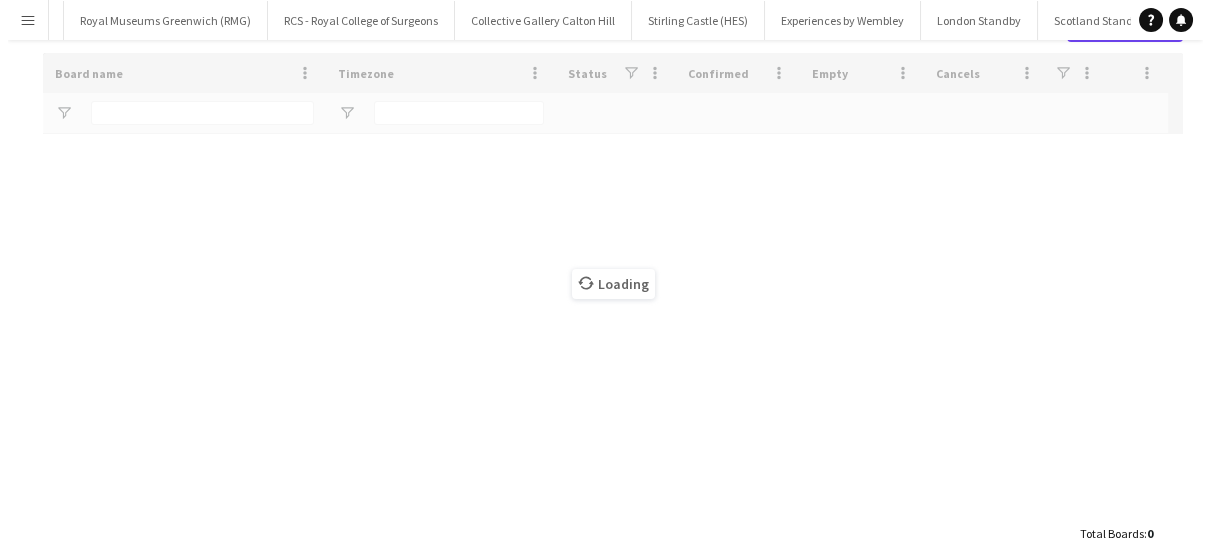 scroll, scrollTop: 0, scrollLeft: 0, axis: both 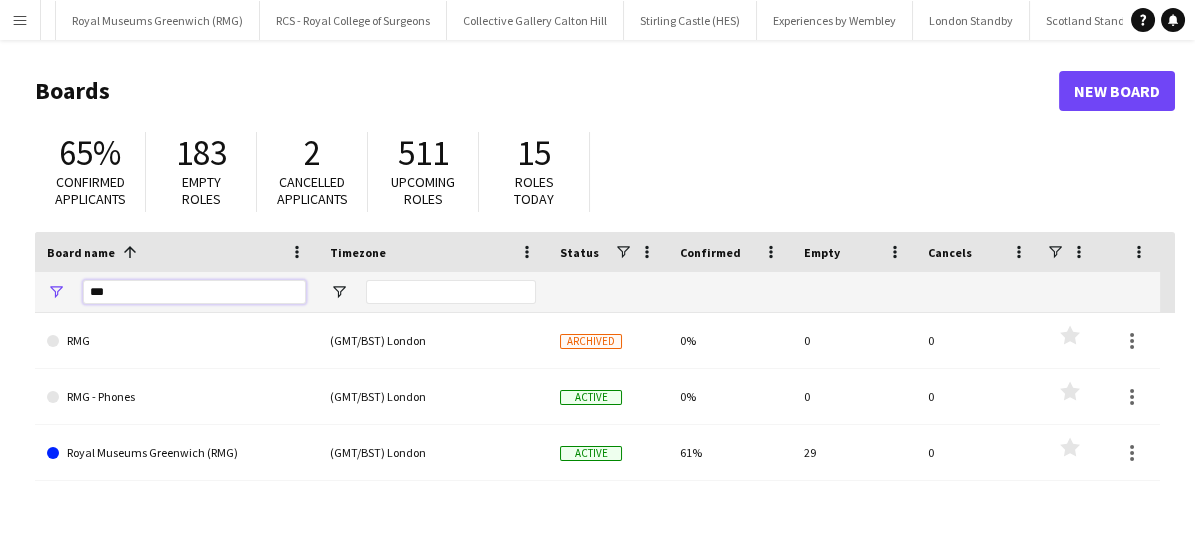 drag, startPoint x: 176, startPoint y: 290, endPoint x: 57, endPoint y: 277, distance: 119.70798 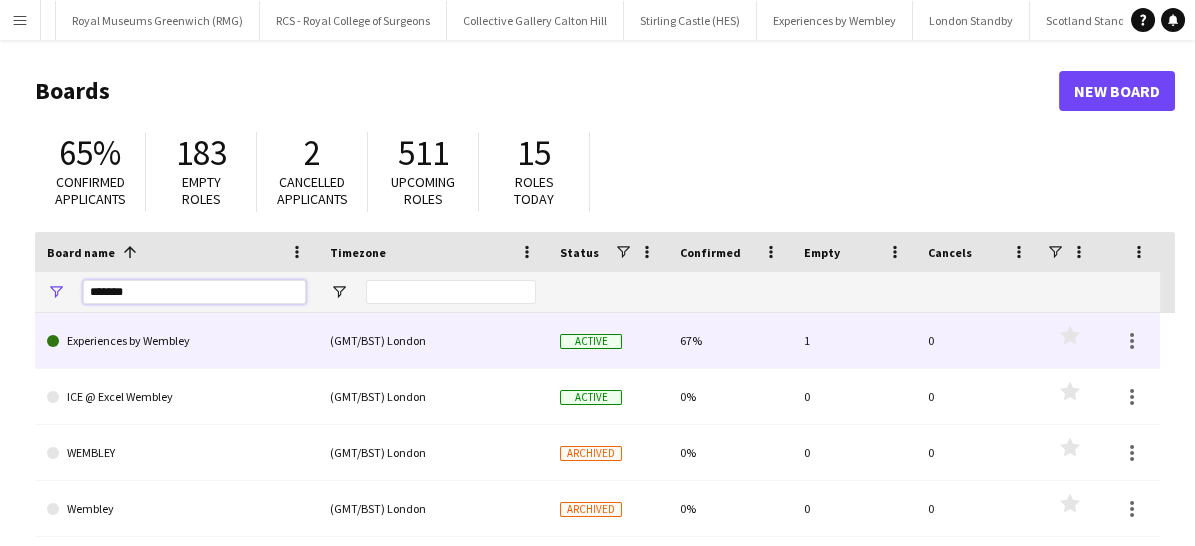 type on "*******" 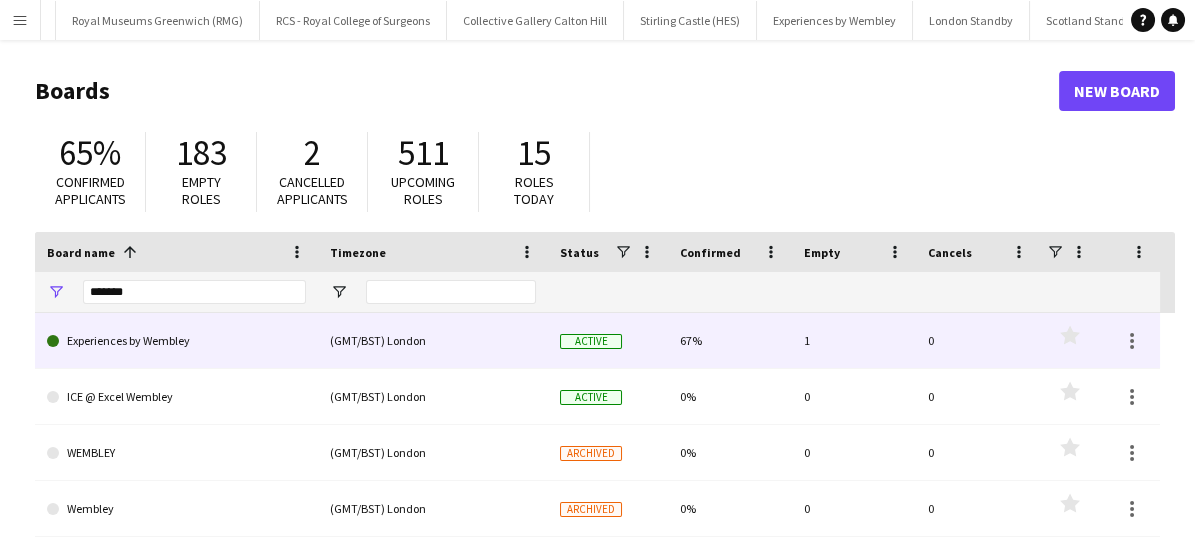 click on "Experiences by Wembley" 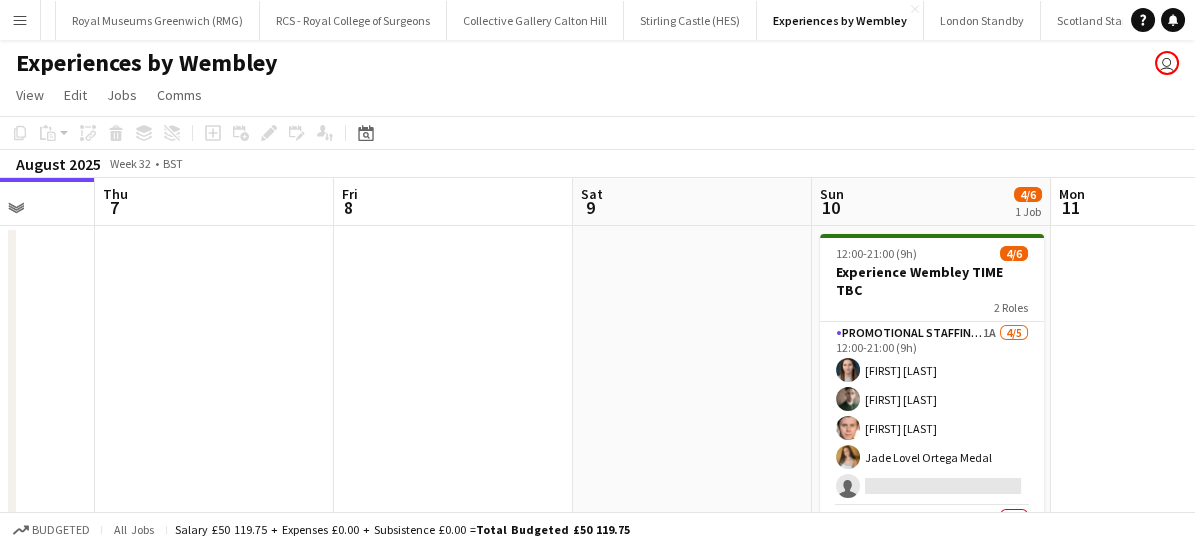 scroll, scrollTop: 0, scrollLeft: 781, axis: horizontal 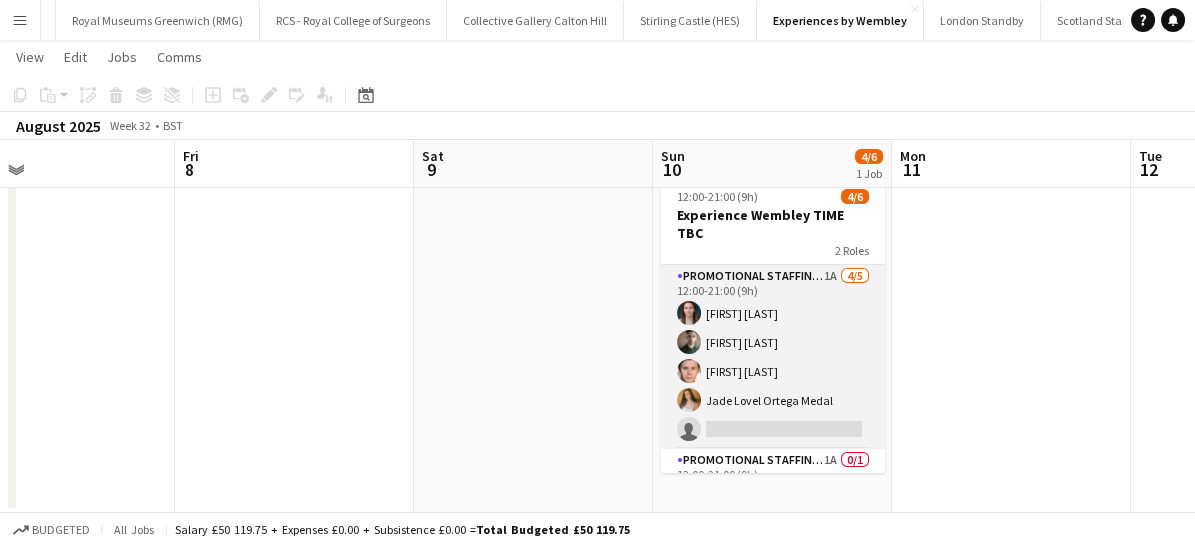 click on "Promotional Staffing (Brand Ambassadors)   1A   4/5   12:00-21:00 (9h)
[FIRST] [LAST] [FIRST] [LAST] [FIRST] [LAST] [FIRST] [LAST]
single-neutral-actions" at bounding box center (773, 357) 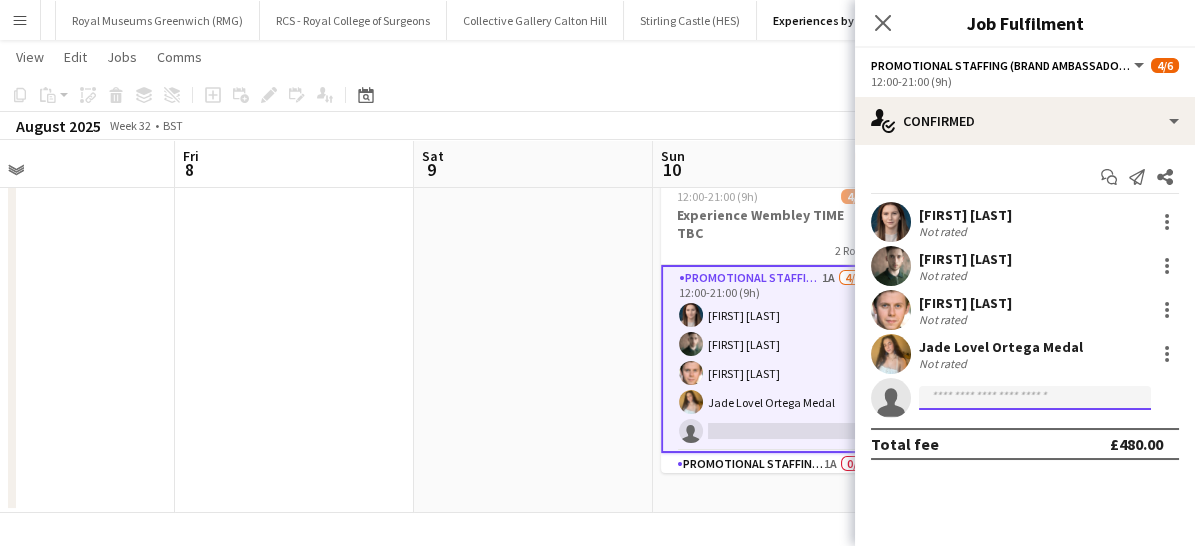 click 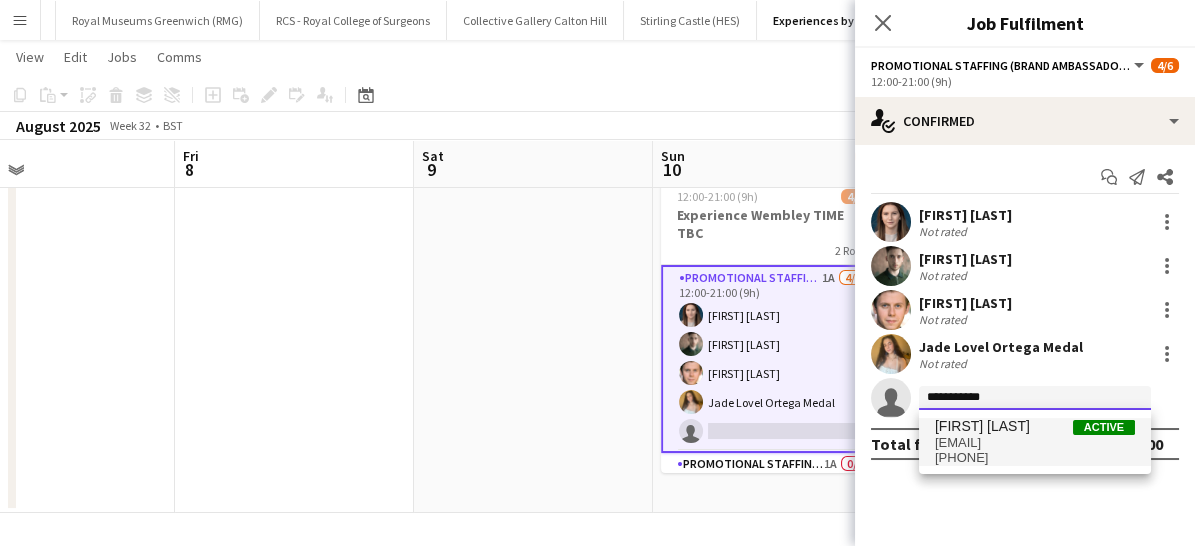 type on "**********" 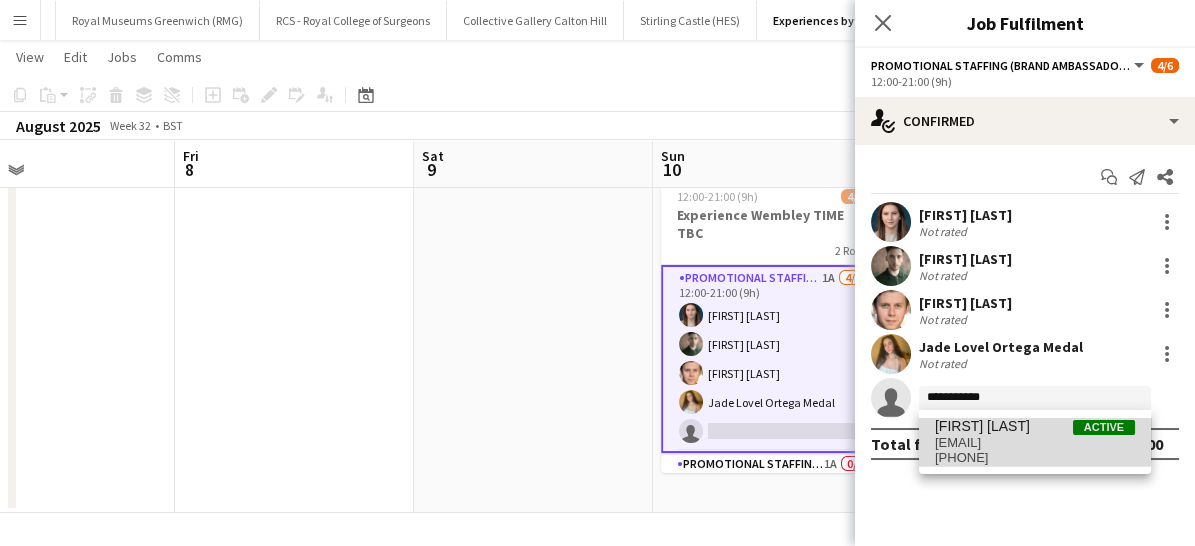 click on "[EMAIL]" at bounding box center [1035, 443] 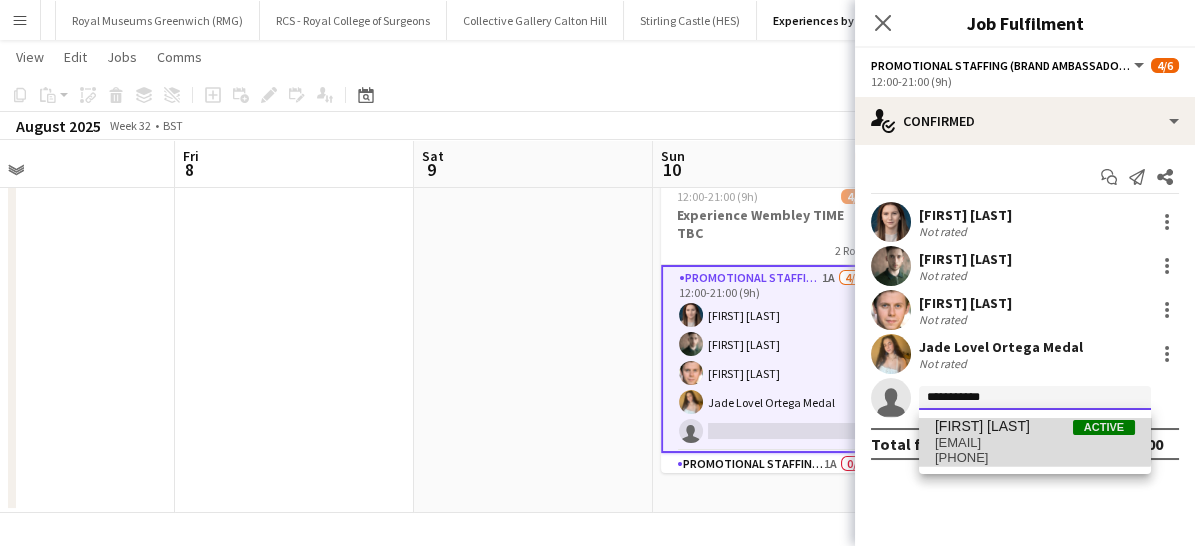 type 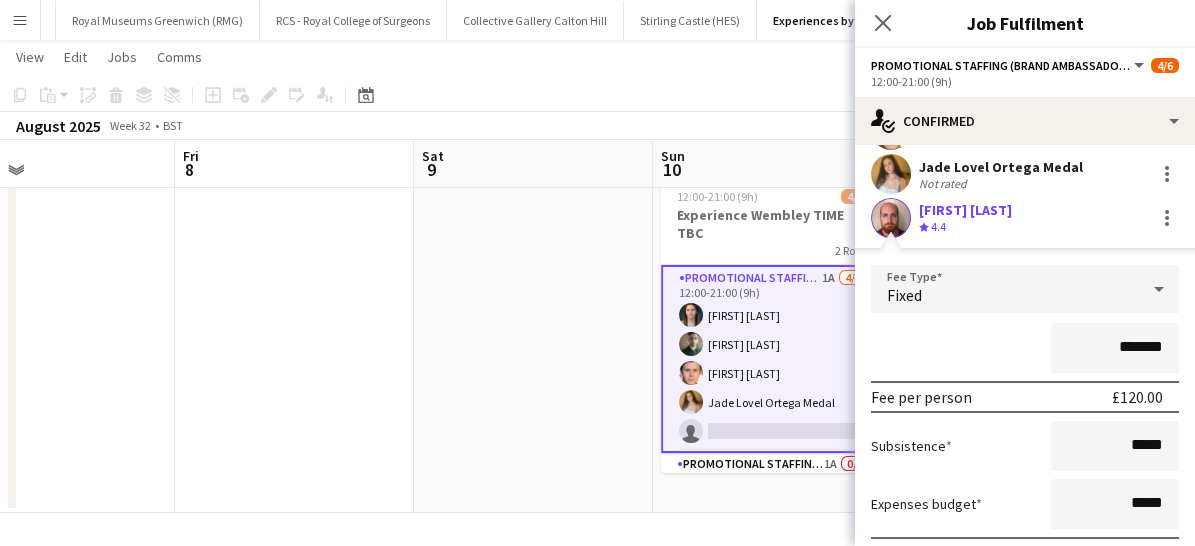 scroll, scrollTop: 323, scrollLeft: 0, axis: vertical 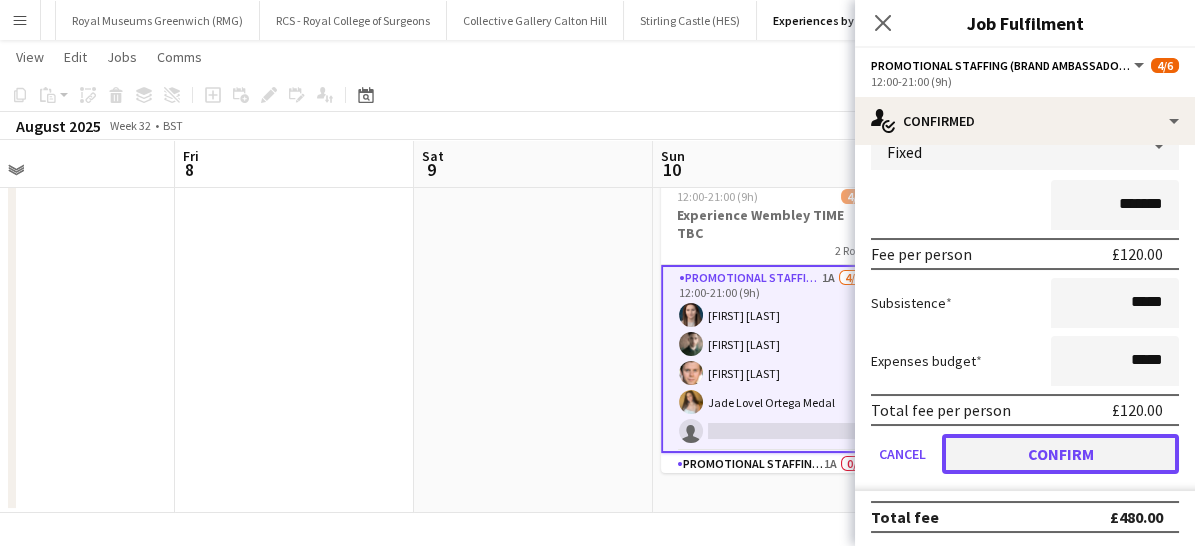 click on "Confirm" at bounding box center [1060, 454] 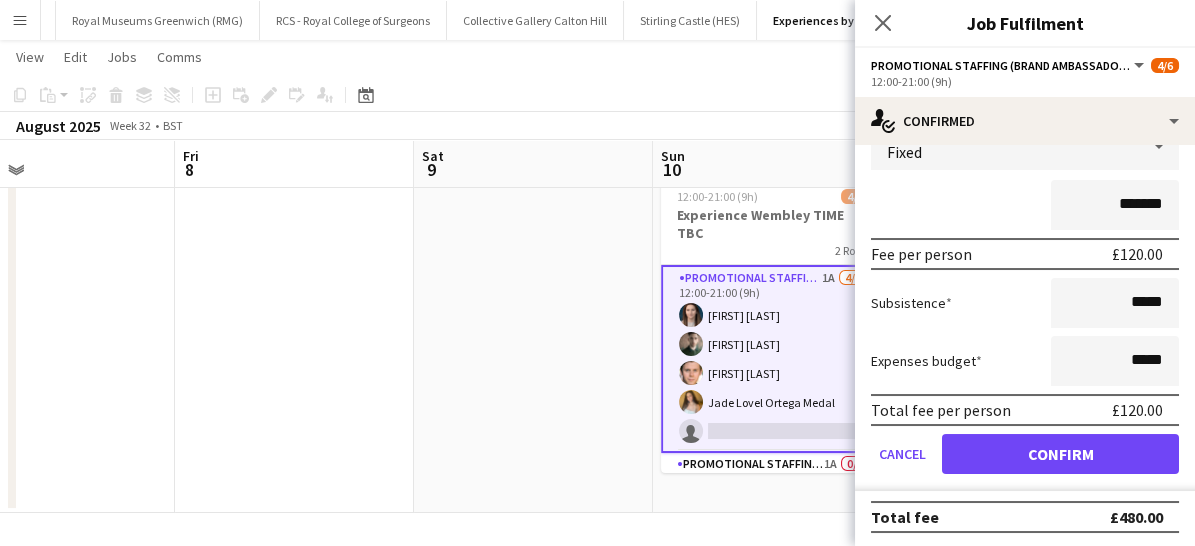 scroll, scrollTop: 0, scrollLeft: 0, axis: both 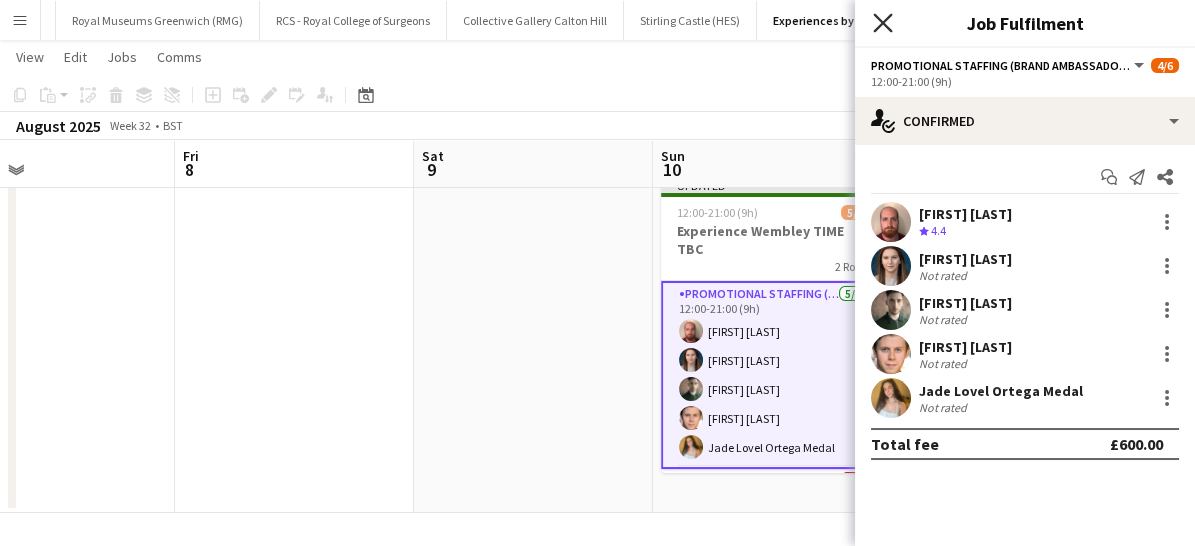 click on "Close pop-in" 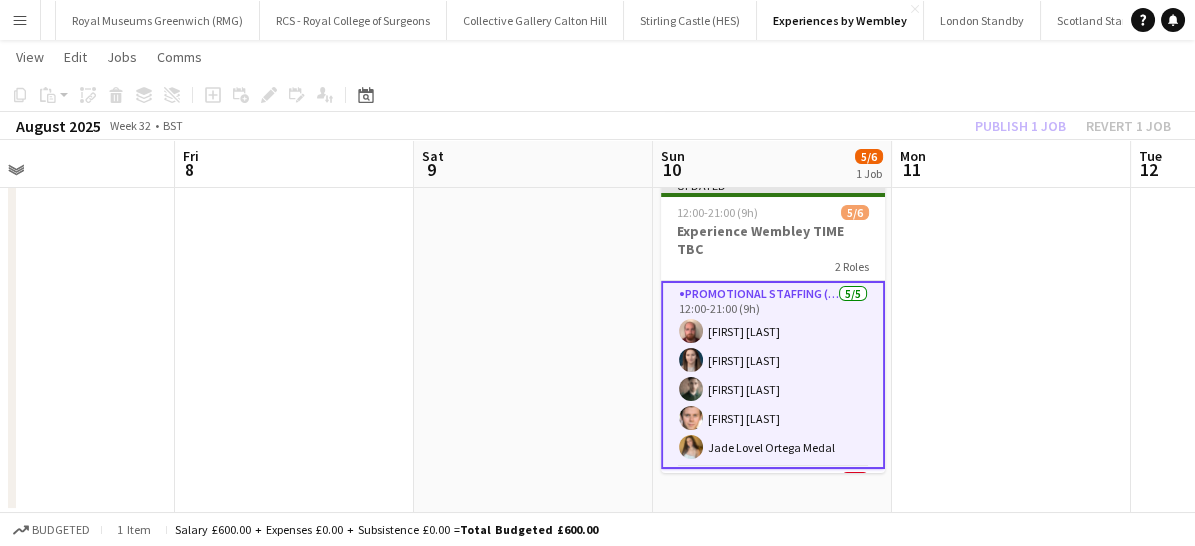 click on "Promotional Staffing (Brand Ambassadors)   5/5   12:00-21:00 (9h)
[FIRST] [LAST] [FIRST] [LAST] [FIRST] [LAST] [FIRST] [LAST] [FIRST] [LAST]" at bounding box center [773, 375] 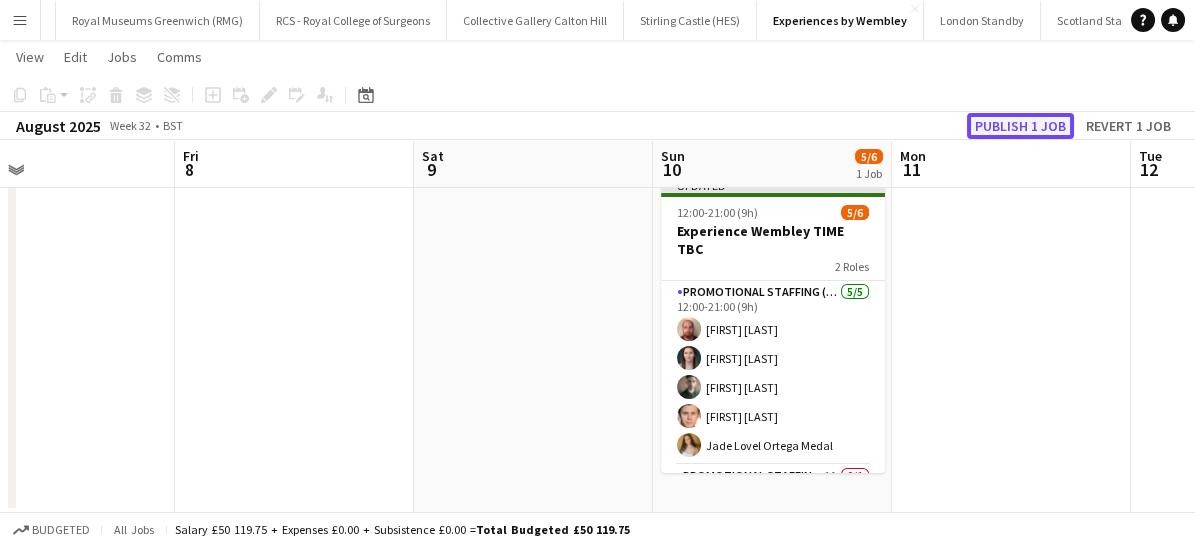 click on "Publish 1 job" 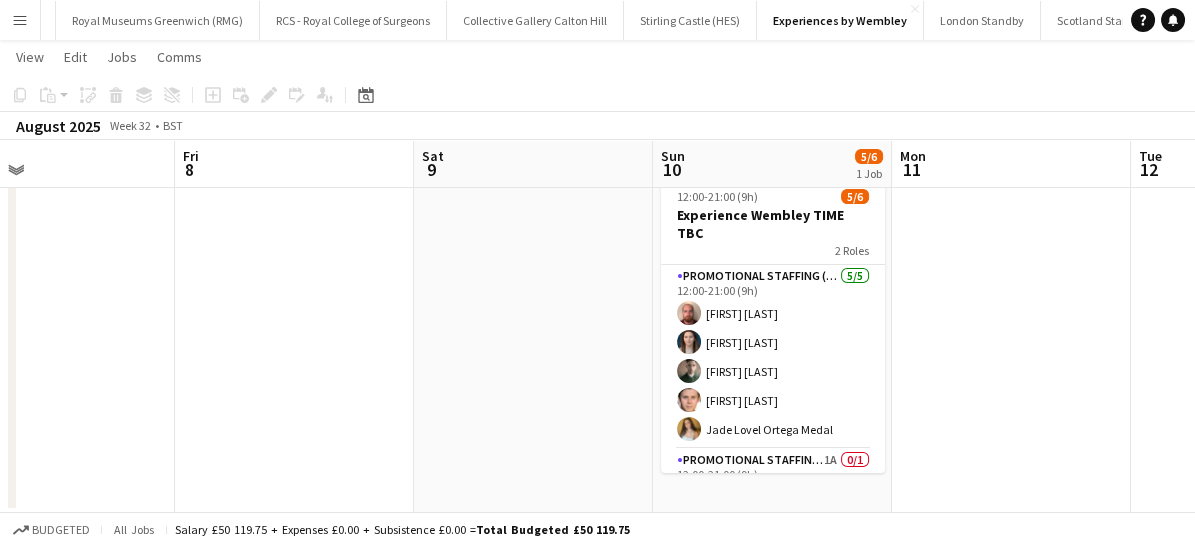 click on "Menu" at bounding box center (20, 20) 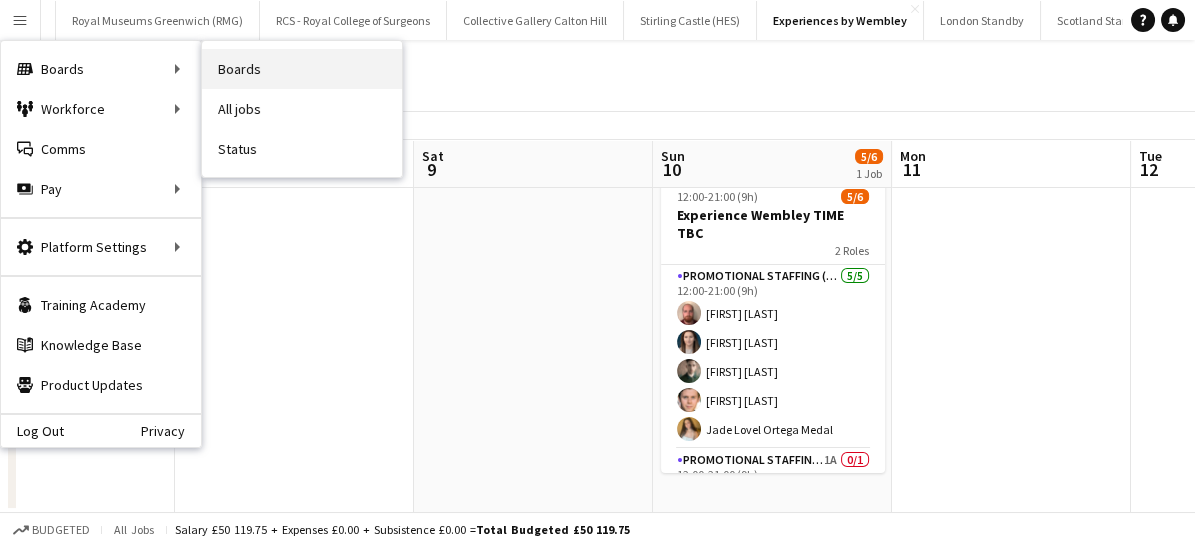 click on "Boards" at bounding box center [302, 69] 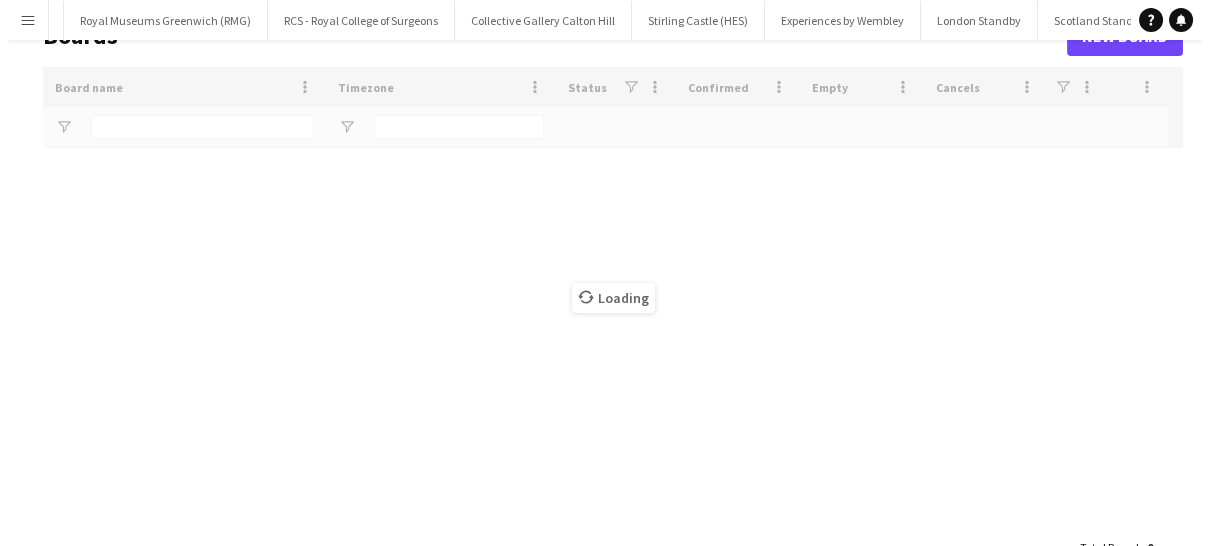 scroll, scrollTop: 0, scrollLeft: 0, axis: both 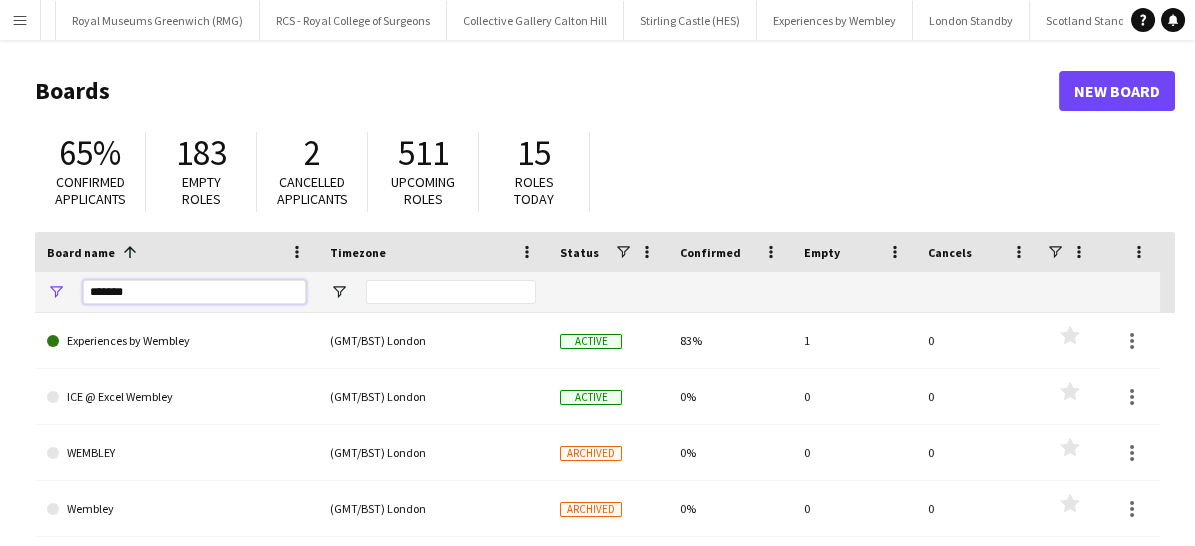 drag, startPoint x: 149, startPoint y: 288, endPoint x: 40, endPoint y: 288, distance: 109 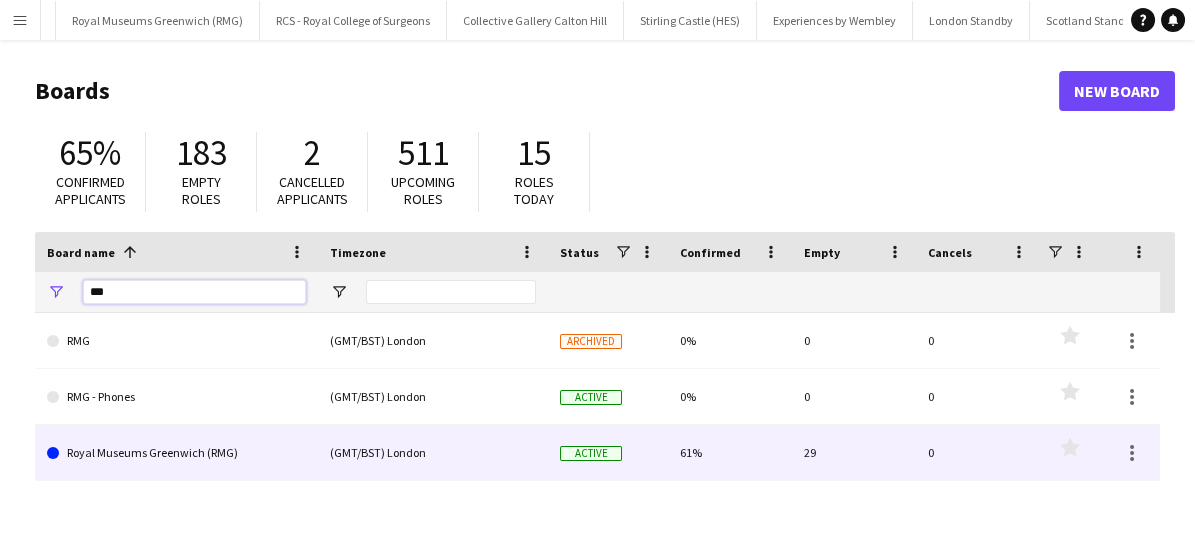 type on "***" 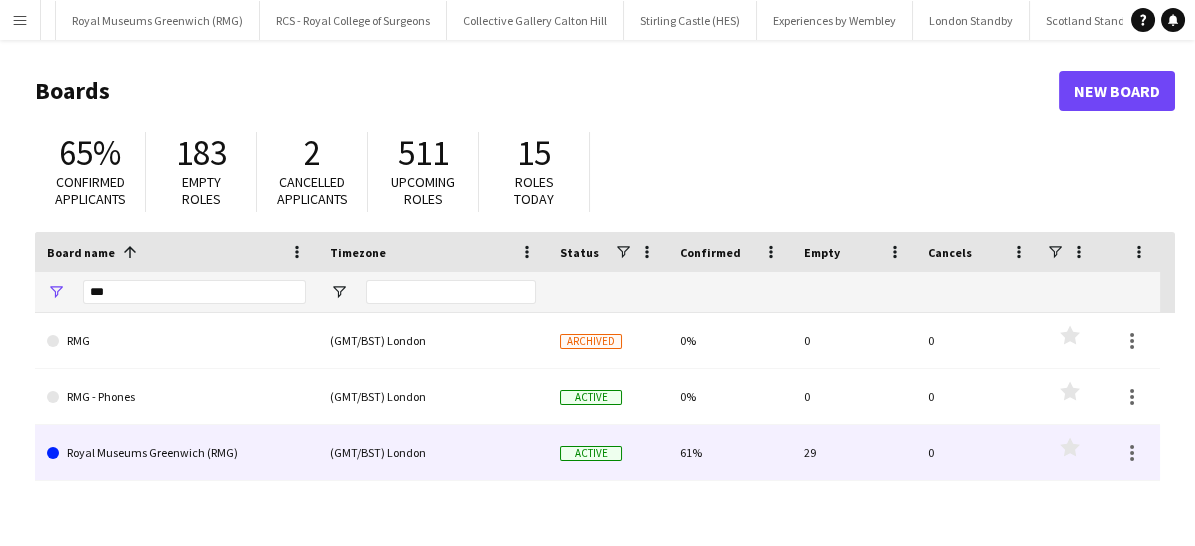 click on "Royal Museums Greenwich (RMG)" 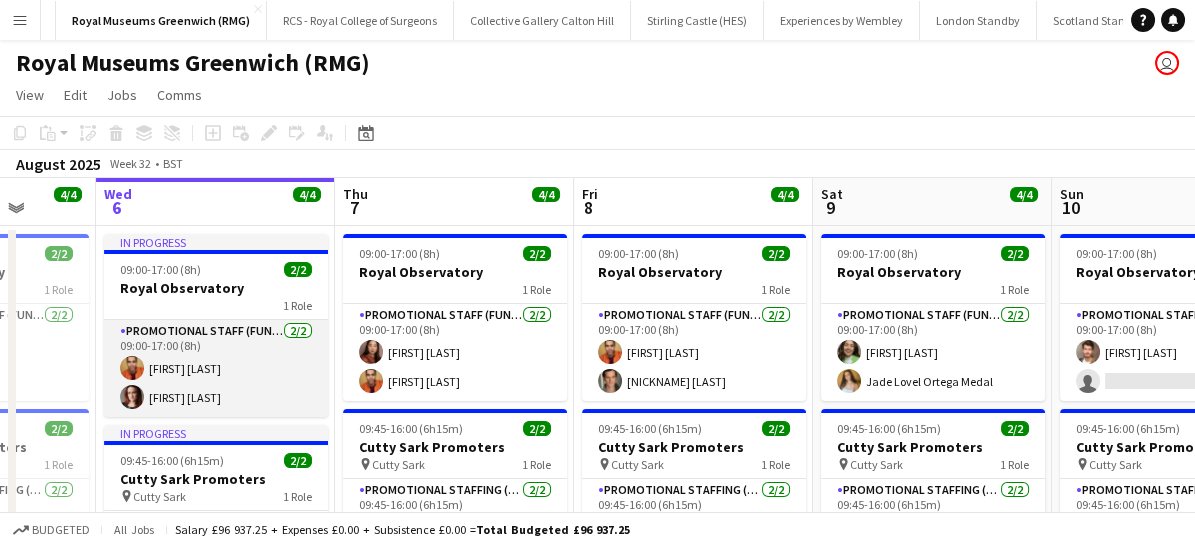 scroll, scrollTop: 0, scrollLeft: 622, axis: horizontal 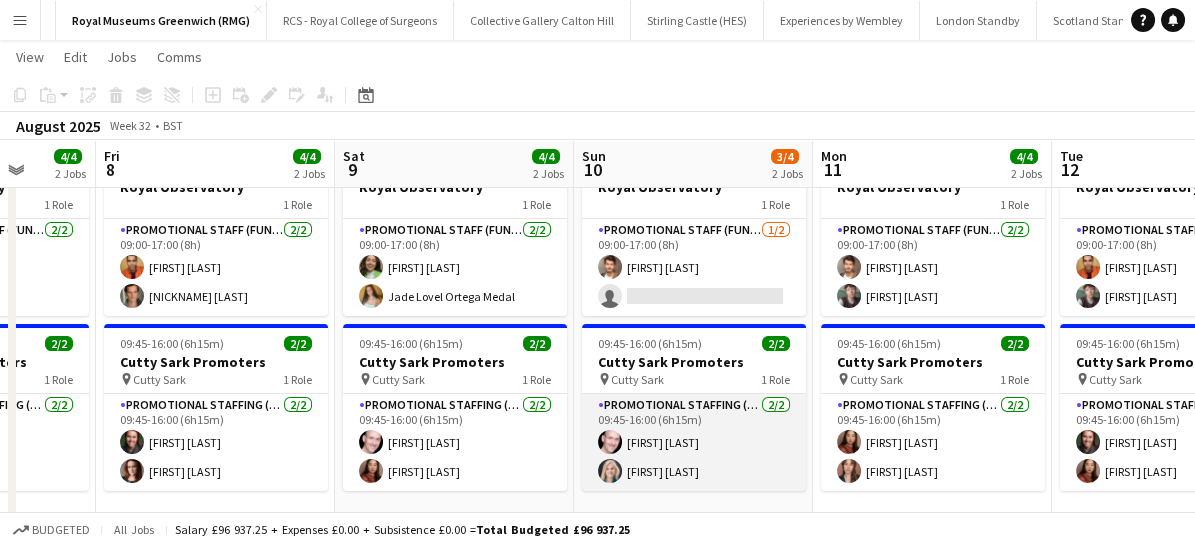 click on "Promotional Staffing (Brand Ambassadors)   2/2   09:45-16:00 (6h15m)
[FIRST] [LAST] [FIRST] [LAST]" at bounding box center (694, 442) 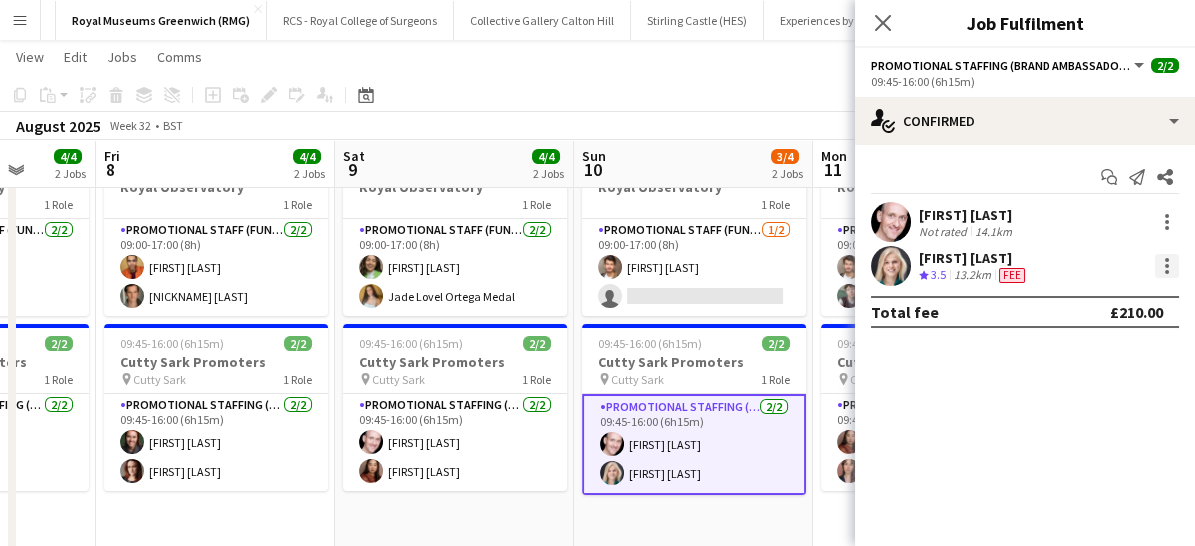click at bounding box center [1167, 266] 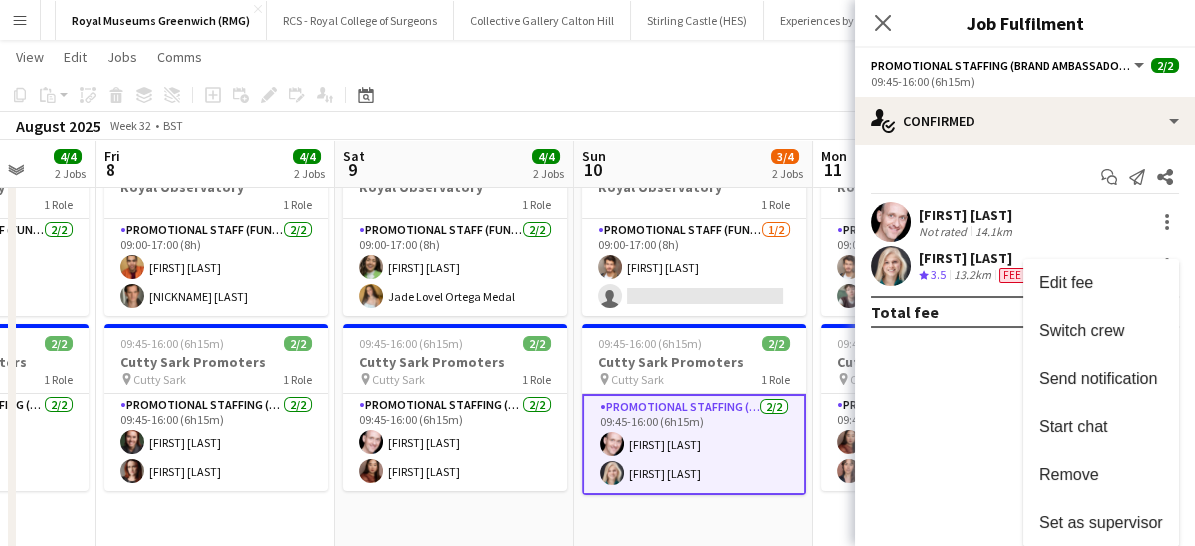 drag, startPoint x: 1078, startPoint y: 485, endPoint x: 744, endPoint y: 446, distance: 336.26923 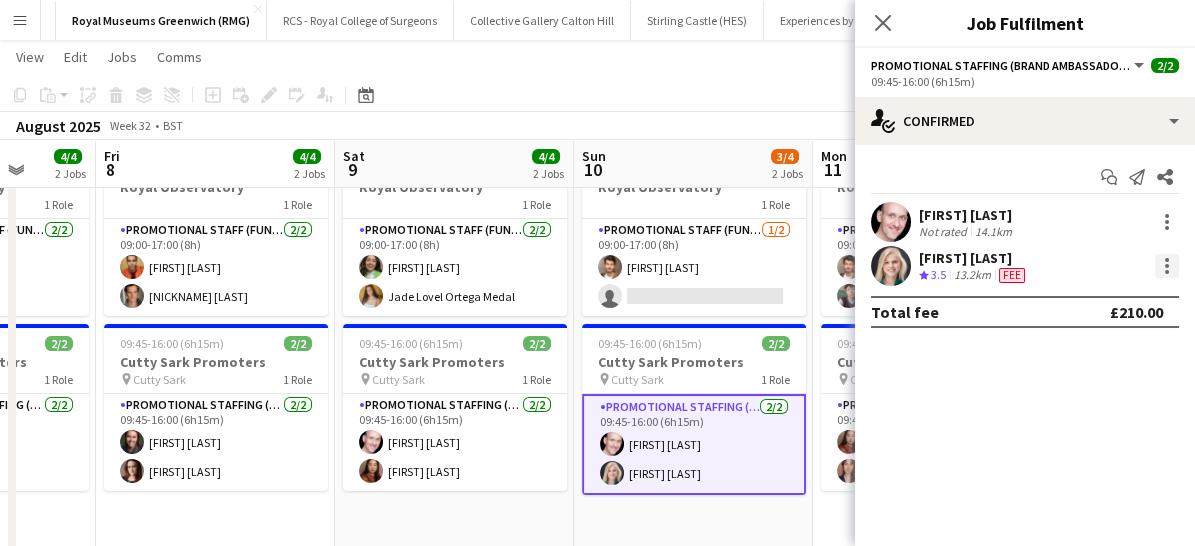 click at bounding box center [1167, 266] 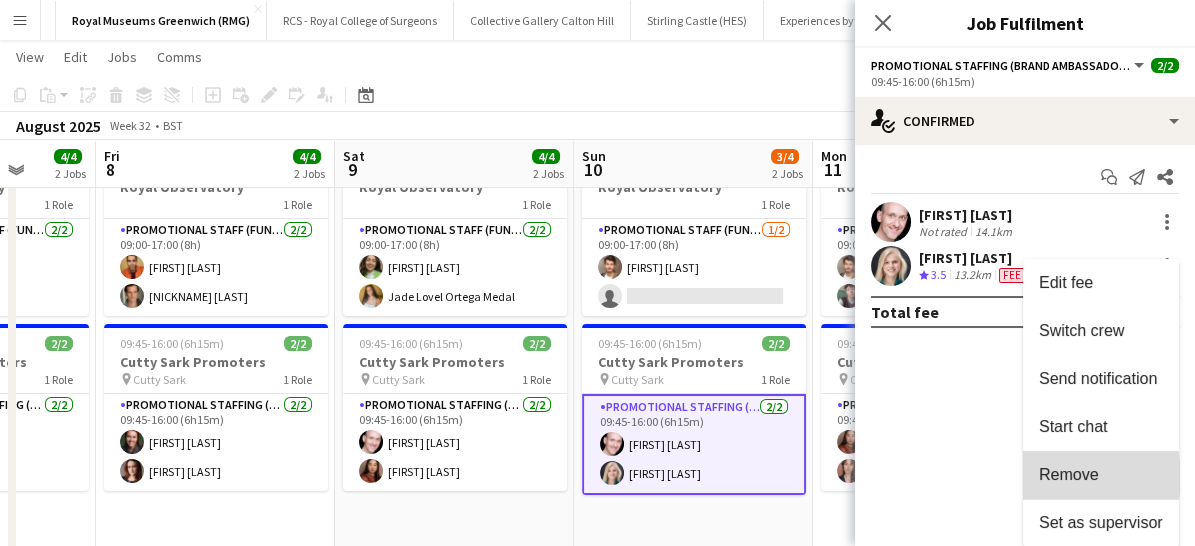click on "Remove" at bounding box center (1069, 474) 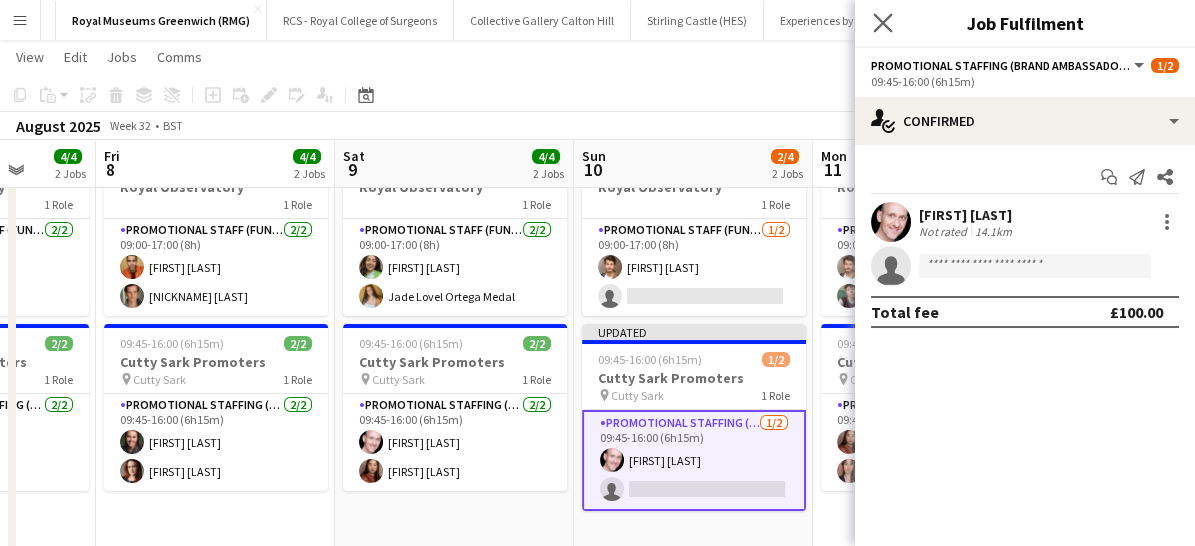 click on "Close pop-in" 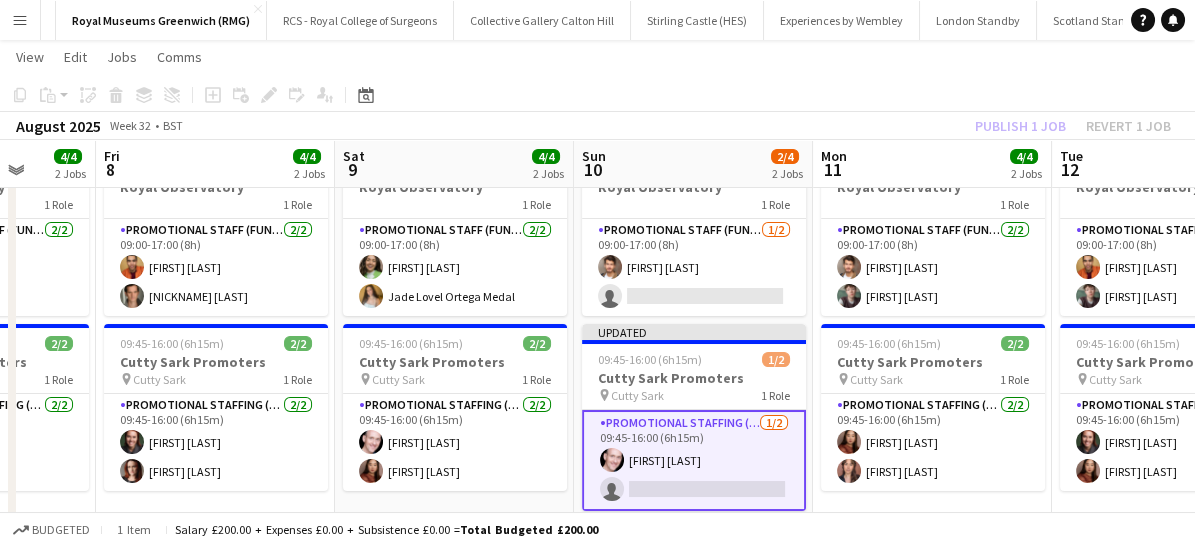 click on "Promotional Staffing (Brand Ambassadors)   1/2   09:45-16:00 (6h15m)
[FIRST] [LAST]
single-neutral-actions" at bounding box center (694, 460) 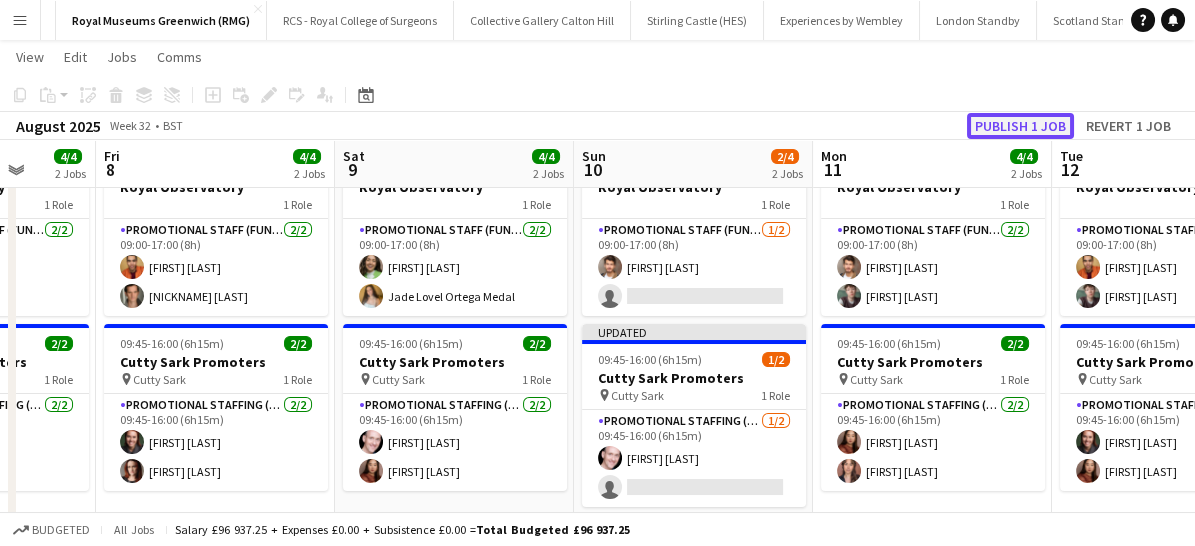 click on "Publish 1 job" 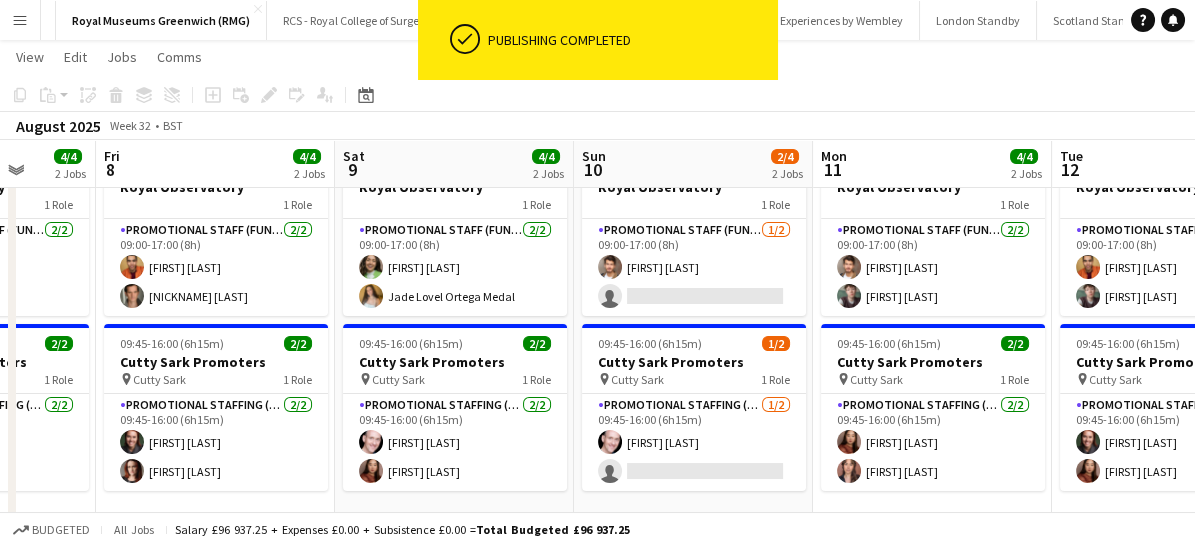 click on "Menu" at bounding box center (20, 20) 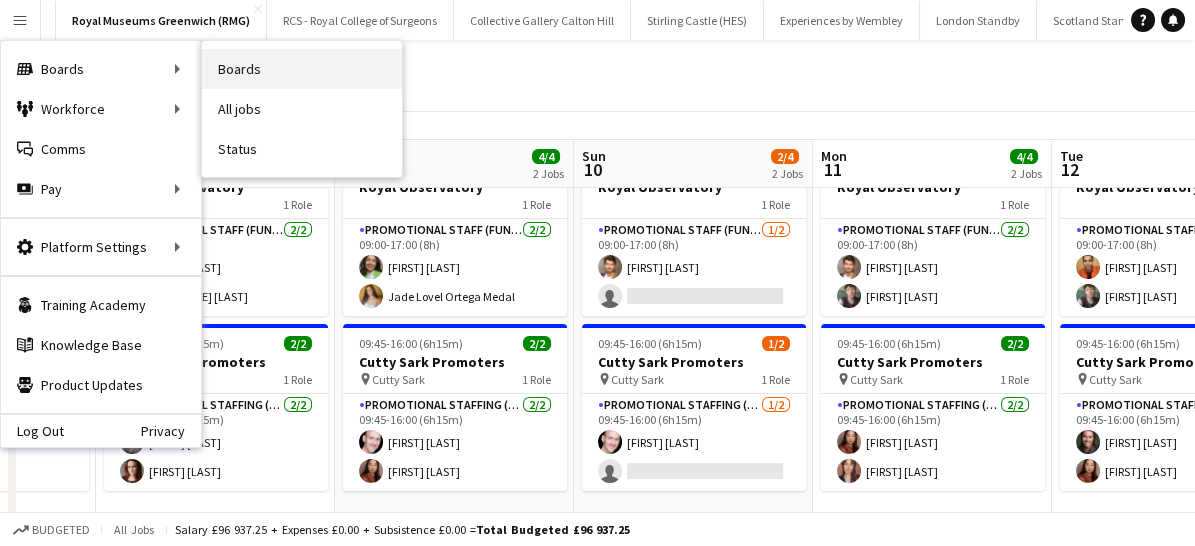click on "Boards" at bounding box center [302, 69] 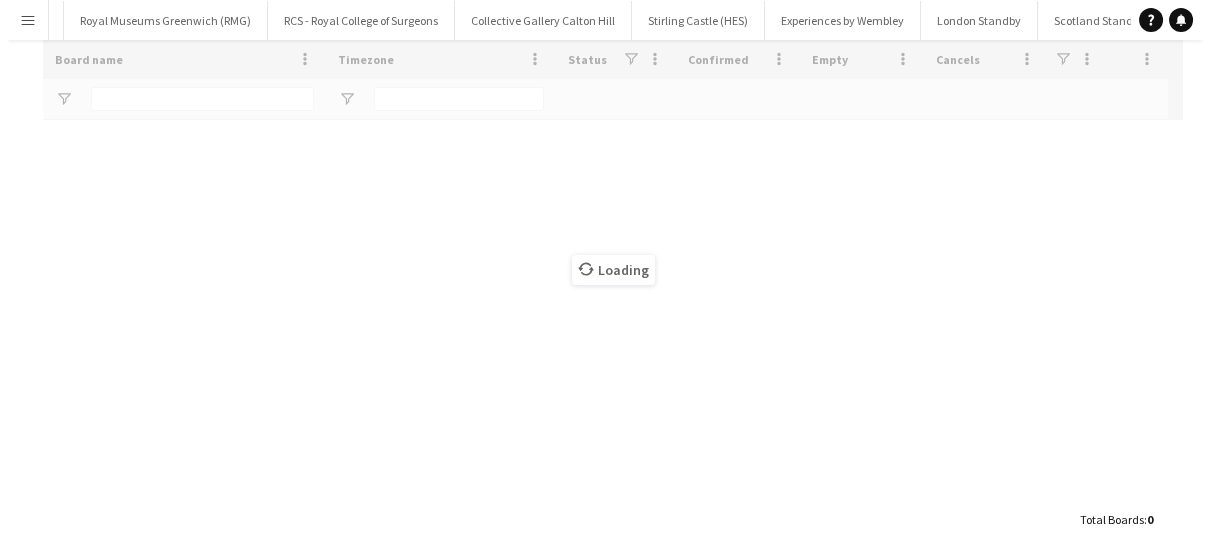 scroll, scrollTop: 0, scrollLeft: 0, axis: both 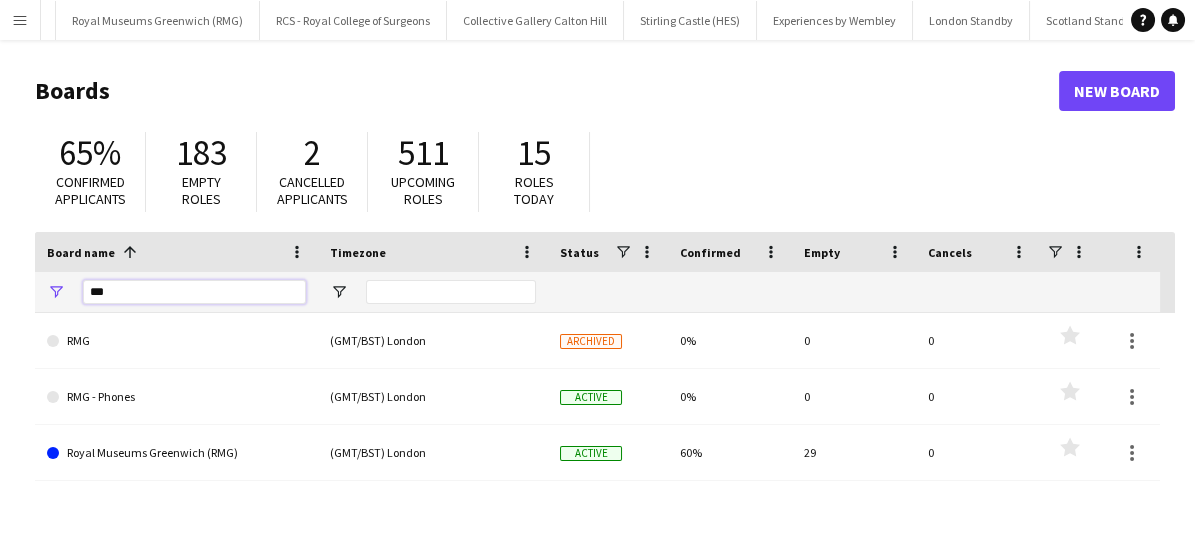 drag, startPoint x: 137, startPoint y: 290, endPoint x: 29, endPoint y: 263, distance: 111.32385 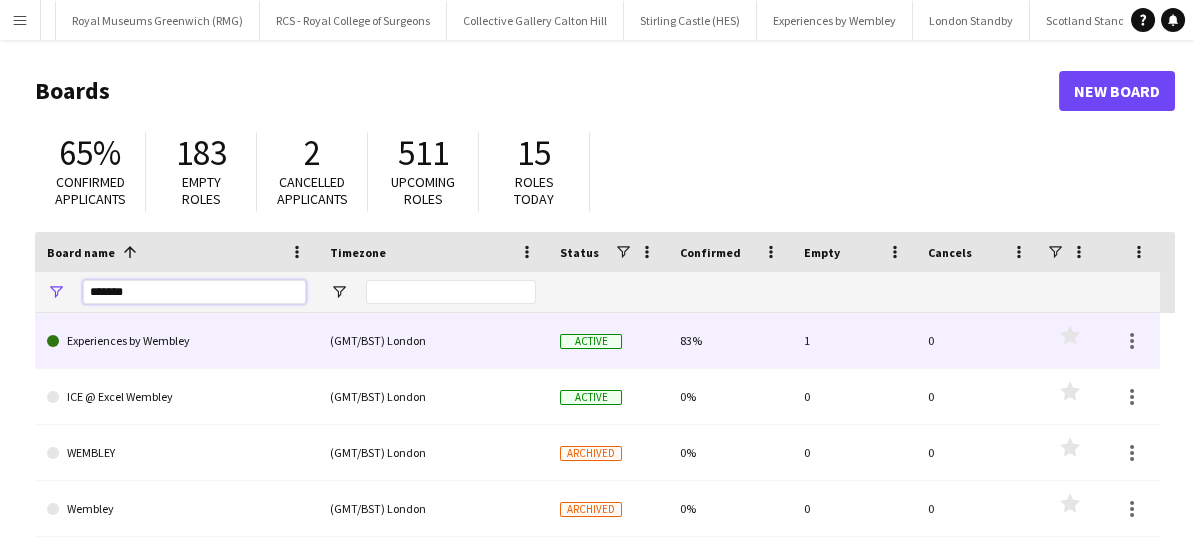 type on "*******" 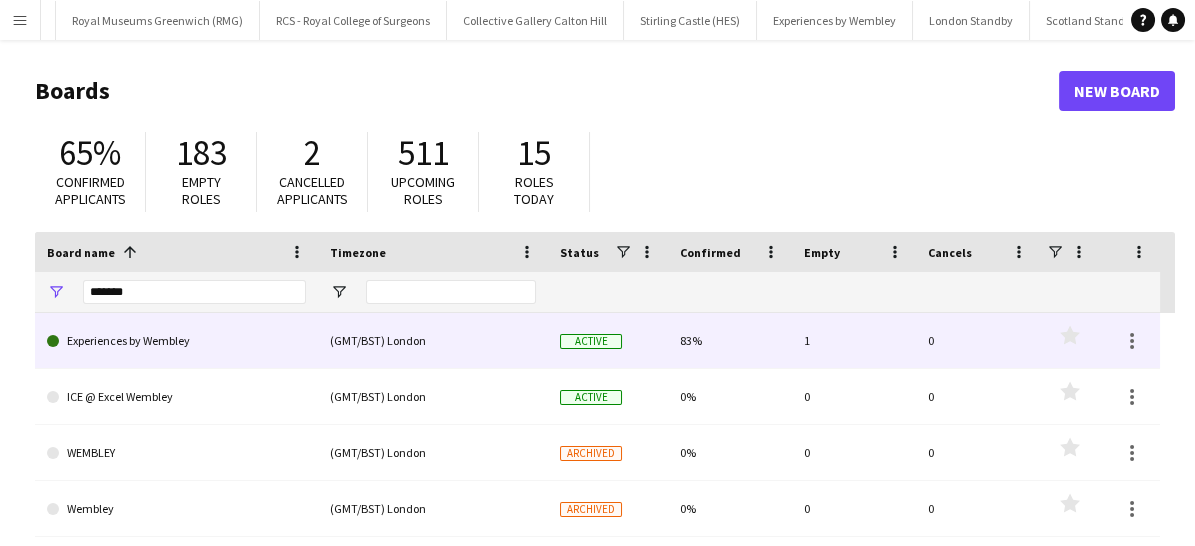click on "Experiences by Wembley" 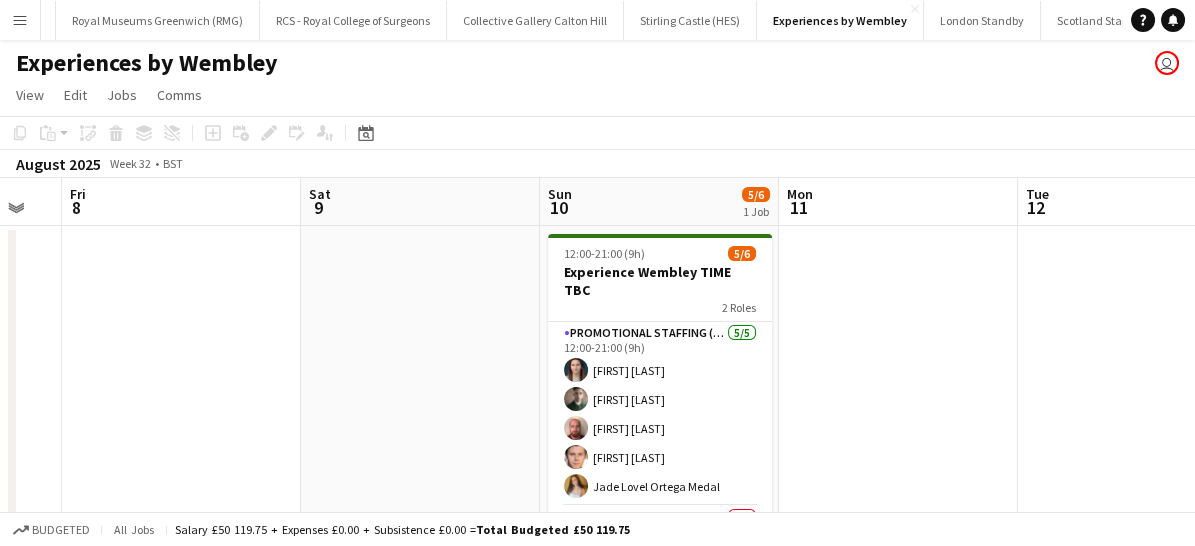 scroll, scrollTop: 0, scrollLeft: 710, axis: horizontal 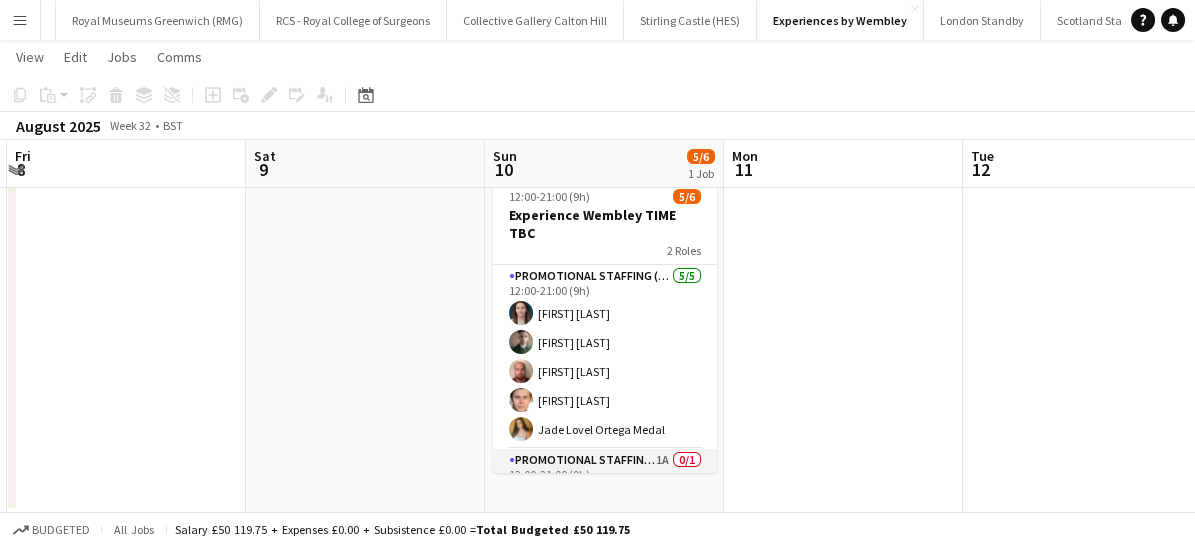 click on "Promotional Staffing (Team Leader)   1A   0/1   12:00-21:00 (9h)
single-neutral-actions" at bounding box center [605, 483] 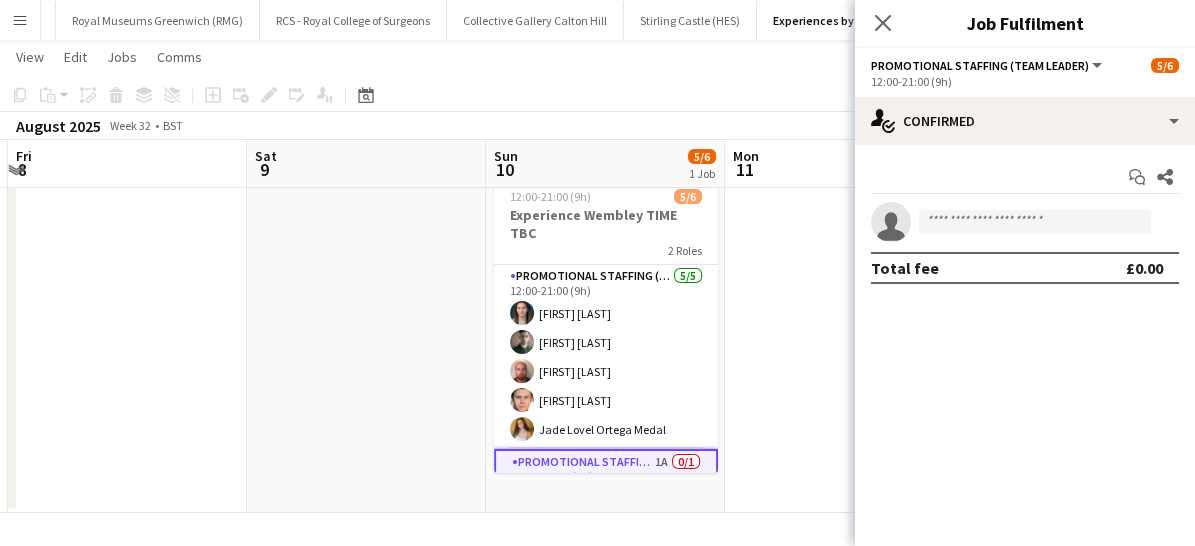 click on "Promotional Staffing (Team Leader)   1A   0/1   12:00-21:00 (9h)
single-neutral-actions" at bounding box center [606, 485] 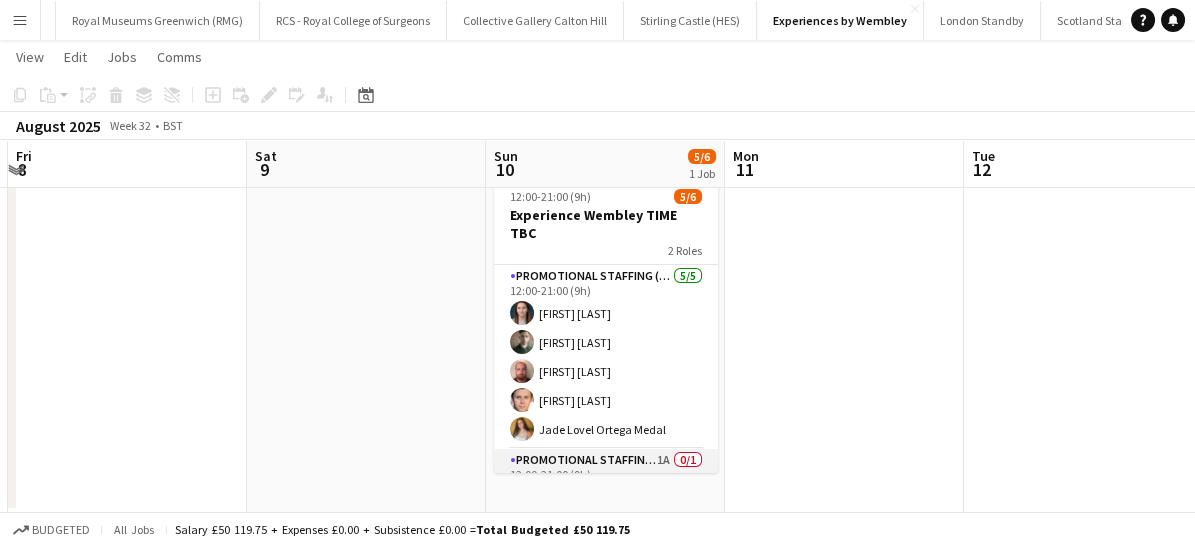 scroll, scrollTop: 25, scrollLeft: 0, axis: vertical 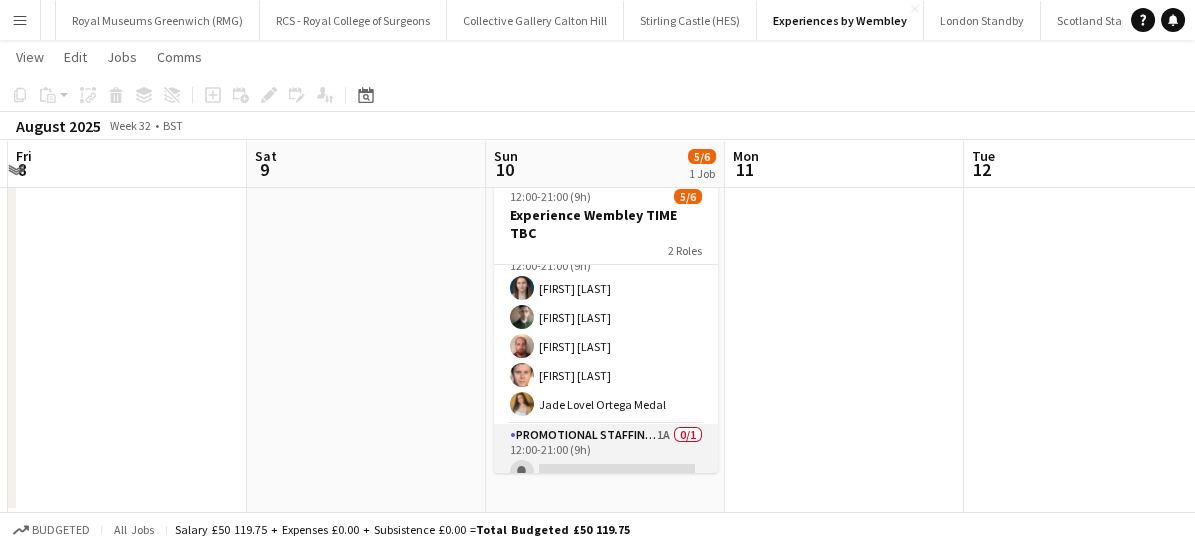 click on "Promotional Staffing (Team Leader)   1A   0/1   12:00-21:00 (9h)
single-neutral-actions" at bounding box center (606, 458) 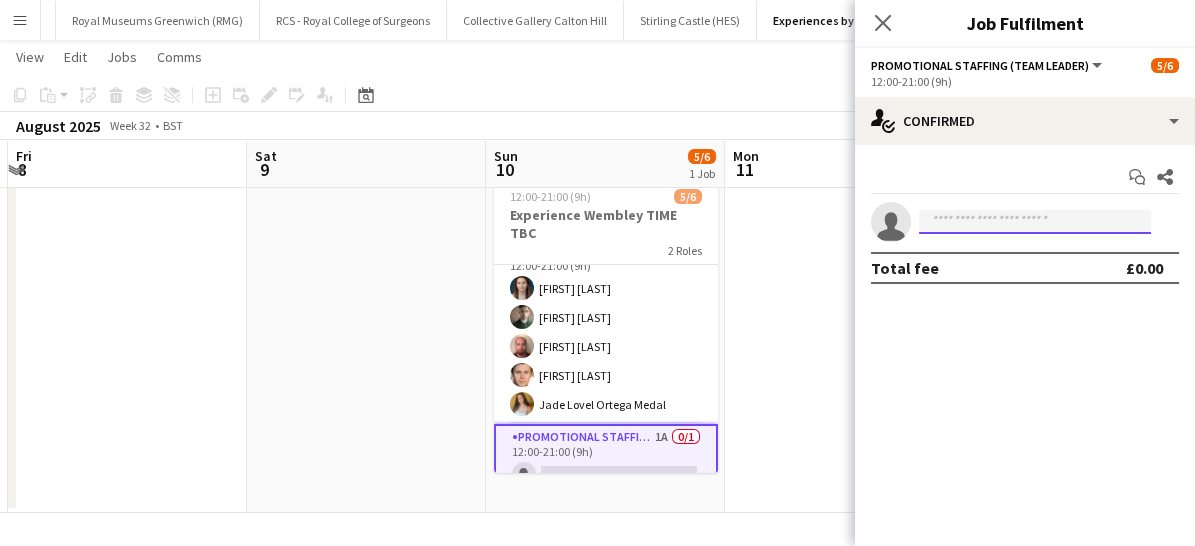 click at bounding box center [1035, 222] 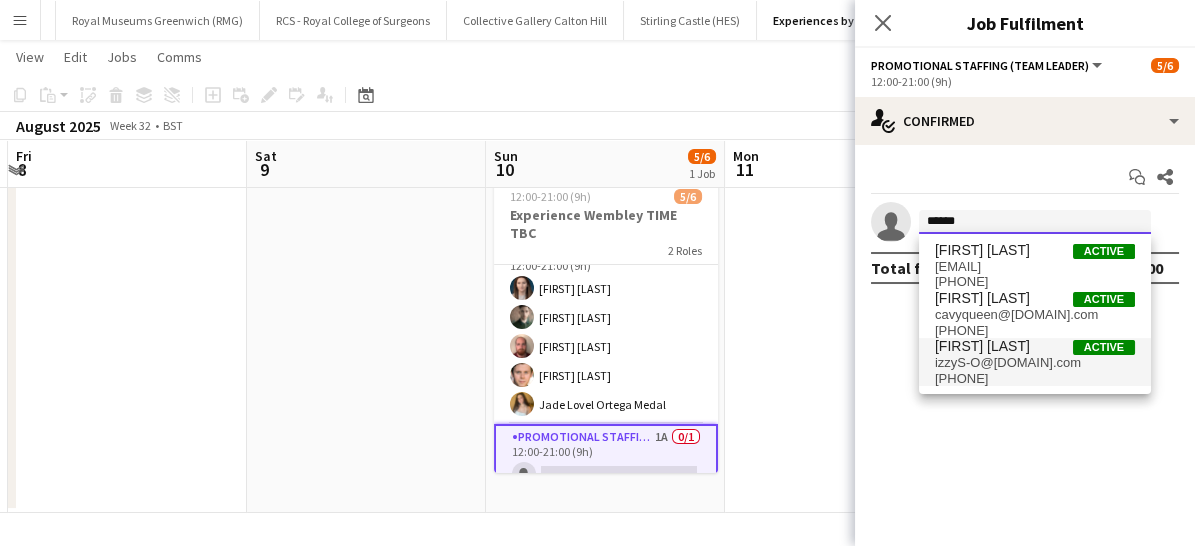 type on "******" 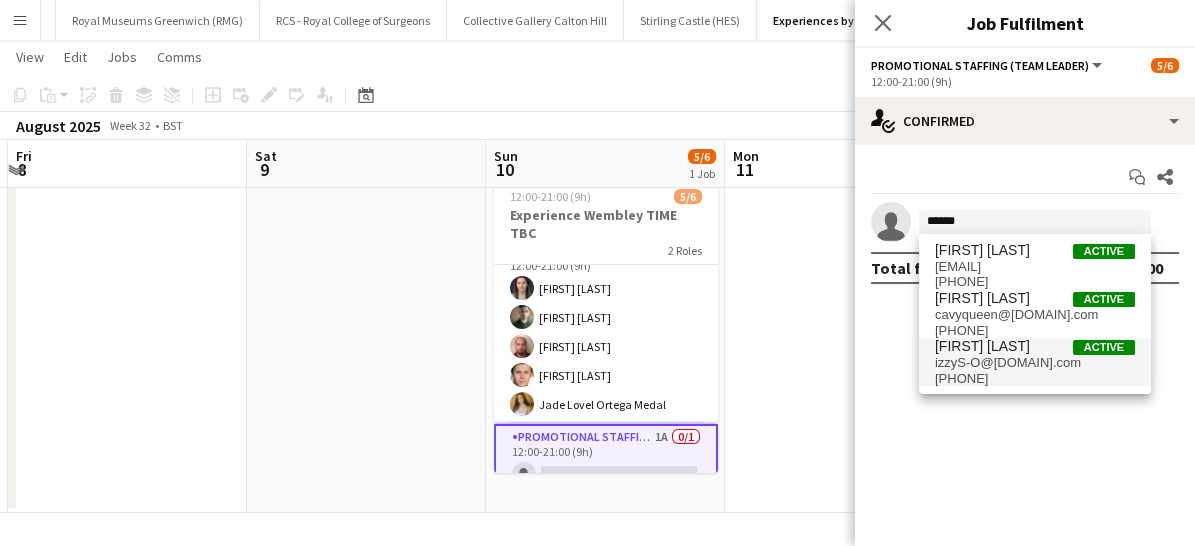 click on "[PHONE]" at bounding box center [1035, 379] 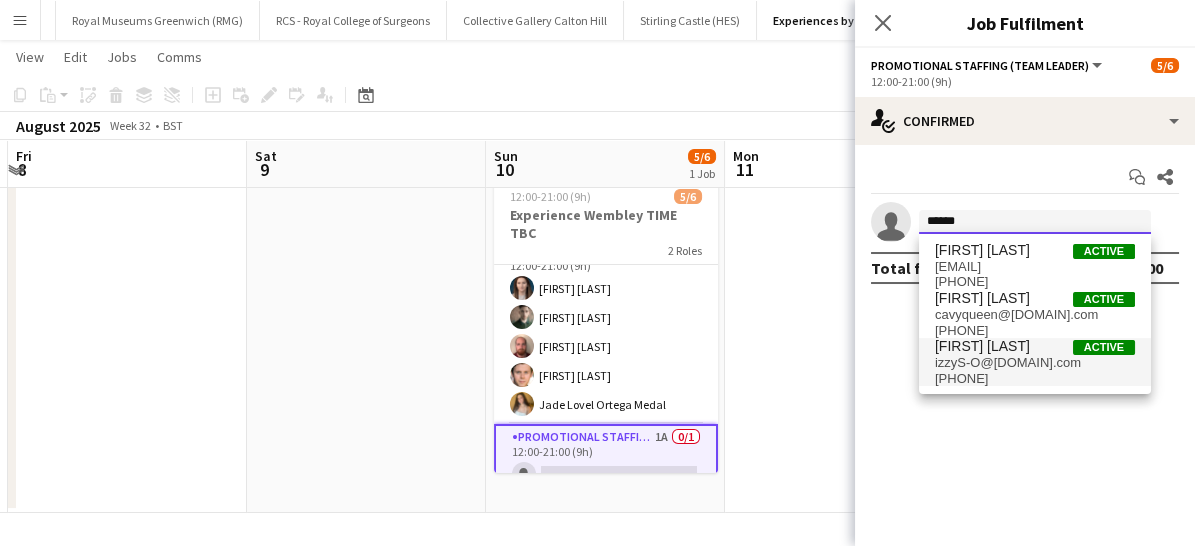 type 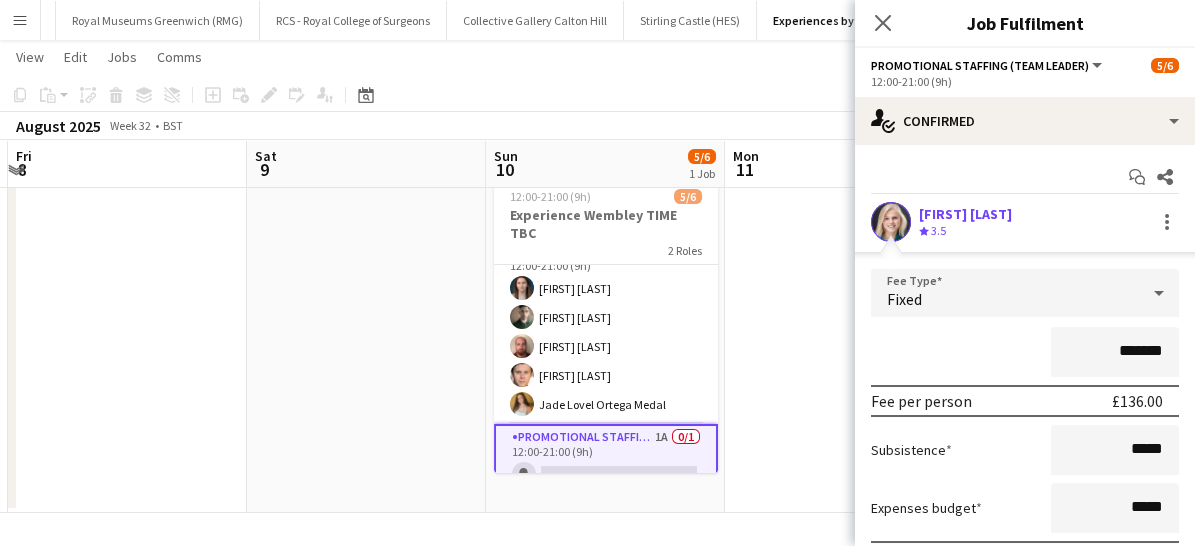 scroll, scrollTop: 147, scrollLeft: 0, axis: vertical 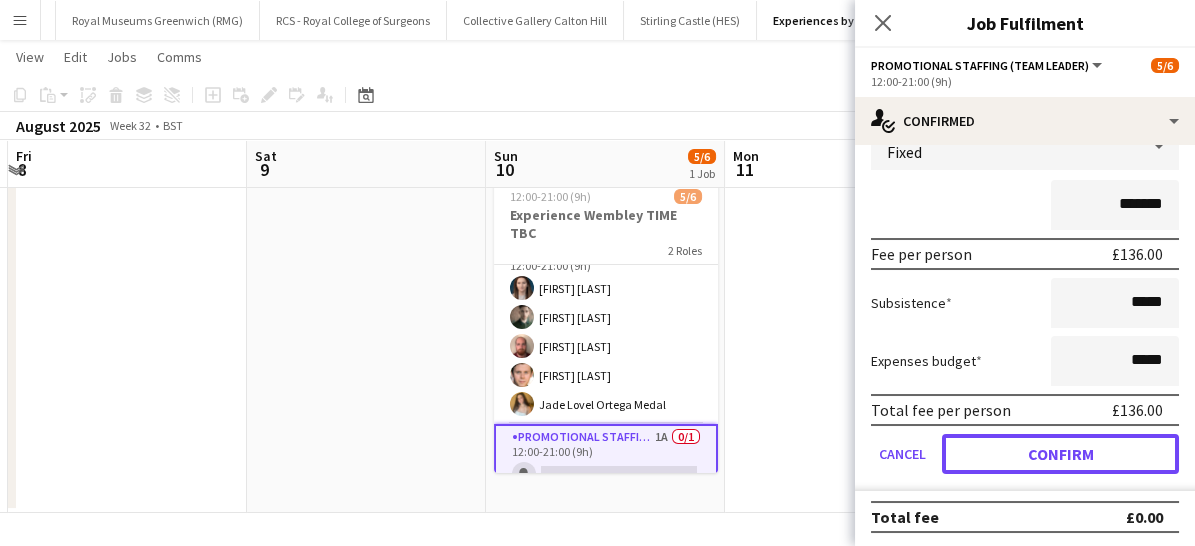 click on "Confirm" at bounding box center [1060, 454] 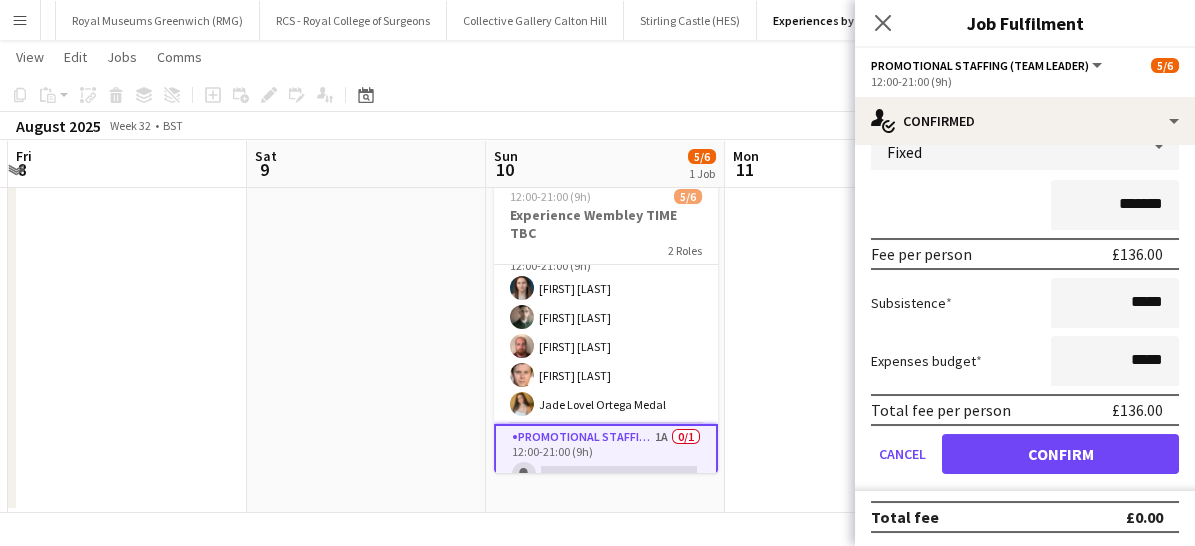 scroll, scrollTop: 0, scrollLeft: 0, axis: both 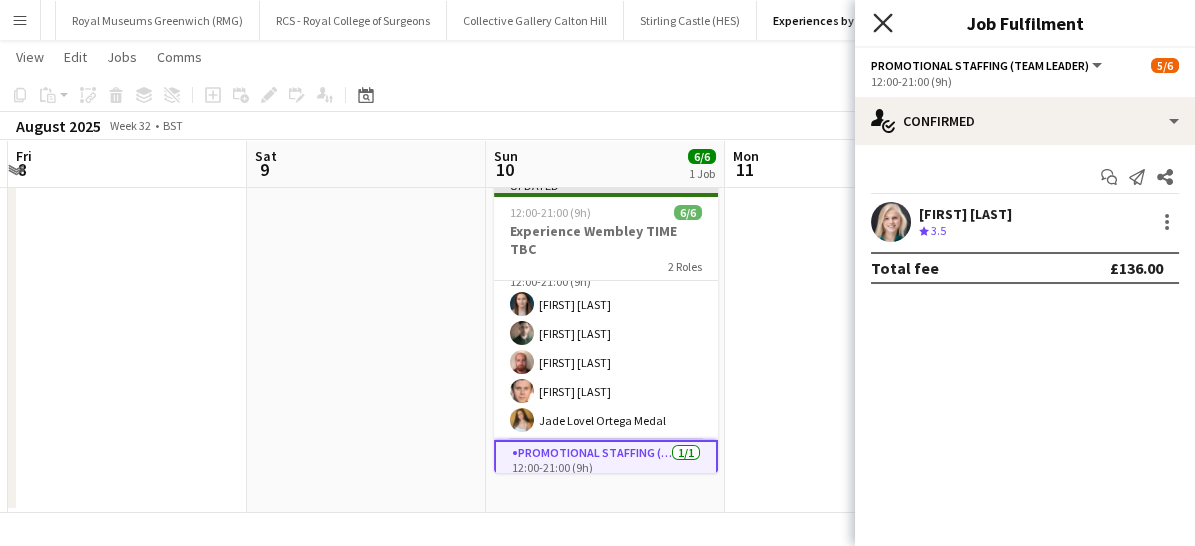click on "Close pop-in" 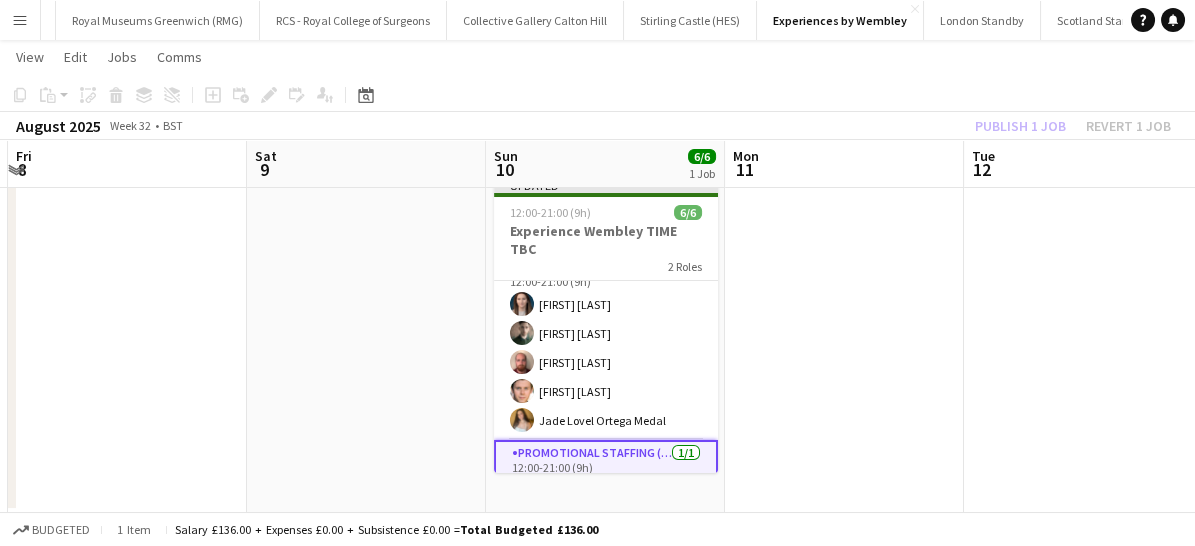 click on "Promotional Staffing (Team Leader)   1/1   12:00-21:00 (9h)
[FIRST] [LAST]" at bounding box center [606, 476] 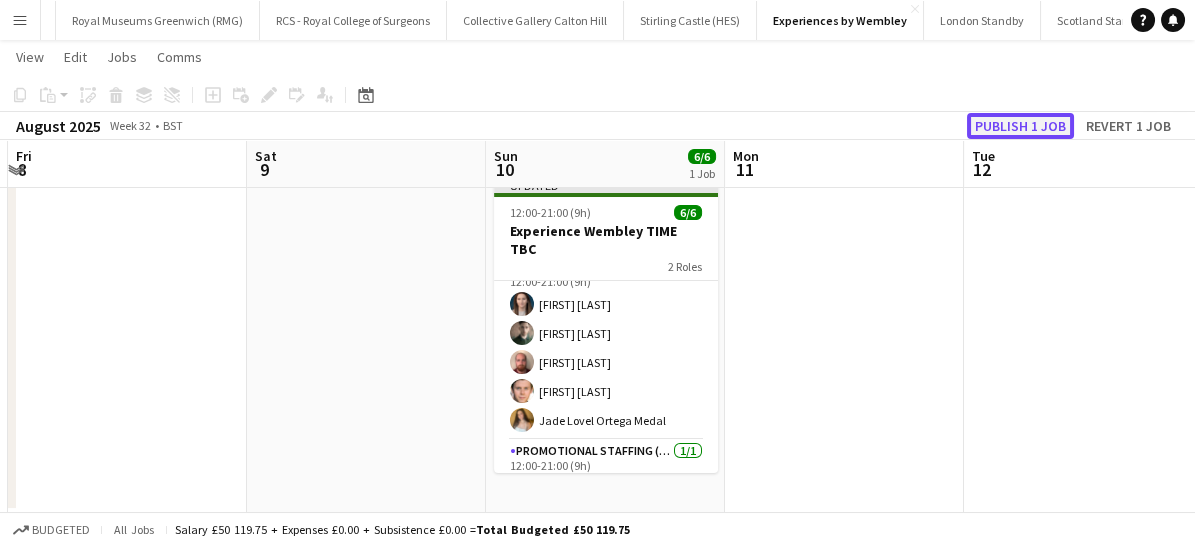 click on "Publish 1 job" 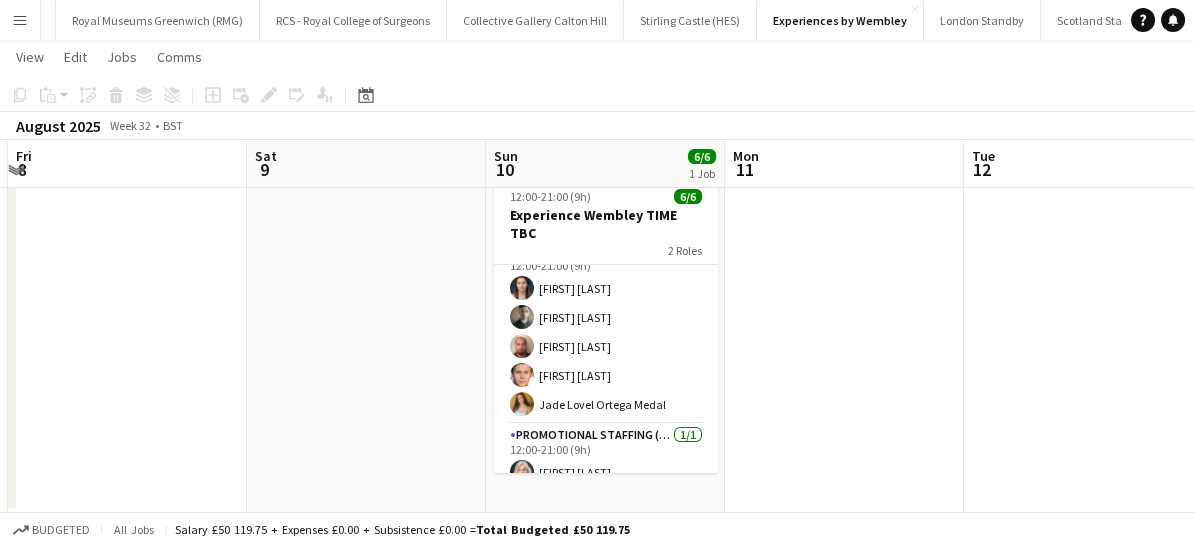 click on "Menu" at bounding box center [20, 20] 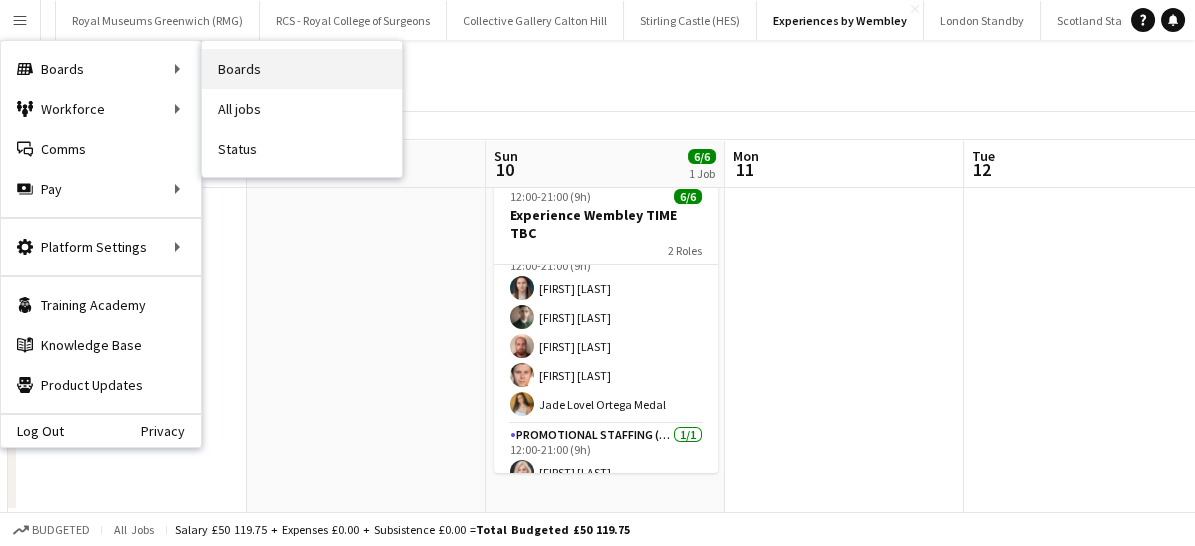 click on "Boards" at bounding box center (302, 69) 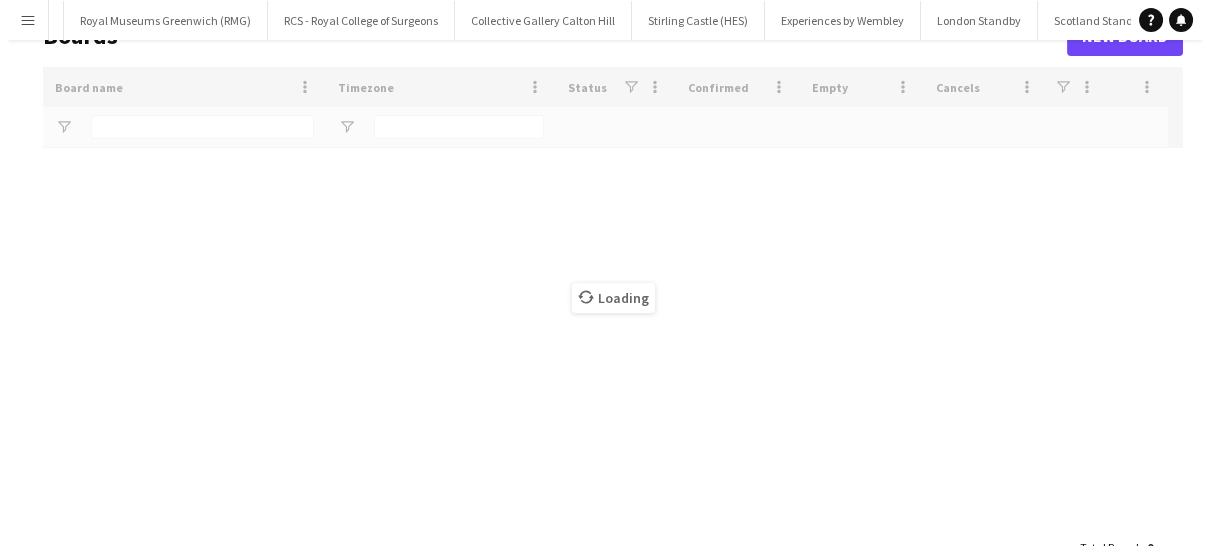 scroll, scrollTop: 0, scrollLeft: 0, axis: both 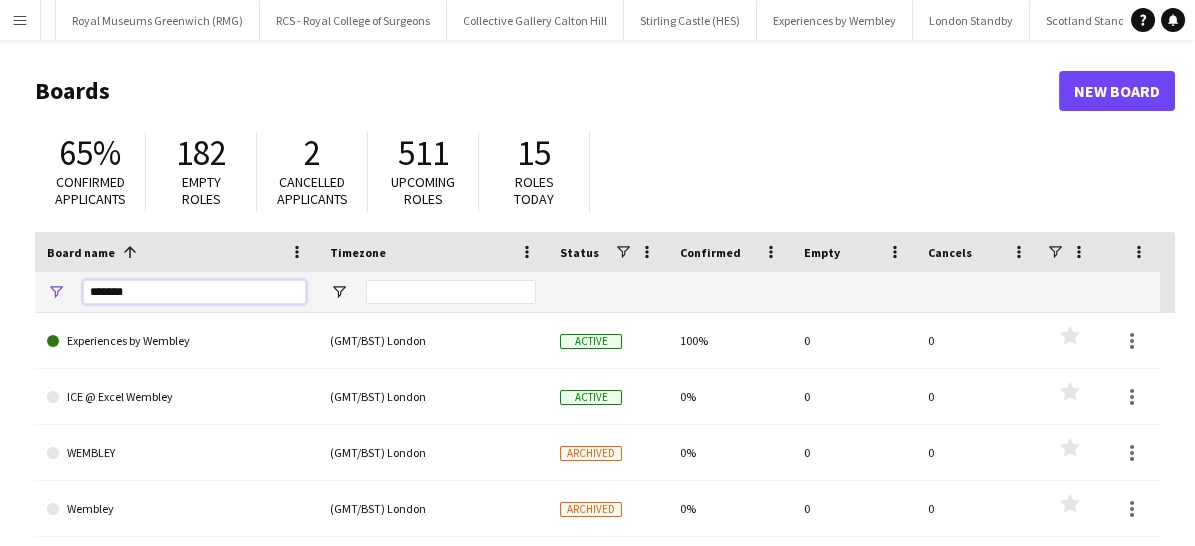 drag, startPoint x: 154, startPoint y: 282, endPoint x: 64, endPoint y: 283, distance: 90.005554 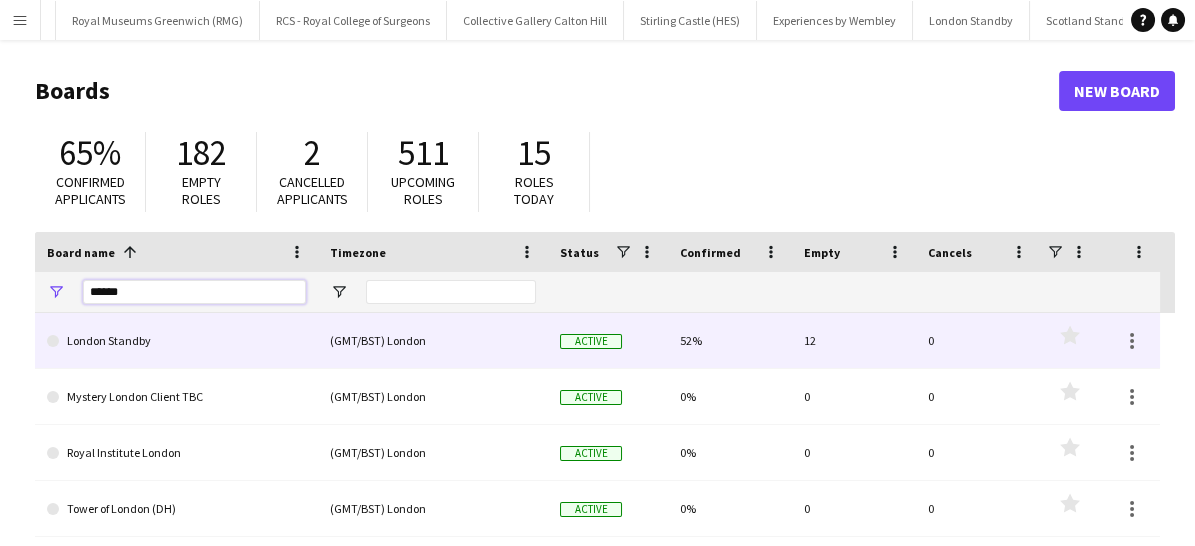 type on "******" 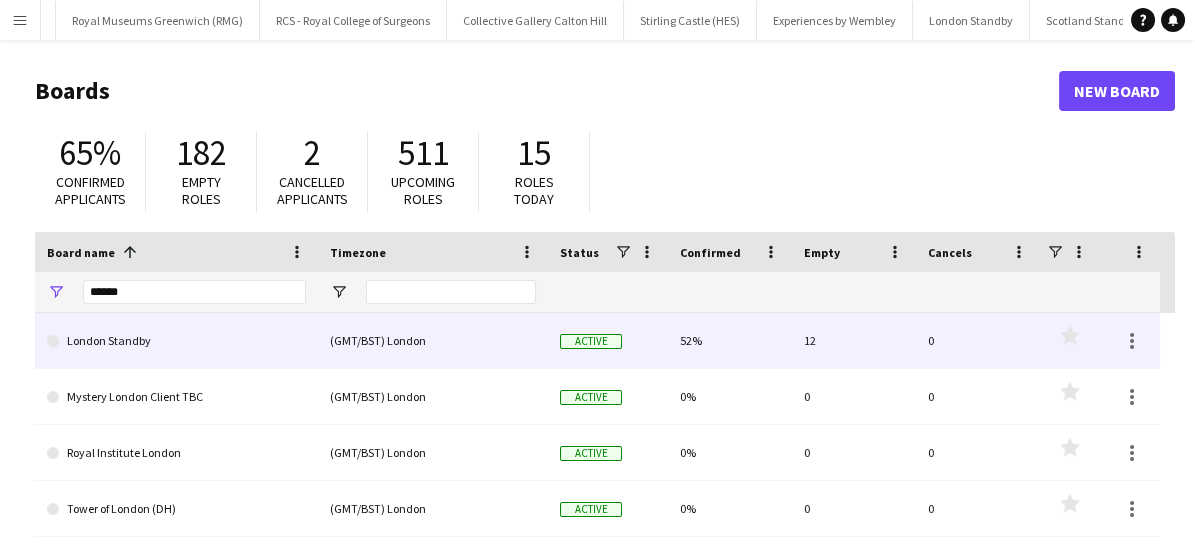 click on "London Standby" 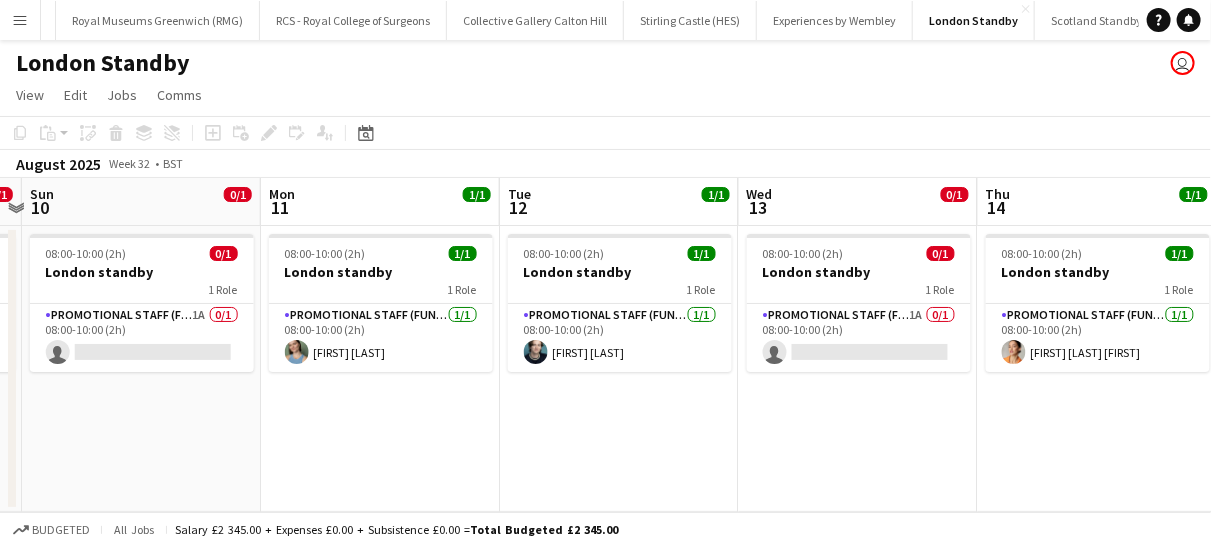 scroll, scrollTop: 0, scrollLeft: 675, axis: horizontal 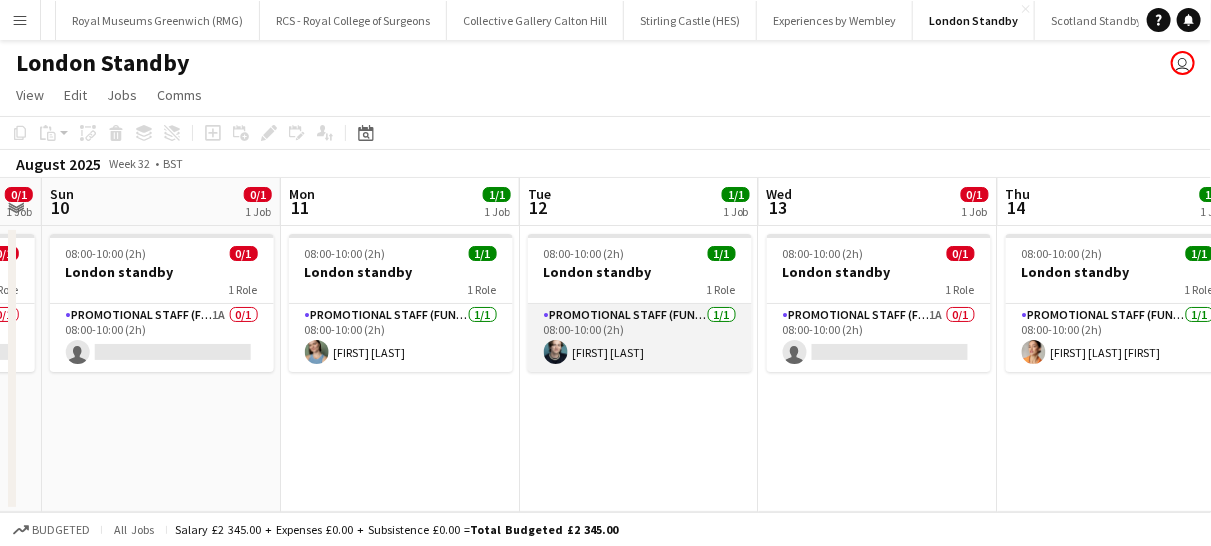 click on "Promotional Staff (Fundraiser)   1/1   08:00-10:00 (2h)
[FIRST] [LAST]" at bounding box center (640, 338) 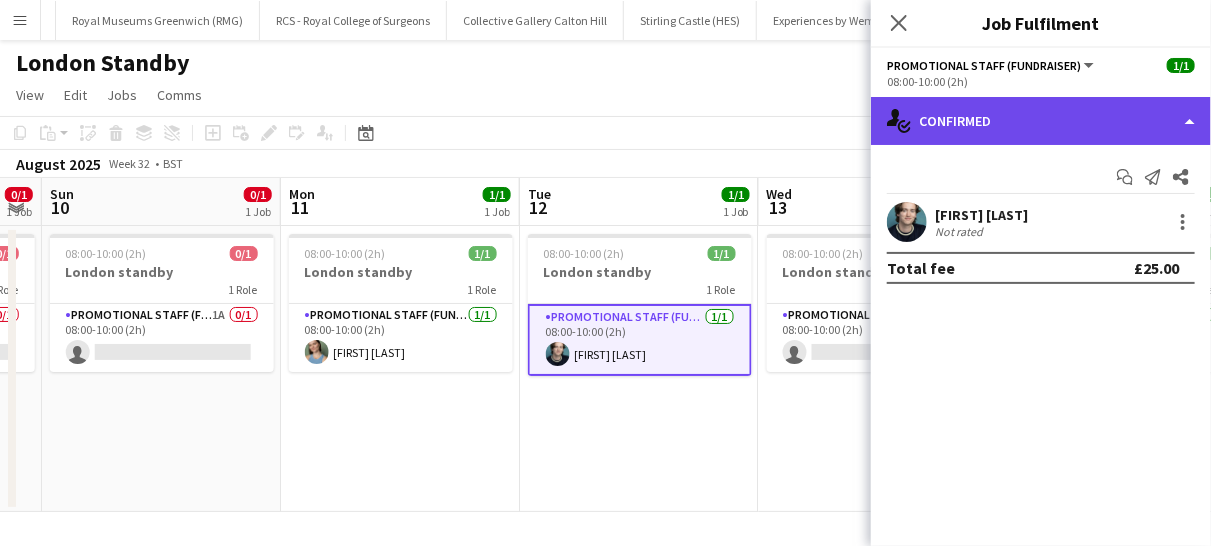 click on "single-neutral-actions-check-2
Confirmed" 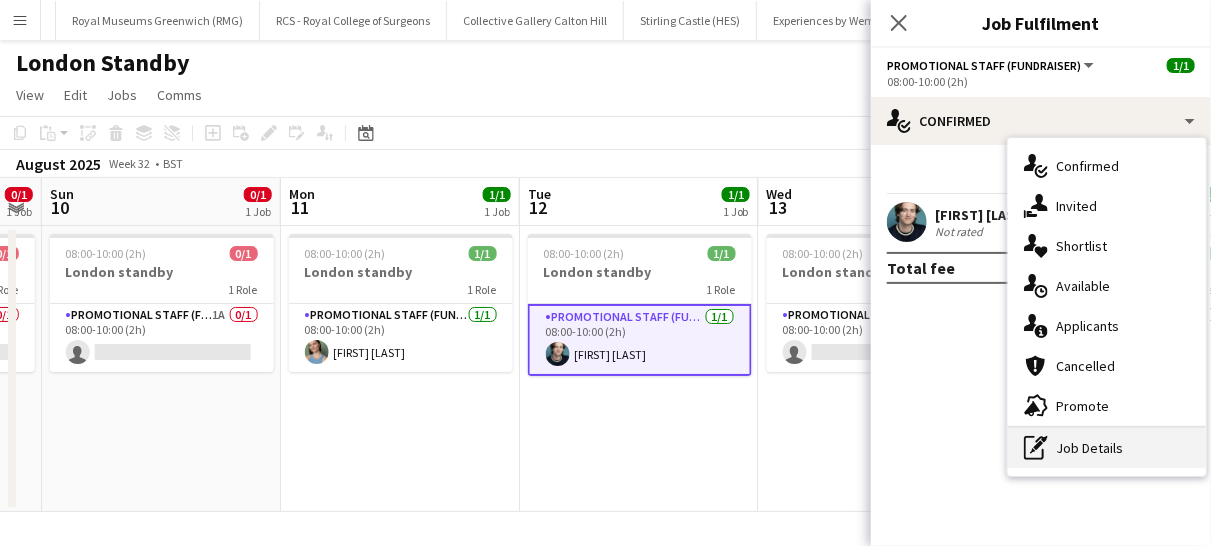 click on "pen-write
Job Details" at bounding box center [1107, 448] 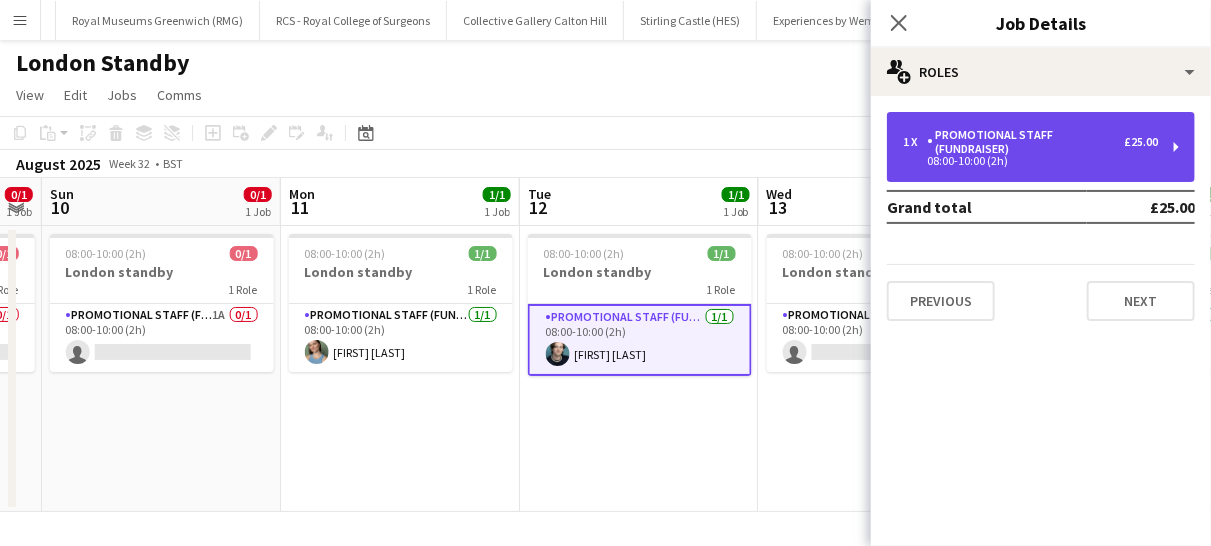 click on "Promotional Staff (Fundraiser)" at bounding box center (1025, 142) 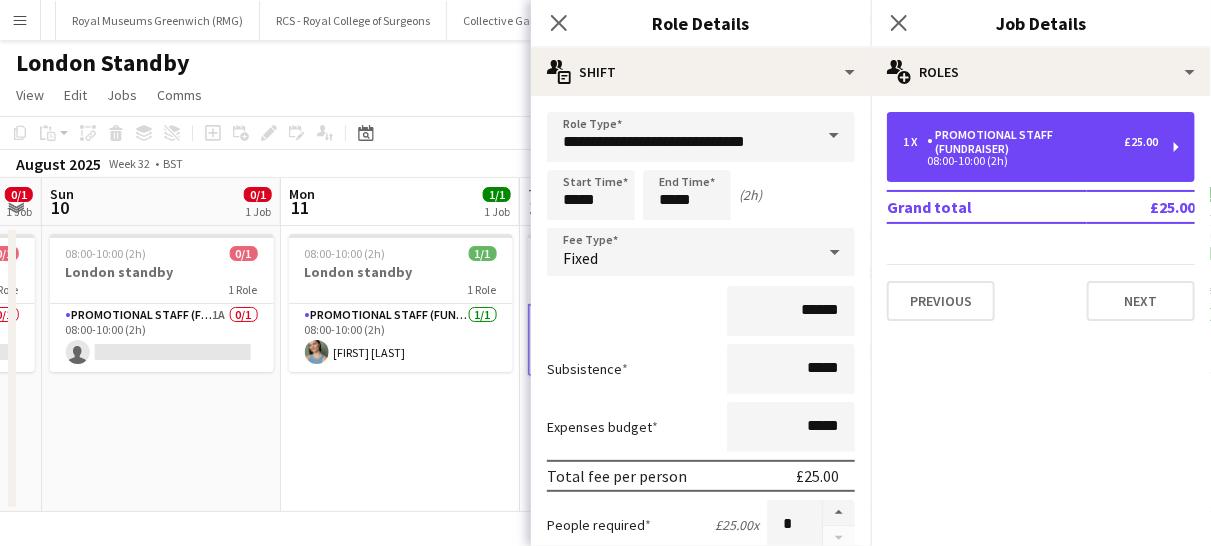 scroll, scrollTop: 90, scrollLeft: 0, axis: vertical 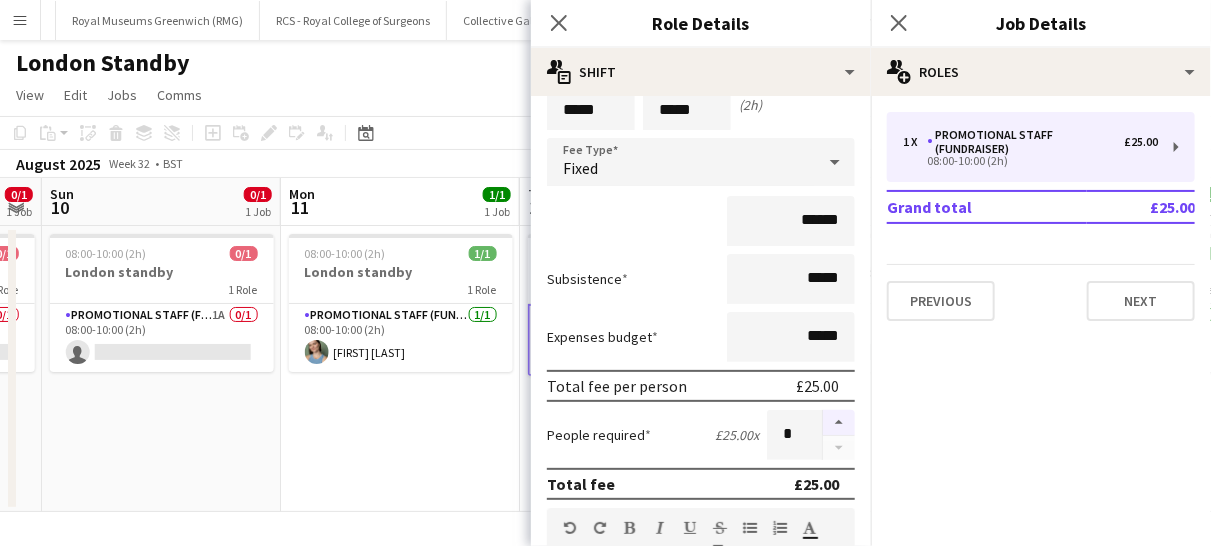 click at bounding box center (839, 423) 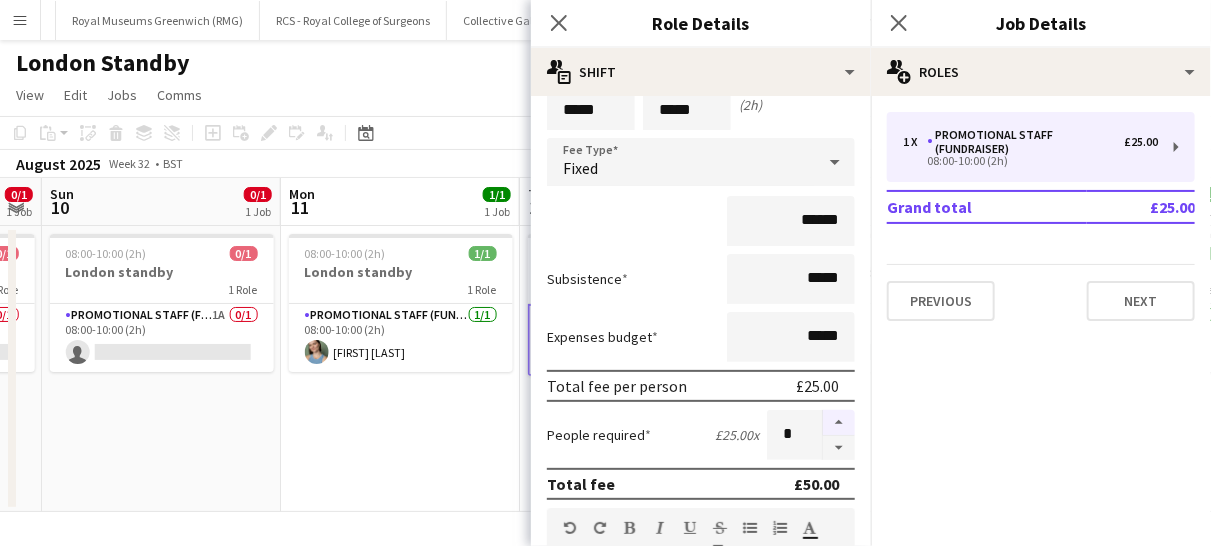 scroll, scrollTop: 253, scrollLeft: 0, axis: vertical 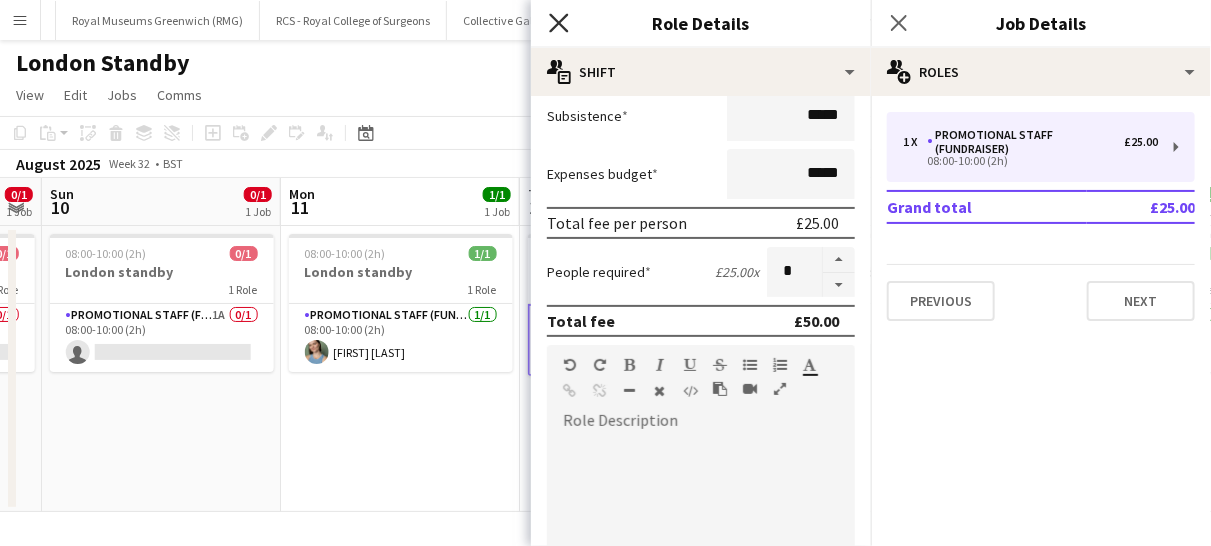 click 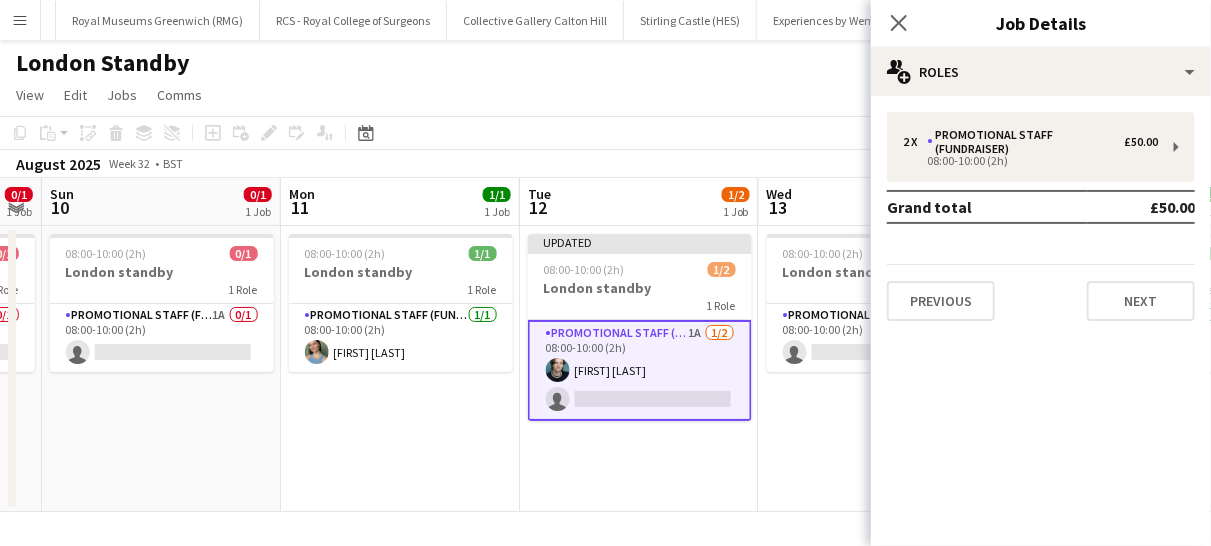 click on "Promotional Staff (Fundraiser)   1A   1/2   08:00-10:00 (2h)
[FIRST] [LAST]
single-neutral-actions" at bounding box center [640, 370] 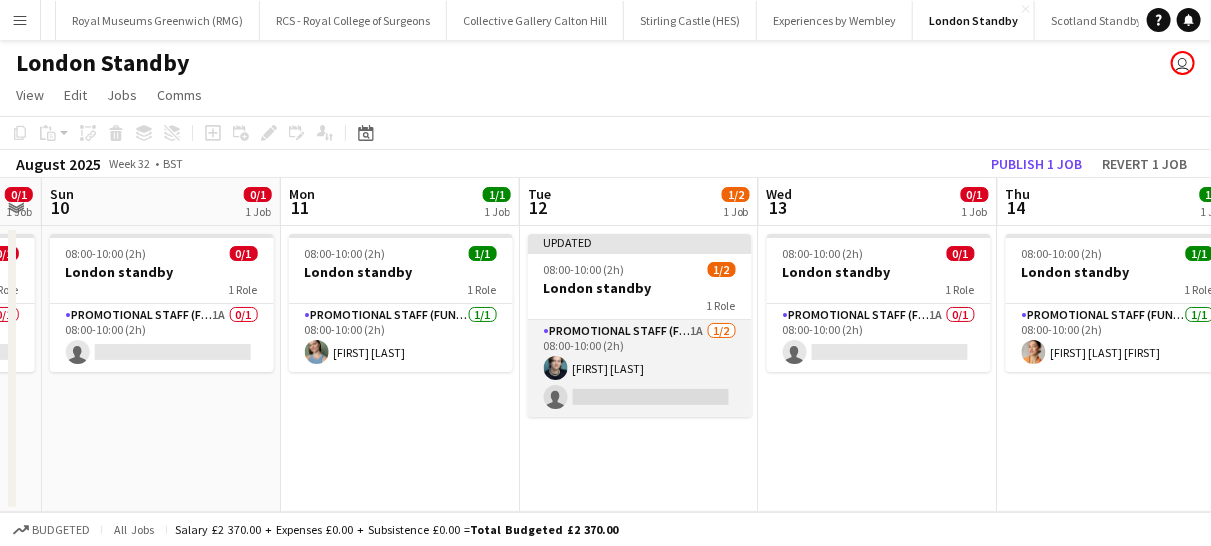 click on "Promotional Staff (Fundraiser)   1A   1/2   08:00-10:00 (2h)
[FIRST] [LAST]
single-neutral-actions" at bounding box center [640, 368] 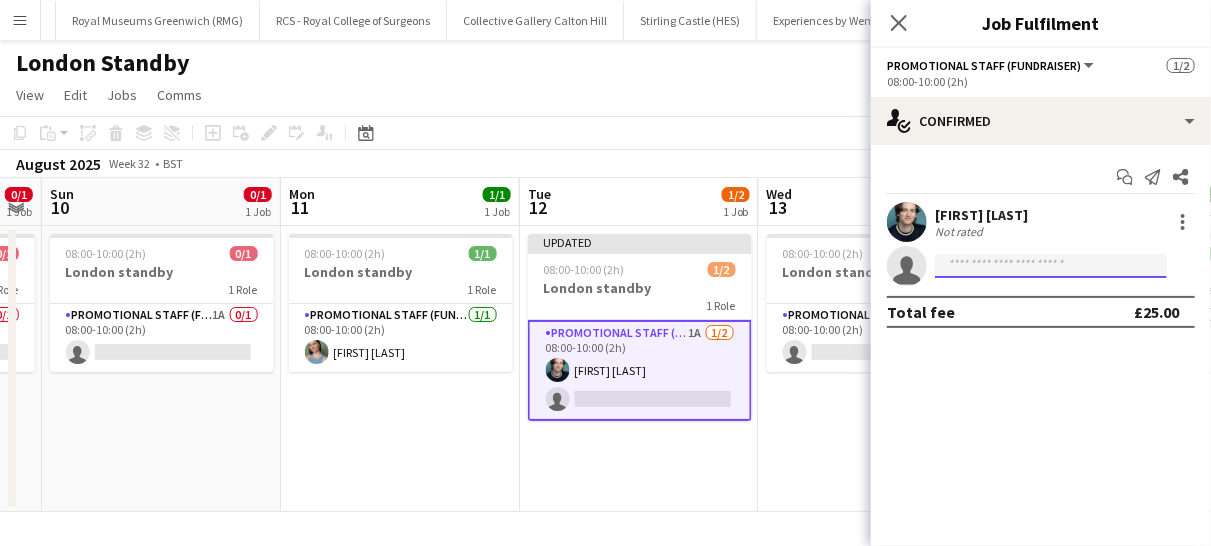 click 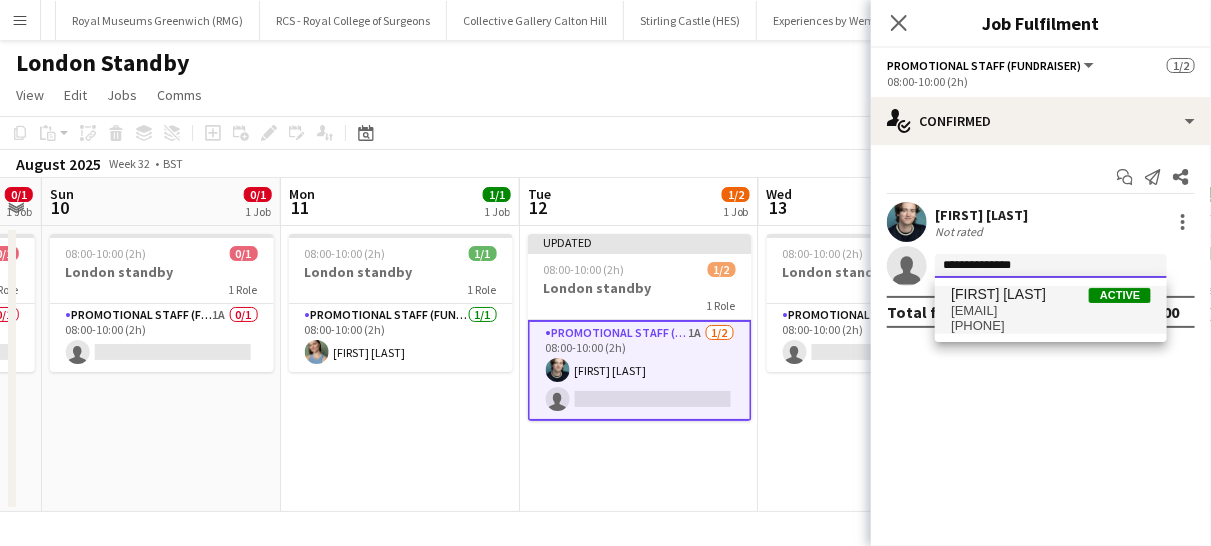 type on "**********" 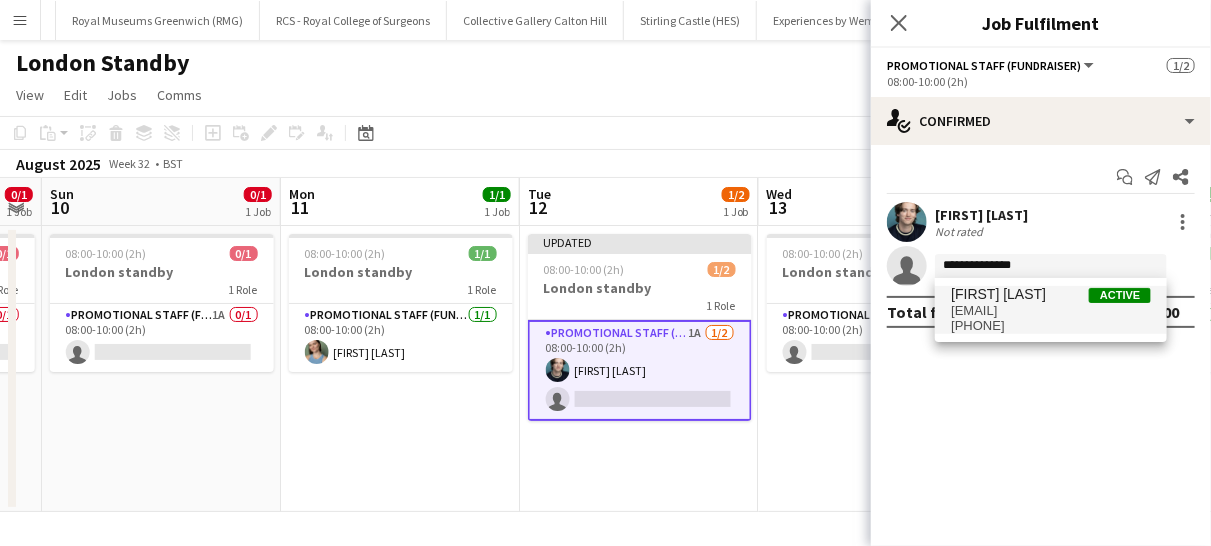 click on "[EMAIL]" at bounding box center [1051, 311] 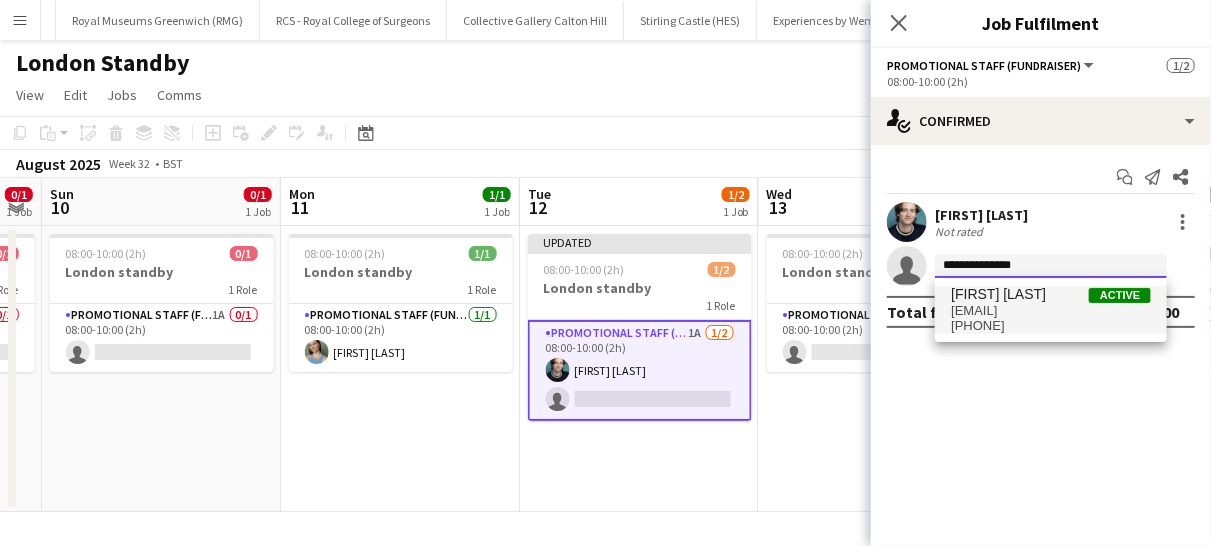 type 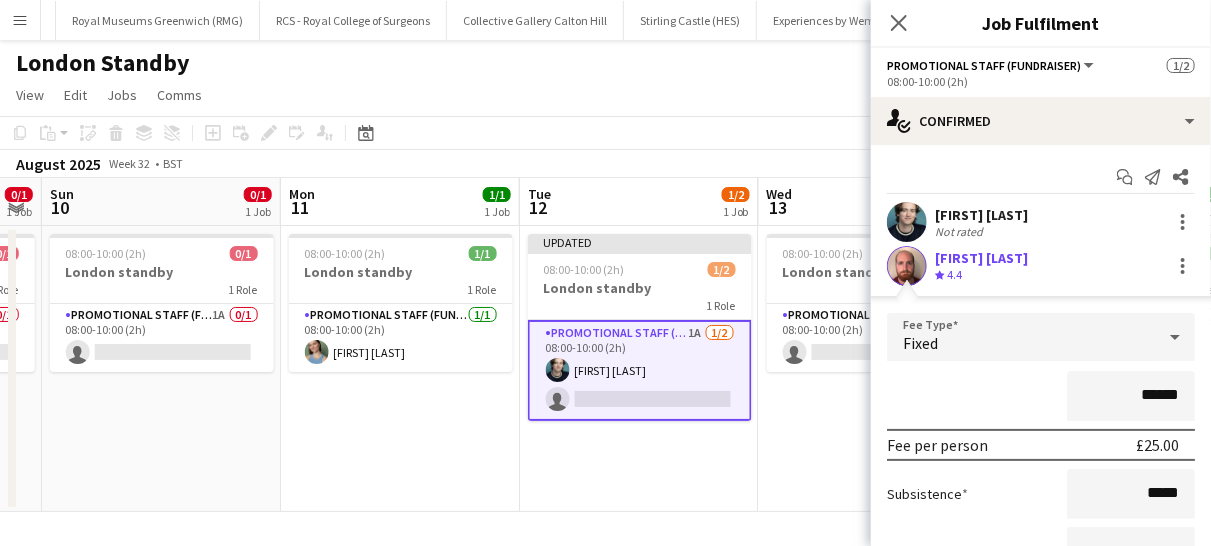 scroll, scrollTop: 191, scrollLeft: 0, axis: vertical 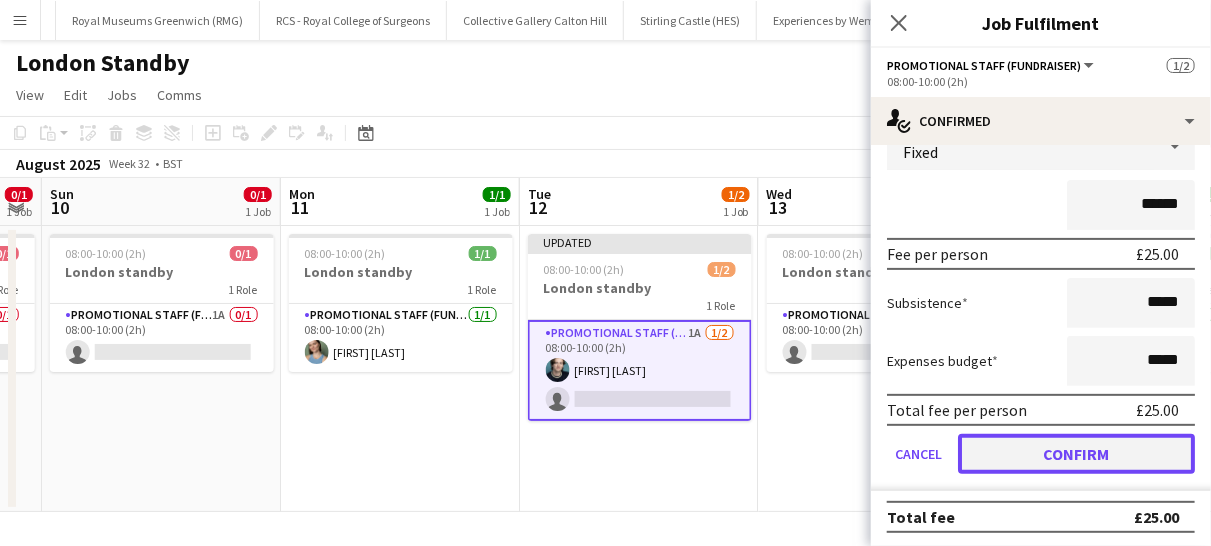 click on "Confirm" at bounding box center (1076, 454) 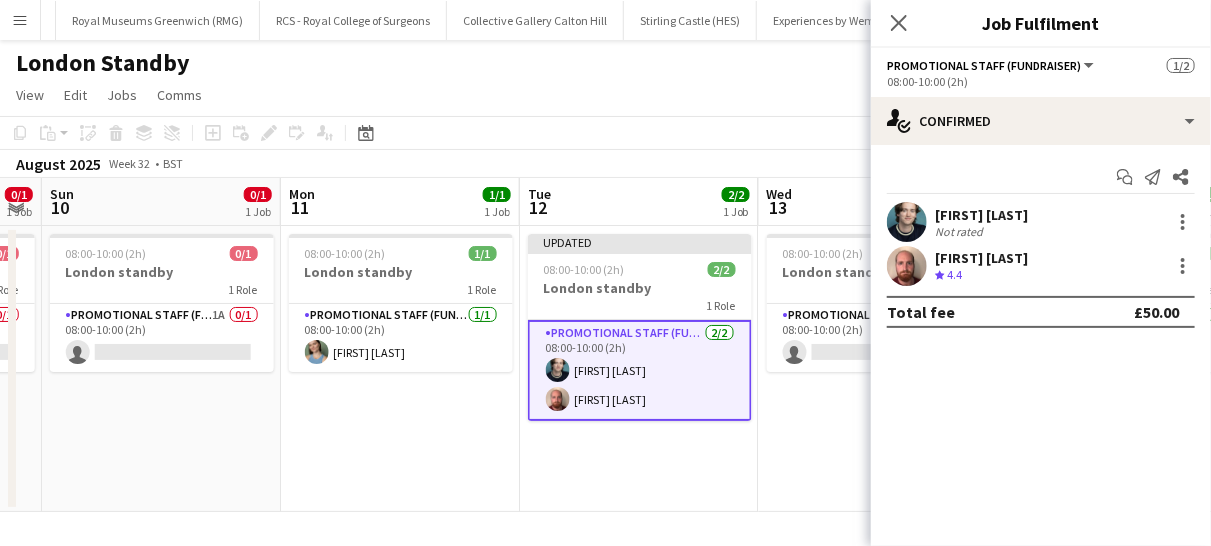 scroll, scrollTop: 0, scrollLeft: 0, axis: both 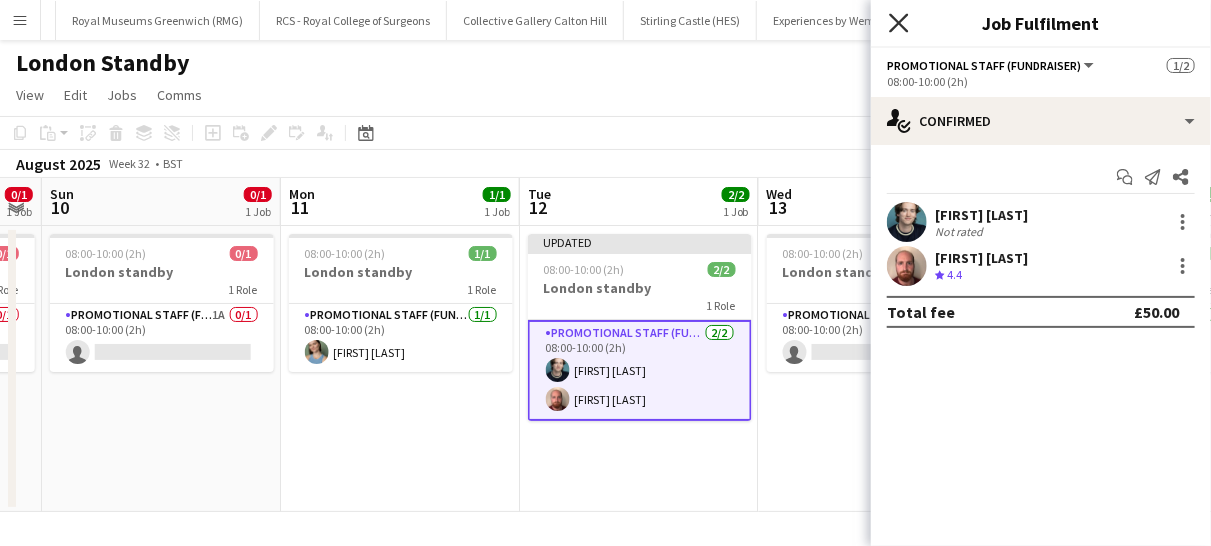 click on "Close pop-in" 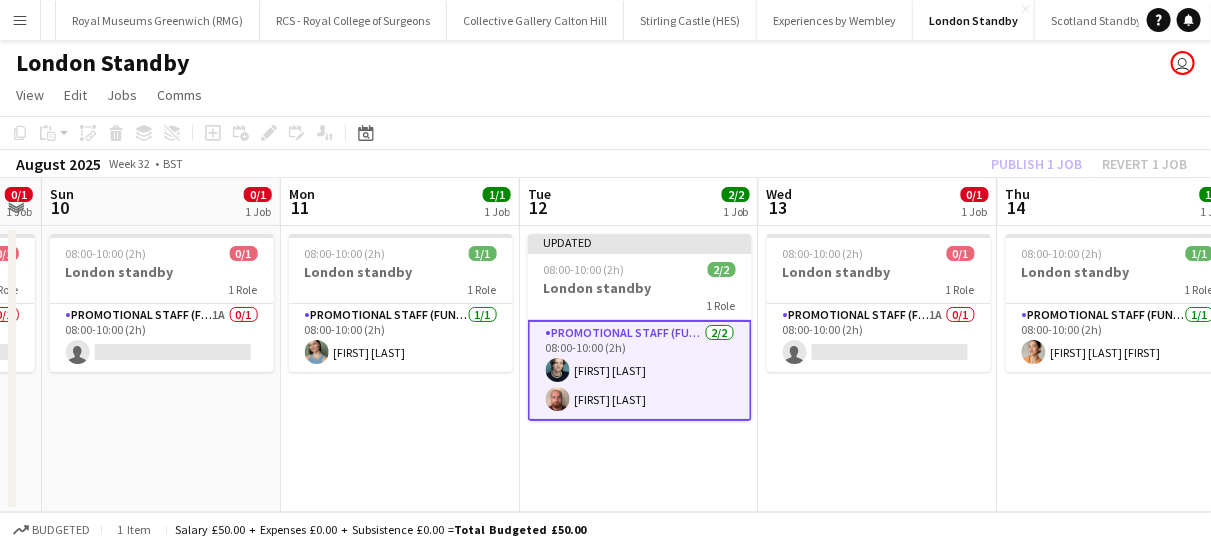 click on "Promotional Staff (Fundraiser)   2/2   08:00-10:00 (2h)
[FIRST] [LAST] [FIRST] [LAST]" at bounding box center [640, 370] 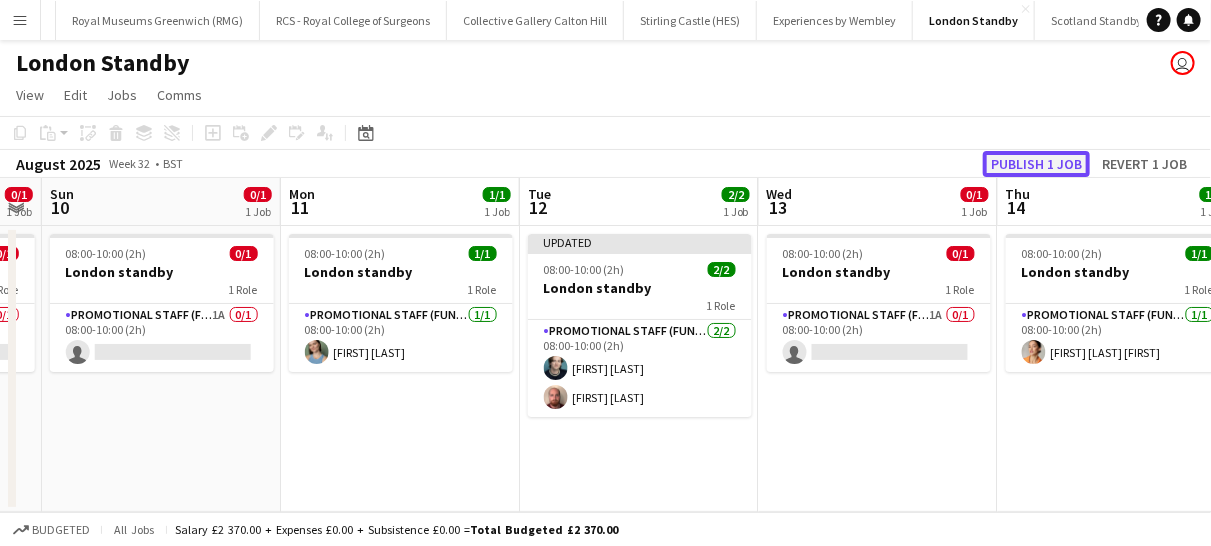click on "Publish 1 job" 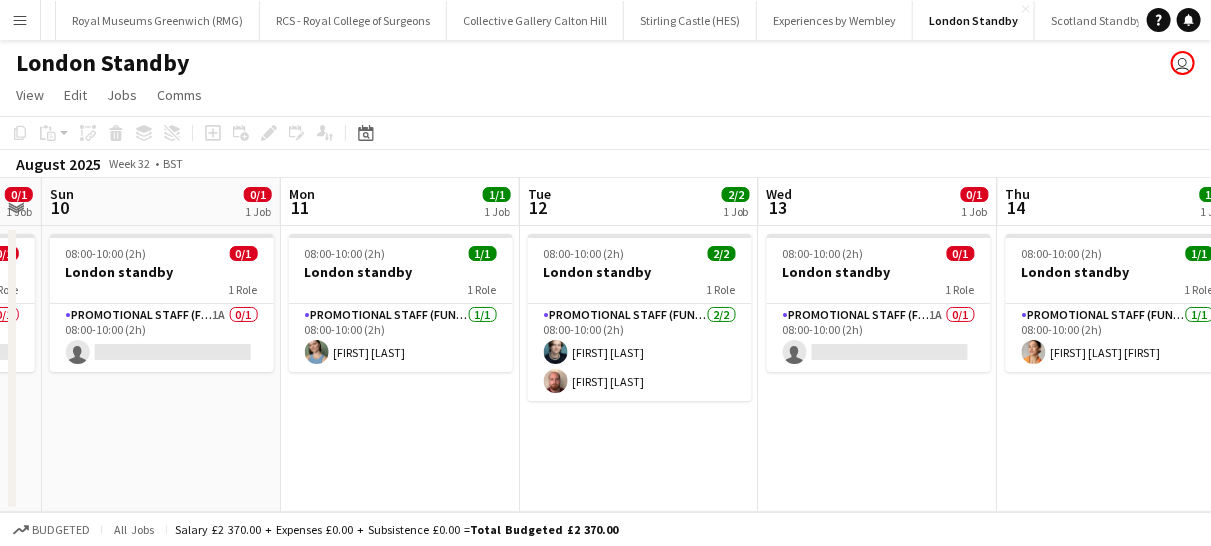 click on "Menu" at bounding box center (20, 20) 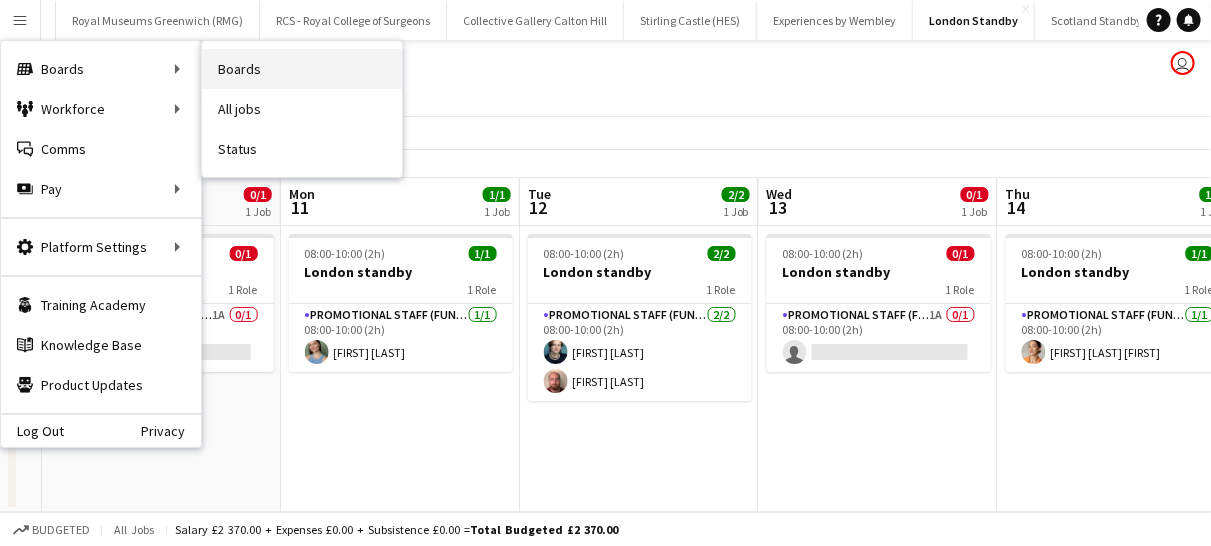 click on "Boards" at bounding box center (302, 69) 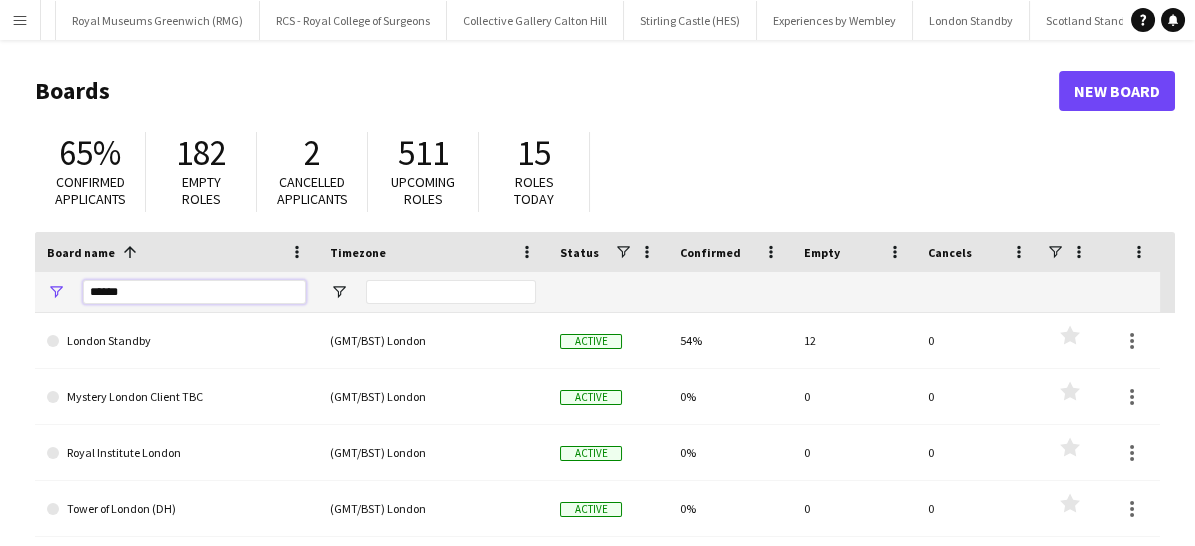 drag, startPoint x: 176, startPoint y: 298, endPoint x: 45, endPoint y: 265, distance: 135.09256 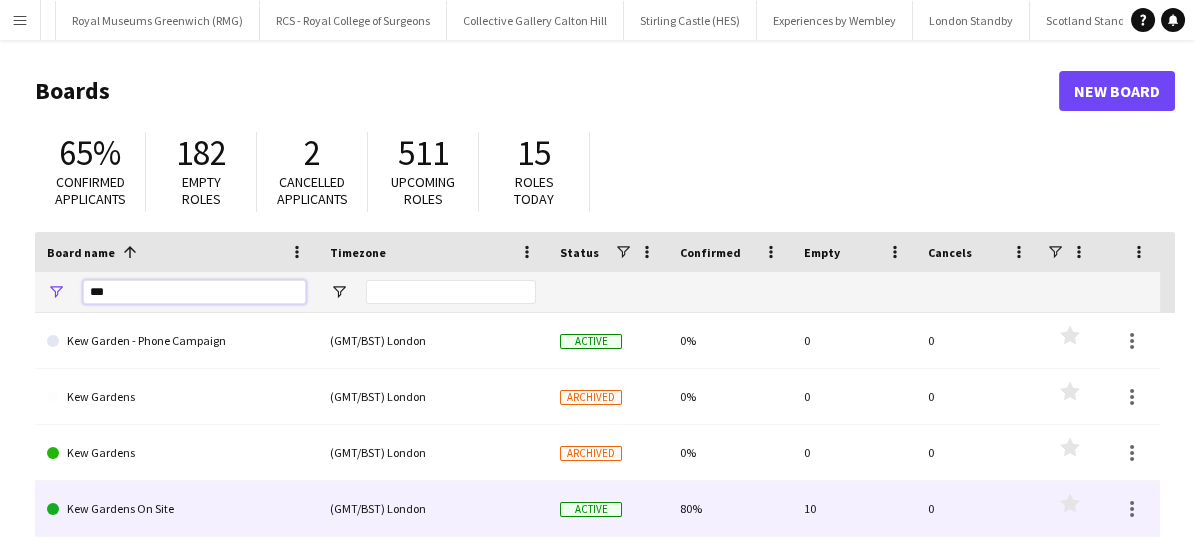 type on "***" 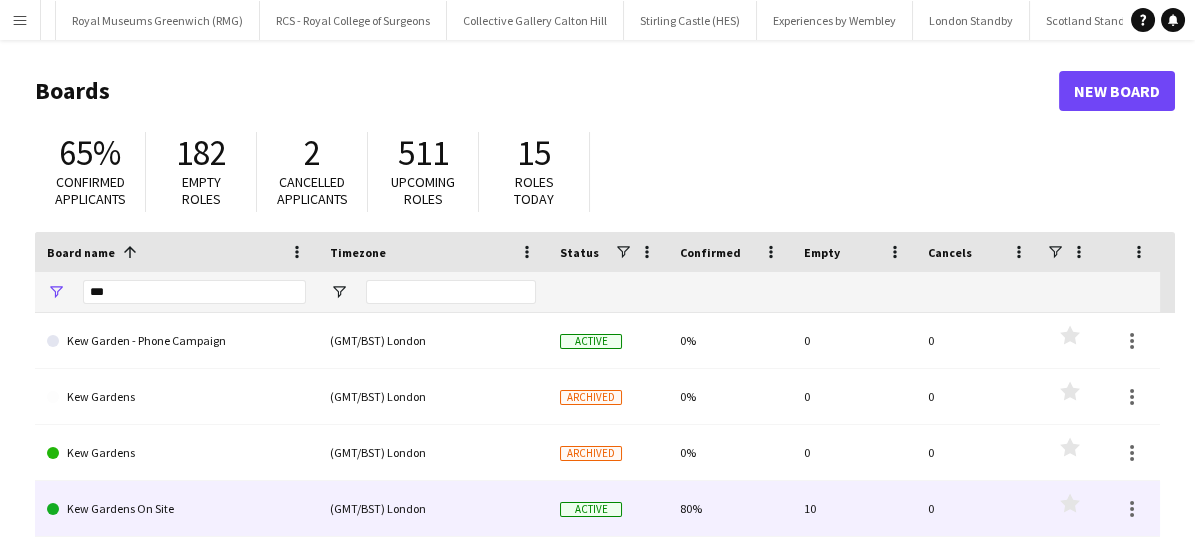 click on "Kew Gardens On Site" 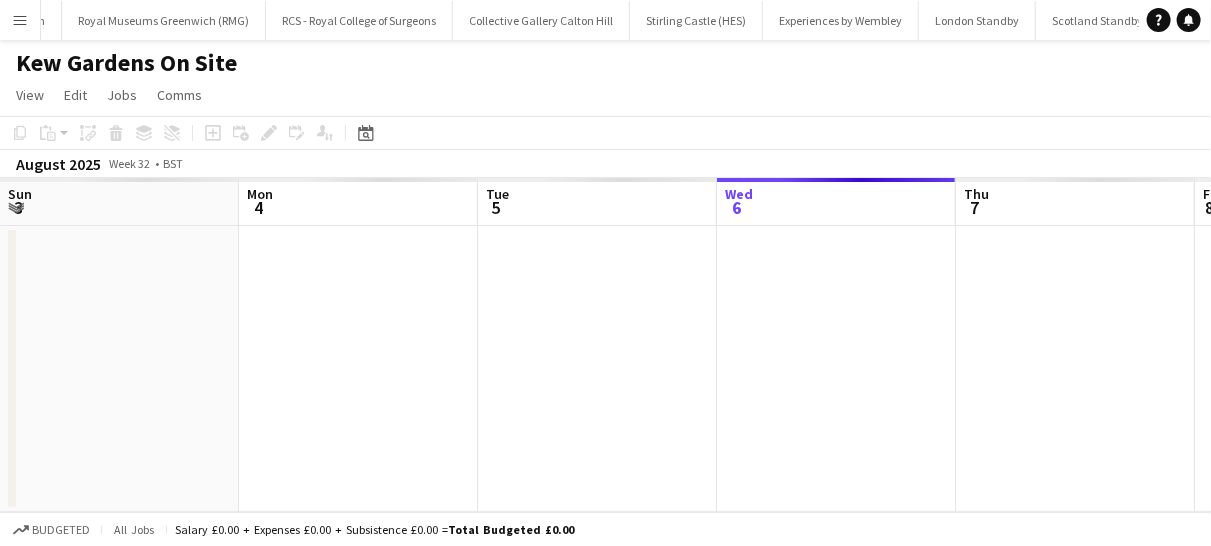 scroll, scrollTop: 0, scrollLeft: 1186, axis: horizontal 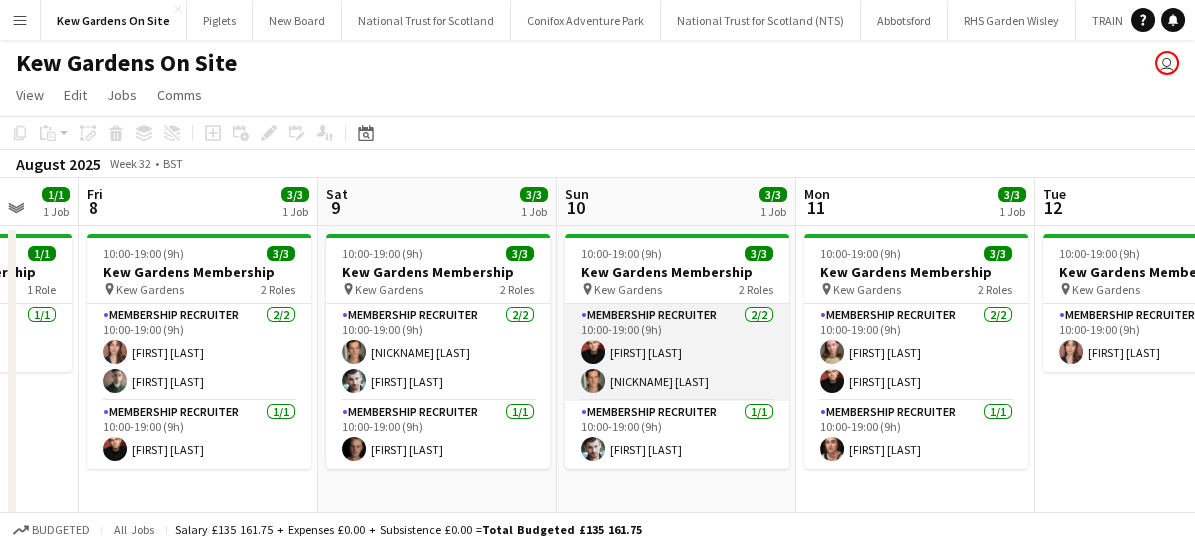 click on "Membership Recruiter   2/2   10:00-19:00 (9h)
[LAST] [LAST] [NICKNAME] [LAST]" at bounding box center [677, 352] 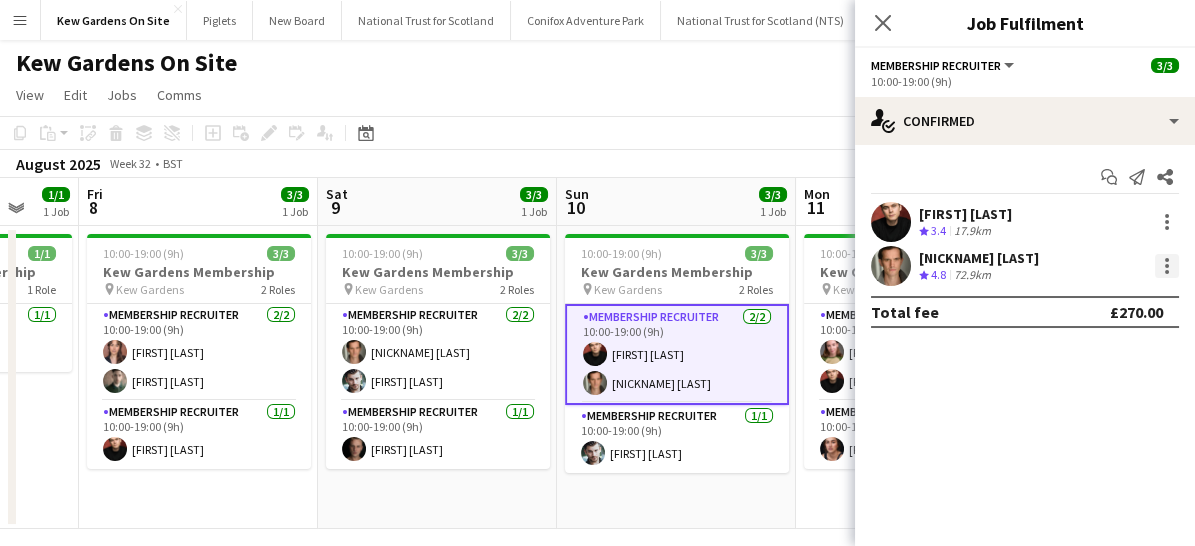 click at bounding box center [1167, 266] 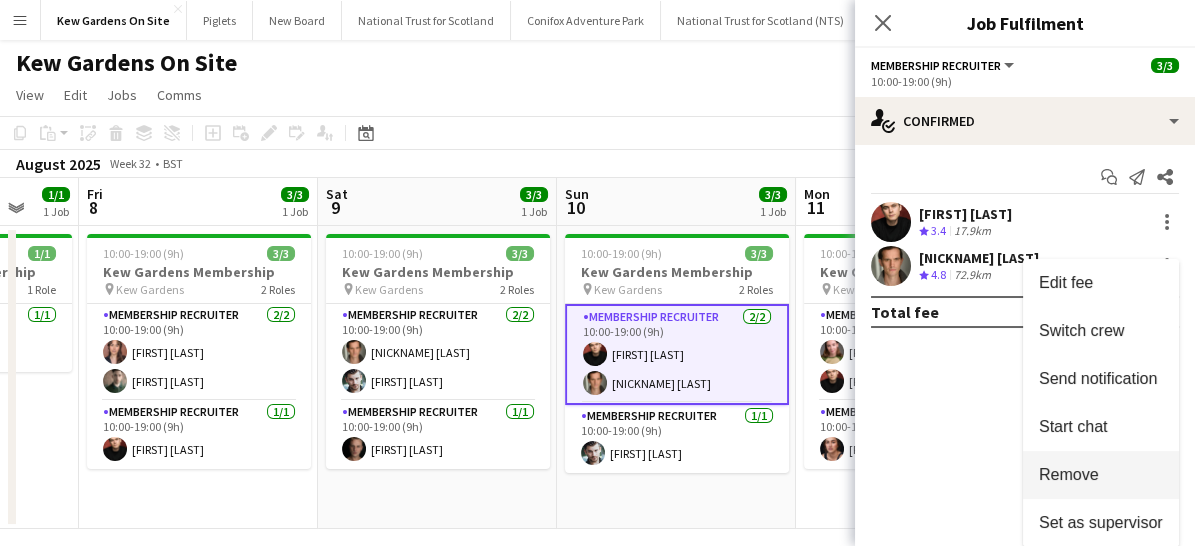 click on "Remove" at bounding box center (1101, 475) 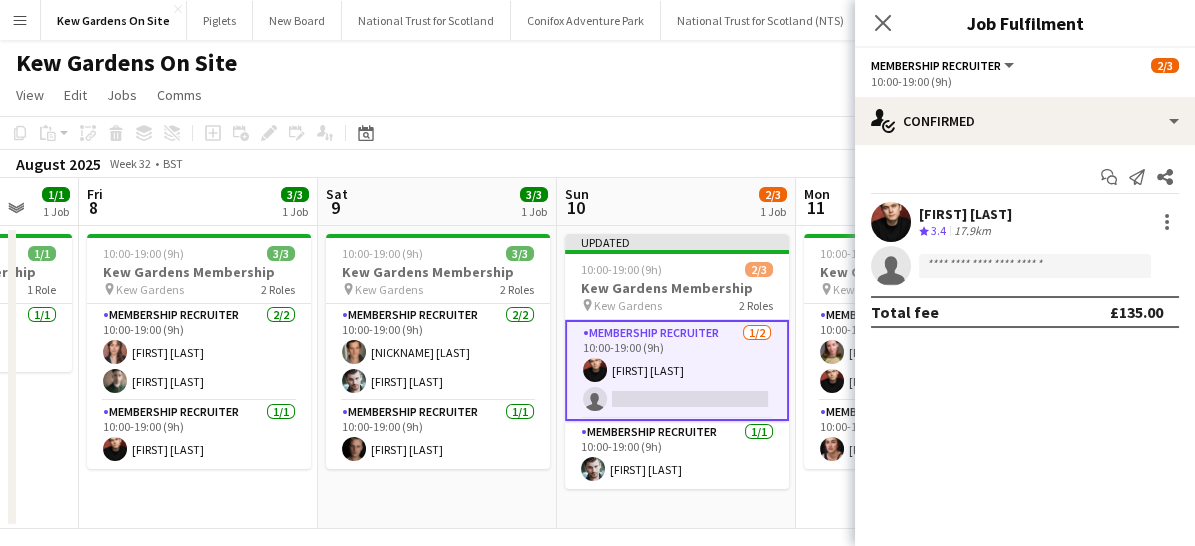 click on "Membership Recruiter   1/2   10:00-19:00 (9h)
[LAST] [LAST]
single-neutral-actions" at bounding box center (677, 370) 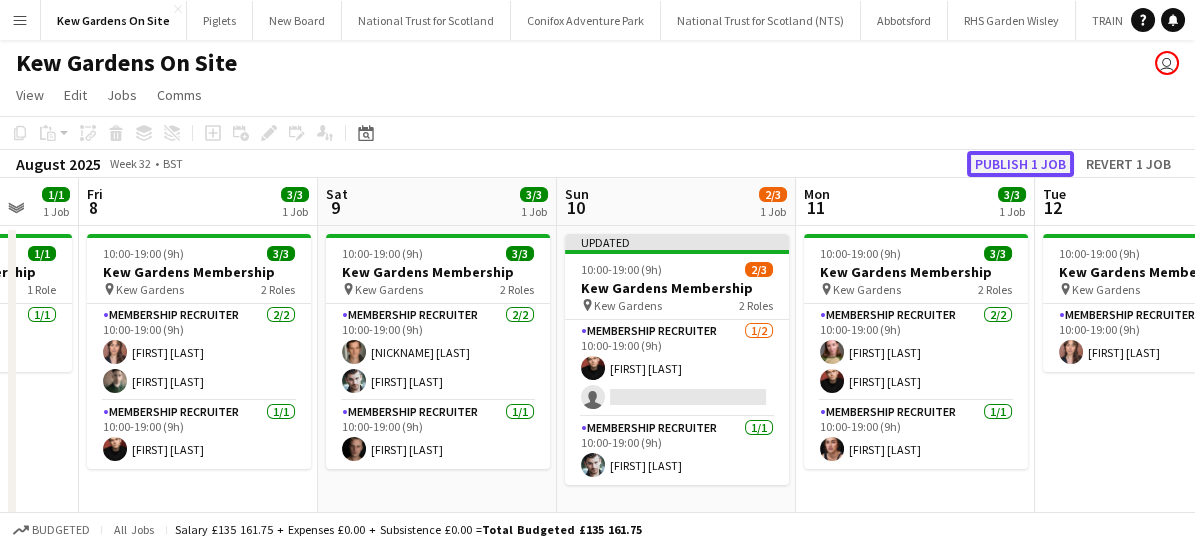click on "Publish 1 job" 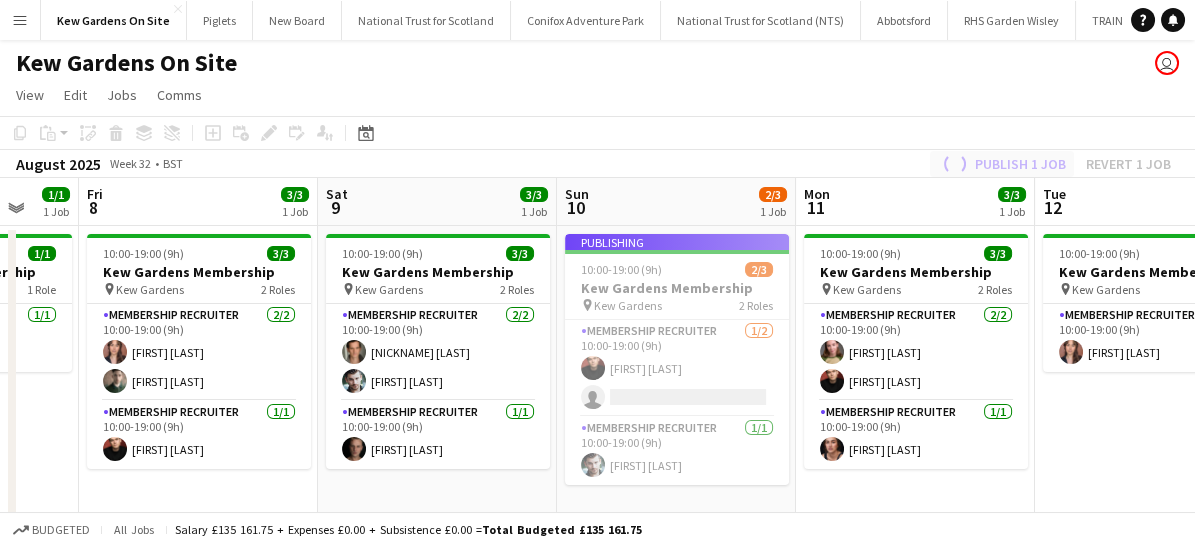 click on "Publish 1 job   Revert 1 job" 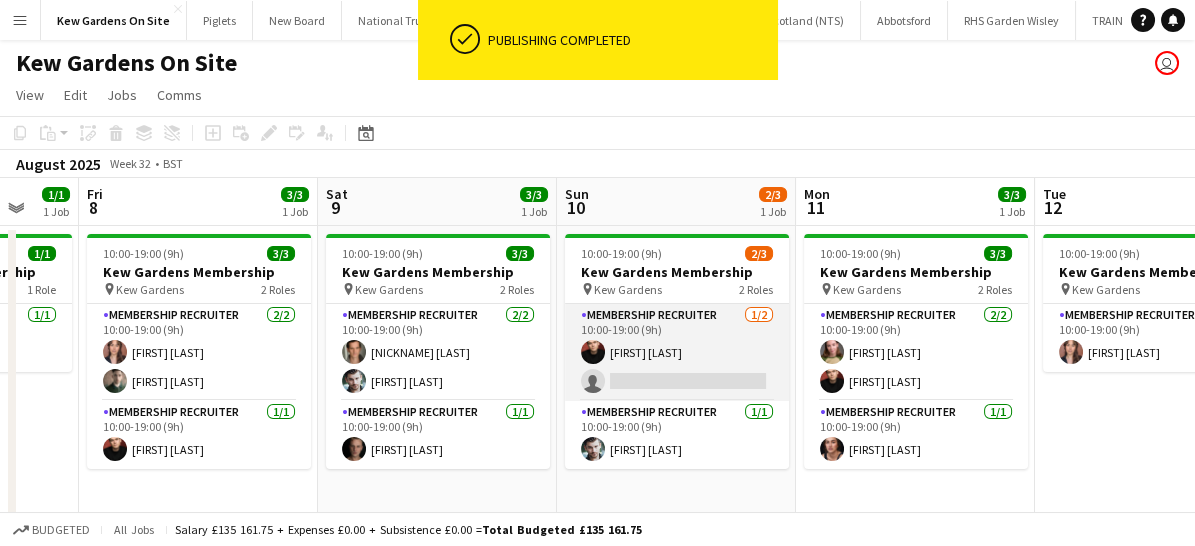 click on "Membership Recruiter   1/2   10:00-19:00 (9h)
[LAST] [LAST]
single-neutral-actions" at bounding box center (677, 352) 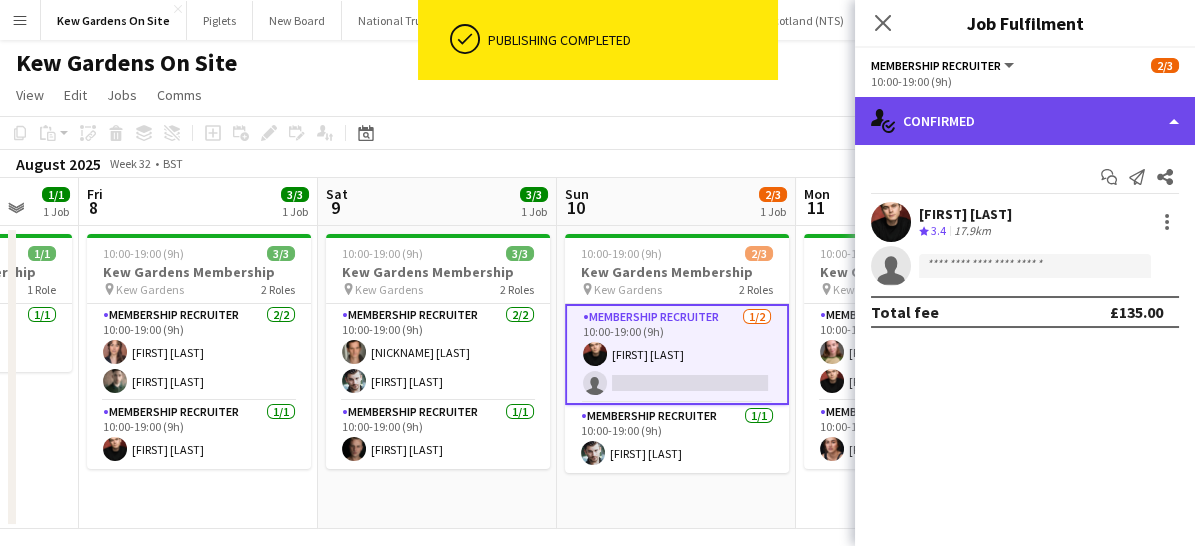 click on "single-neutral-actions-check-2
Confirmed" 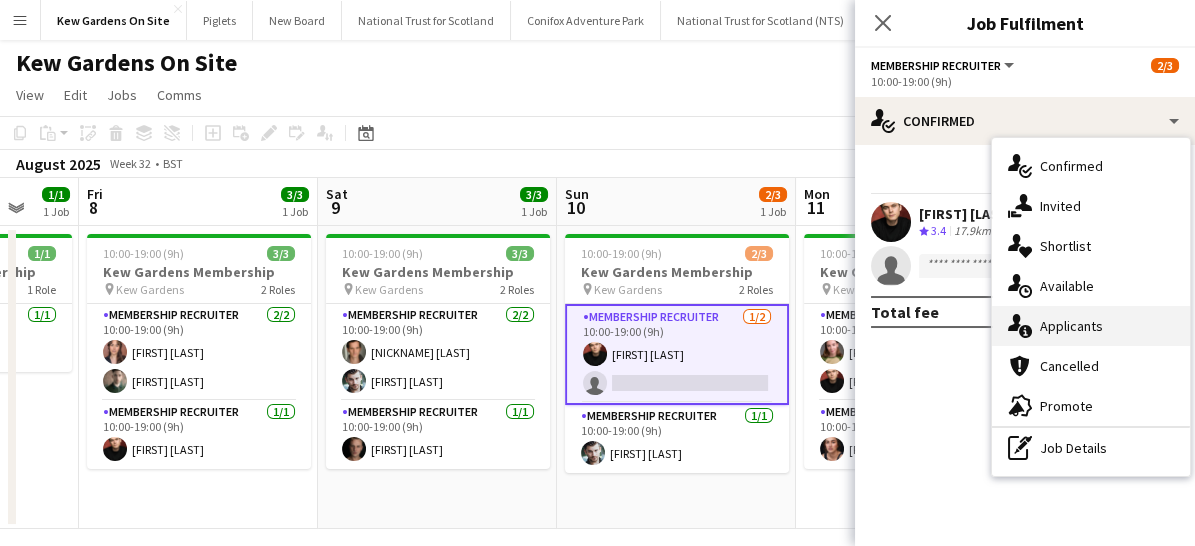 click on "single-neutral-actions-information
Applicants" at bounding box center [1091, 326] 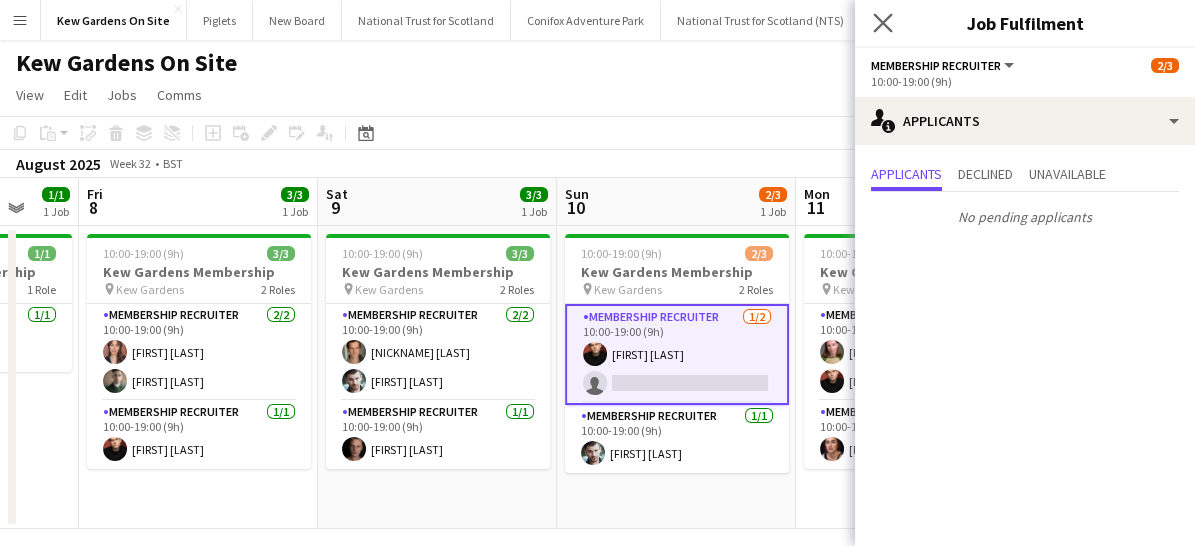 click on "Close pop-in" 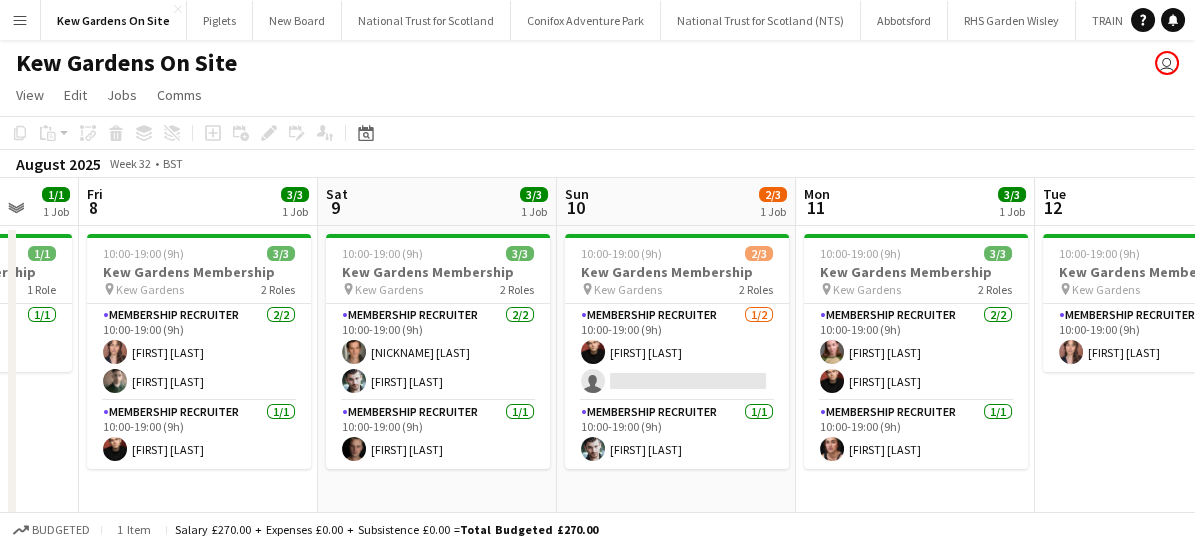 click on "Menu" at bounding box center (20, 20) 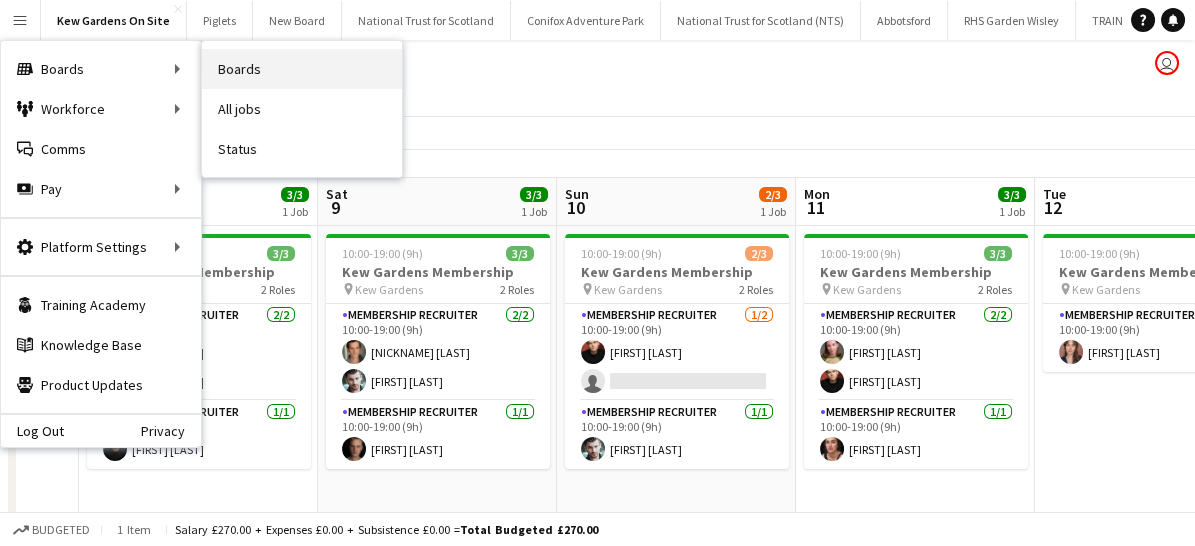 click on "Boards" at bounding box center [302, 69] 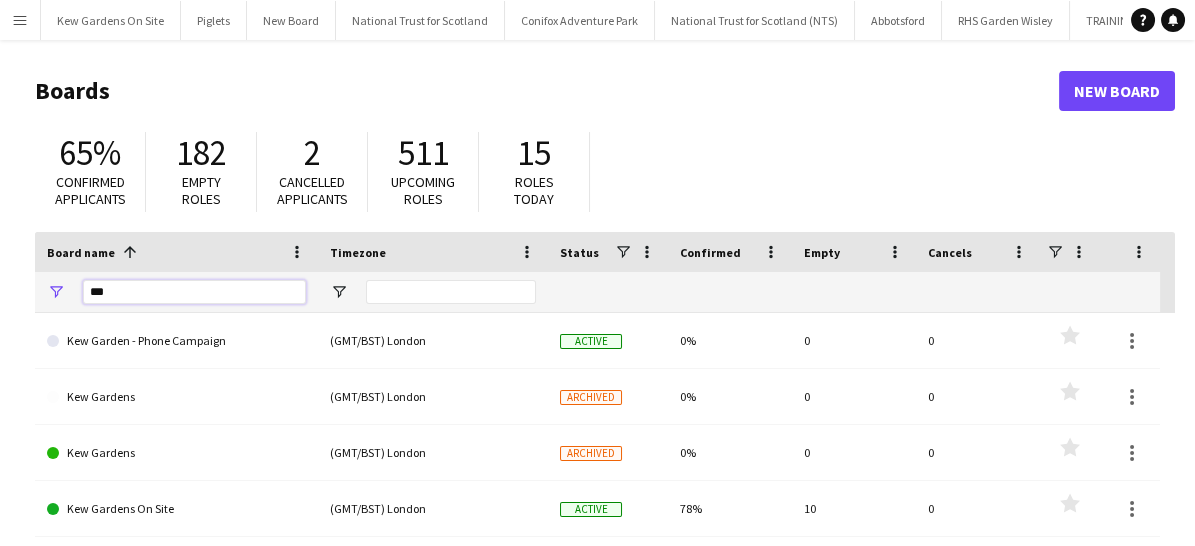drag, startPoint x: 130, startPoint y: 294, endPoint x: 45, endPoint y: 298, distance: 85.09406 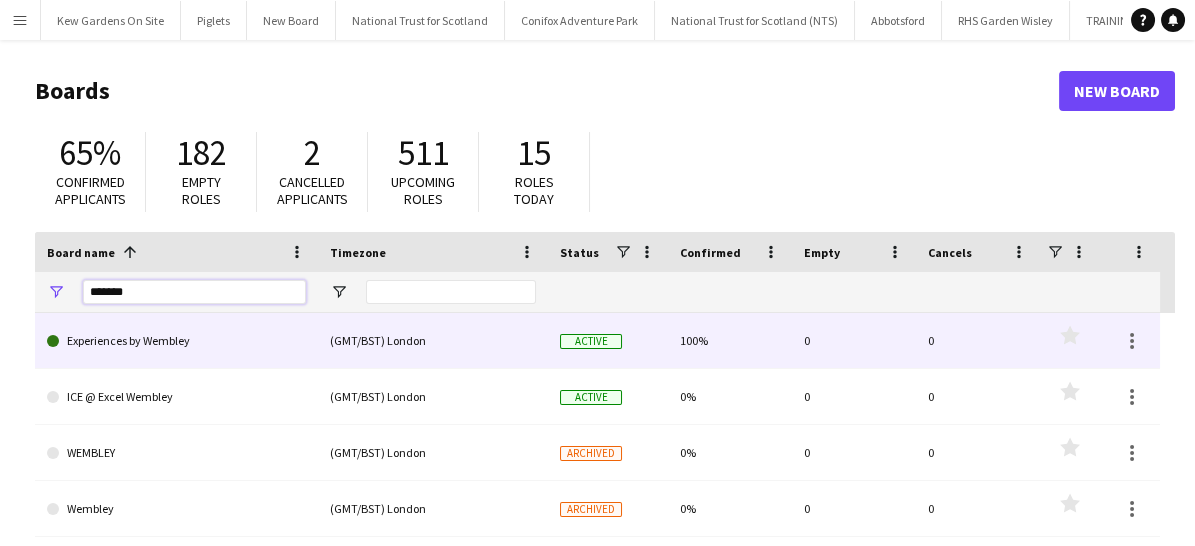 type on "*******" 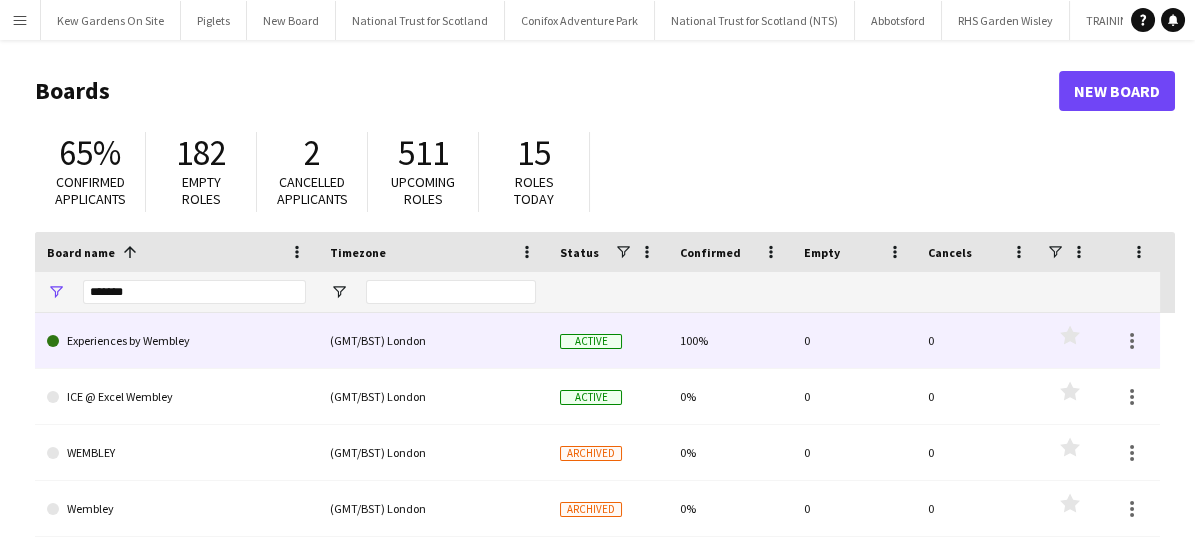 click on "Experiences by Wembley" 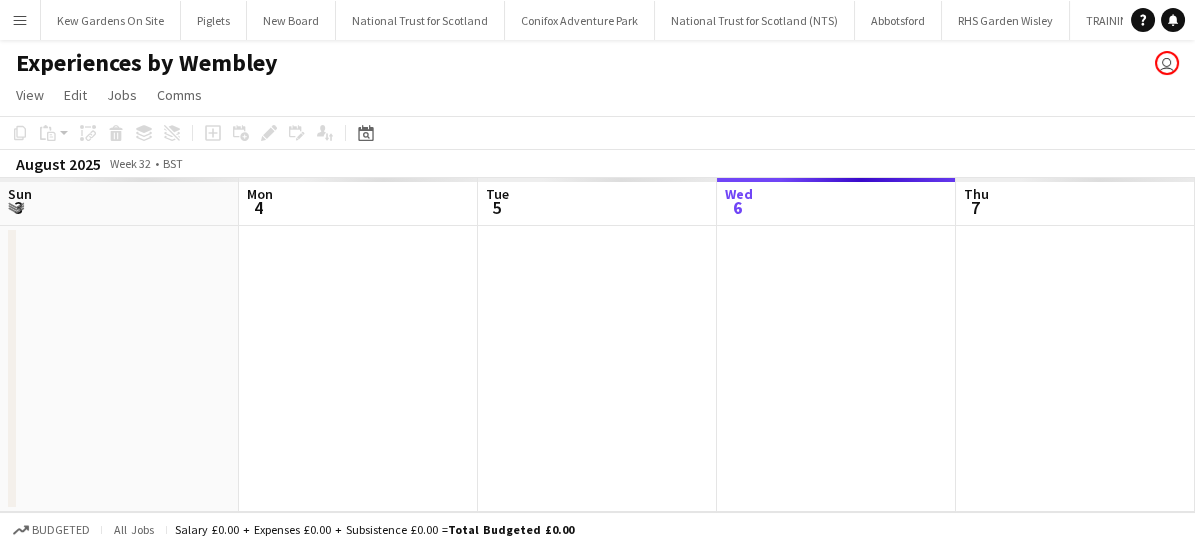scroll, scrollTop: 0, scrollLeft: 45, axis: horizontal 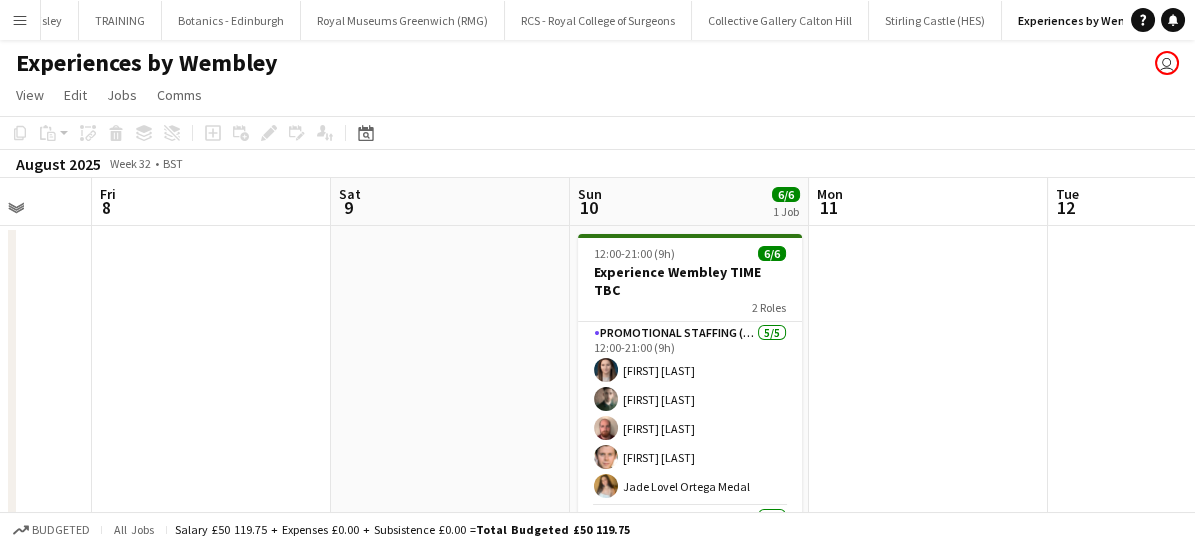 click on "Menu" at bounding box center (20, 20) 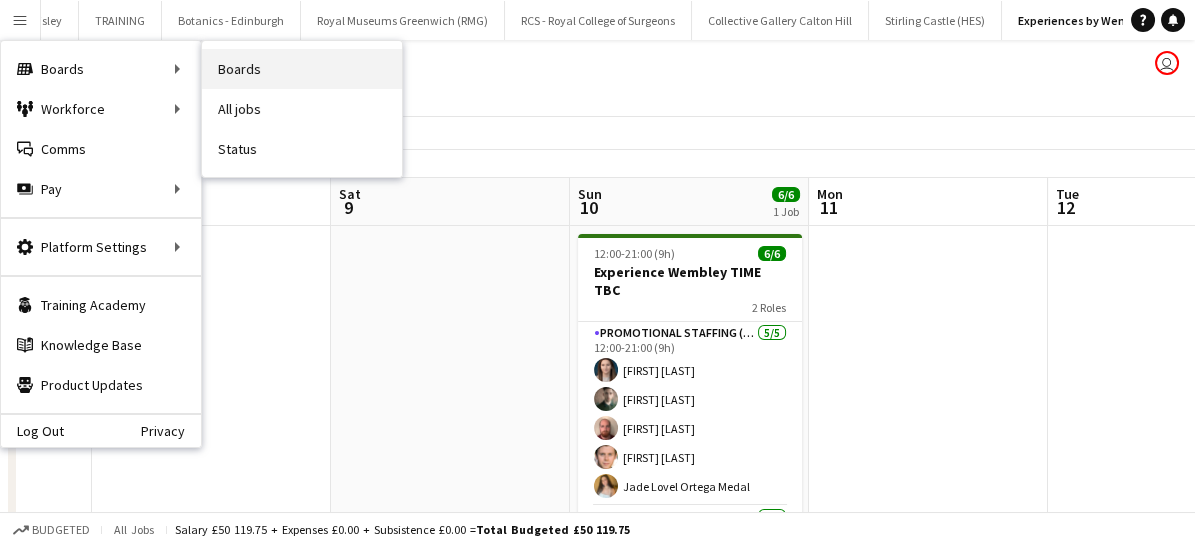click on "Boards" at bounding box center [302, 69] 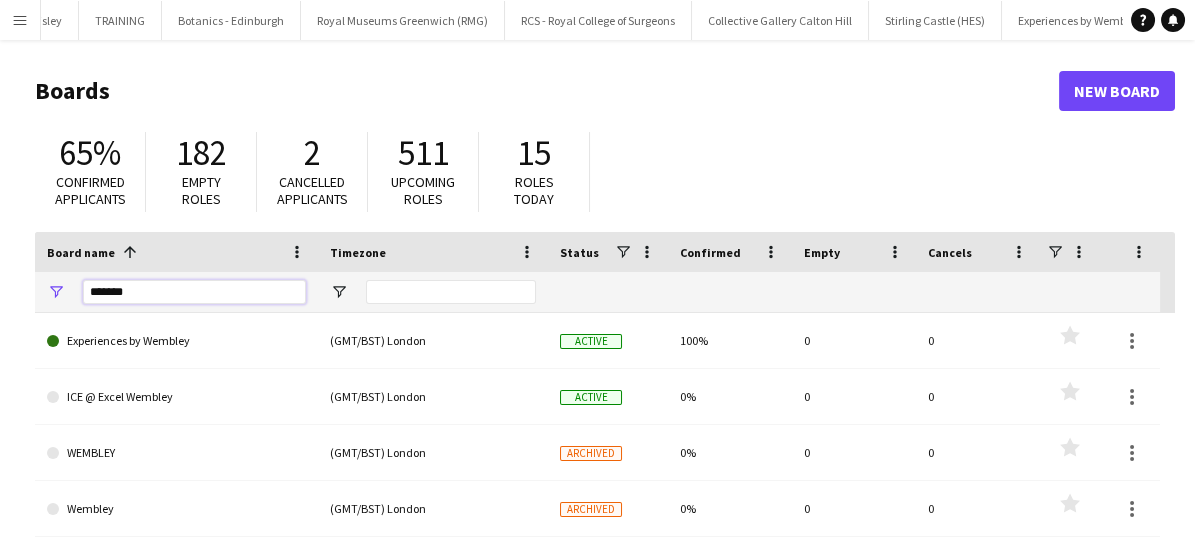click on "*******" at bounding box center (194, 292) 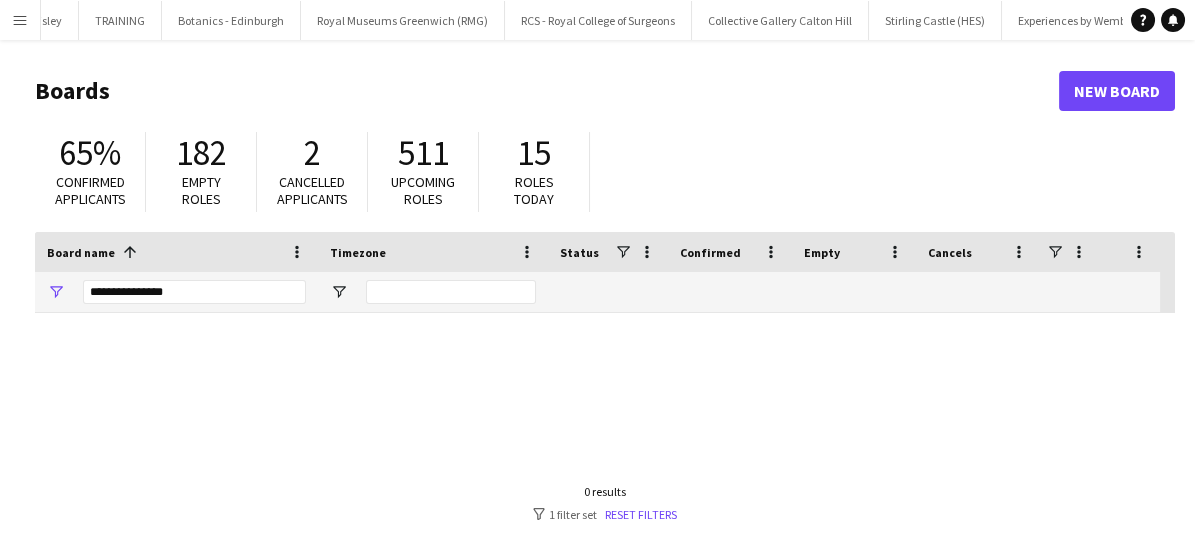 click on "Menu" at bounding box center [20, 20] 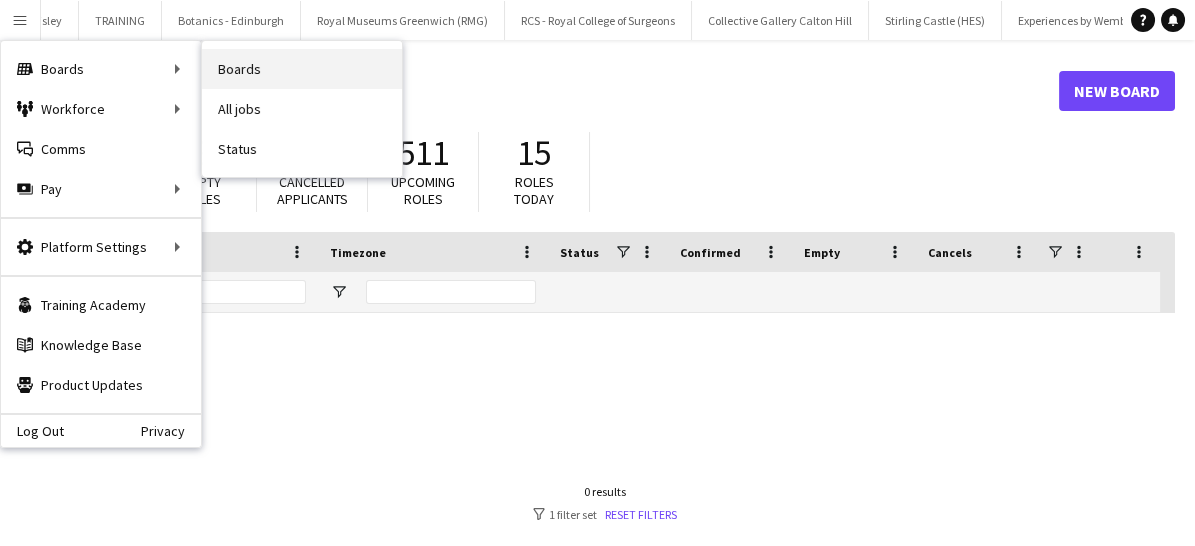 click on "Boards" at bounding box center [302, 69] 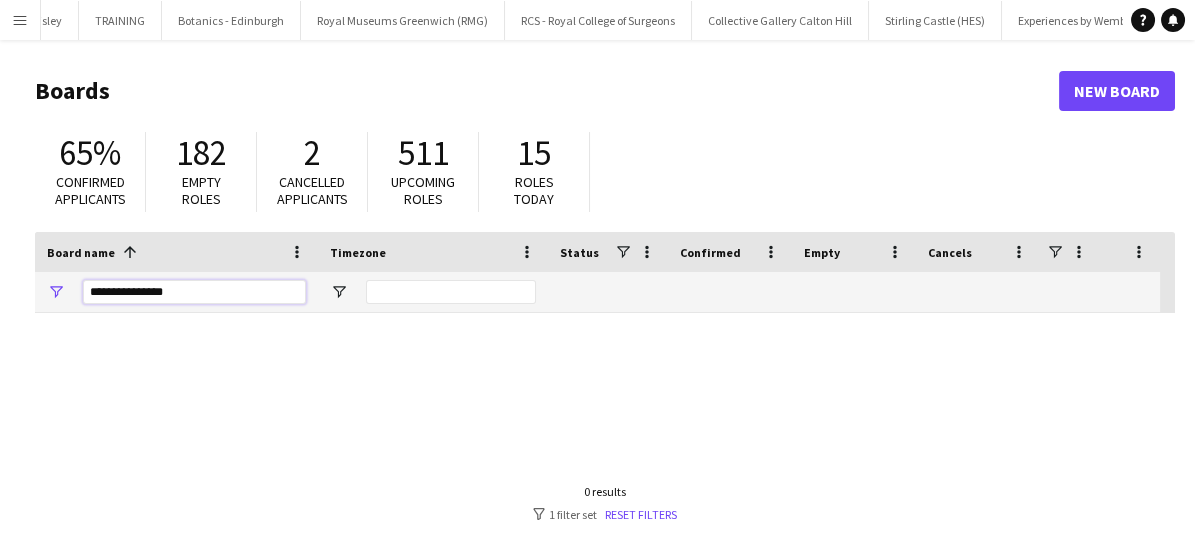 drag, startPoint x: 224, startPoint y: 284, endPoint x: 134, endPoint y: 280, distance: 90.088844 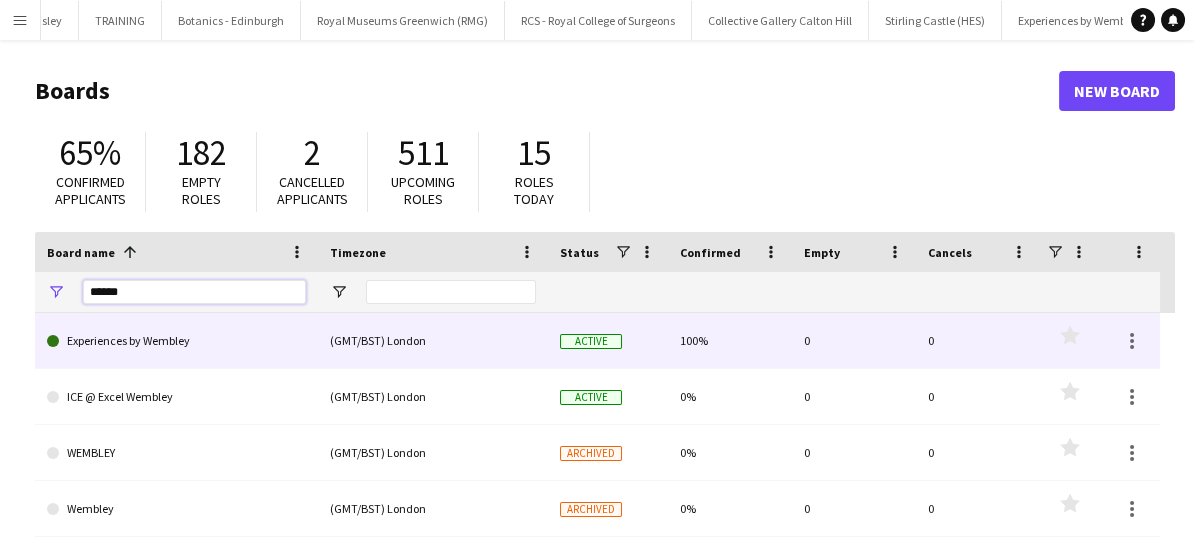 type on "******" 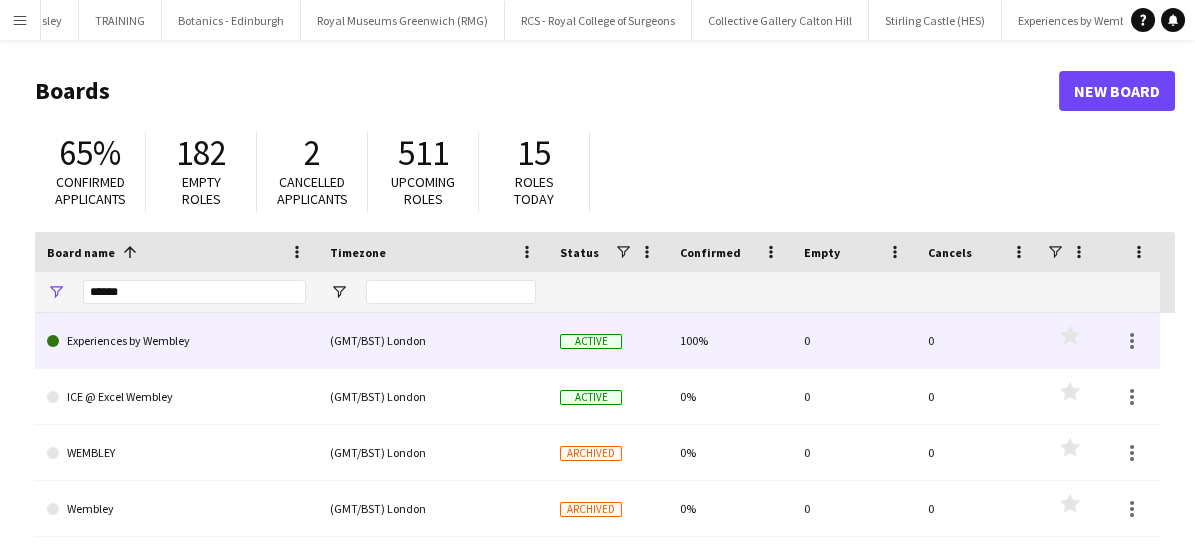 click on "Experiences by Wembley" 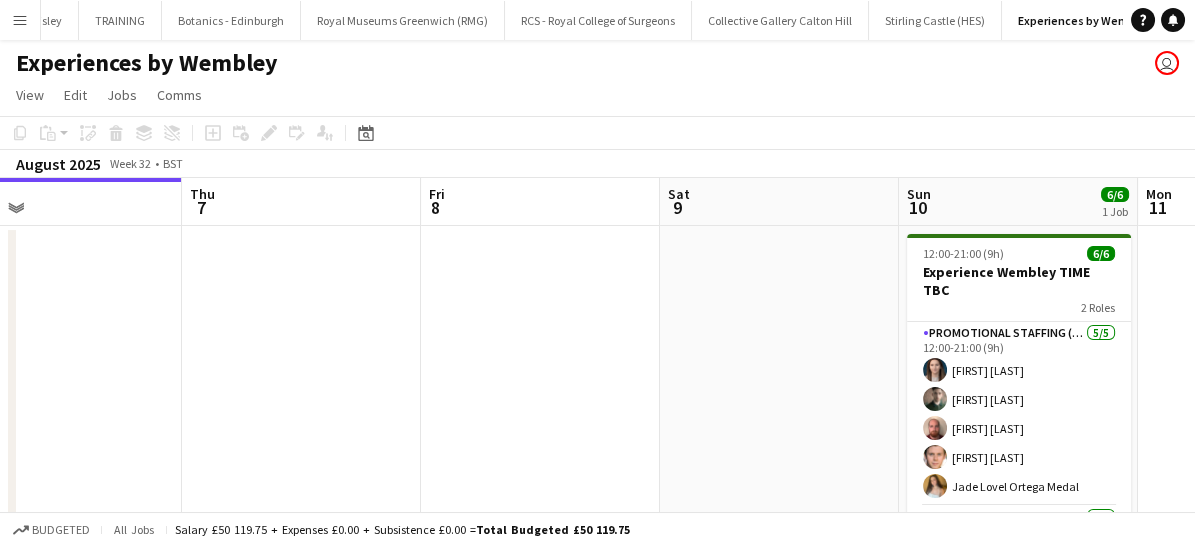 scroll, scrollTop: 0, scrollLeft: 596, axis: horizontal 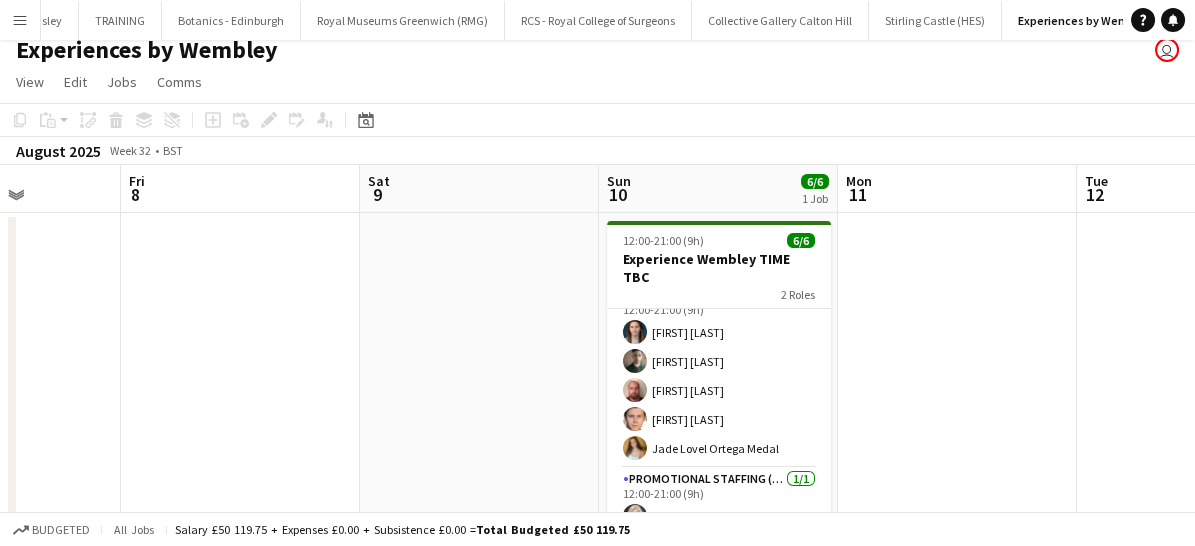 click on "Menu" at bounding box center (20, 20) 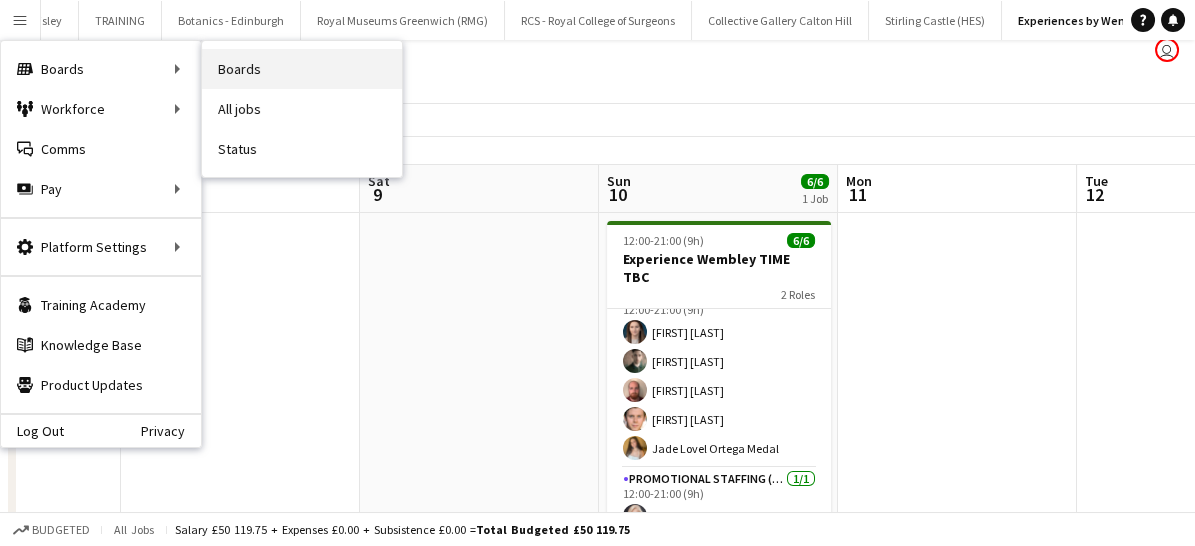 click on "Boards" at bounding box center (302, 69) 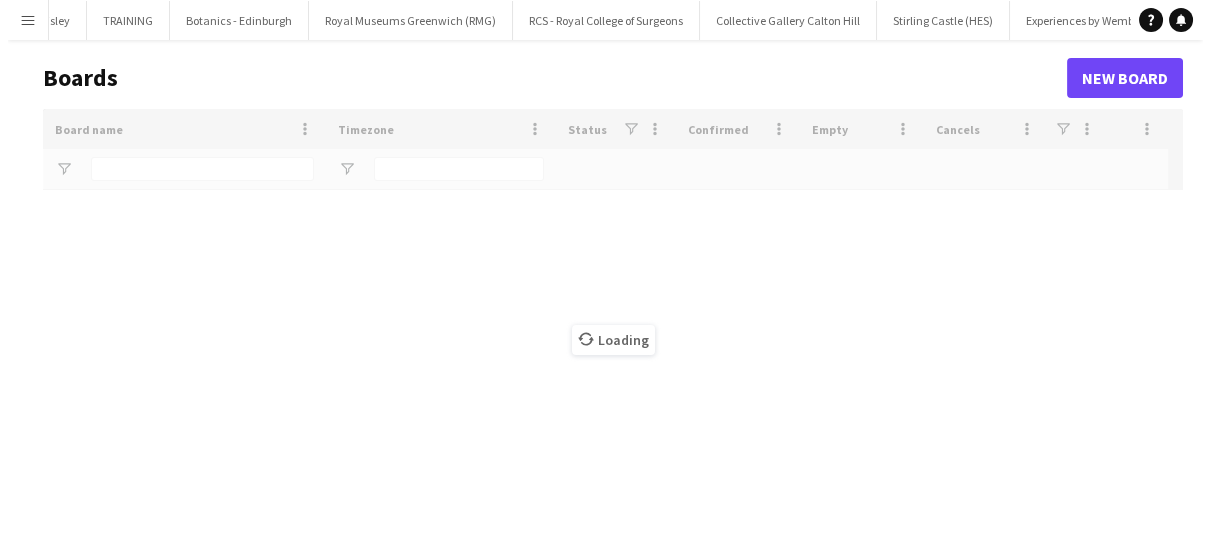 scroll, scrollTop: 0, scrollLeft: 0, axis: both 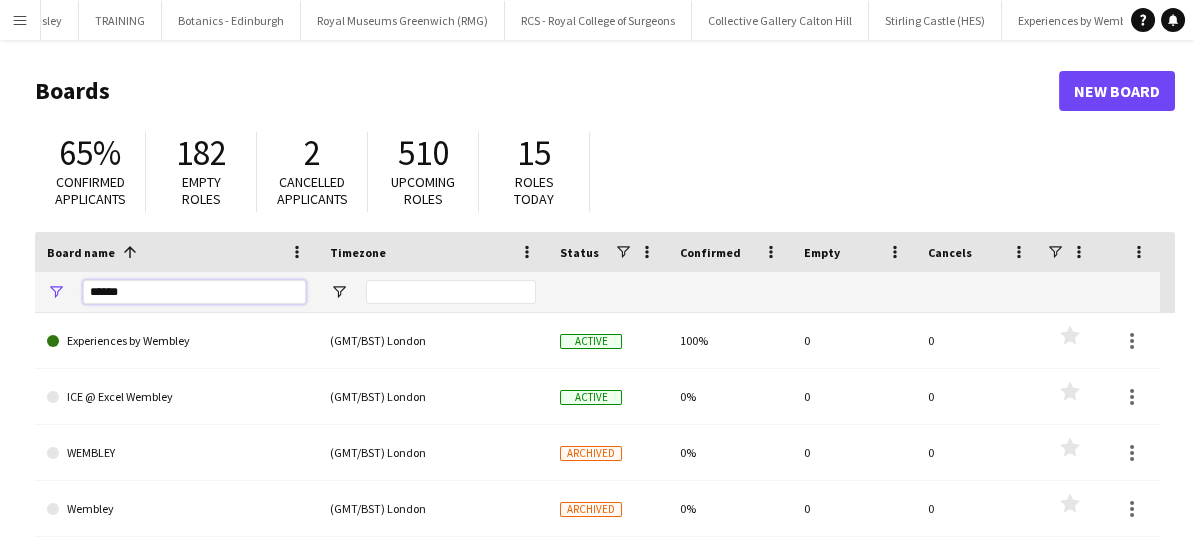 drag, startPoint x: 175, startPoint y: 290, endPoint x: 81, endPoint y: 273, distance: 95.524864 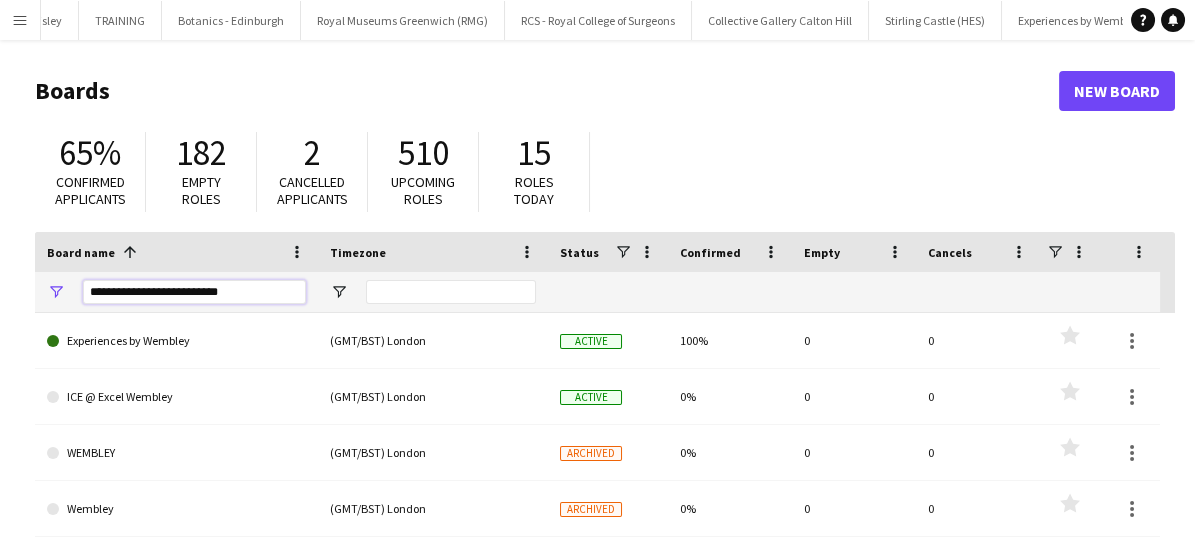 type on "**********" 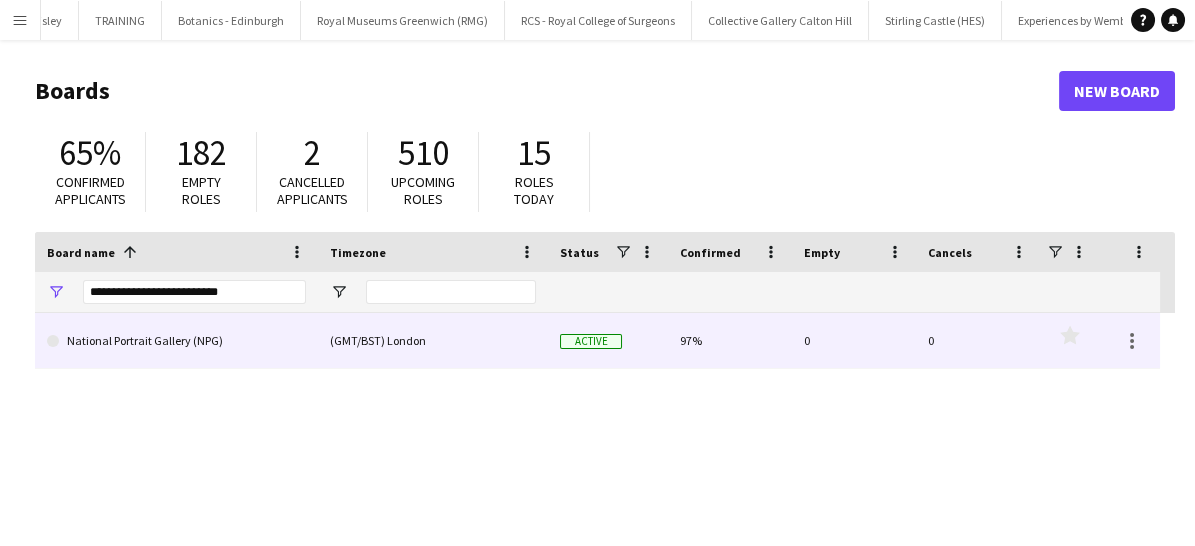 click on "National Portrait Gallery (NPG)" 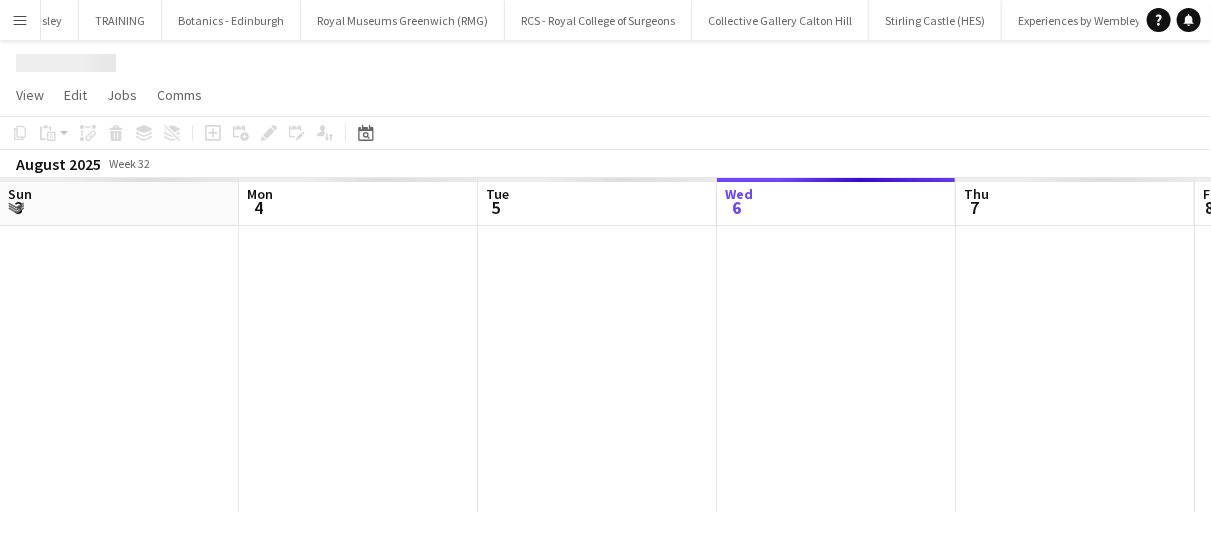 scroll, scrollTop: 0, scrollLeft: 478, axis: horizontal 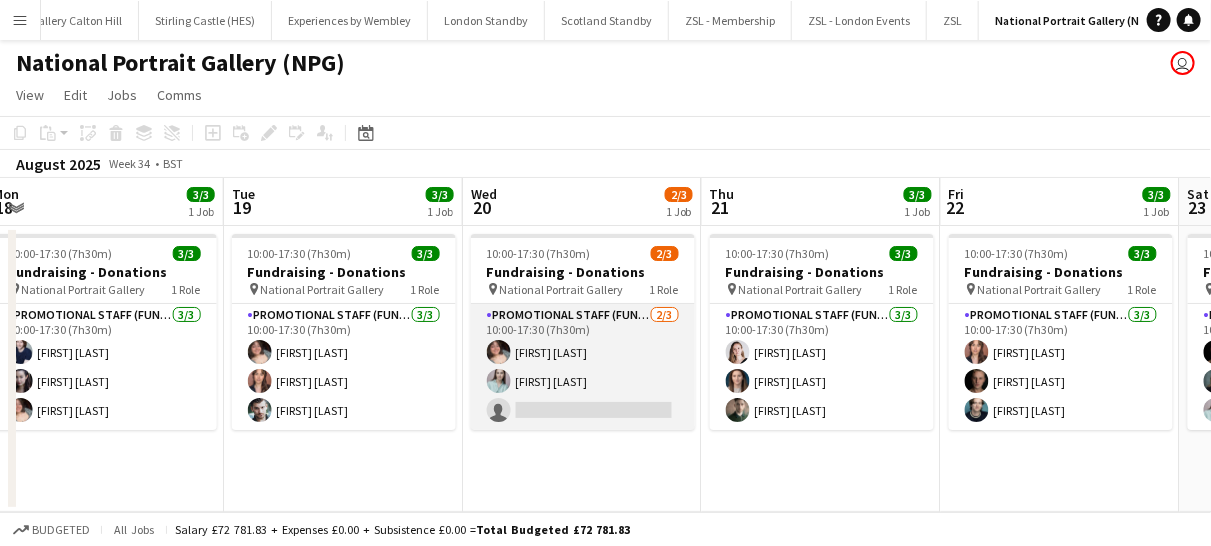 click on "Promotional Staff (Fundraiser)   2/3   10:00-17:30 (7h30m)
[FIRST] [LAST] [FIRST] [LAST]
single-neutral-actions" at bounding box center [583, 367] 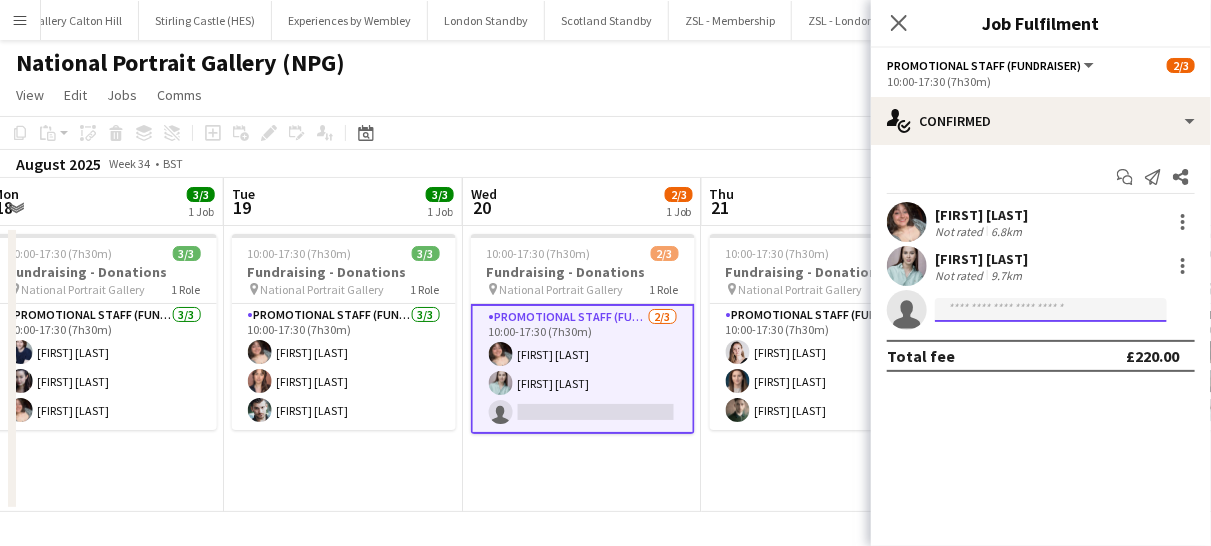 click 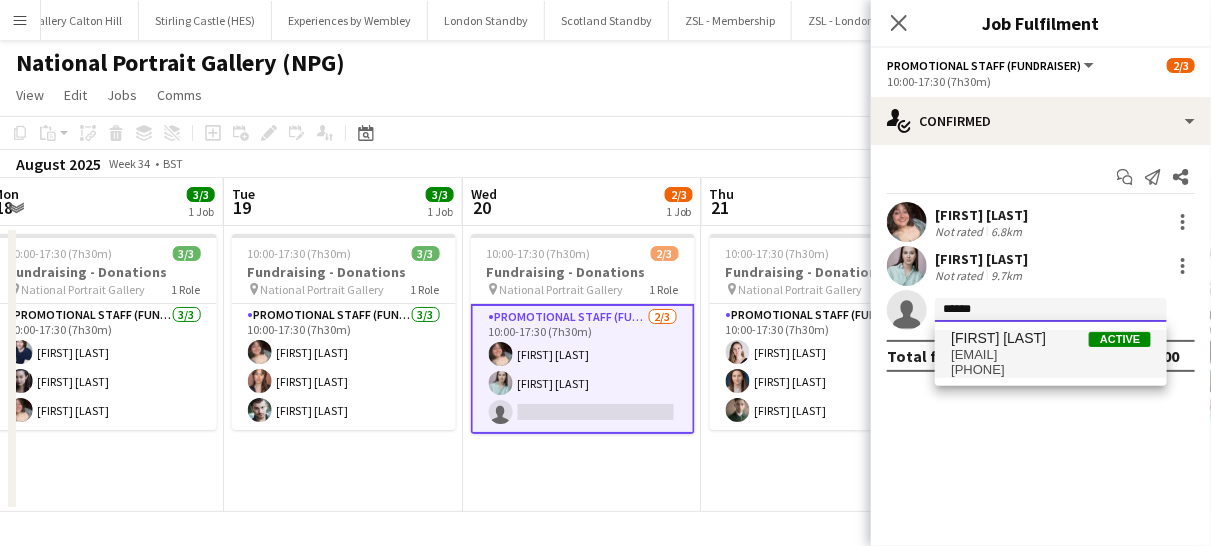 type on "******" 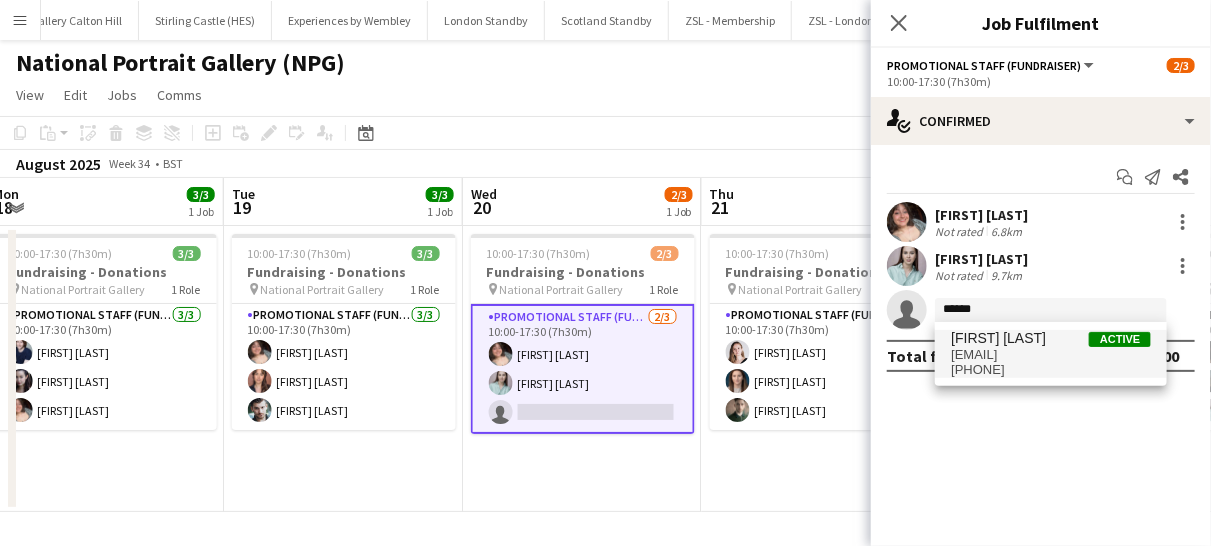 click on "[EMAIL]" at bounding box center (1051, 355) 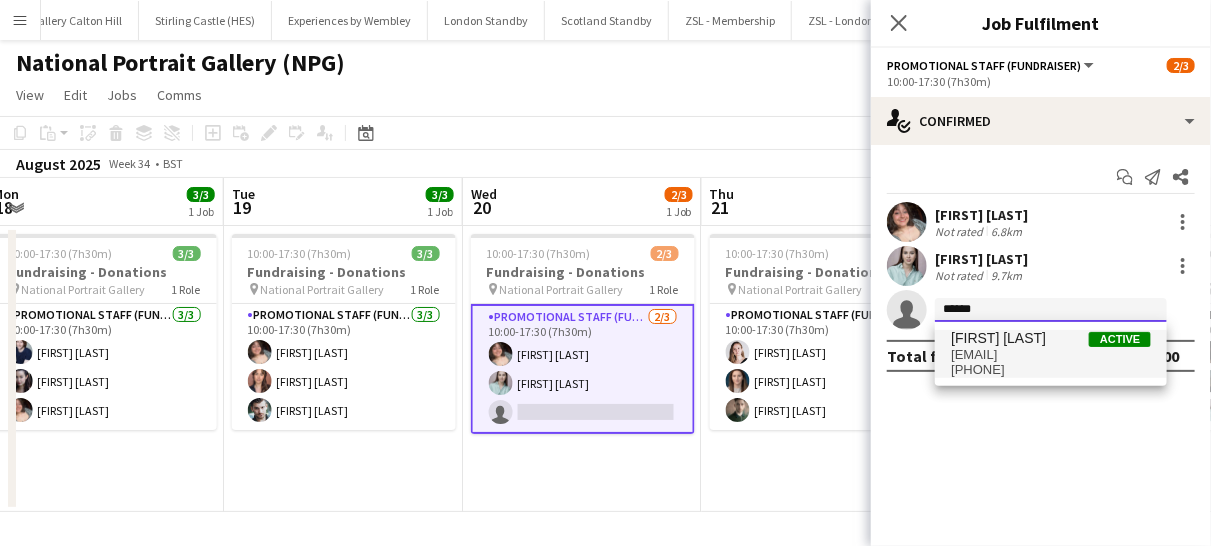 type 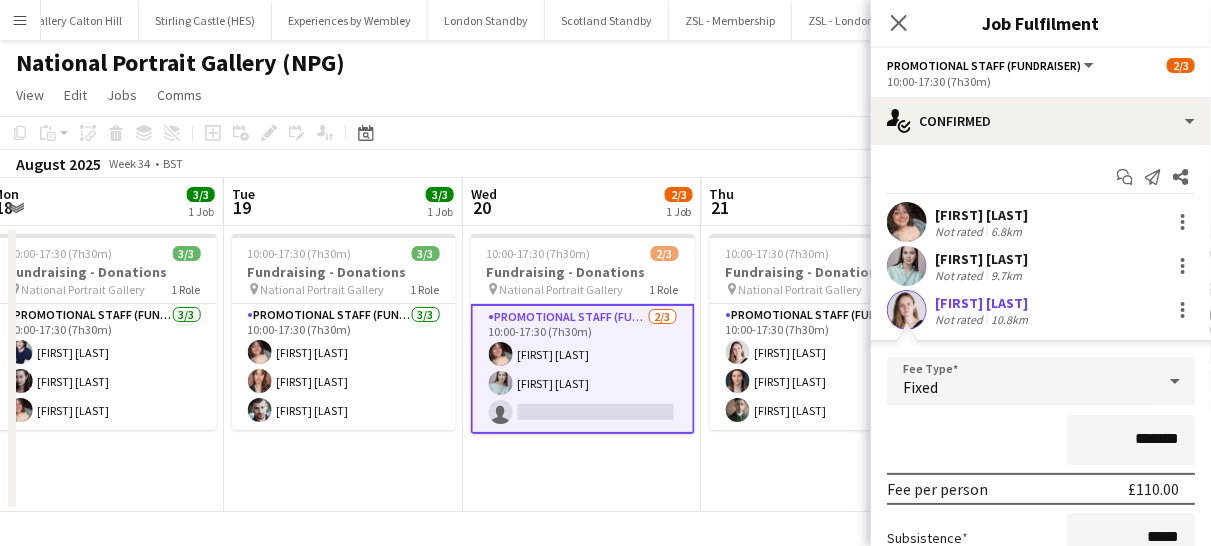 scroll, scrollTop: 235, scrollLeft: 0, axis: vertical 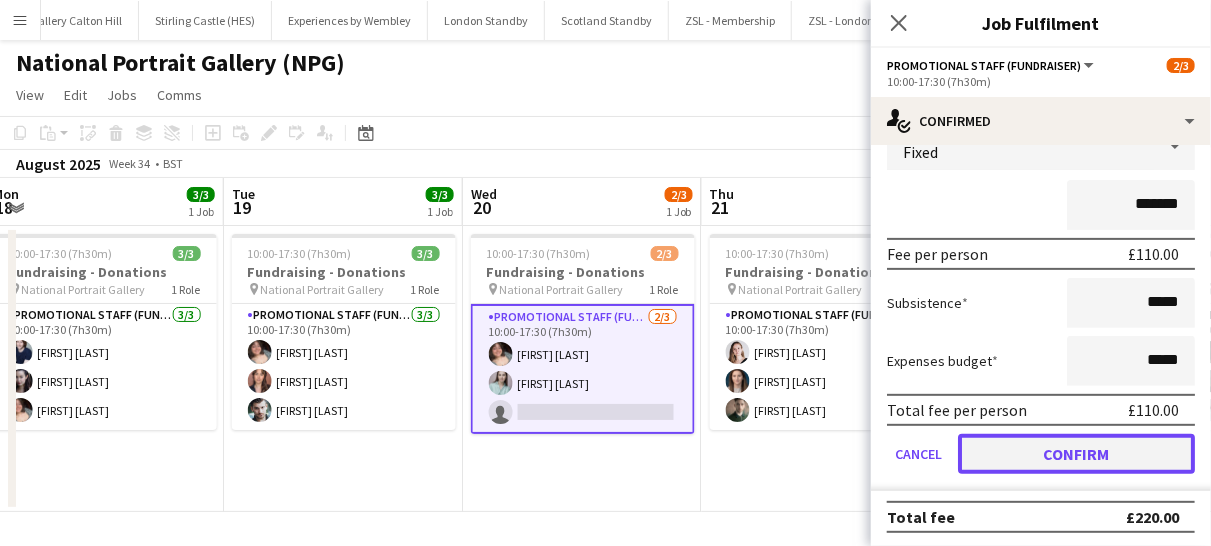 click on "Confirm" at bounding box center [1076, 454] 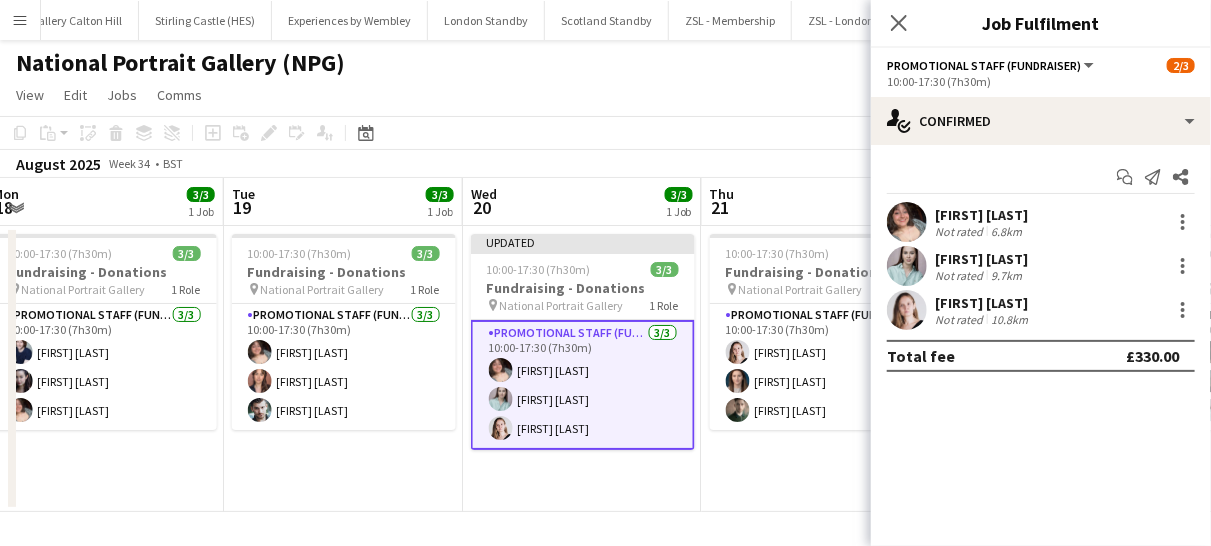 scroll, scrollTop: 0, scrollLeft: 0, axis: both 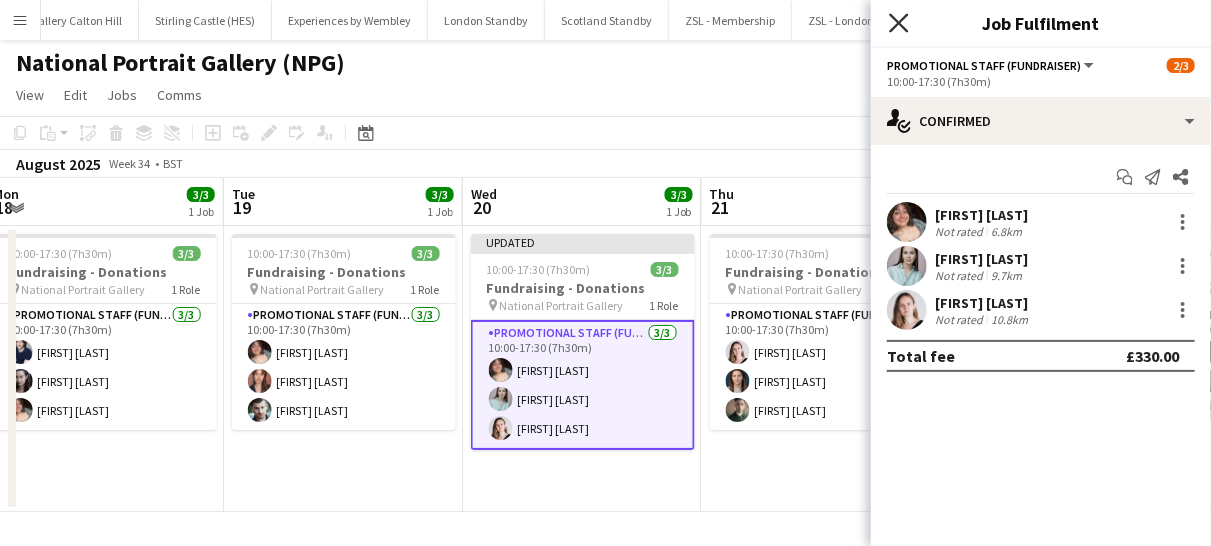 click on "Close pop-in" 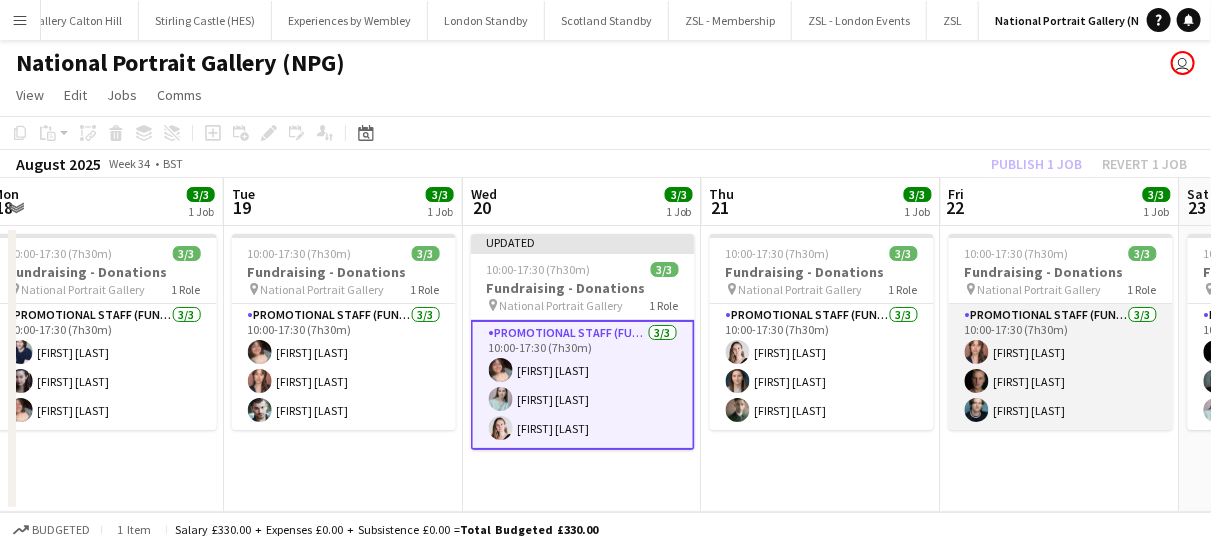 scroll, scrollTop: 0, scrollLeft: 745, axis: horizontal 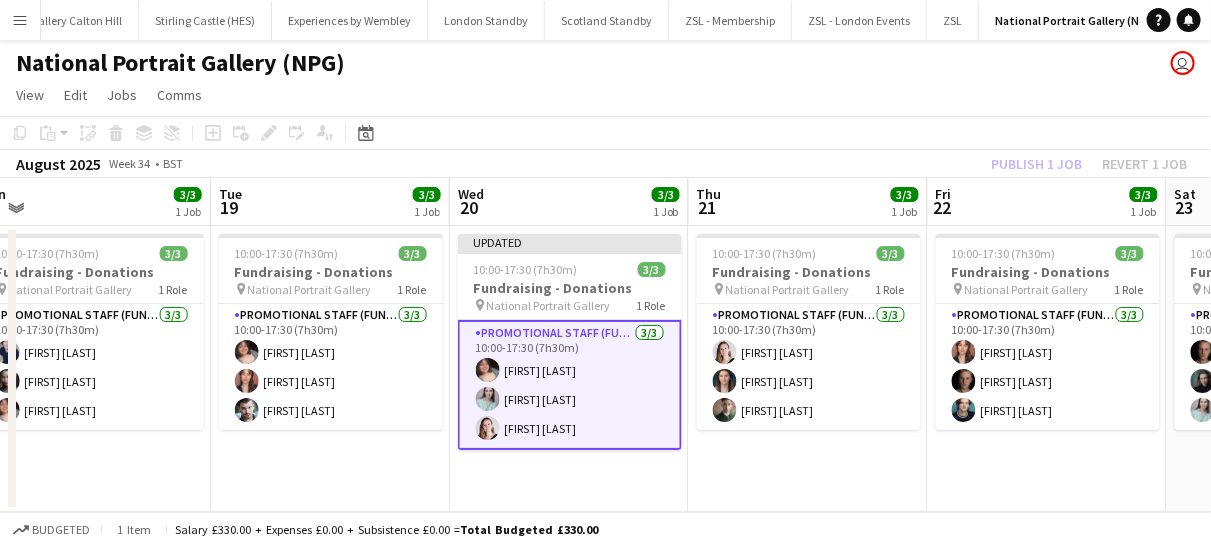 click on "Updated   10:00-17:30 (7h30m)    3/3   Fundraising - Donations
pin
National Portrait Gallery   1 Role   Promotional Staff (Fundraiser)   3/3   10:00-17:30 (7h30m)
[FIRST] [LAST] [FIRST] [LAST] [FIRST] [LAST]" at bounding box center [569, 369] 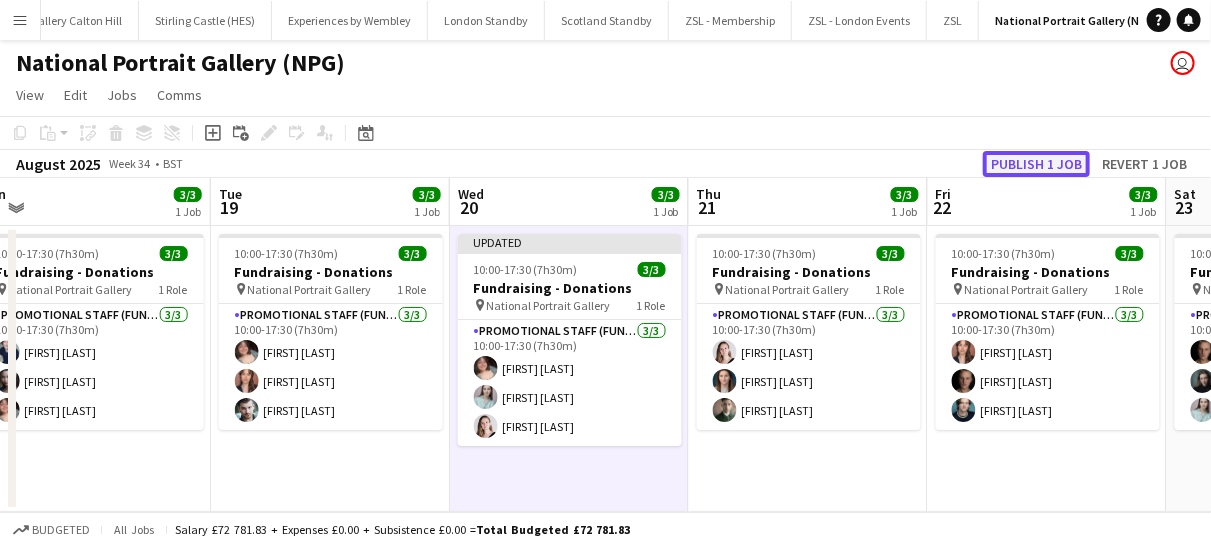 click on "Publish 1 job" 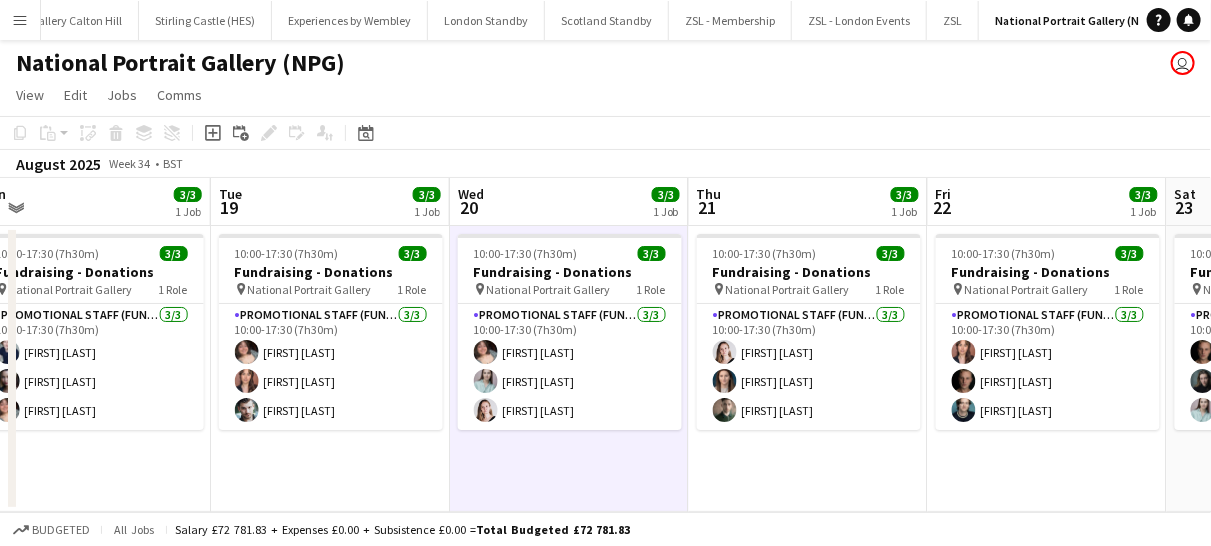 click on "Menu" at bounding box center [20, 20] 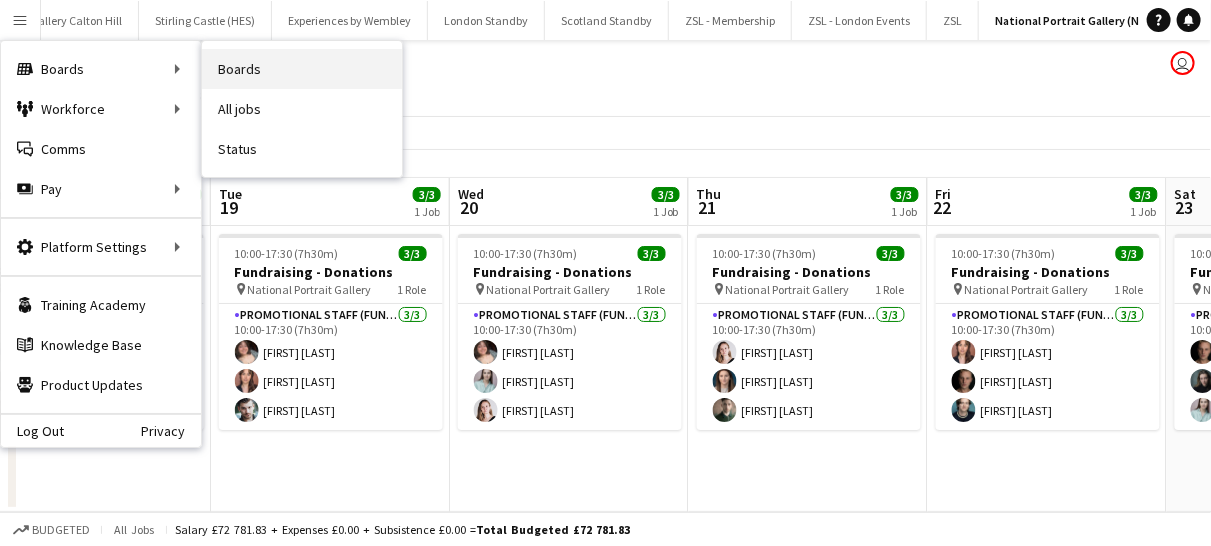 click on "Boards" at bounding box center [302, 69] 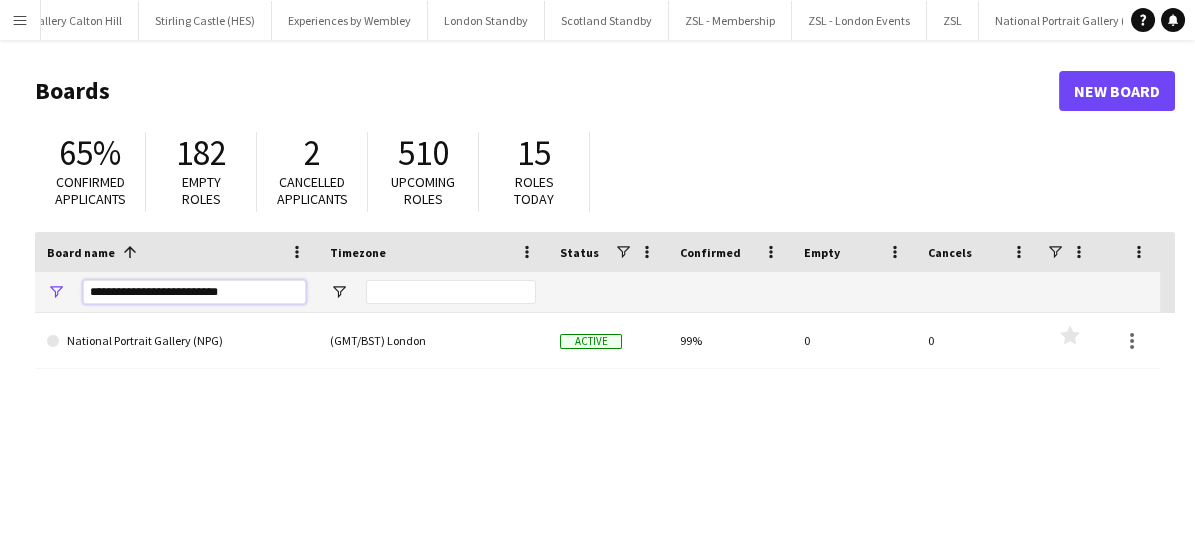 drag, startPoint x: 222, startPoint y: 286, endPoint x: 59, endPoint y: 291, distance: 163.07668 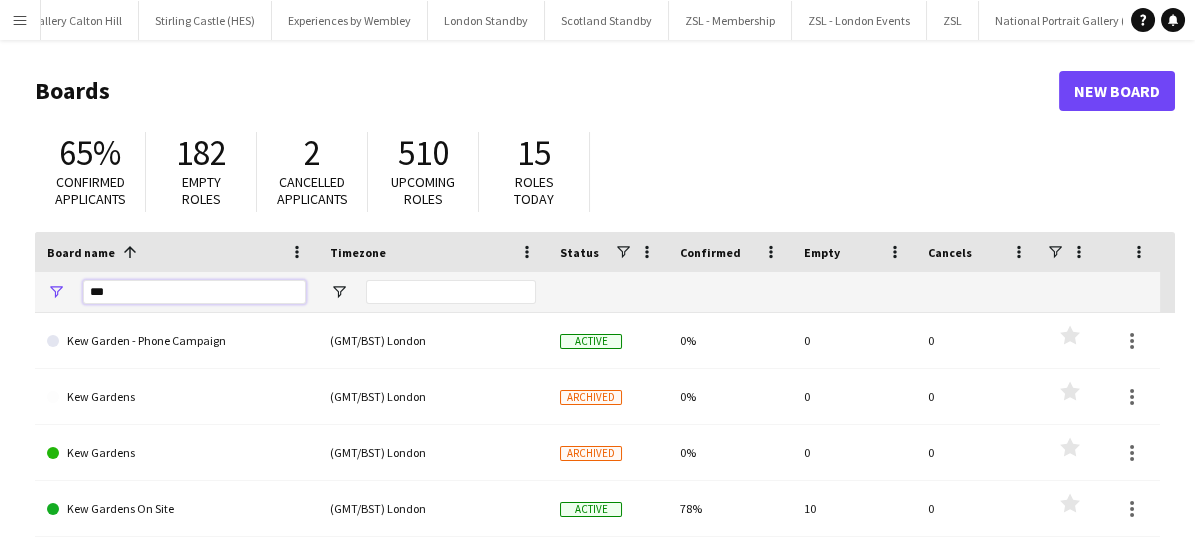 type on "***" 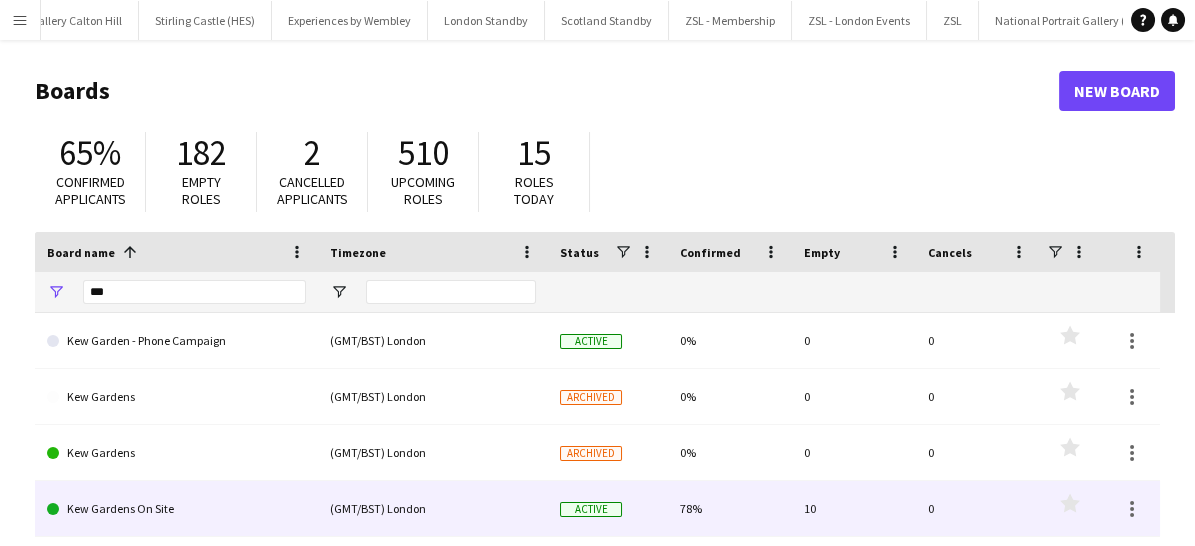 click on "Kew Gardens On Site" 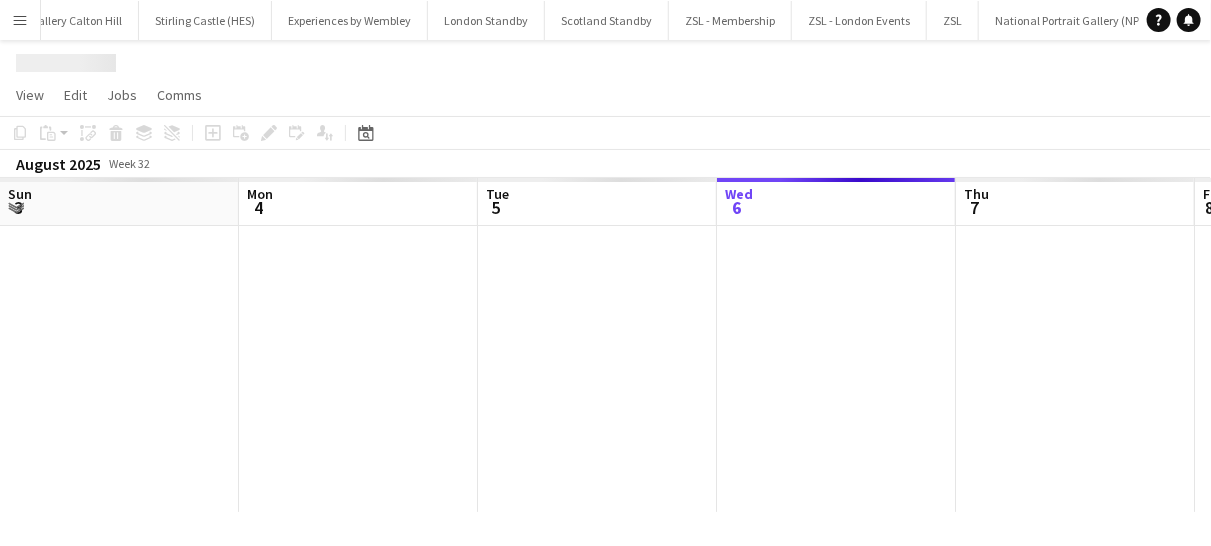 scroll, scrollTop: 0, scrollLeft: 478, axis: horizontal 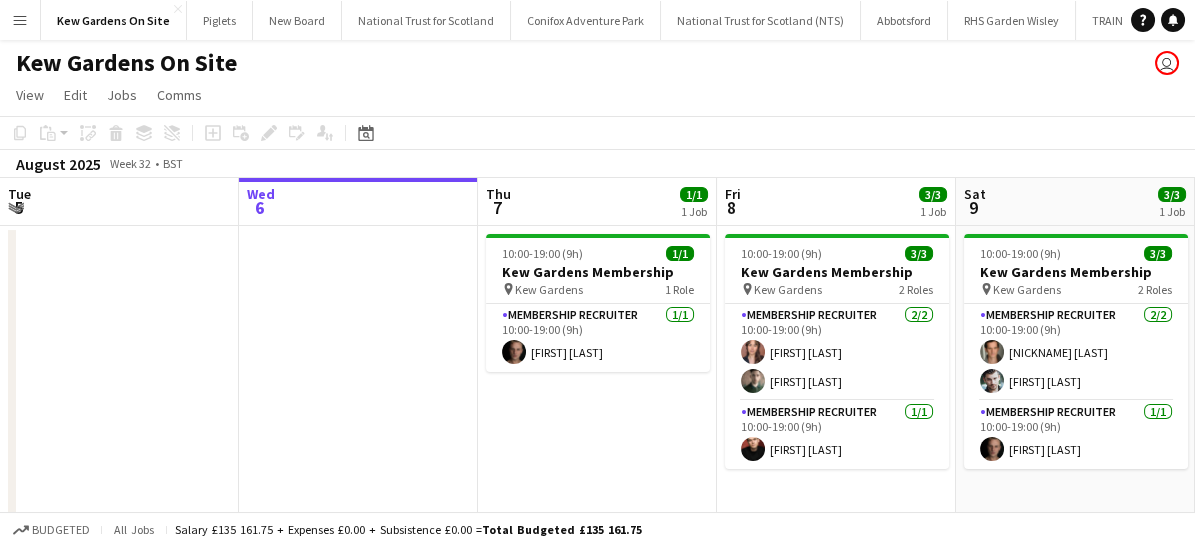 click at bounding box center (358, 377) 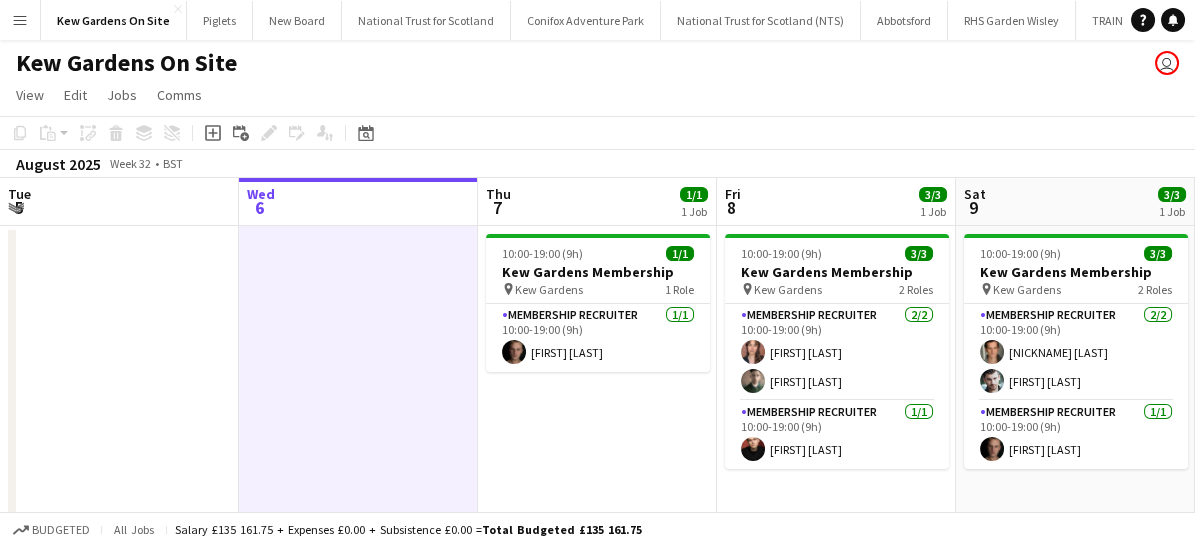 click on "Menu" at bounding box center (20, 20) 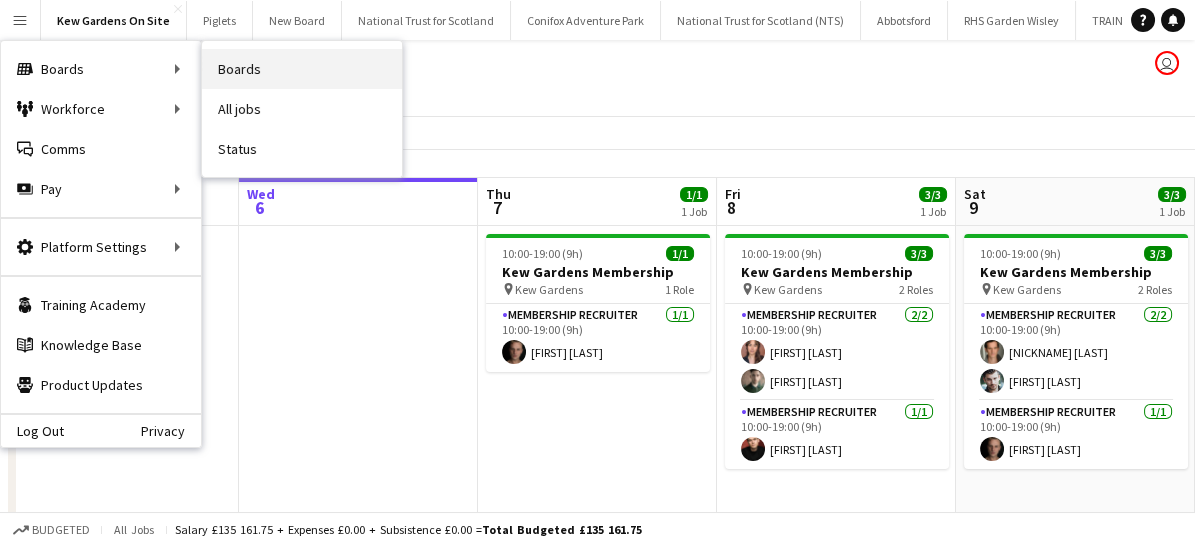 click on "Boards" at bounding box center [302, 69] 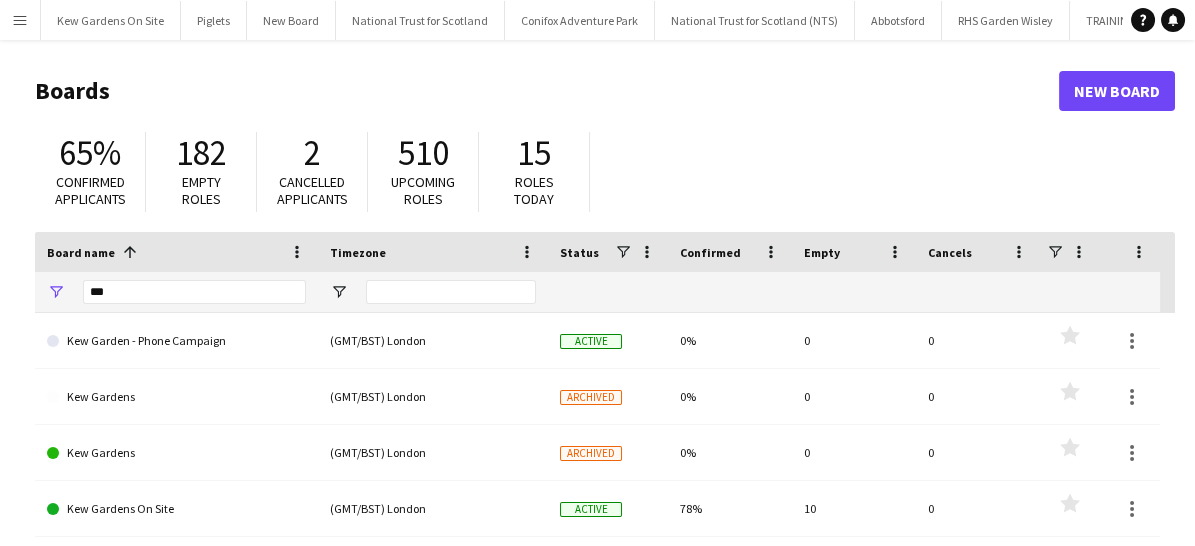 scroll, scrollTop: 1, scrollLeft: 0, axis: vertical 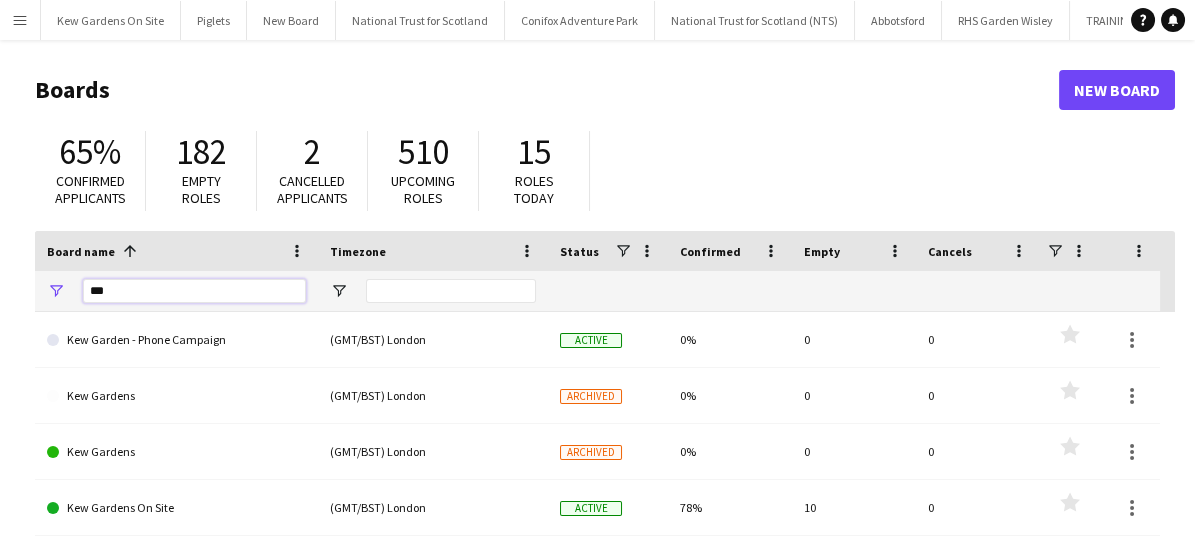 drag, startPoint x: 126, startPoint y: 285, endPoint x: 33, endPoint y: 288, distance: 93.04838 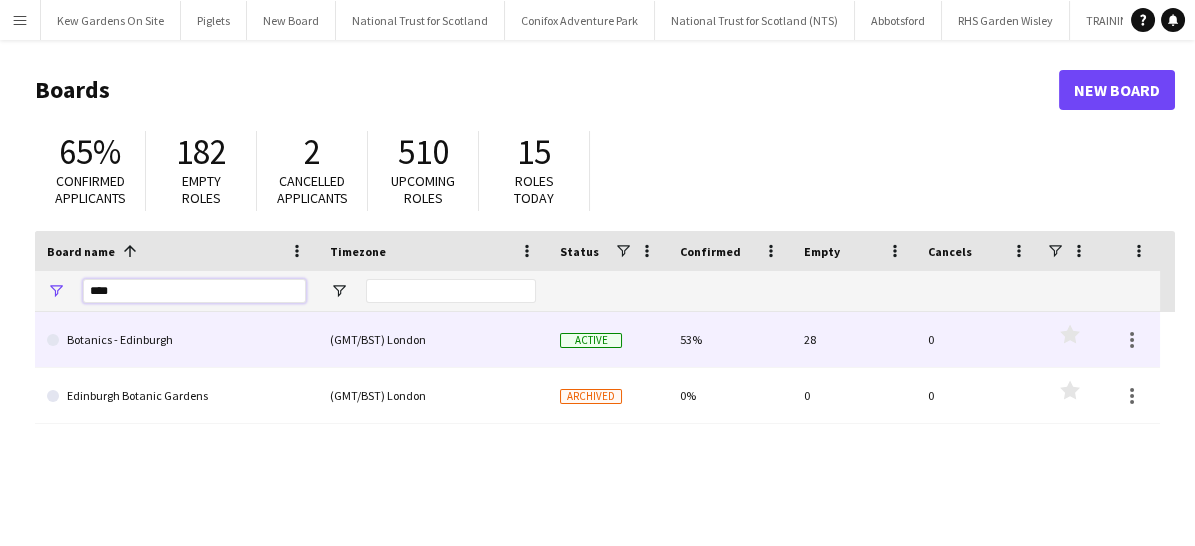 type on "****" 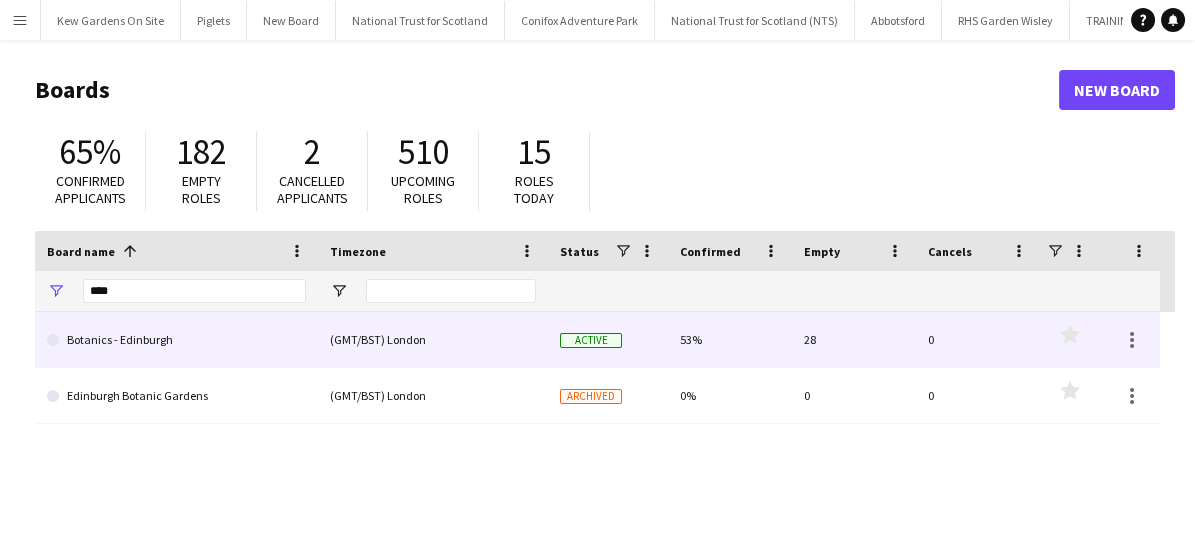 click on "Botanics - Edinburgh" 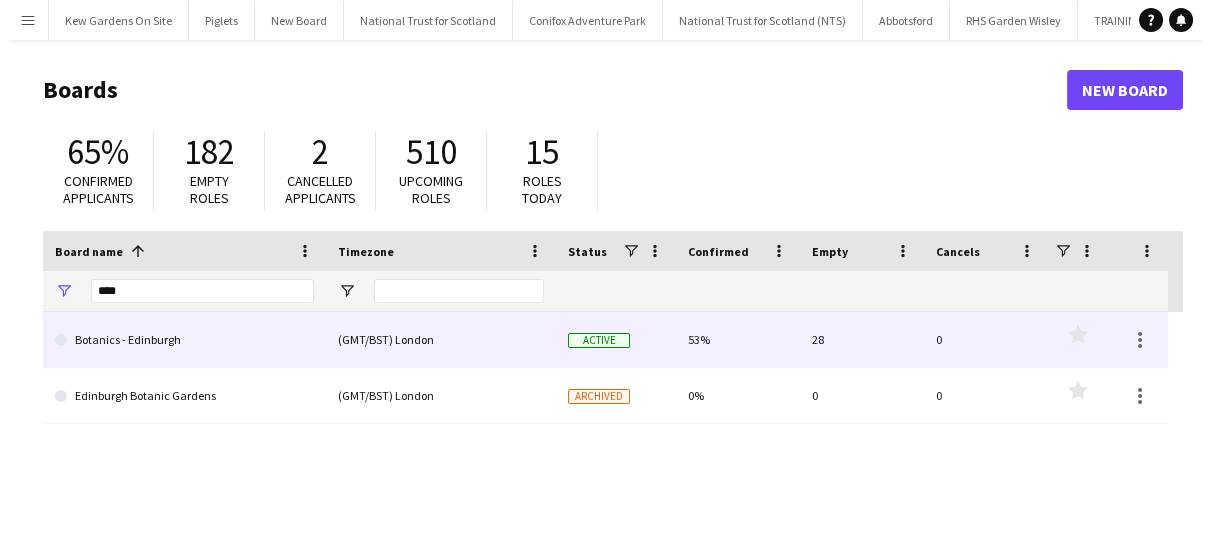 scroll, scrollTop: 0, scrollLeft: 0, axis: both 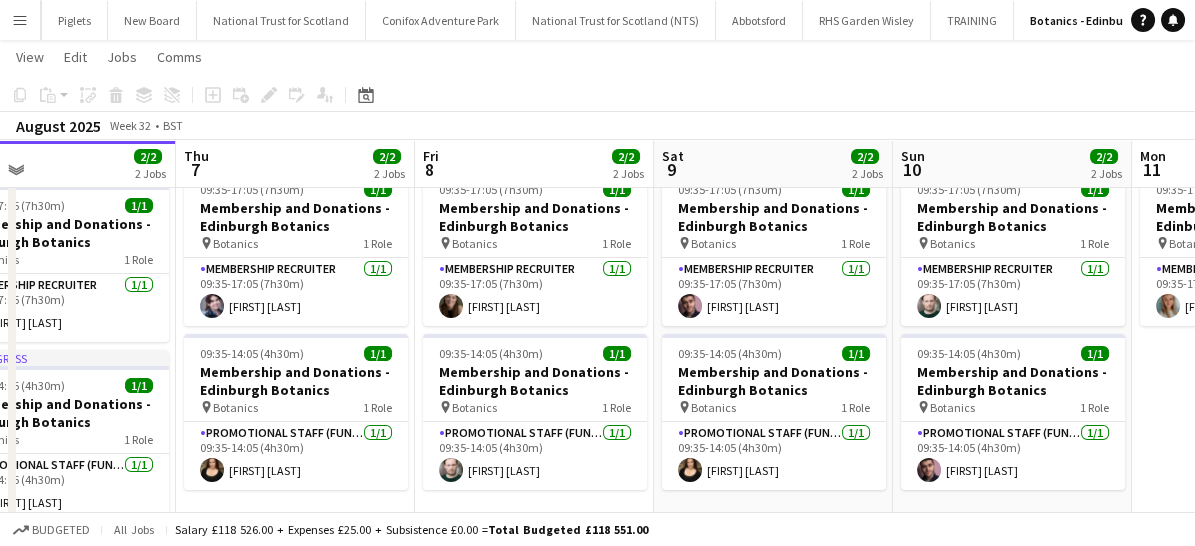 click on "Menu" at bounding box center (20, 20) 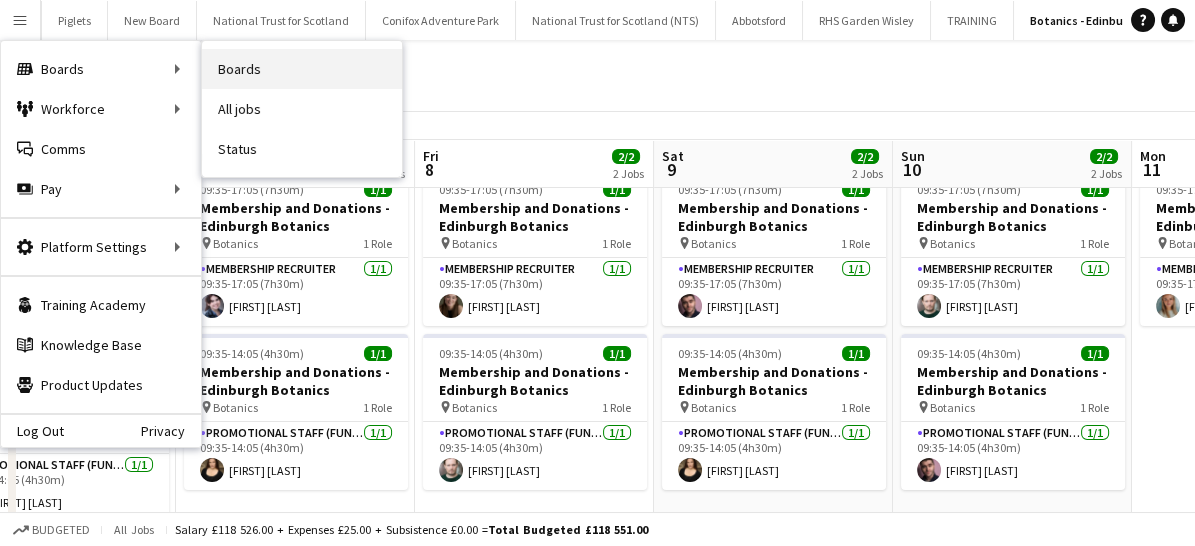 click on "Boards" at bounding box center [302, 69] 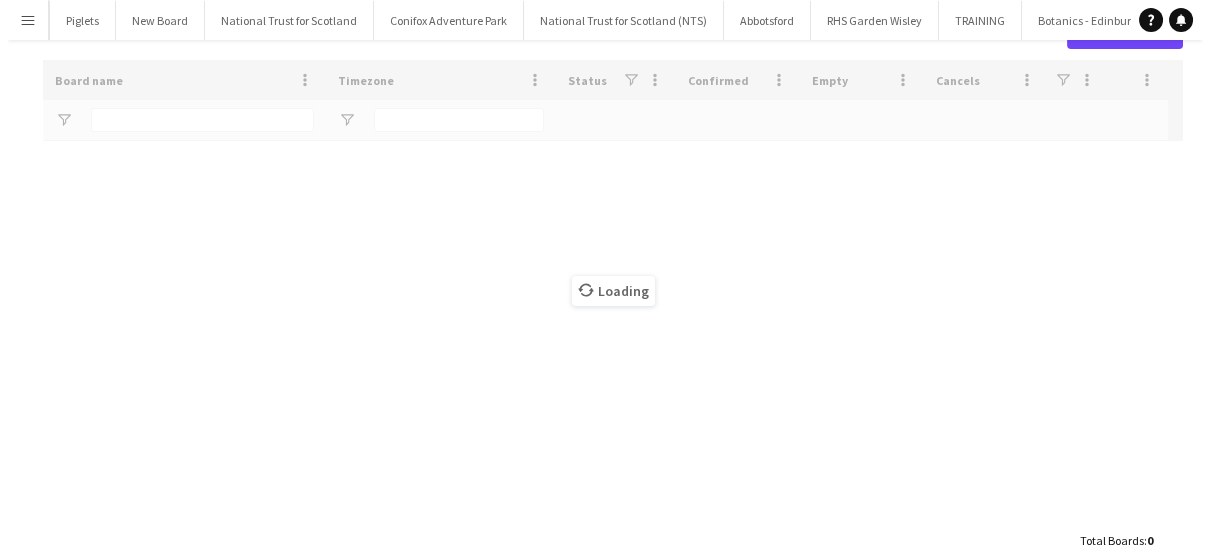 scroll, scrollTop: 0, scrollLeft: 0, axis: both 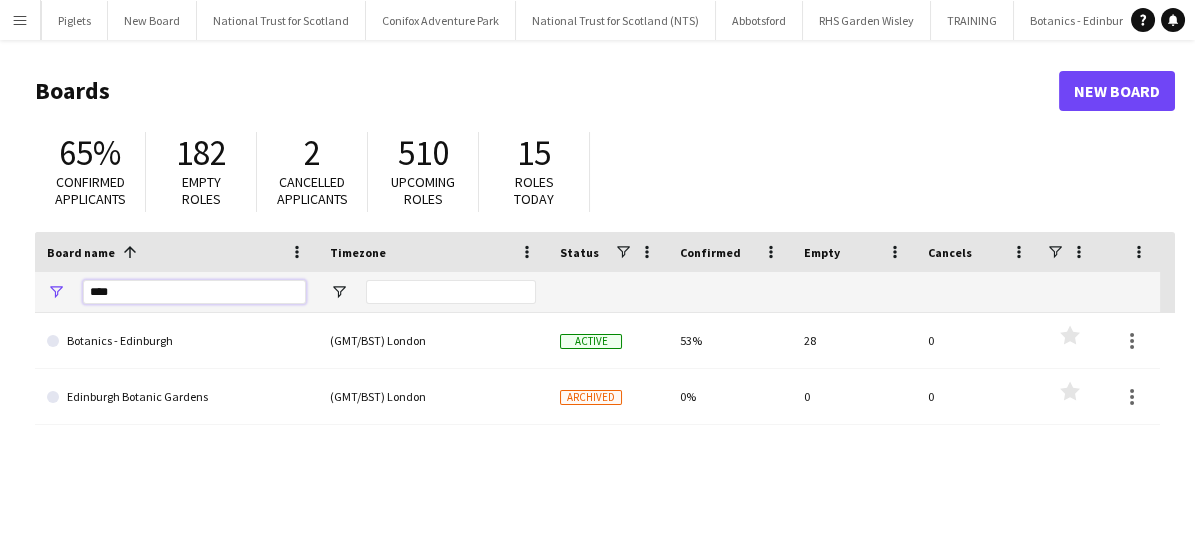 drag, startPoint x: 147, startPoint y: 299, endPoint x: 57, endPoint y: 270, distance: 94.55686 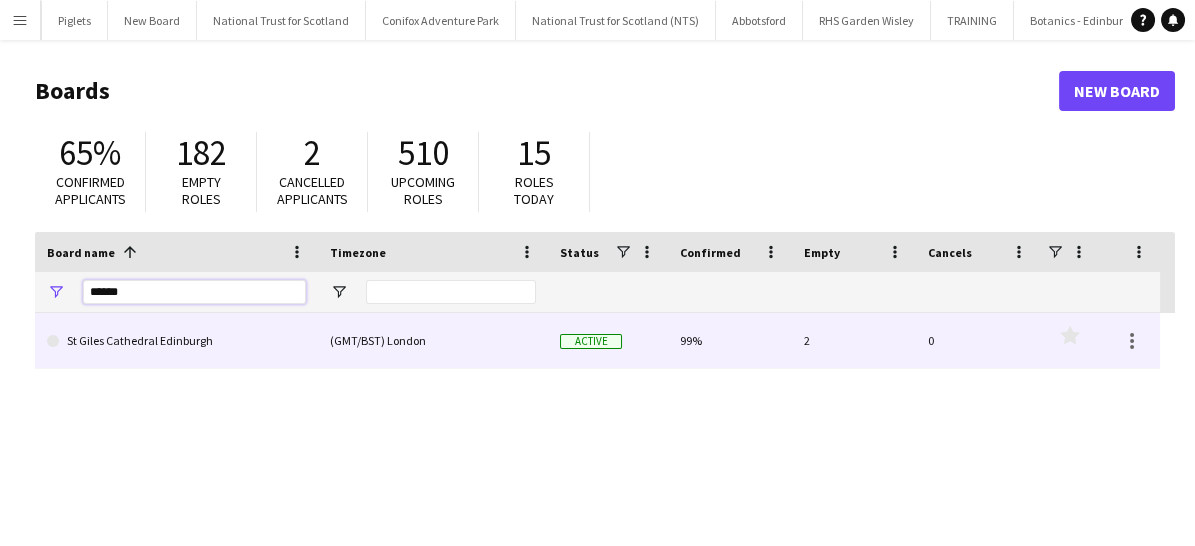 type on "******" 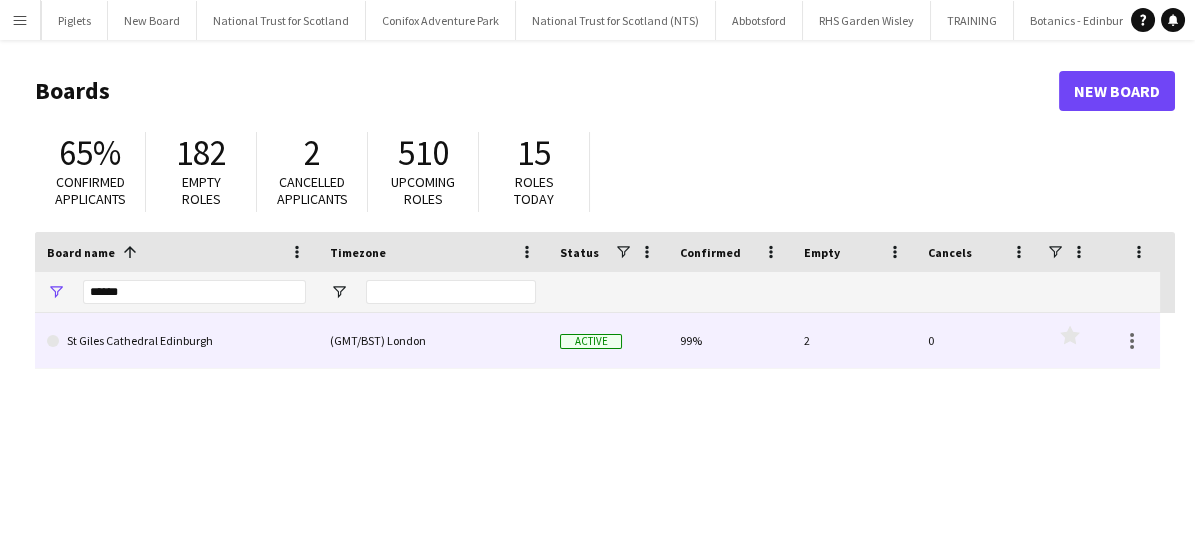 click on "St Giles Cathedral Edinburgh" 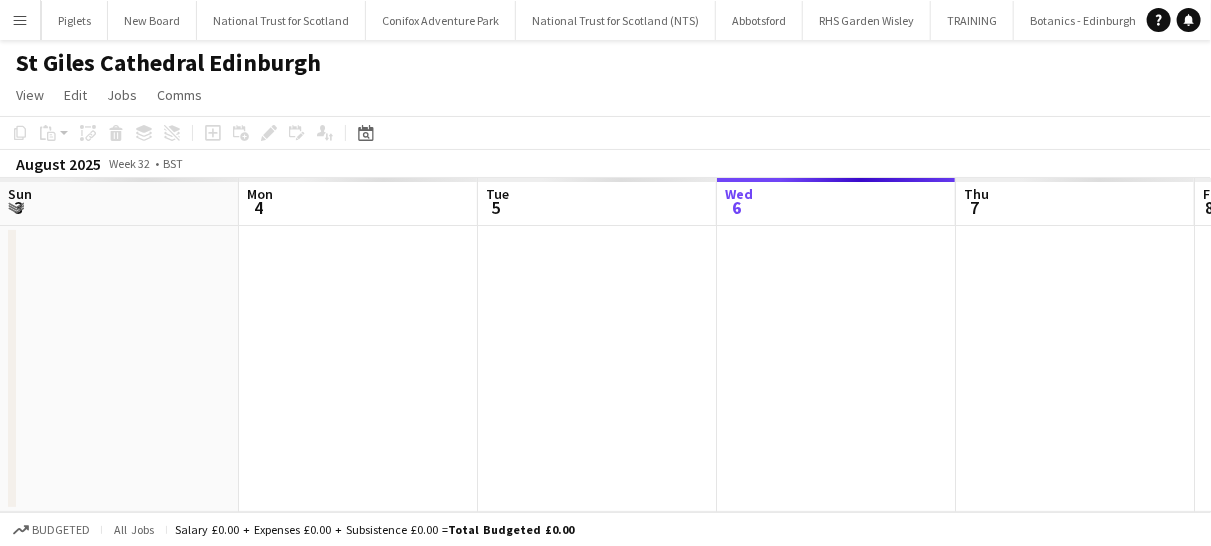 scroll, scrollTop: 0, scrollLeft: 475, axis: horizontal 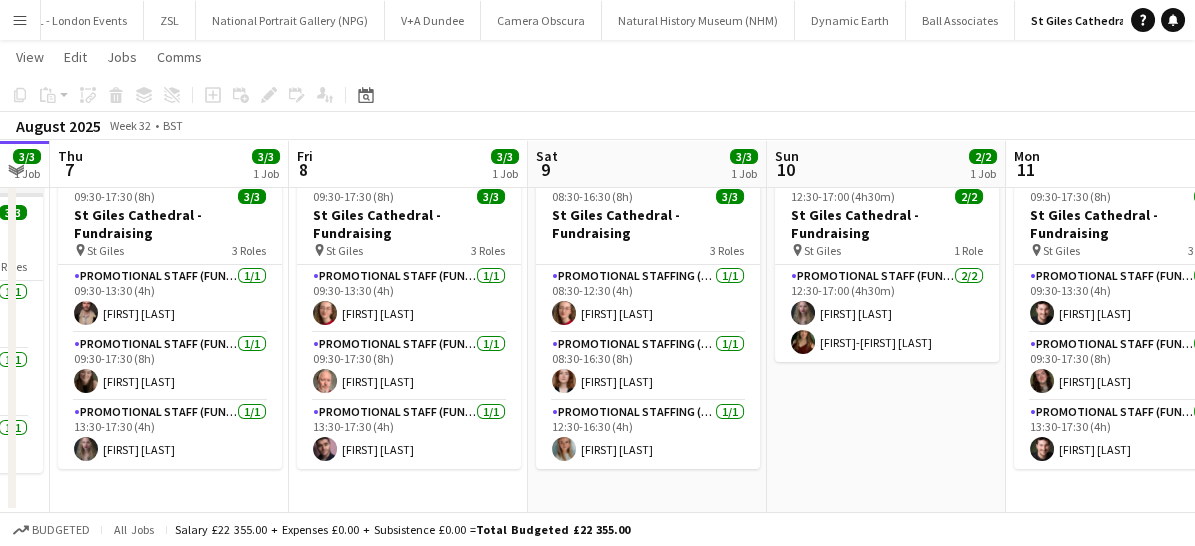 click on "Menu" at bounding box center (20, 20) 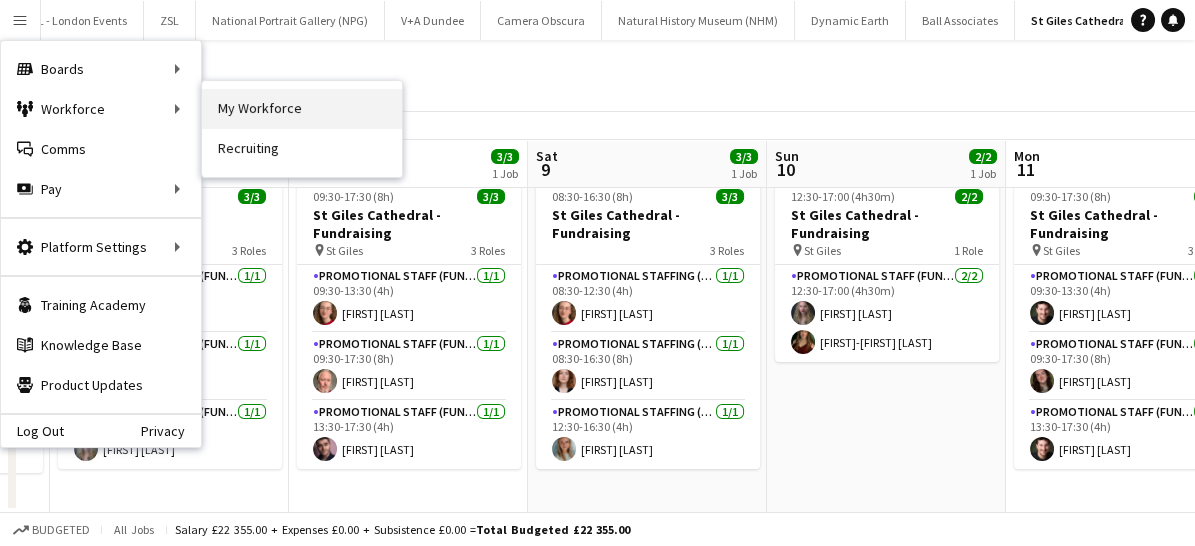 click on "My Workforce" at bounding box center [302, 109] 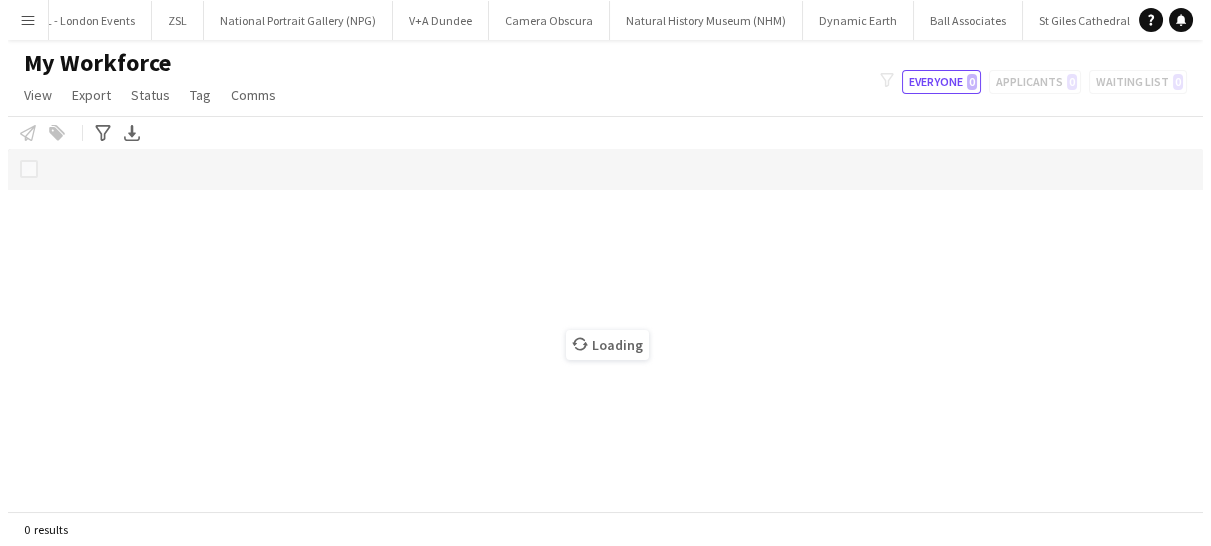 scroll, scrollTop: 0, scrollLeft: 0, axis: both 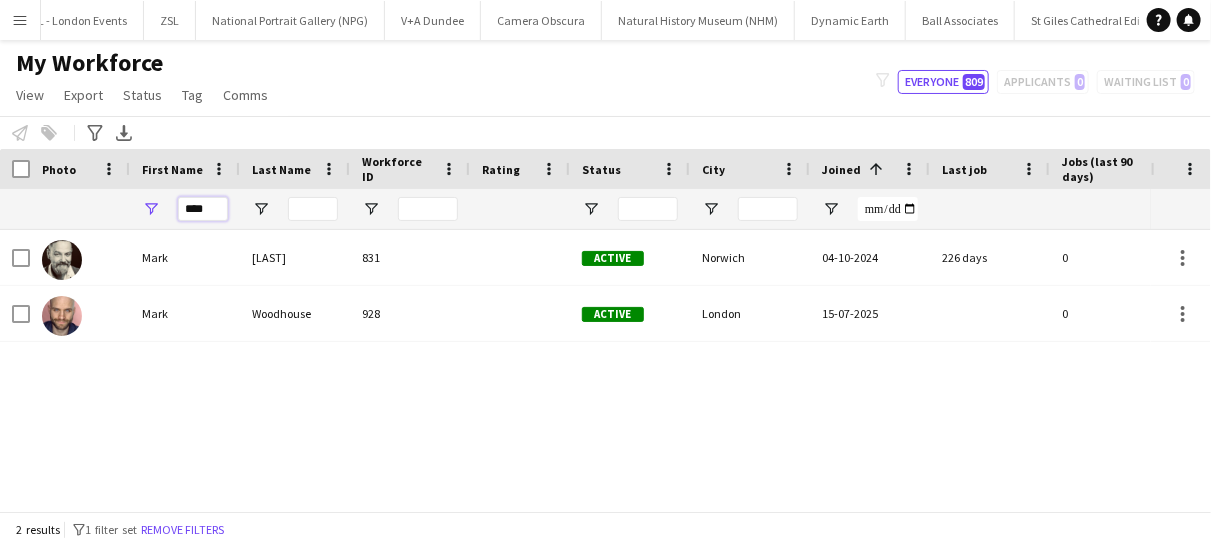 drag, startPoint x: 210, startPoint y: 200, endPoint x: 146, endPoint y: 213, distance: 65.30697 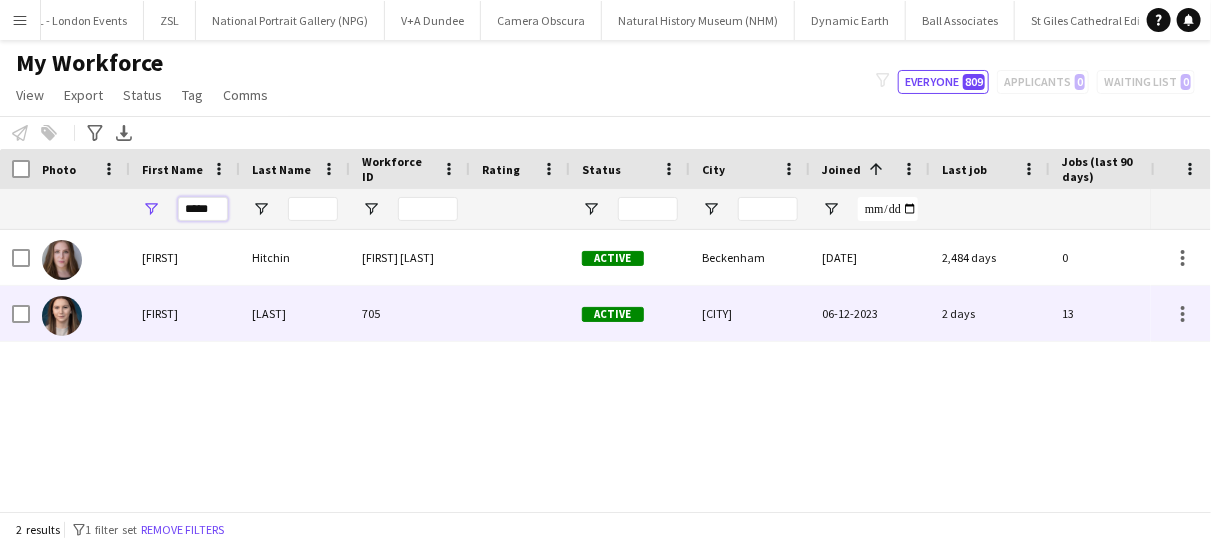 scroll, scrollTop: 0, scrollLeft: 322, axis: horizontal 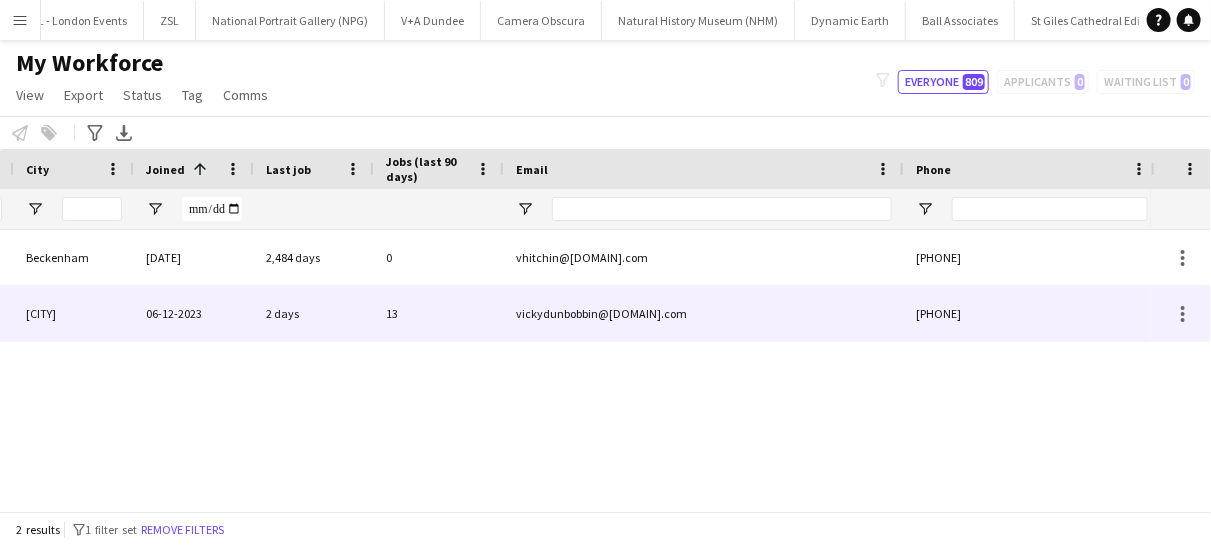 type on "*****" 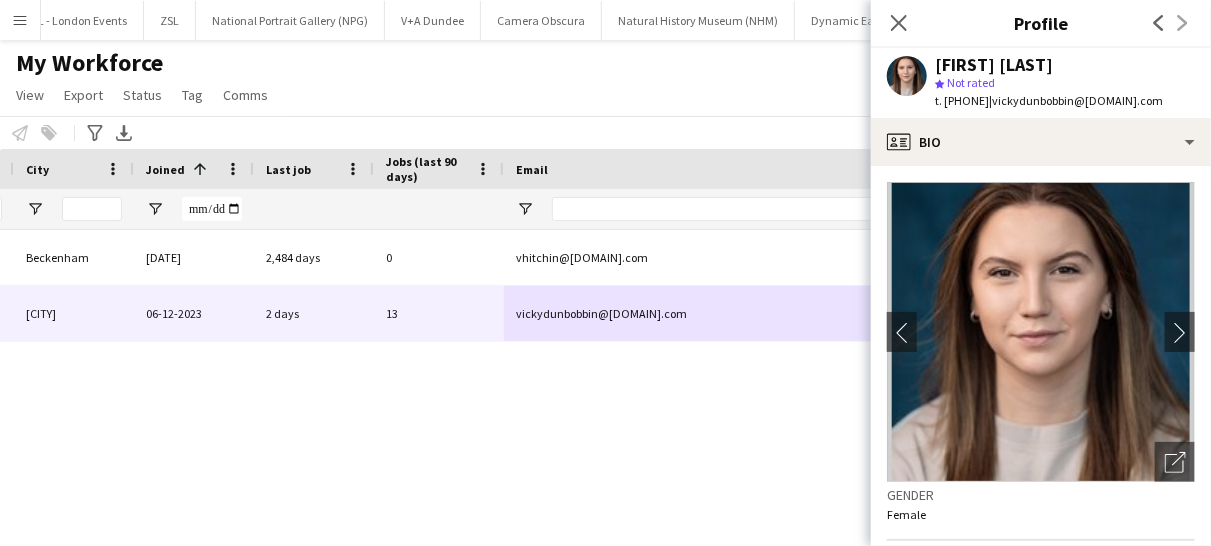 drag, startPoint x: 1179, startPoint y: 105, endPoint x: 1034, endPoint y: 98, distance: 145.16887 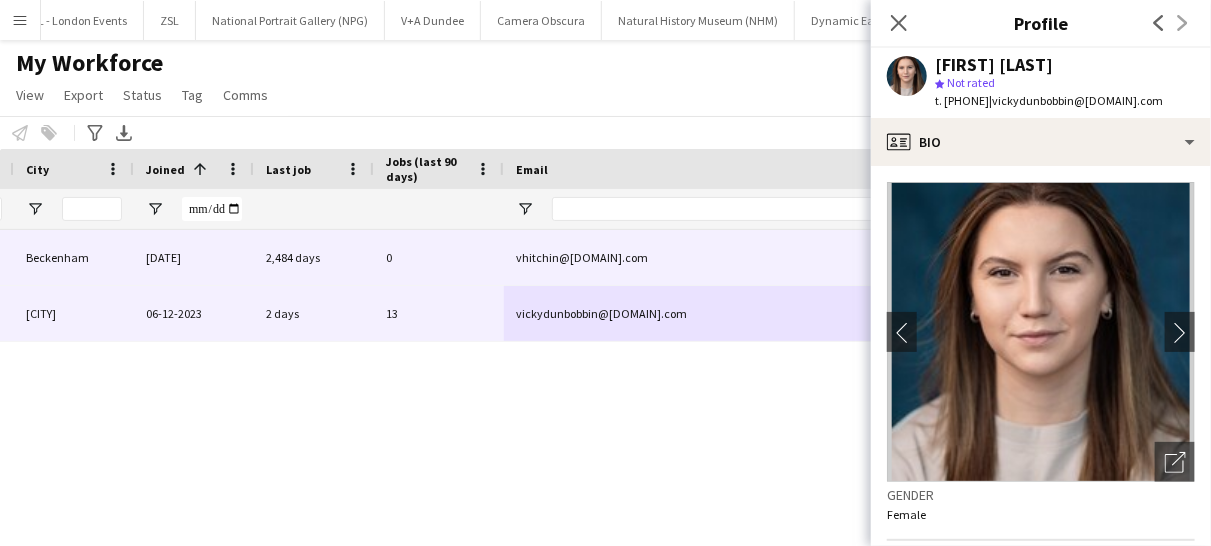 click on "Beckenham" at bounding box center (74, 257) 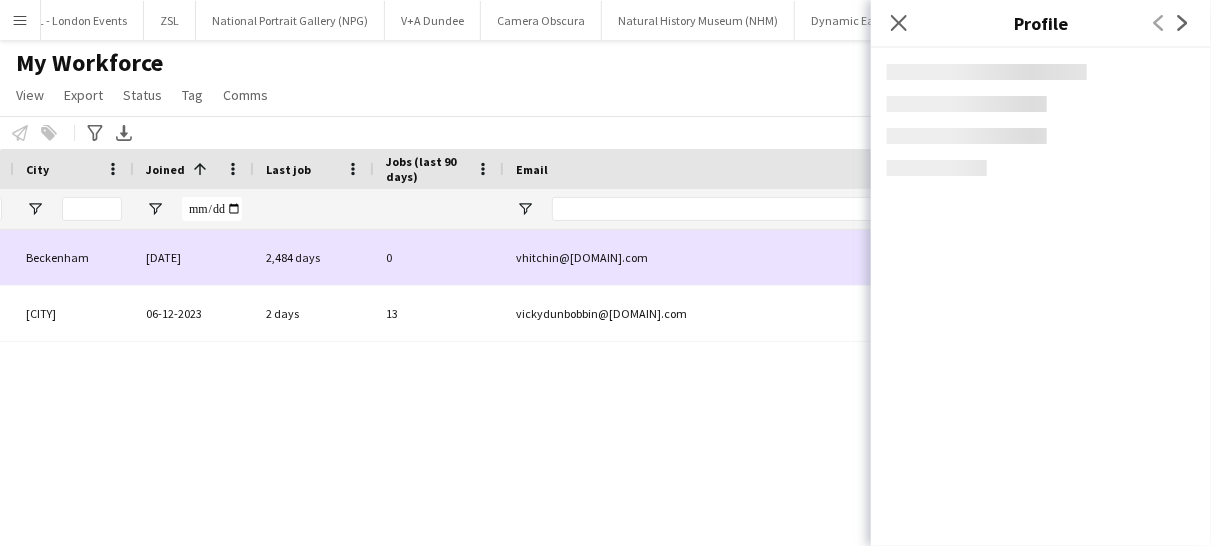 scroll, scrollTop: 0, scrollLeft: 0, axis: both 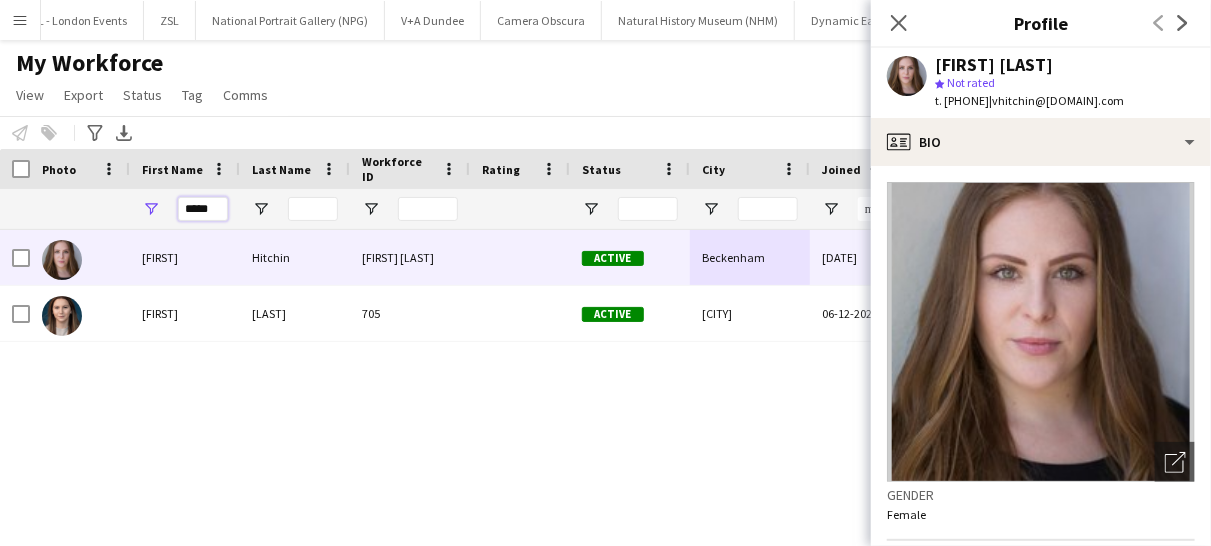 drag, startPoint x: 223, startPoint y: 205, endPoint x: 149, endPoint y: 205, distance: 74 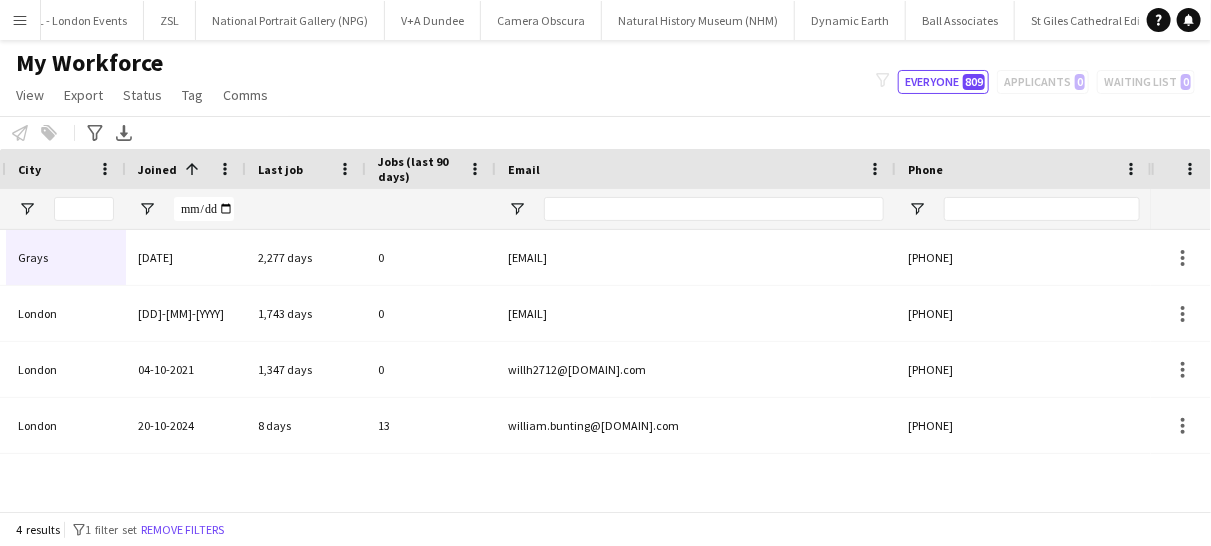 type on "*******" 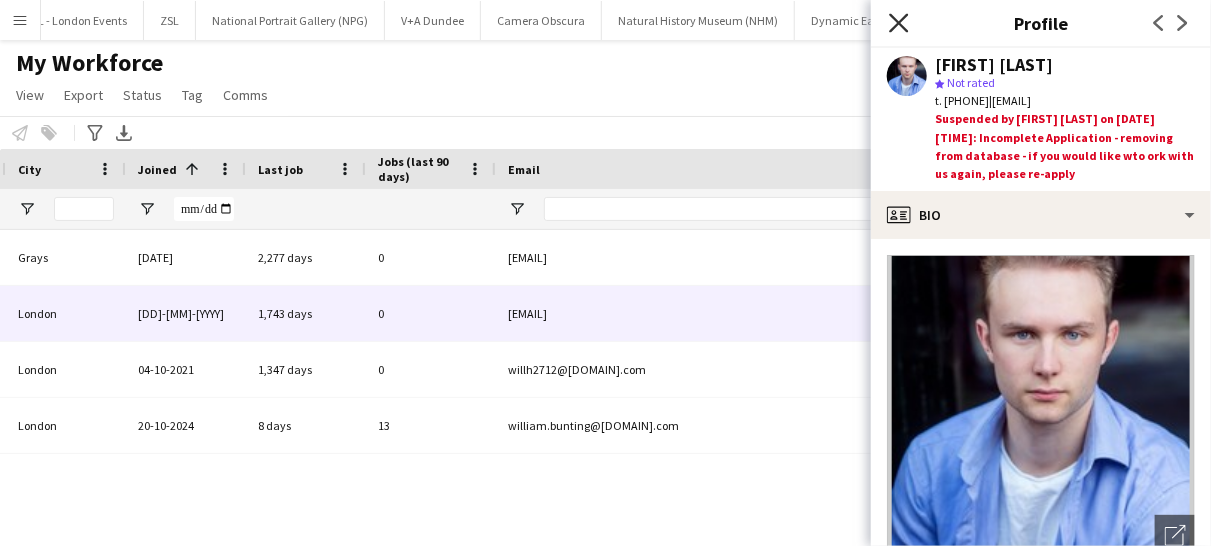 click on "Close pop-in" 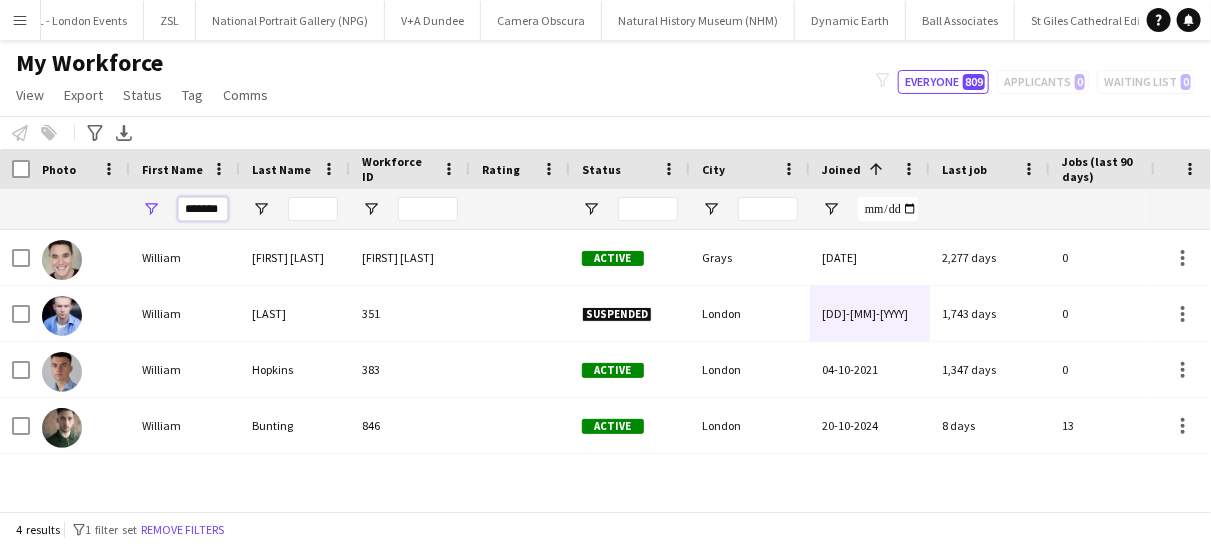 drag, startPoint x: 220, startPoint y: 210, endPoint x: 154, endPoint y: 201, distance: 66.61081 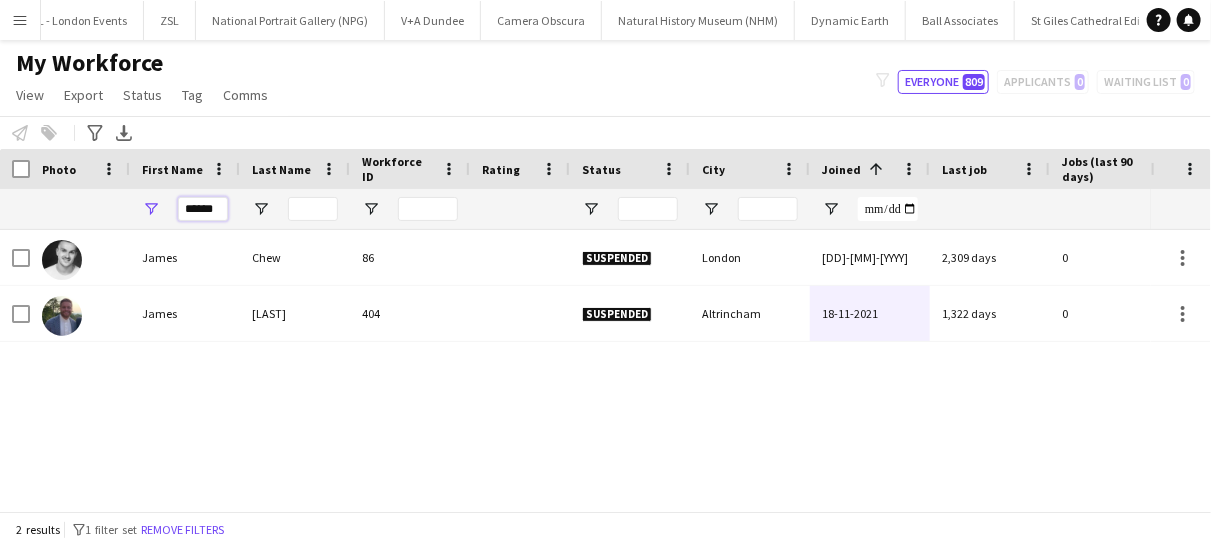 type on "*****" 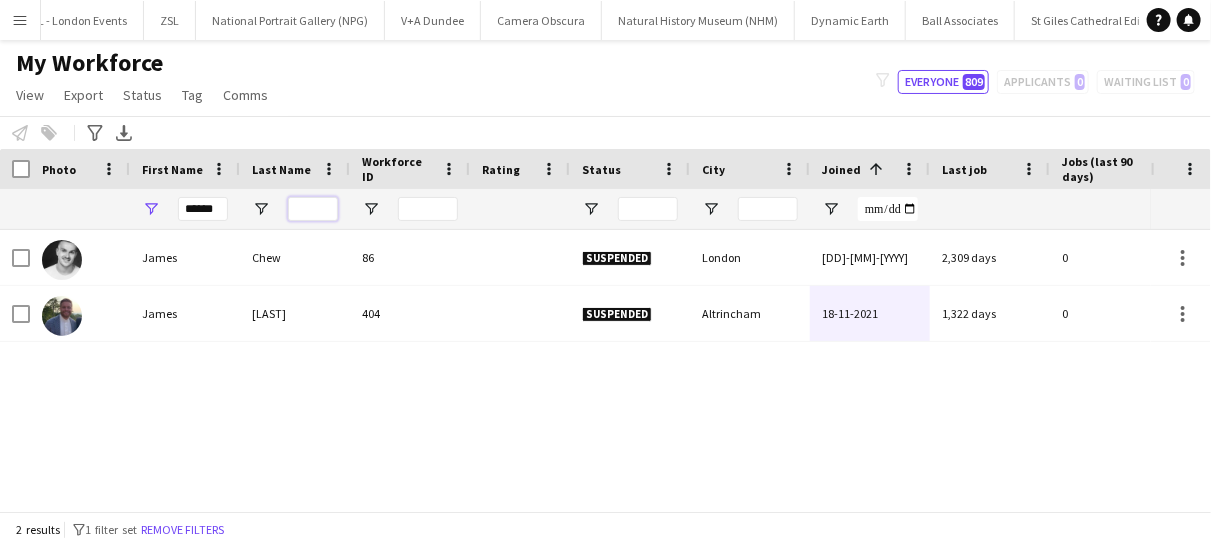 click at bounding box center (313, 209) 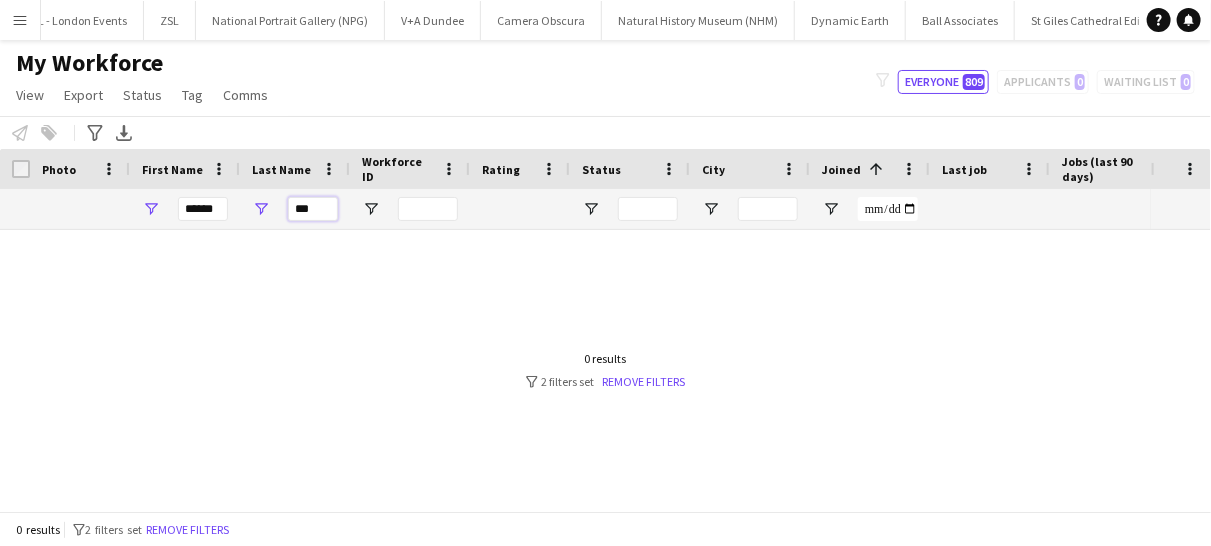 type on "***" 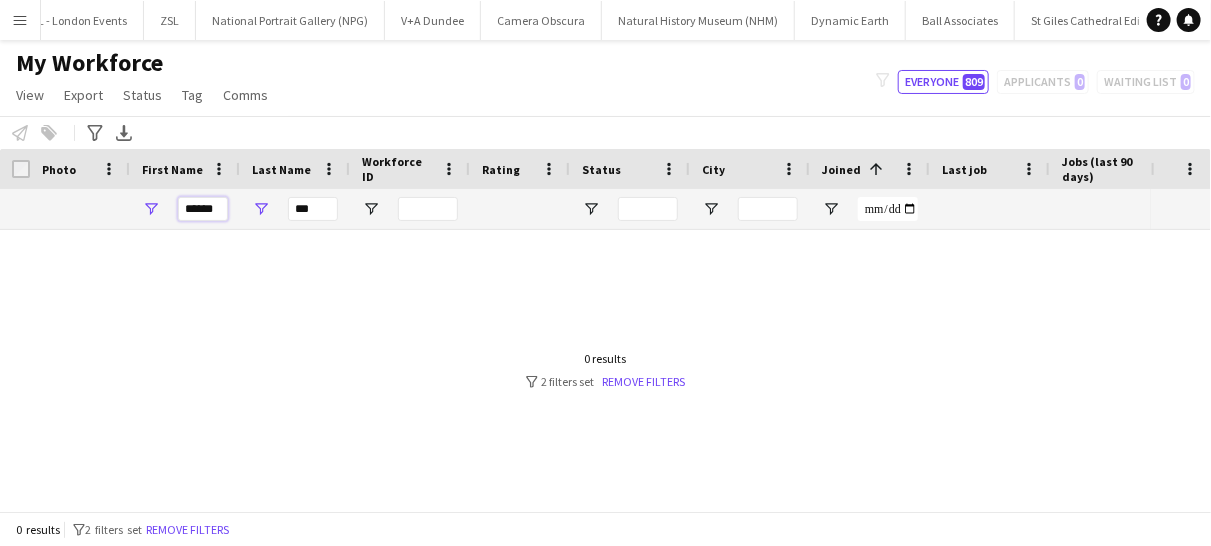 click on "*****" at bounding box center [203, 209] 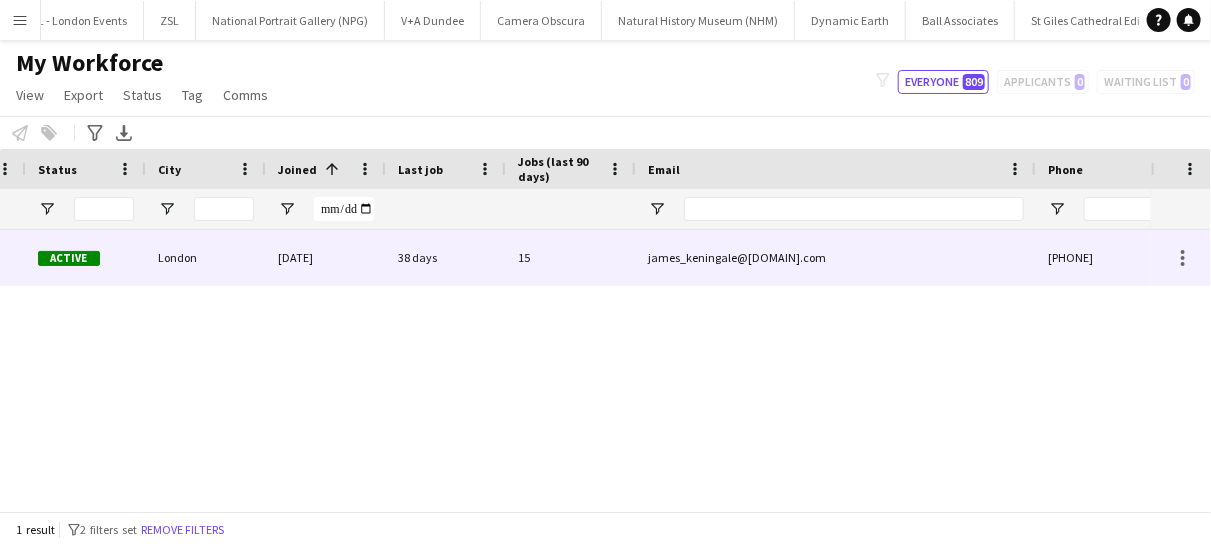 type on "**" 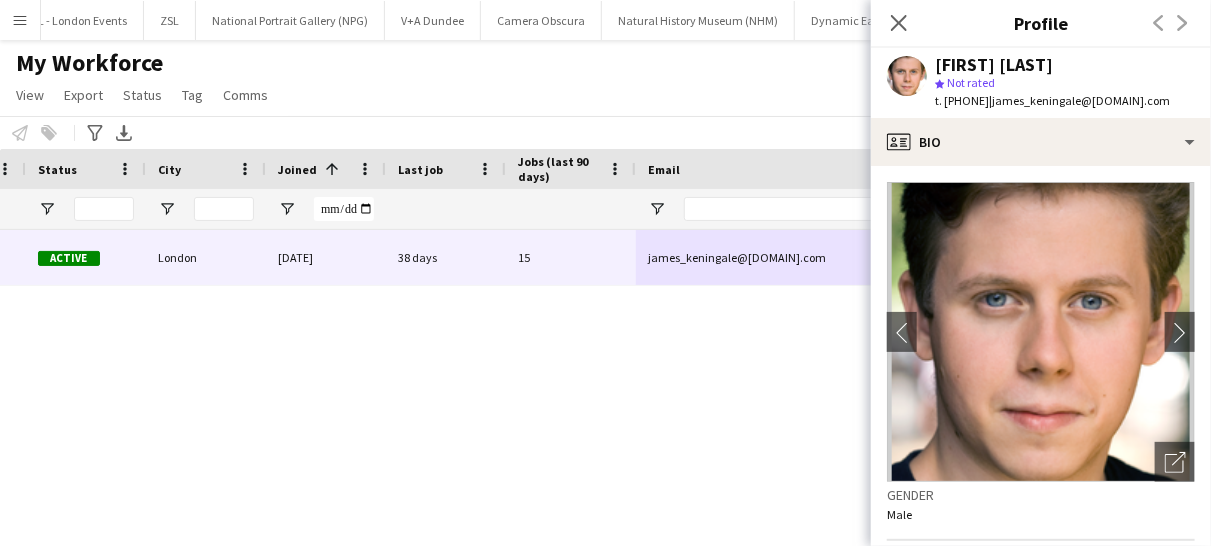 drag, startPoint x: 1191, startPoint y: 97, endPoint x: 1027, endPoint y: 94, distance: 164.02744 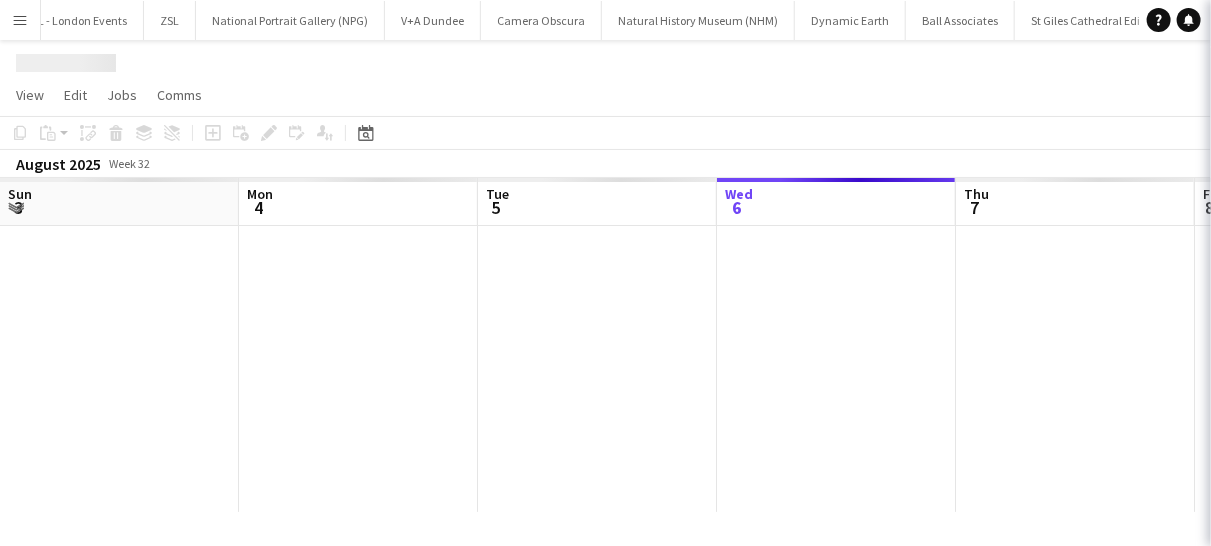 scroll, scrollTop: 0, scrollLeft: 478, axis: horizontal 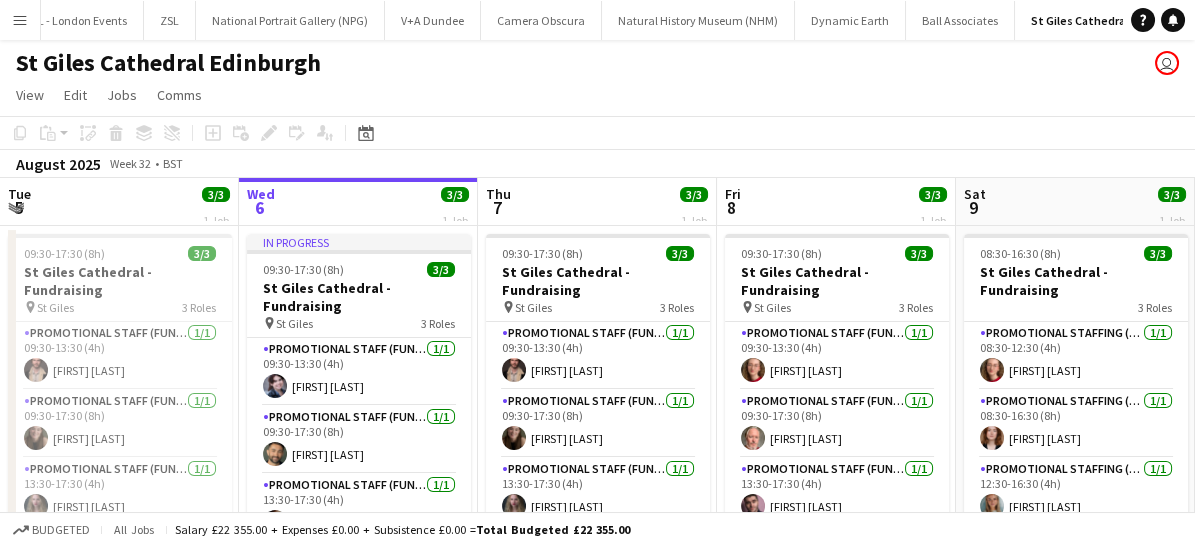click on "Menu" at bounding box center (20, 20) 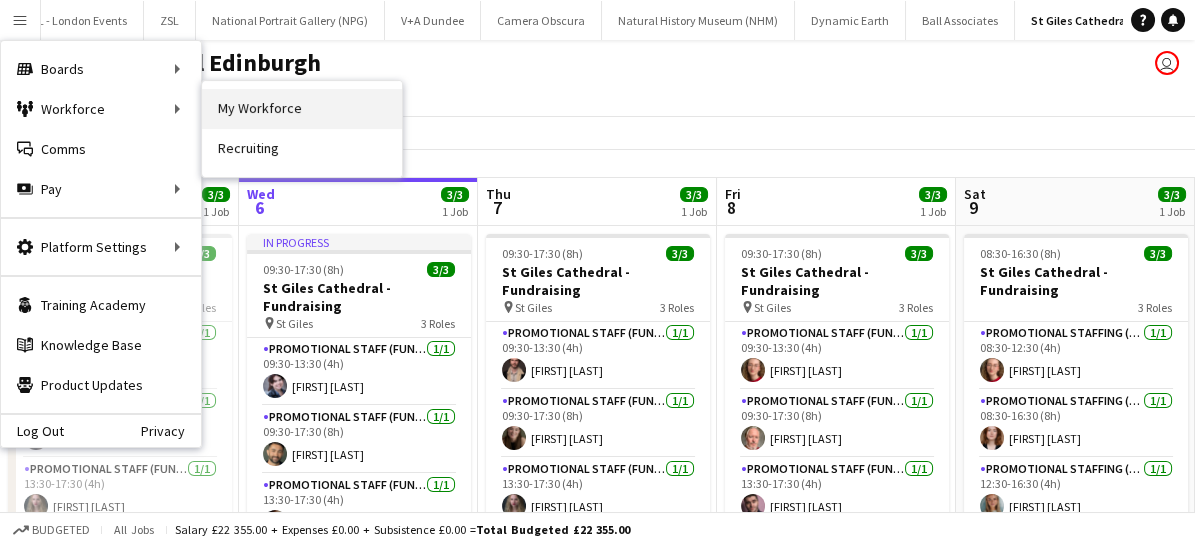 click on "My Workforce" at bounding box center [302, 109] 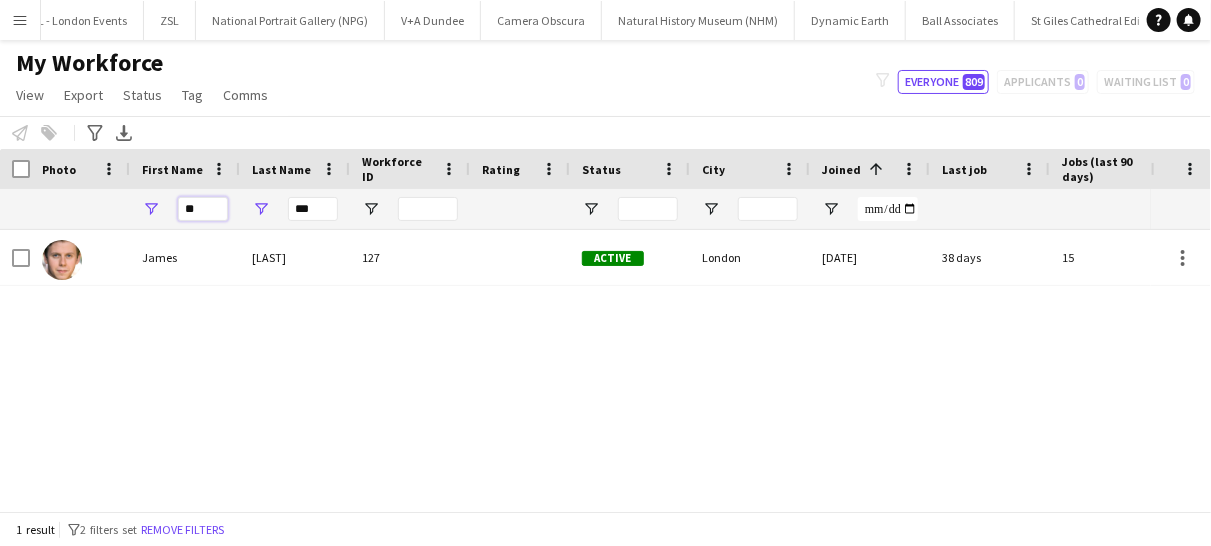 click on "**" at bounding box center [203, 209] 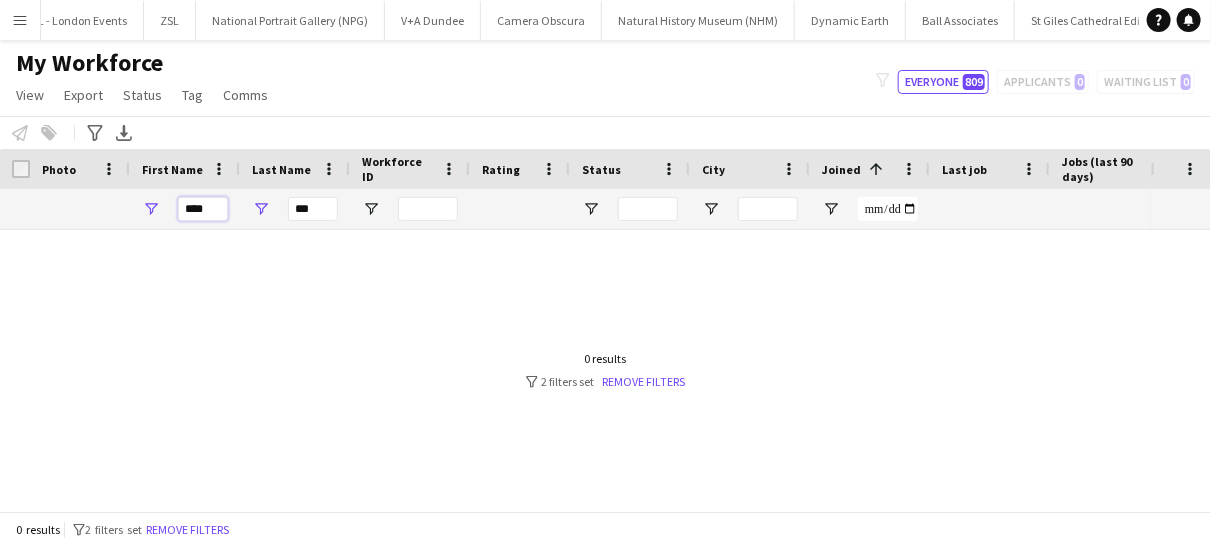 type on "****" 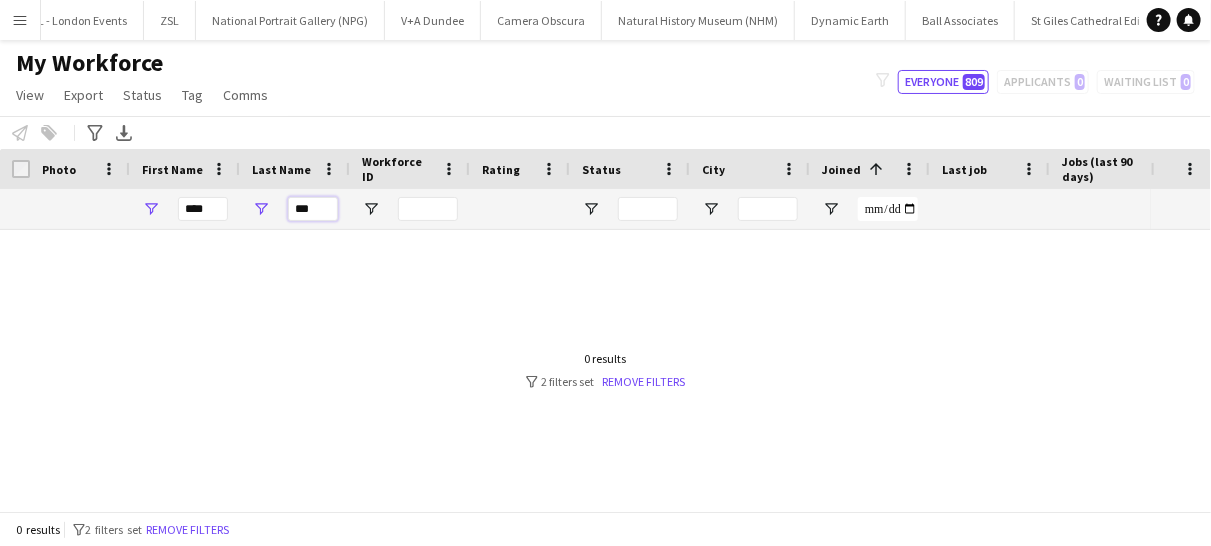 click on "***" at bounding box center [313, 209] 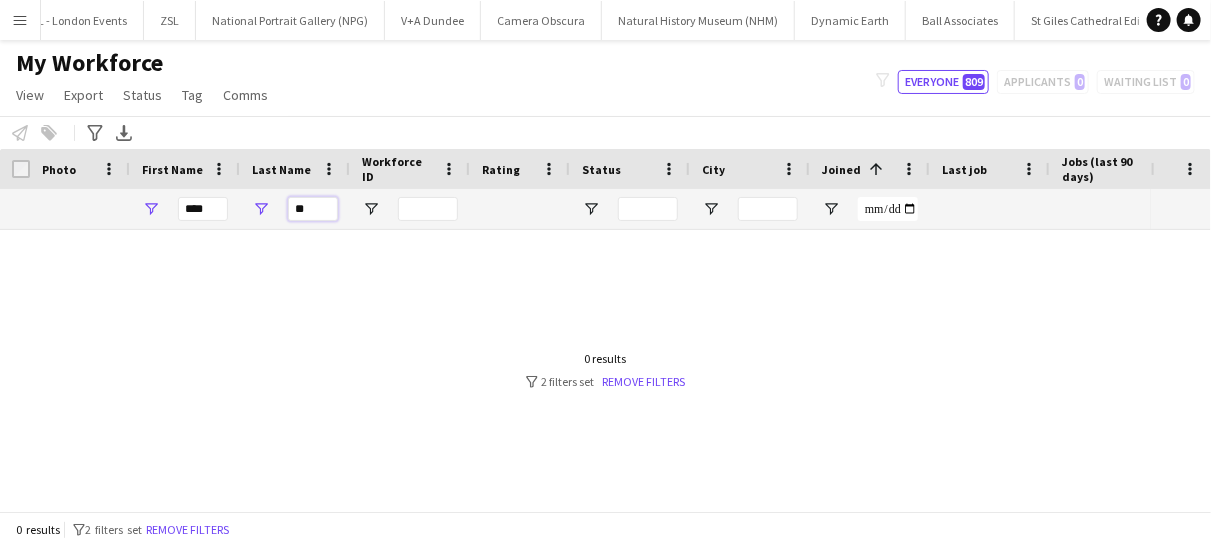type on "*" 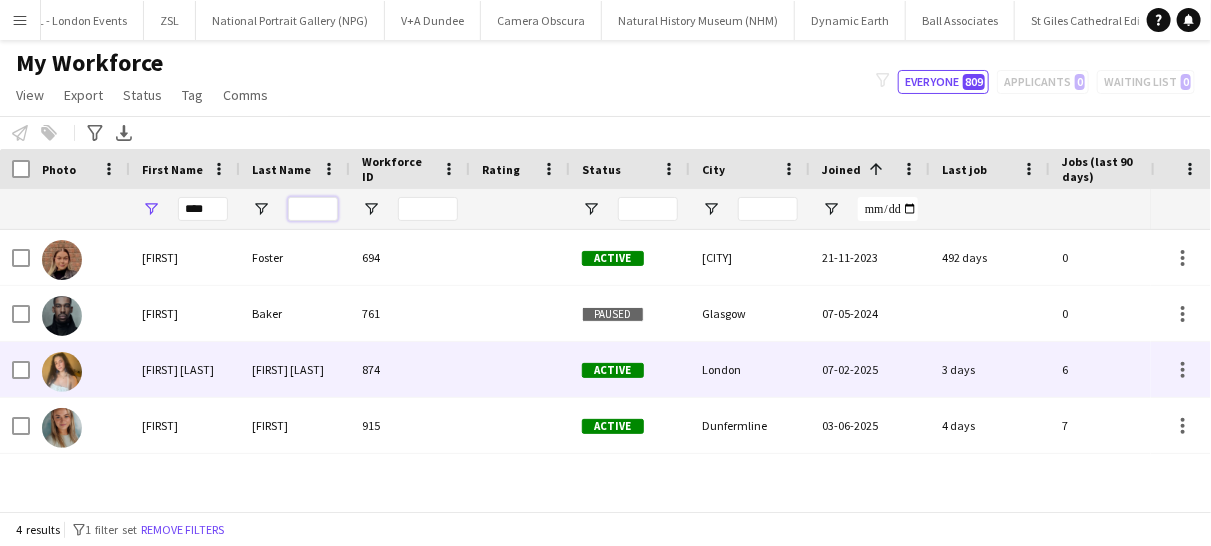 scroll, scrollTop: 0, scrollLeft: 229, axis: horizontal 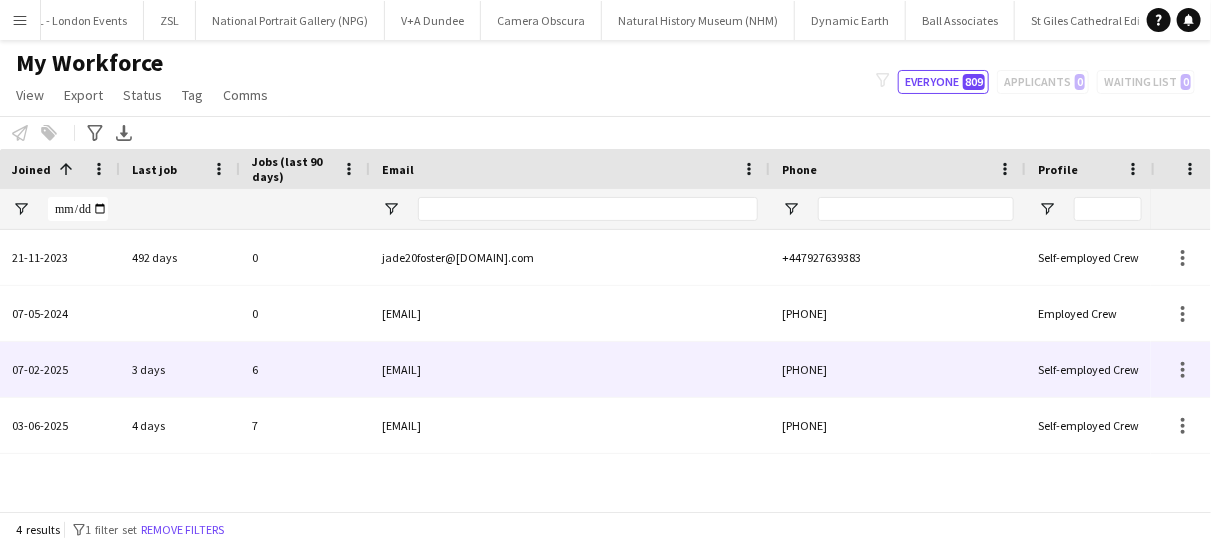 type 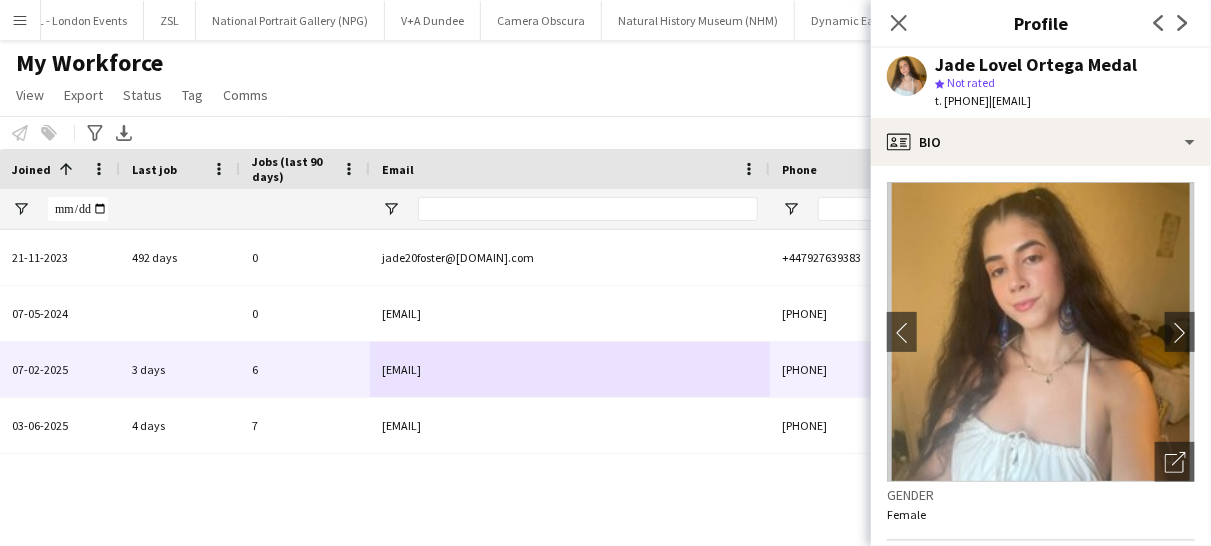 drag, startPoint x: 1168, startPoint y: 96, endPoint x: 1026, endPoint y: 92, distance: 142.05632 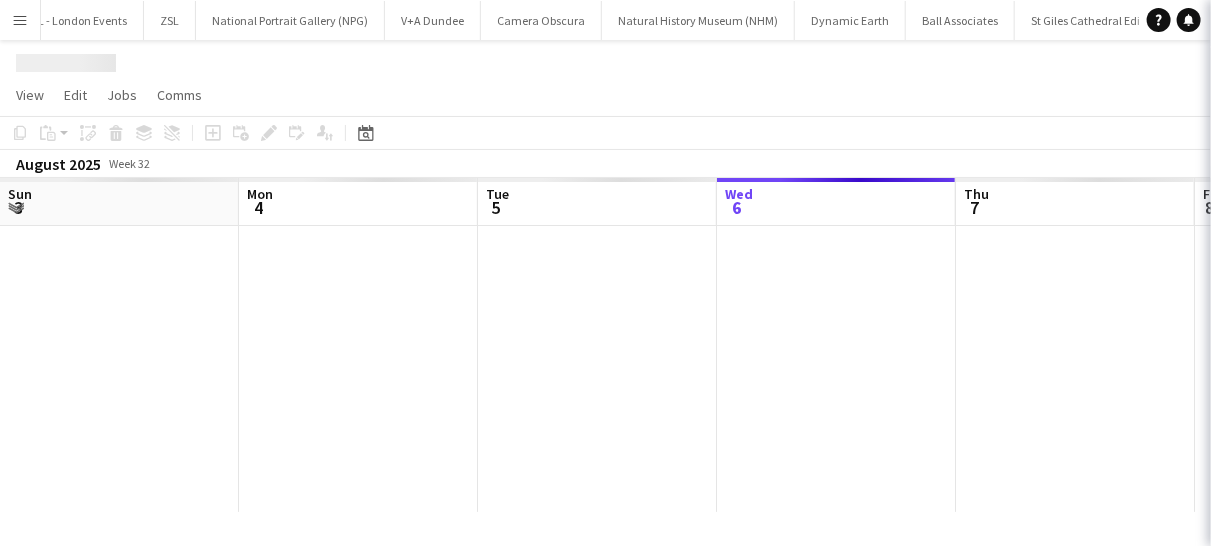 scroll, scrollTop: 0, scrollLeft: 478, axis: horizontal 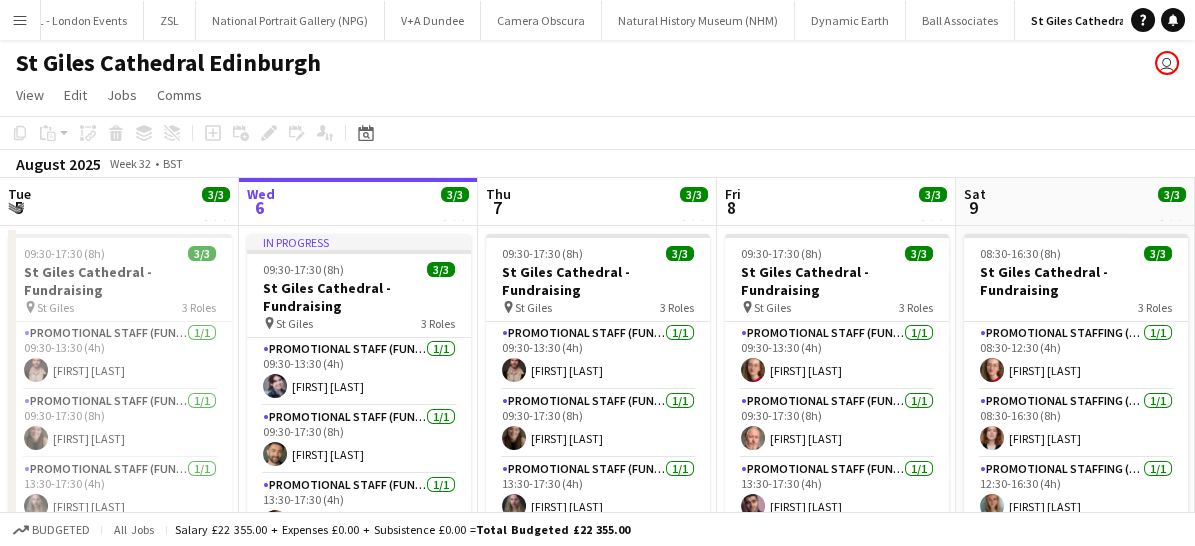 click on "Menu" at bounding box center (20, 20) 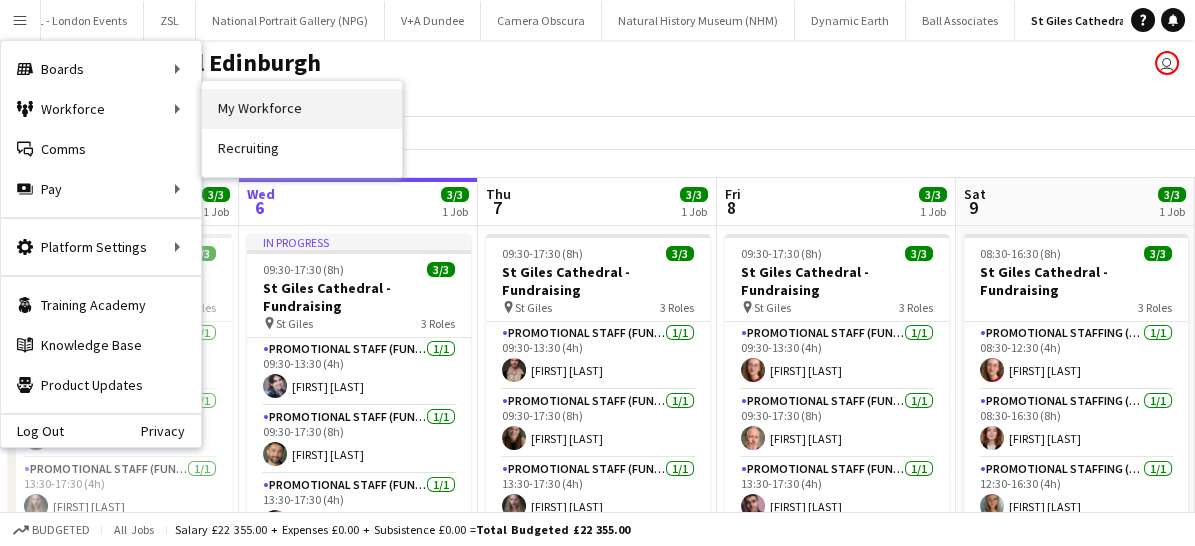 click on "My Workforce" at bounding box center [302, 109] 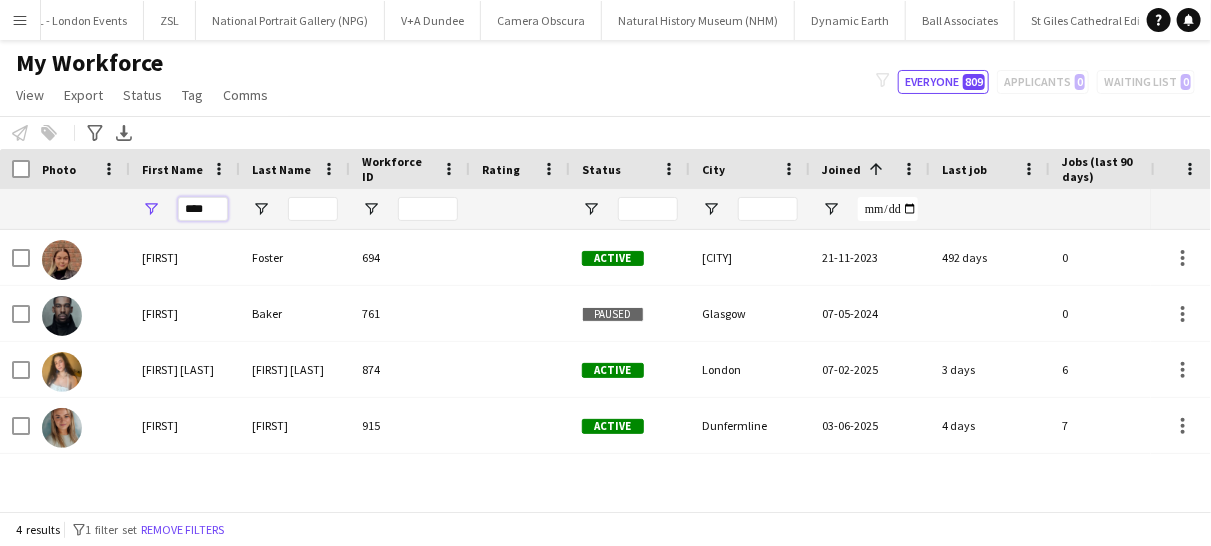 drag, startPoint x: 208, startPoint y: 210, endPoint x: 123, endPoint y: 196, distance: 86.145226 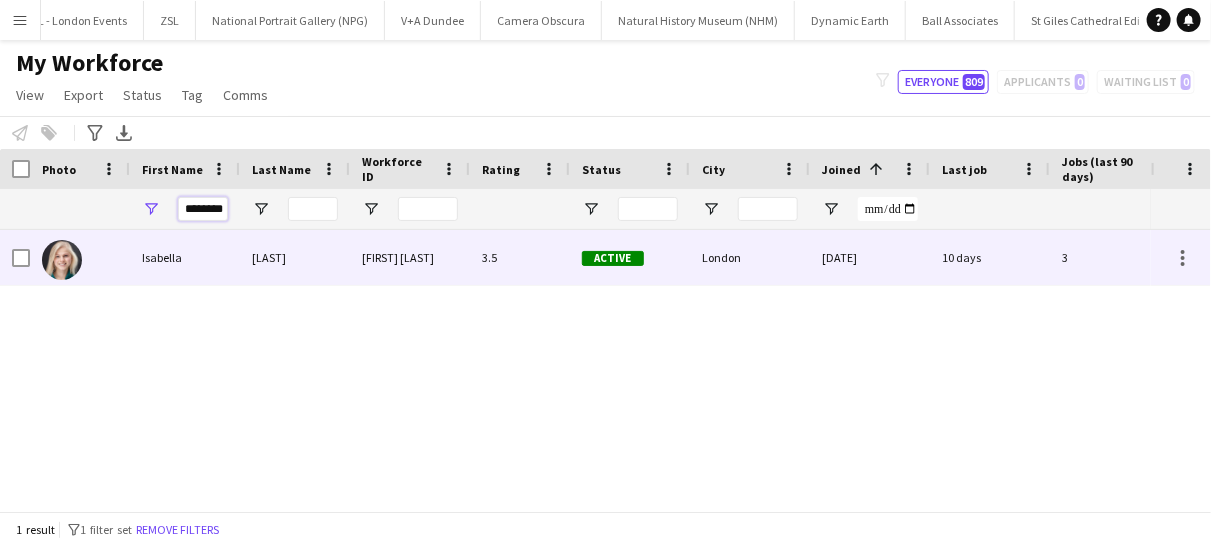 scroll, scrollTop: 0, scrollLeft: 577, axis: horizontal 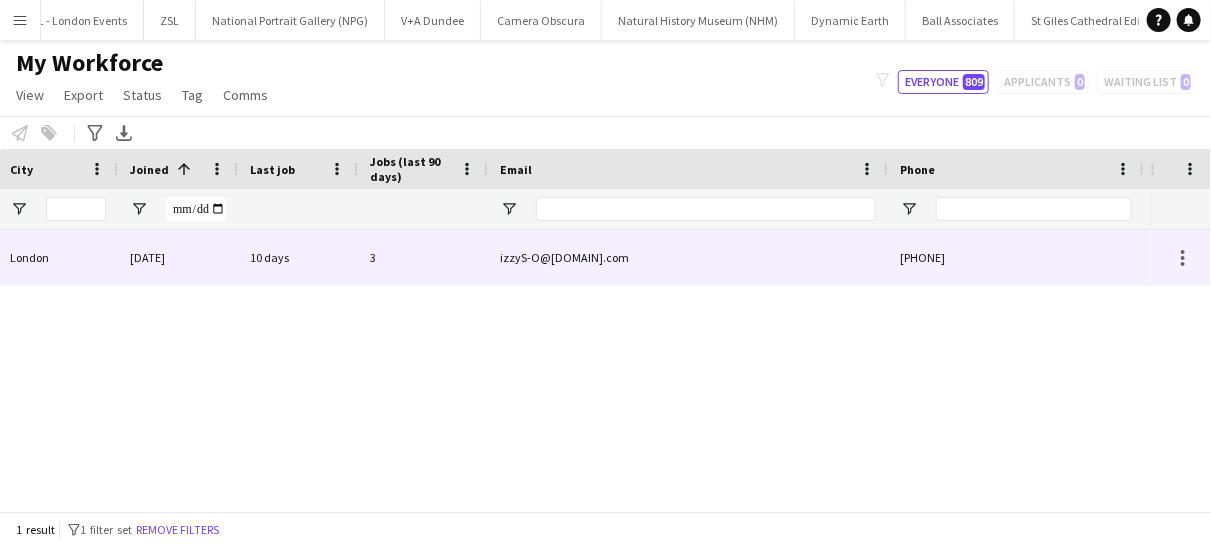 type on "********" 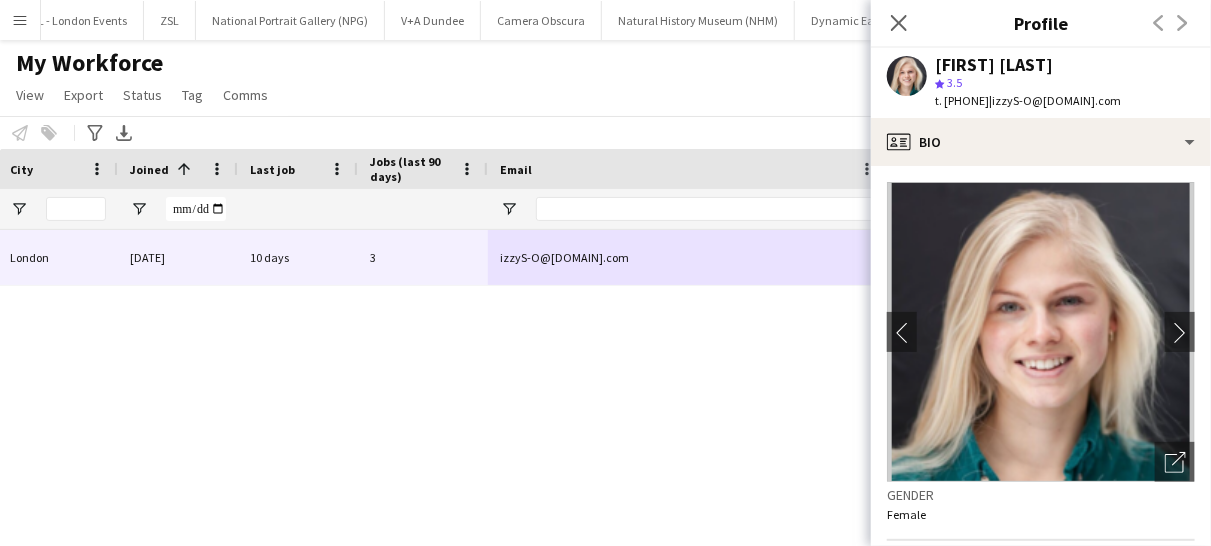drag, startPoint x: 1170, startPoint y: 91, endPoint x: 1135, endPoint y: 102, distance: 36.687874 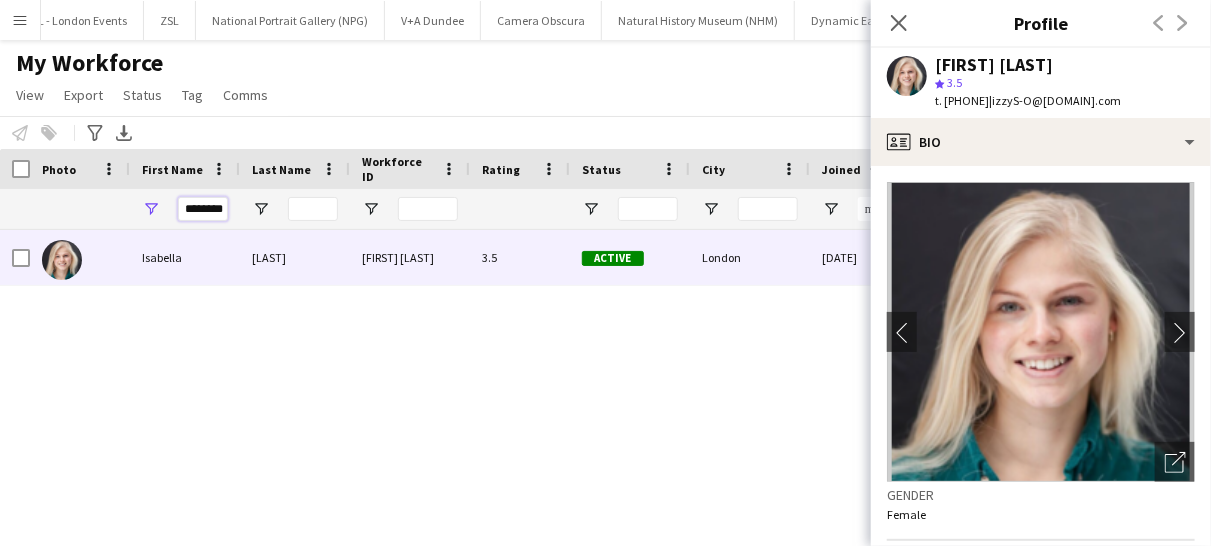 drag, startPoint x: 222, startPoint y: 207, endPoint x: 149, endPoint y: 206, distance: 73.00685 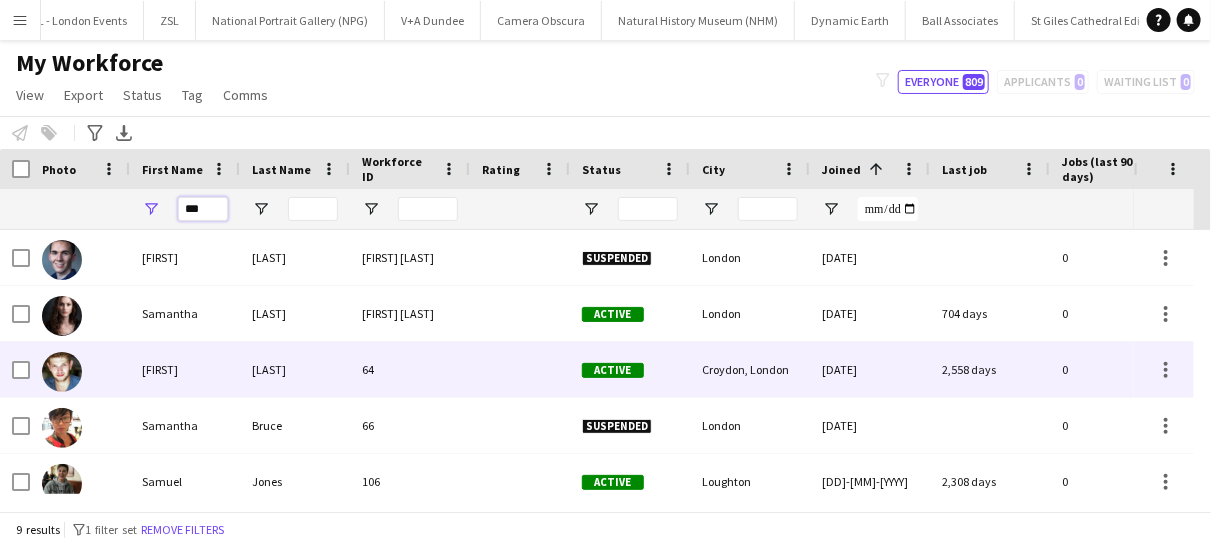 scroll, scrollTop: 153, scrollLeft: 0, axis: vertical 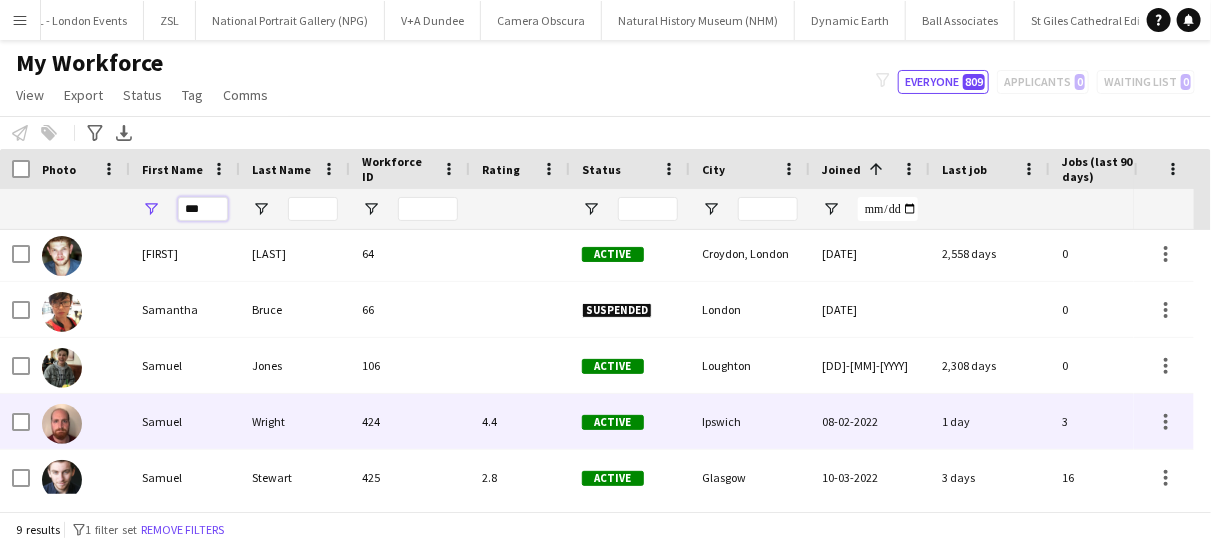 type on "***" 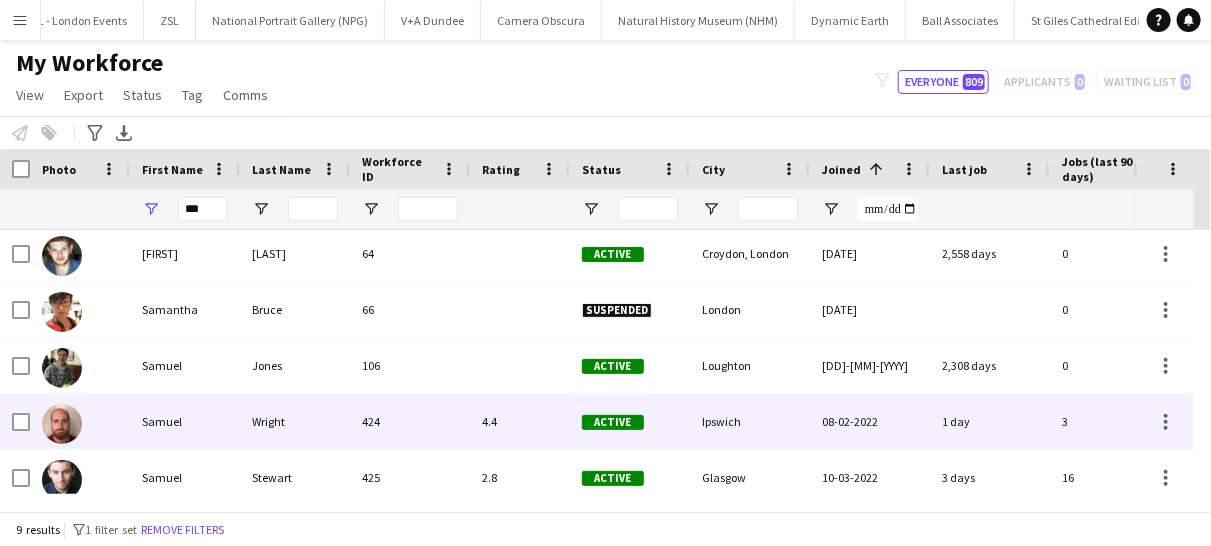 click on "Wright" at bounding box center (295, 421) 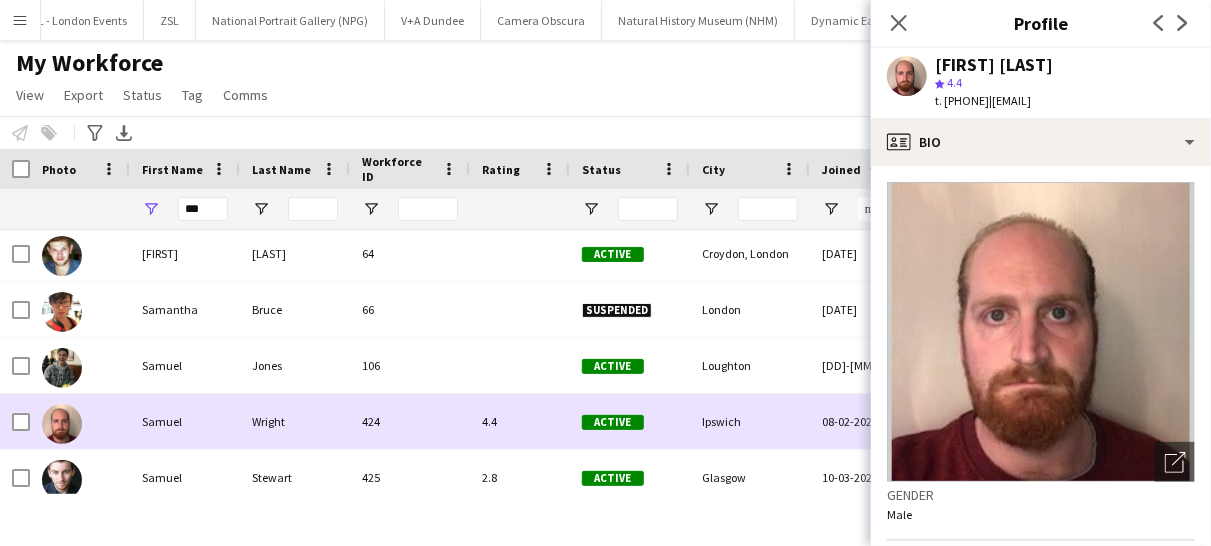 scroll, scrollTop: 0, scrollLeft: 327, axis: horizontal 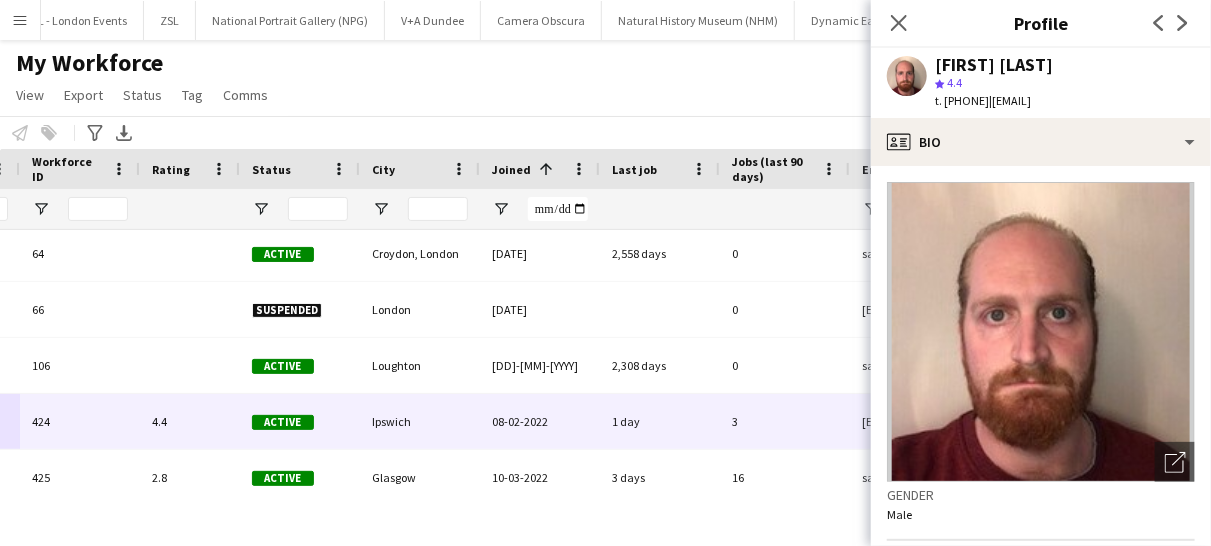 drag, startPoint x: 1161, startPoint y: 98, endPoint x: 1031, endPoint y: 94, distance: 130.06152 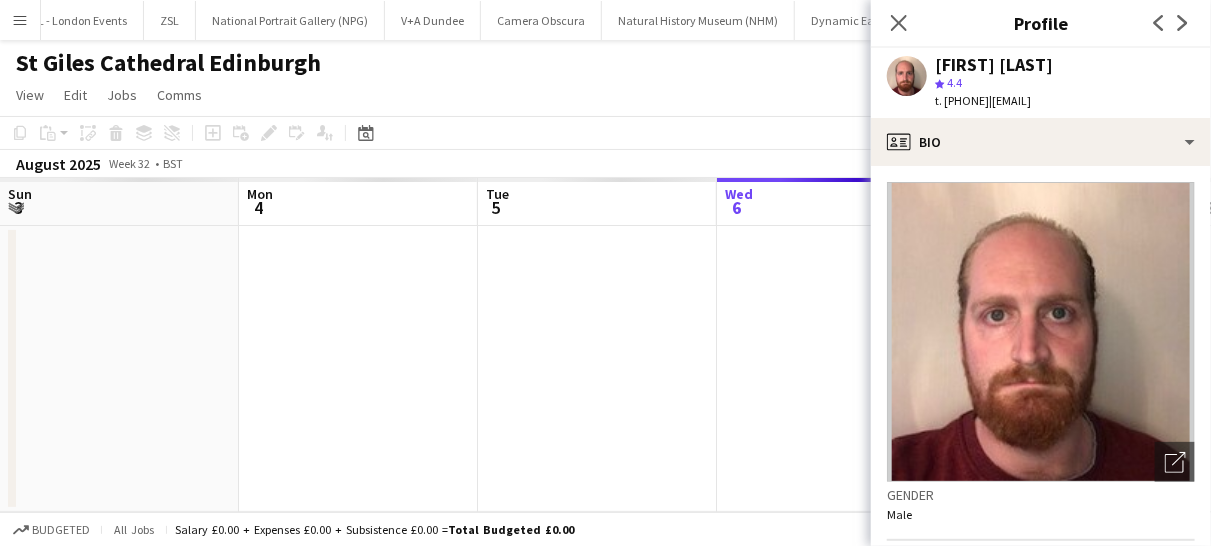 scroll, scrollTop: 0, scrollLeft: 478, axis: horizontal 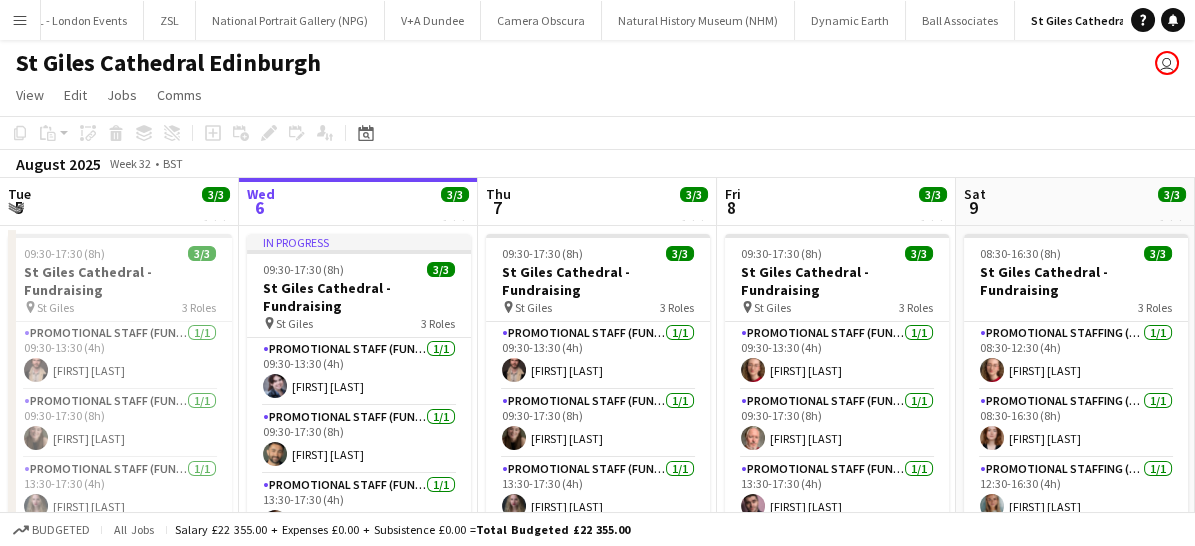 click on "Menu" at bounding box center (20, 20) 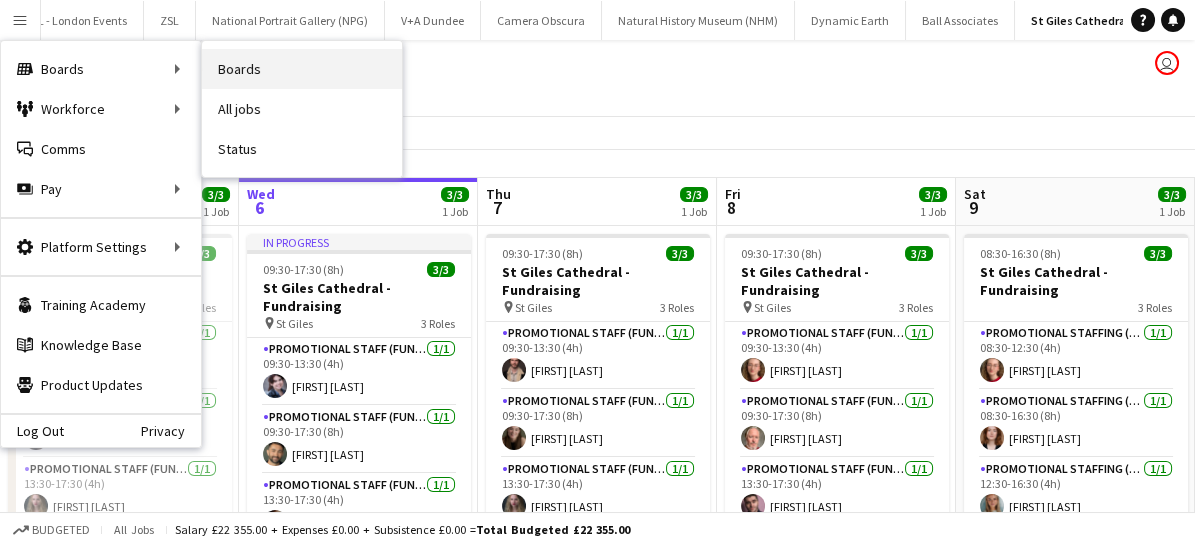 click on "Boards" at bounding box center [302, 69] 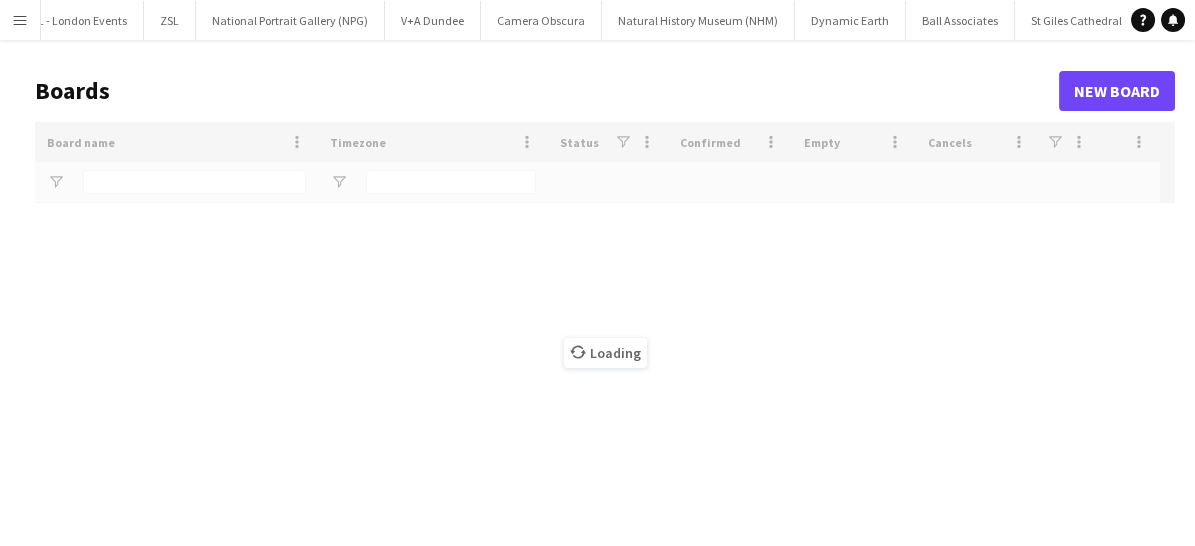 type on "******" 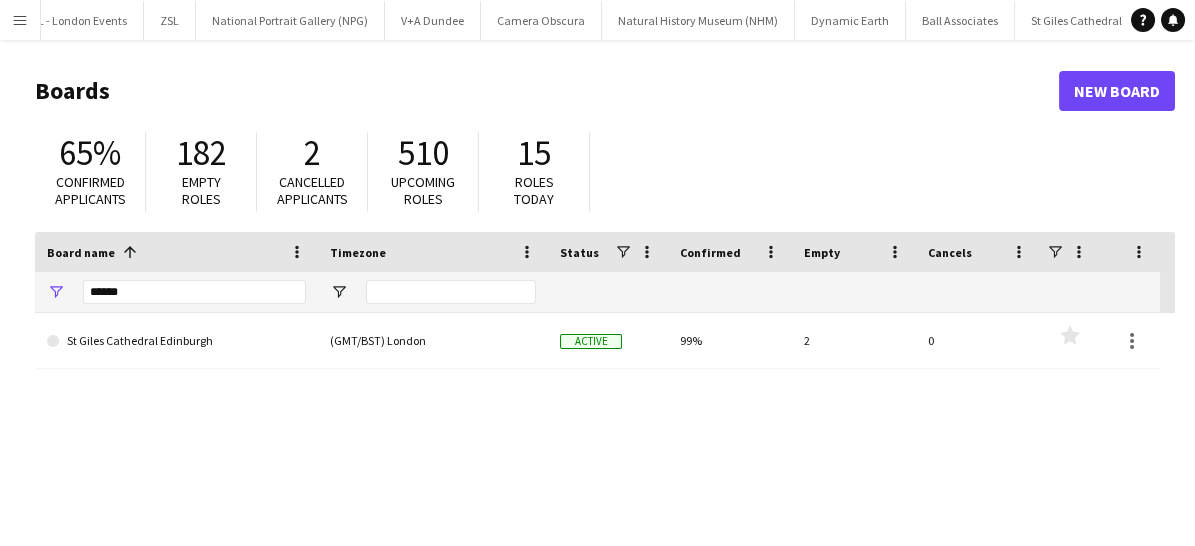 click on "Menu" at bounding box center (20, 20) 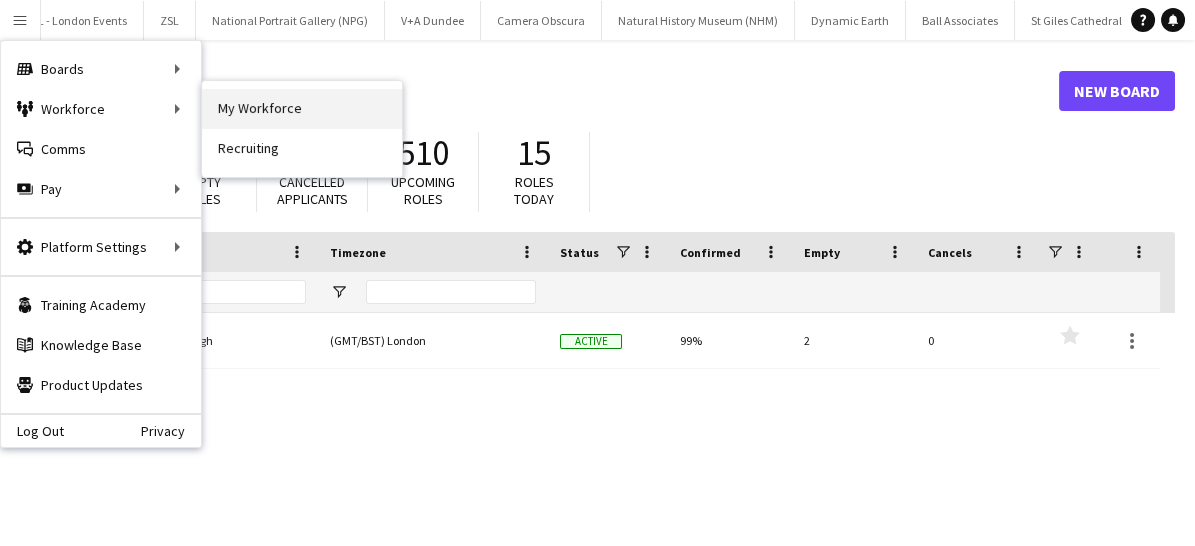 click on "My Workforce" at bounding box center (302, 109) 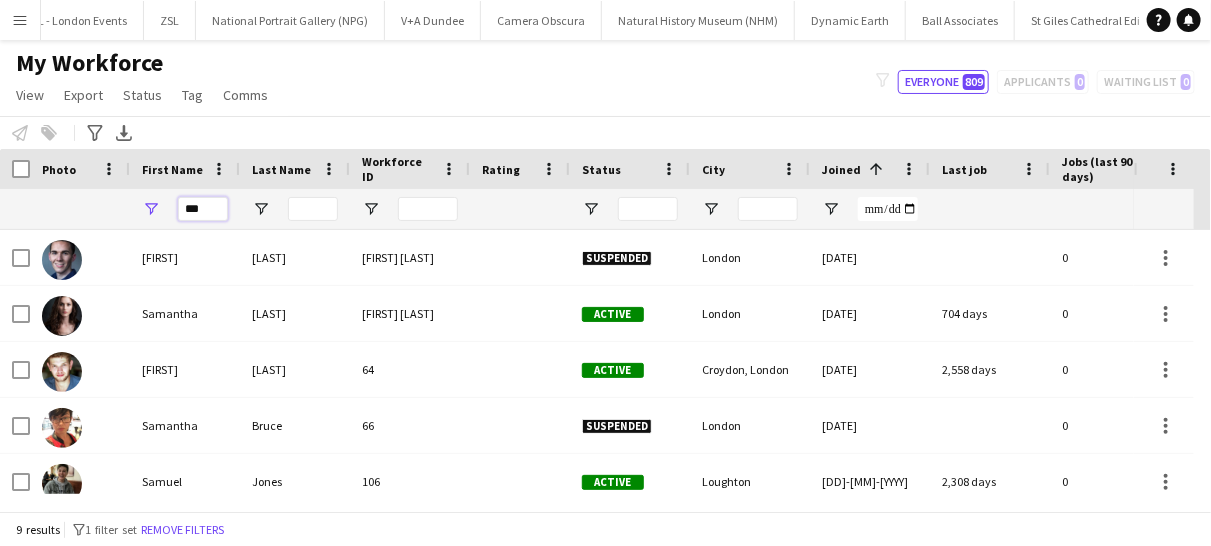 drag, startPoint x: 205, startPoint y: 218, endPoint x: 167, endPoint y: 209, distance: 39.051247 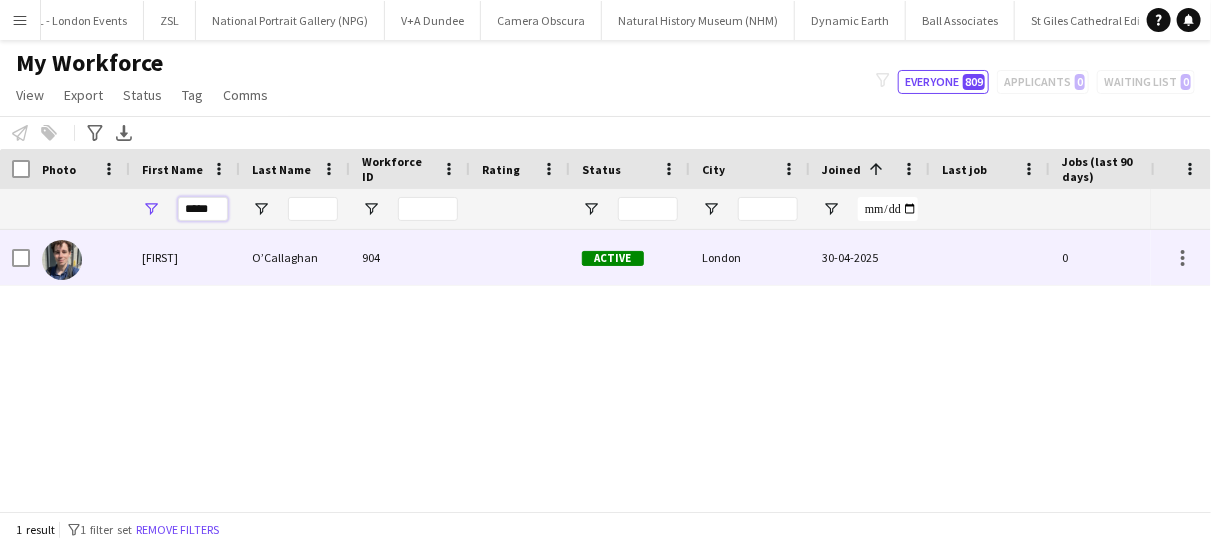type on "*****" 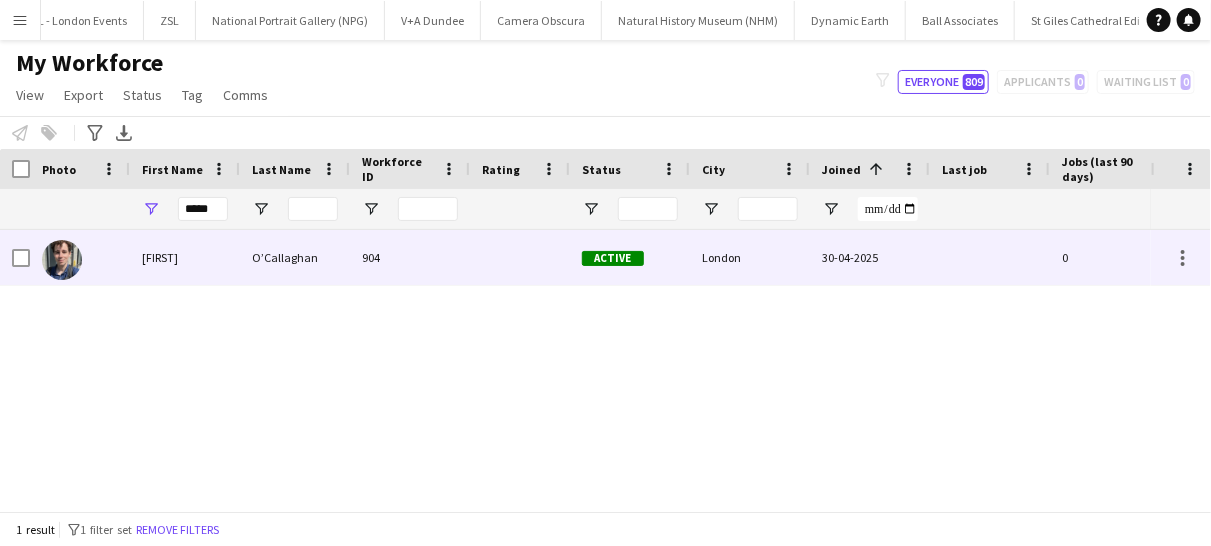 click on "O’Callaghan" at bounding box center (295, 257) 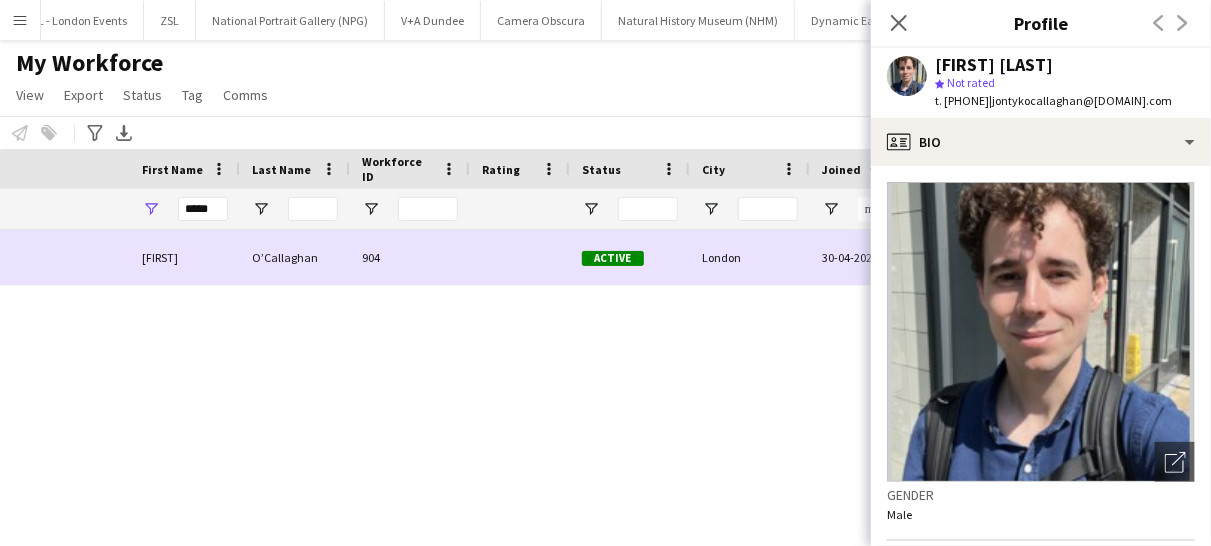 scroll, scrollTop: 0, scrollLeft: 460, axis: horizontal 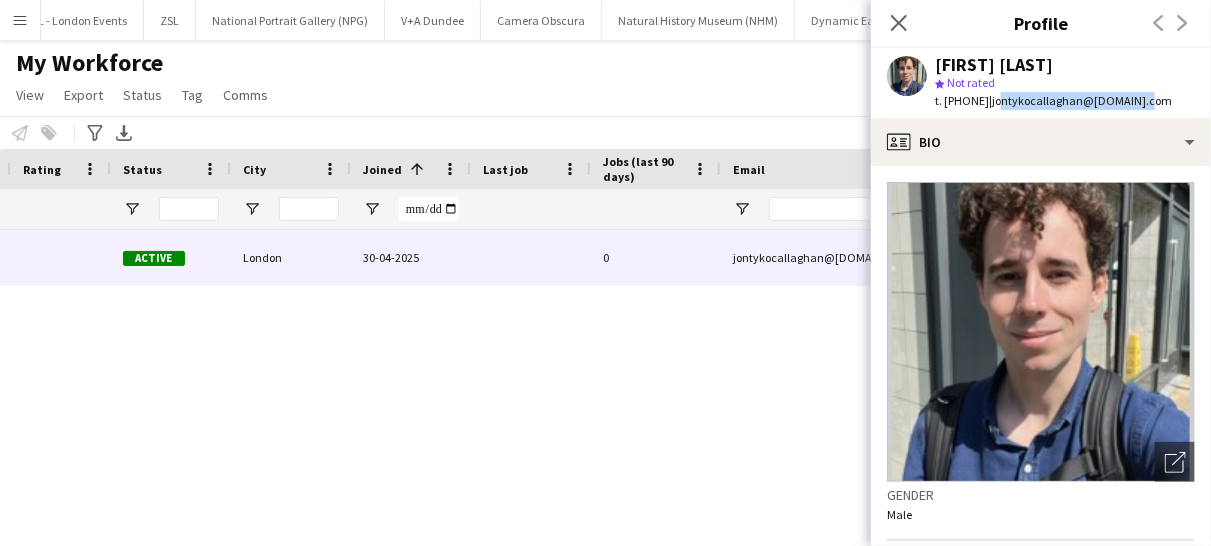drag, startPoint x: 1178, startPoint y: 101, endPoint x: 1033, endPoint y: 93, distance: 145.22052 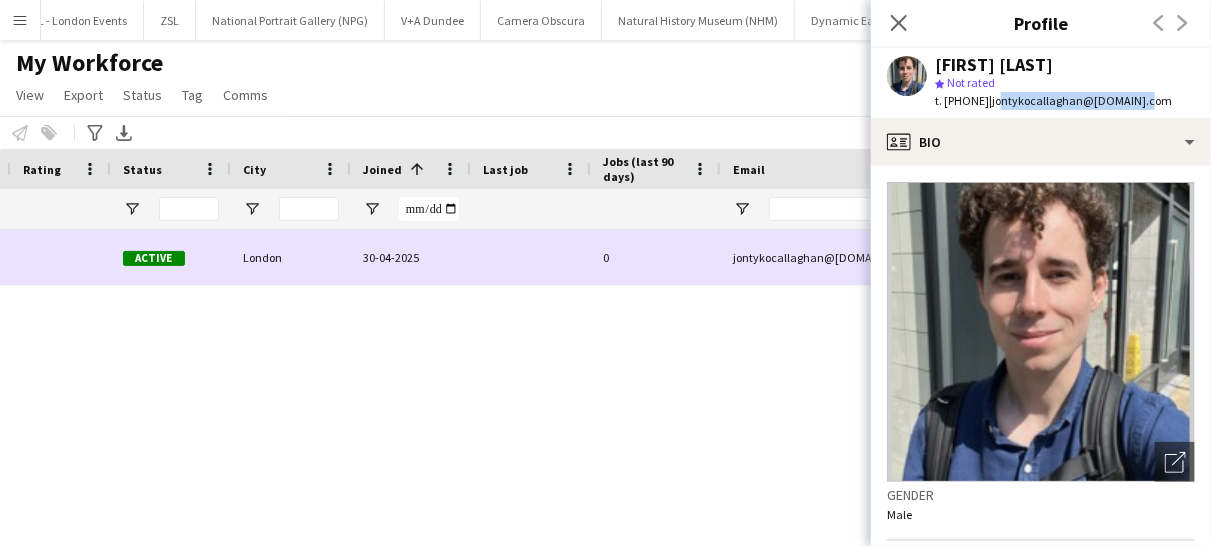 scroll, scrollTop: 0, scrollLeft: 262, axis: horizontal 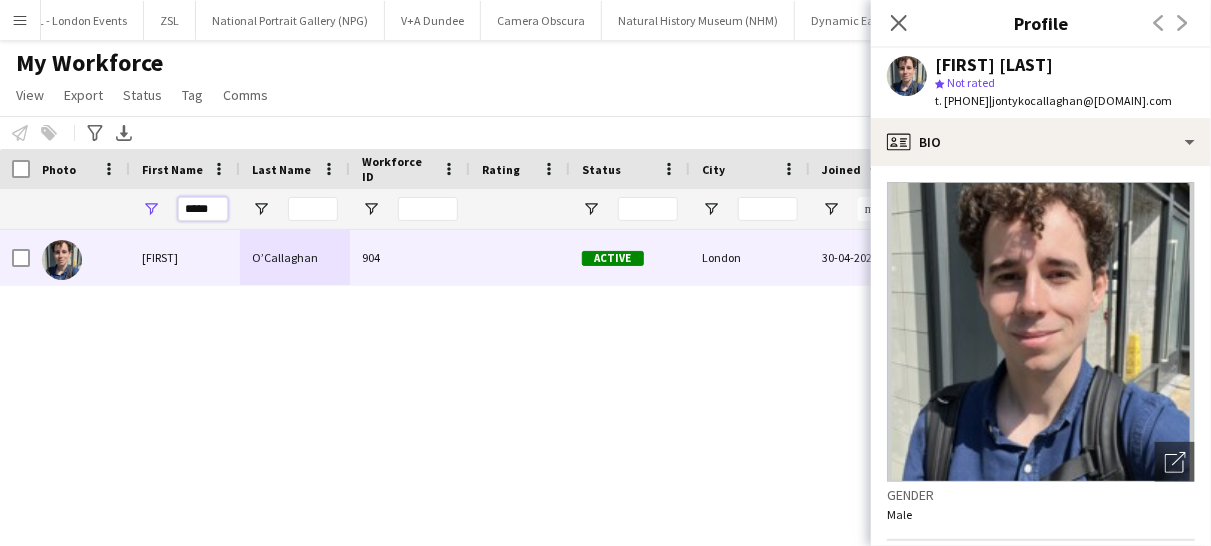 drag, startPoint x: 211, startPoint y: 212, endPoint x: 172, endPoint y: 211, distance: 39.012817 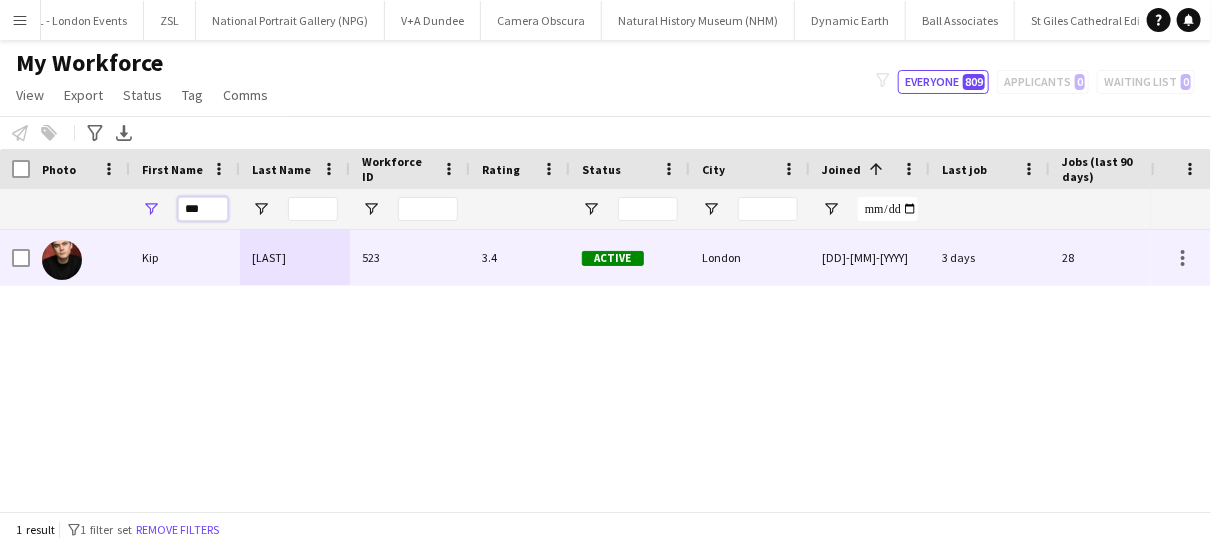 scroll, scrollTop: 0, scrollLeft: 337, axis: horizontal 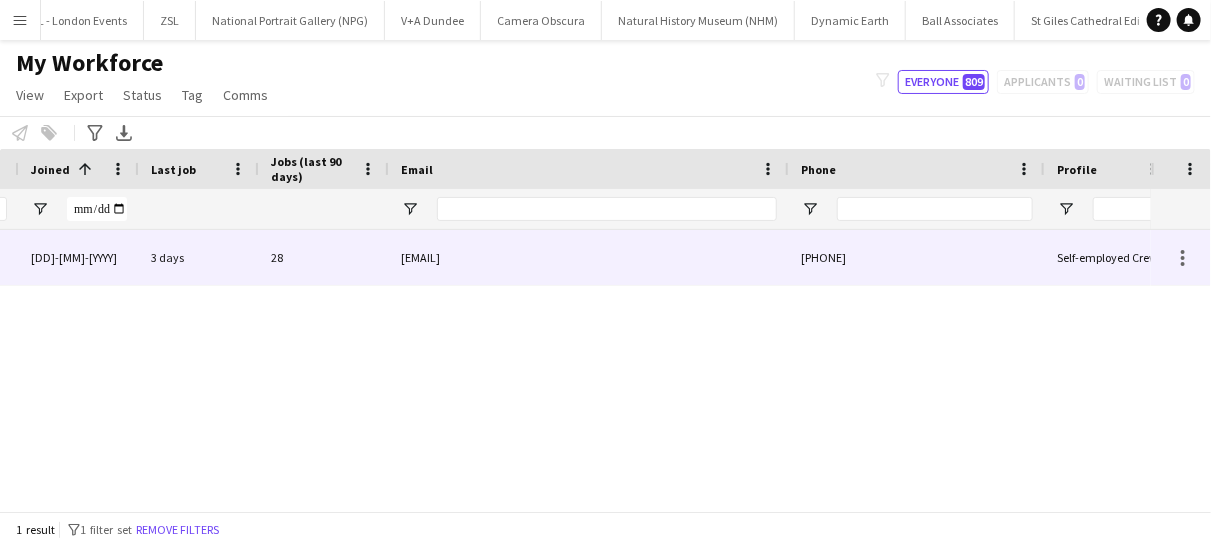 type on "***" 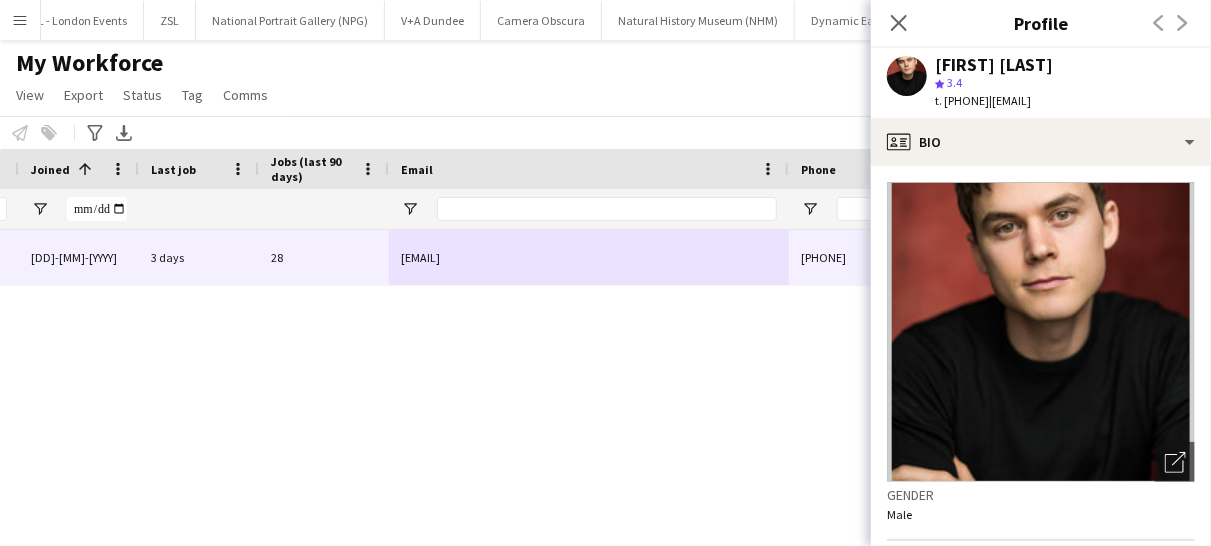 drag, startPoint x: 1173, startPoint y: 98, endPoint x: 1095, endPoint y: 79, distance: 80.280754 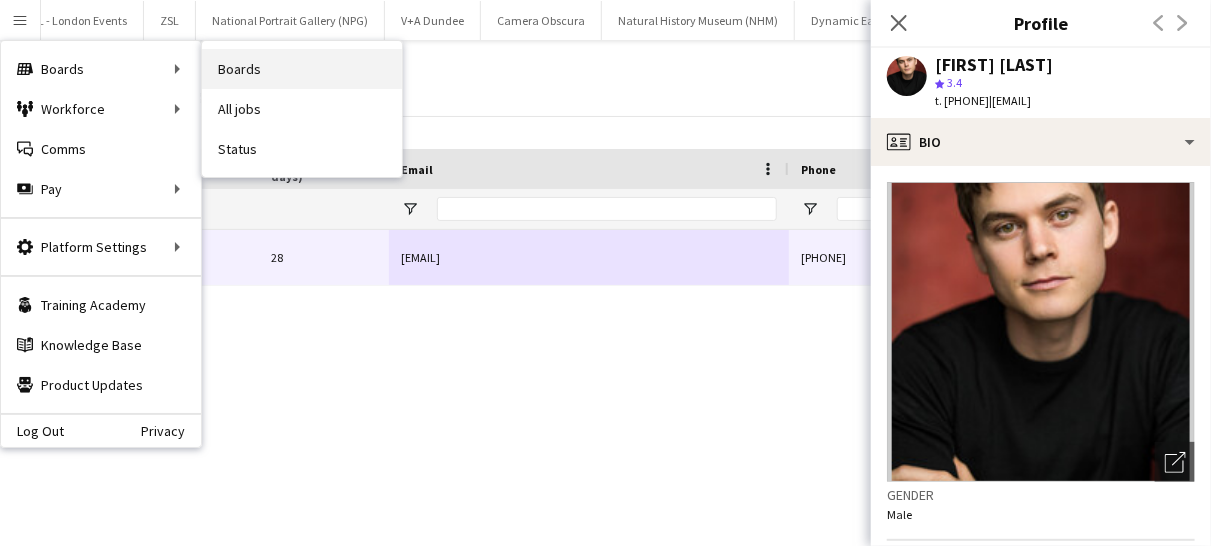 click on "Boards" at bounding box center (302, 69) 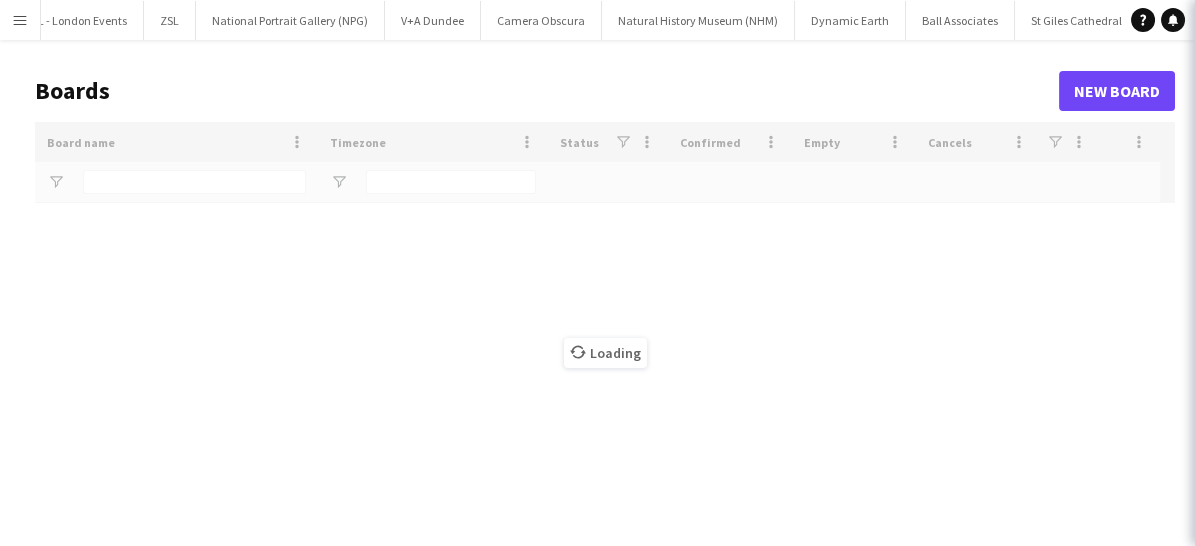 type on "******" 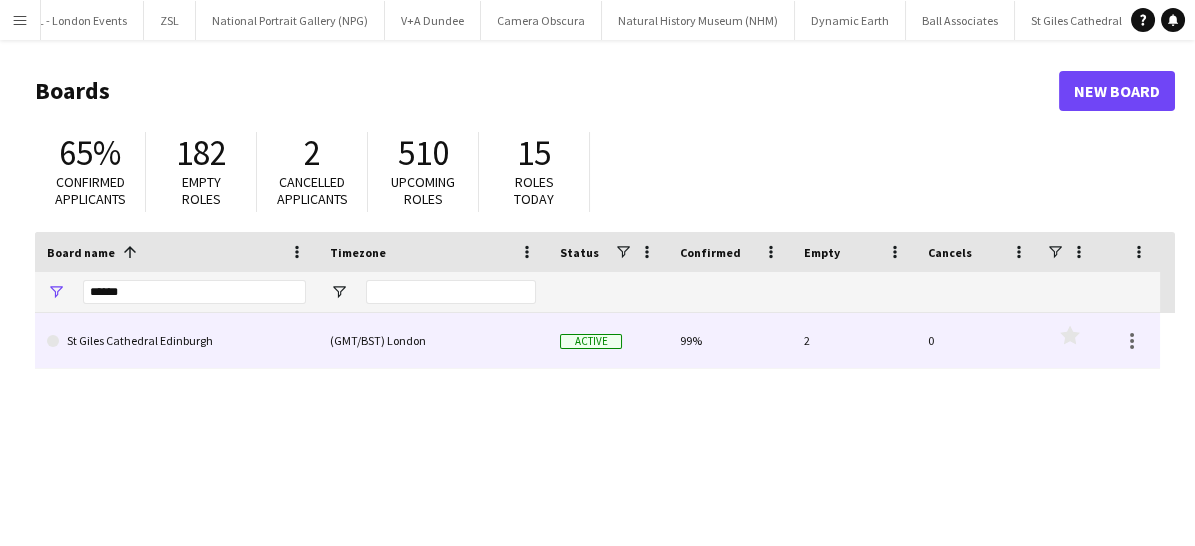 click on "St Giles Cathedral Edinburgh" 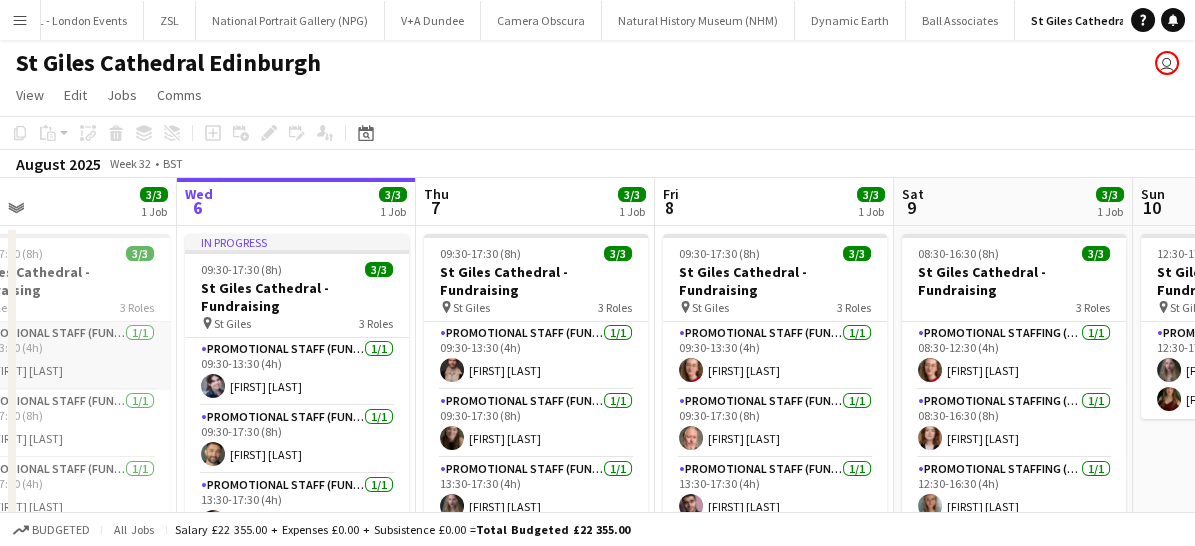 scroll, scrollTop: 0, scrollLeft: 541, axis: horizontal 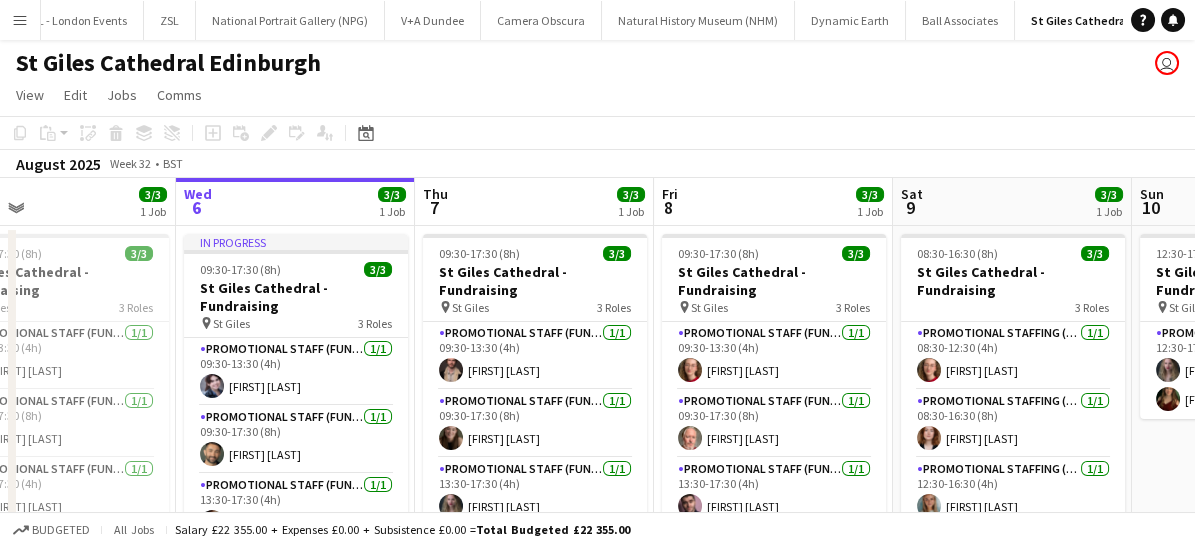 click on "Menu" at bounding box center (20, 20) 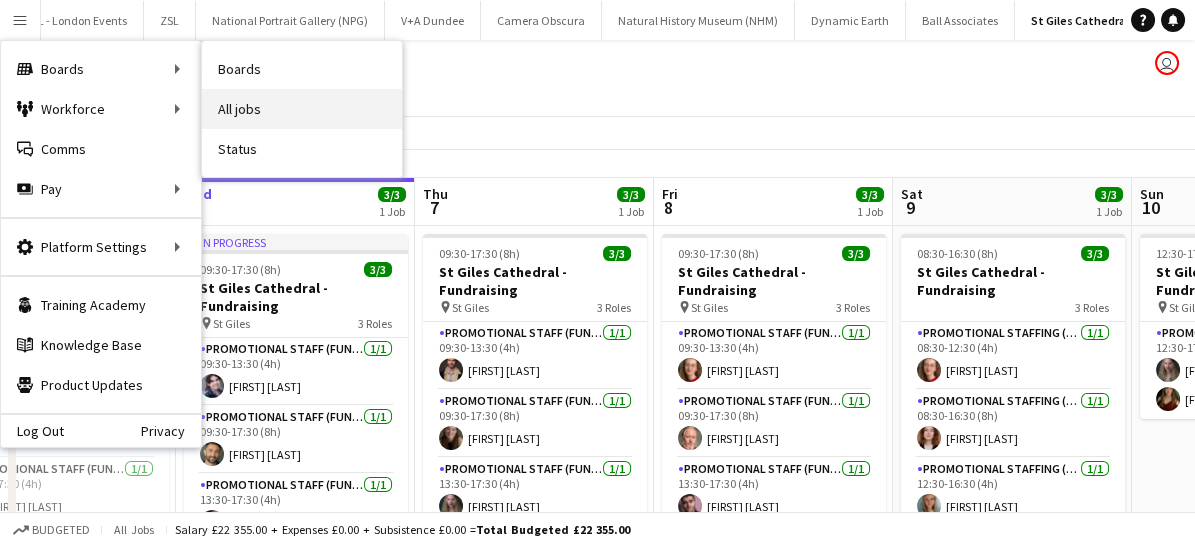 click on "All jobs" at bounding box center [302, 109] 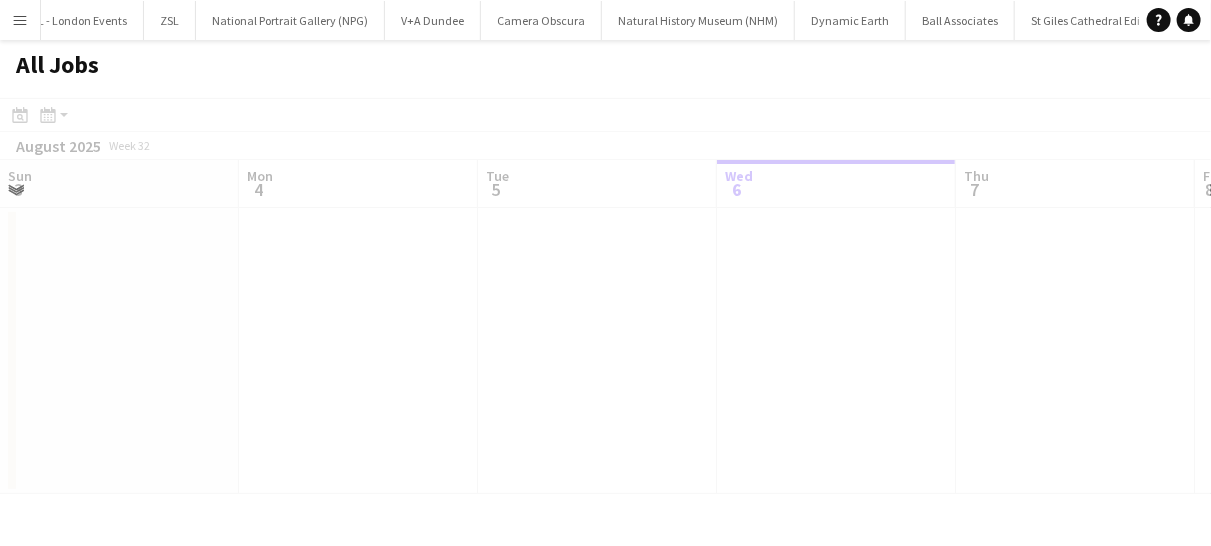scroll, scrollTop: 0, scrollLeft: 478, axis: horizontal 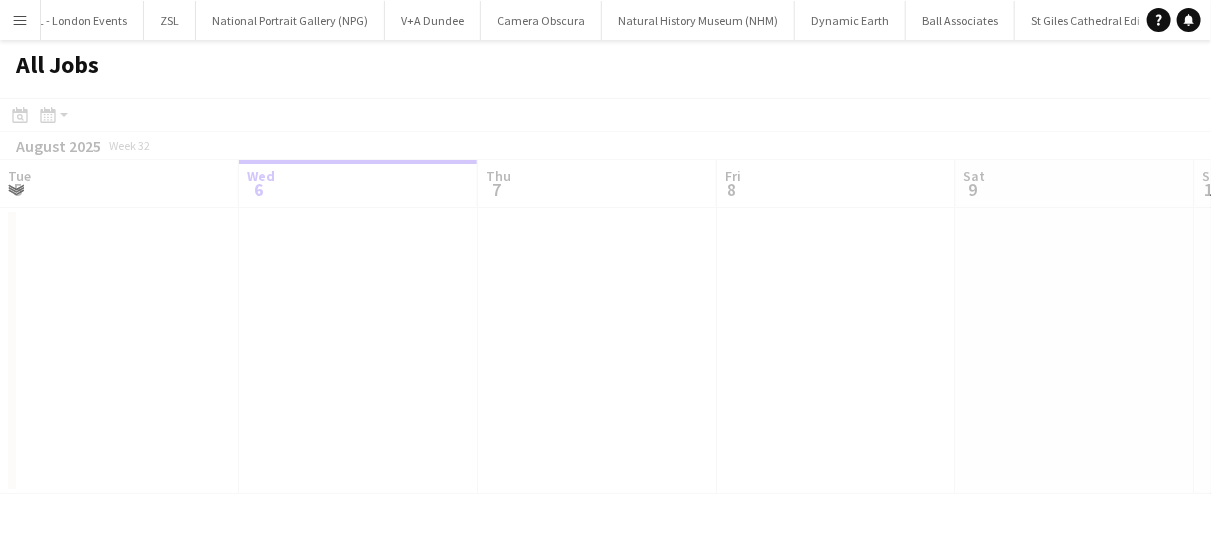 click on "All Jobs" 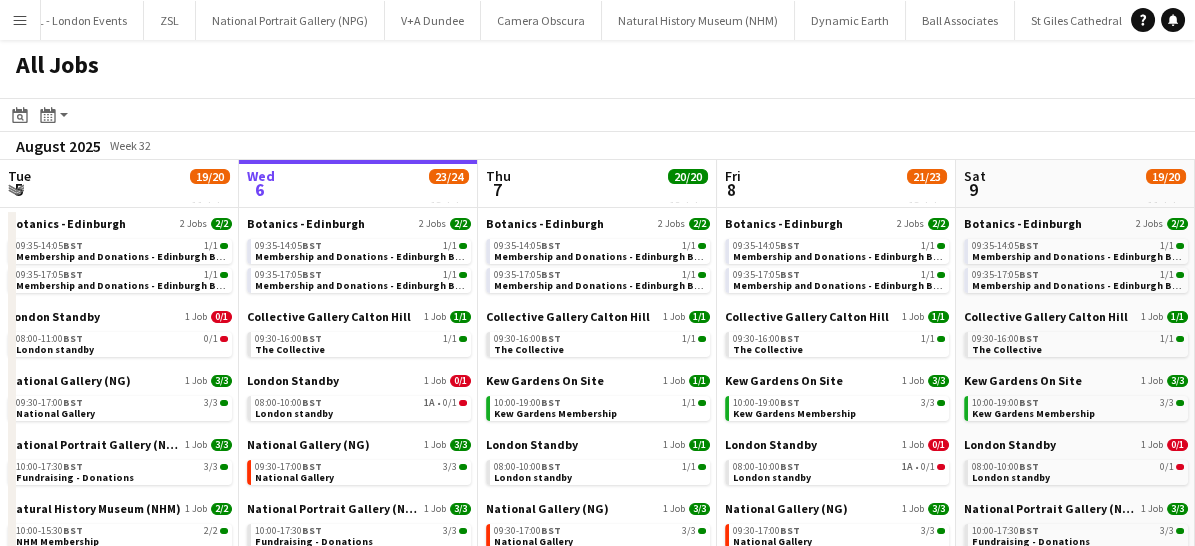 click on "Menu" at bounding box center (20, 20) 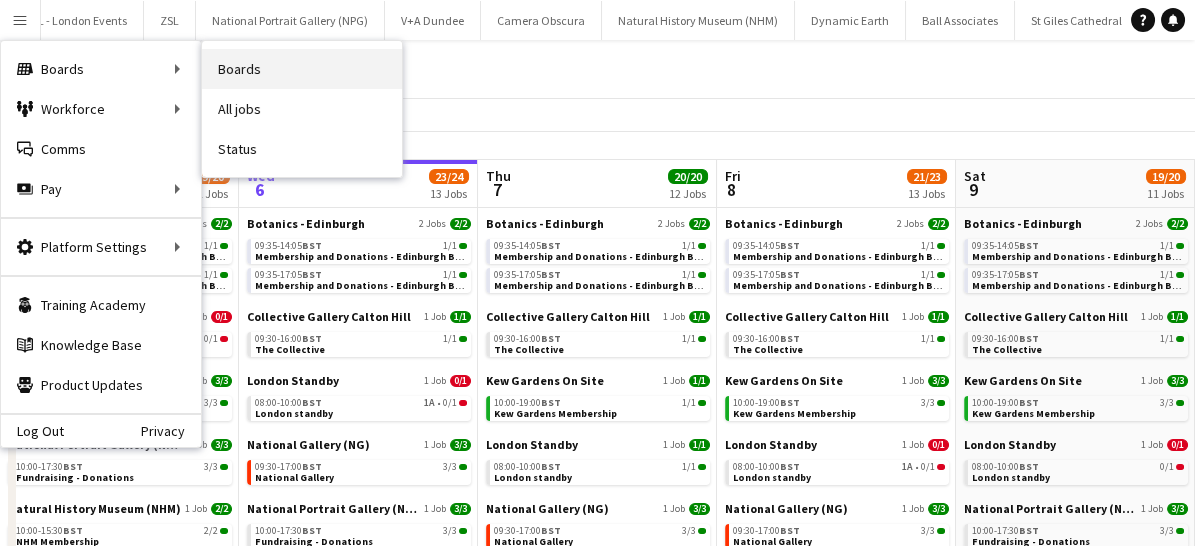 click on "Boards" at bounding box center [302, 69] 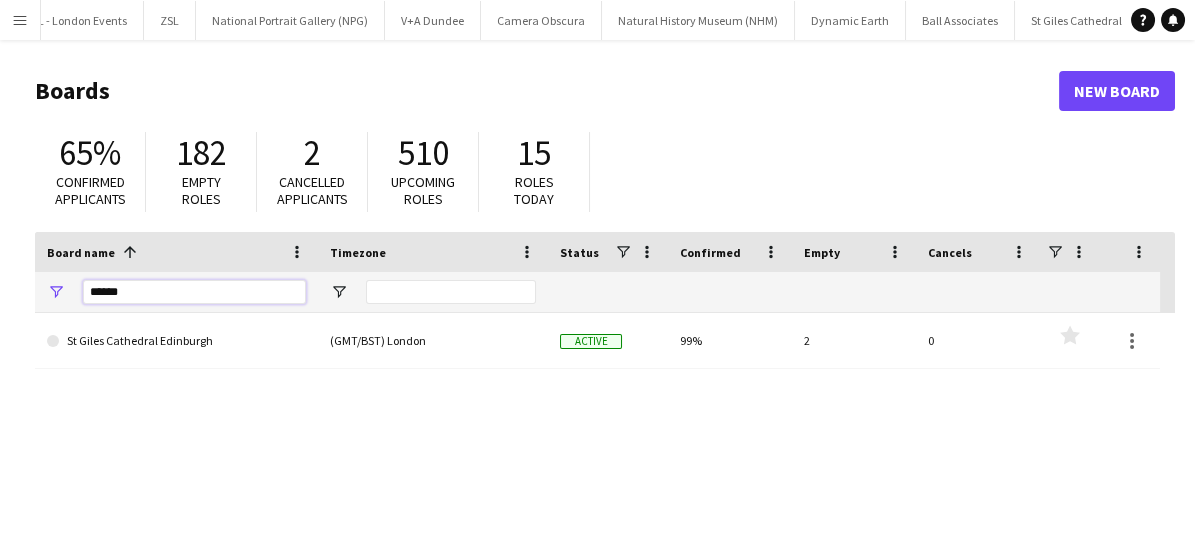 drag, startPoint x: 139, startPoint y: 294, endPoint x: 25, endPoint y: 300, distance: 114.15778 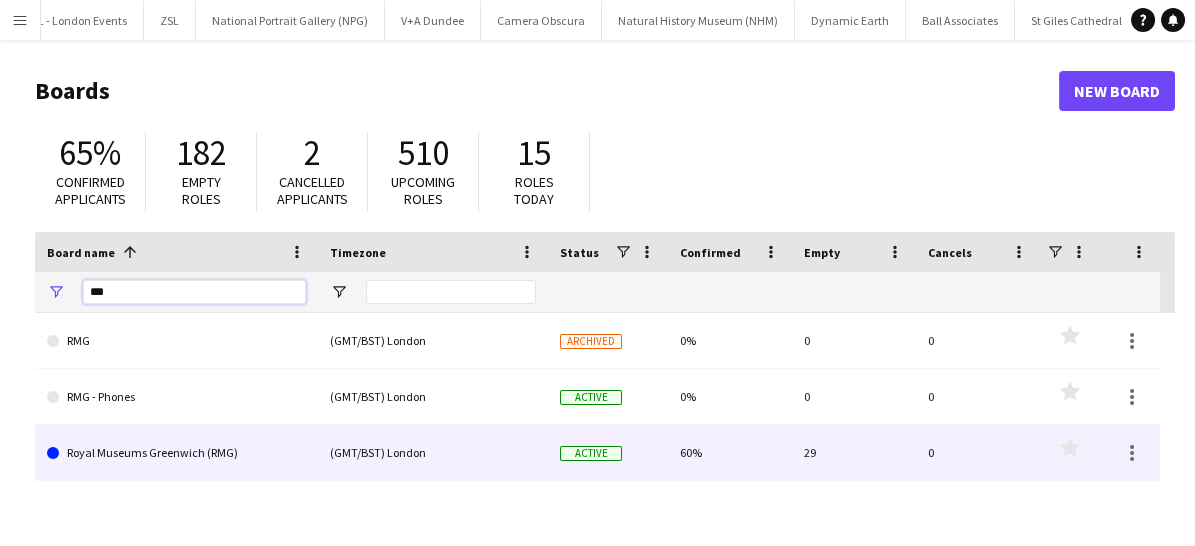 type on "***" 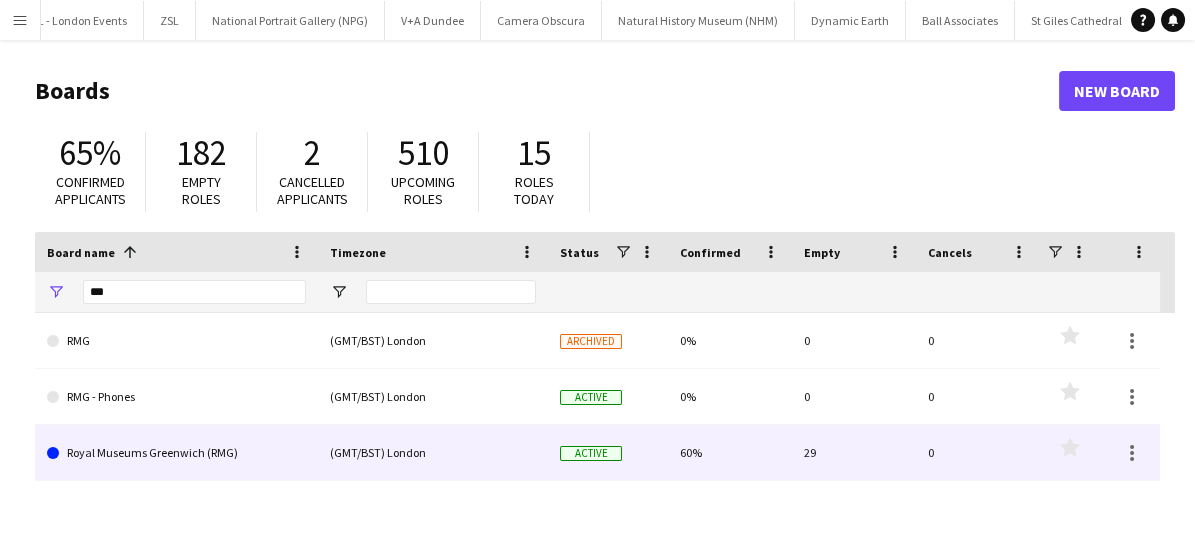 click on "Royal Museums Greenwich (RMG)" 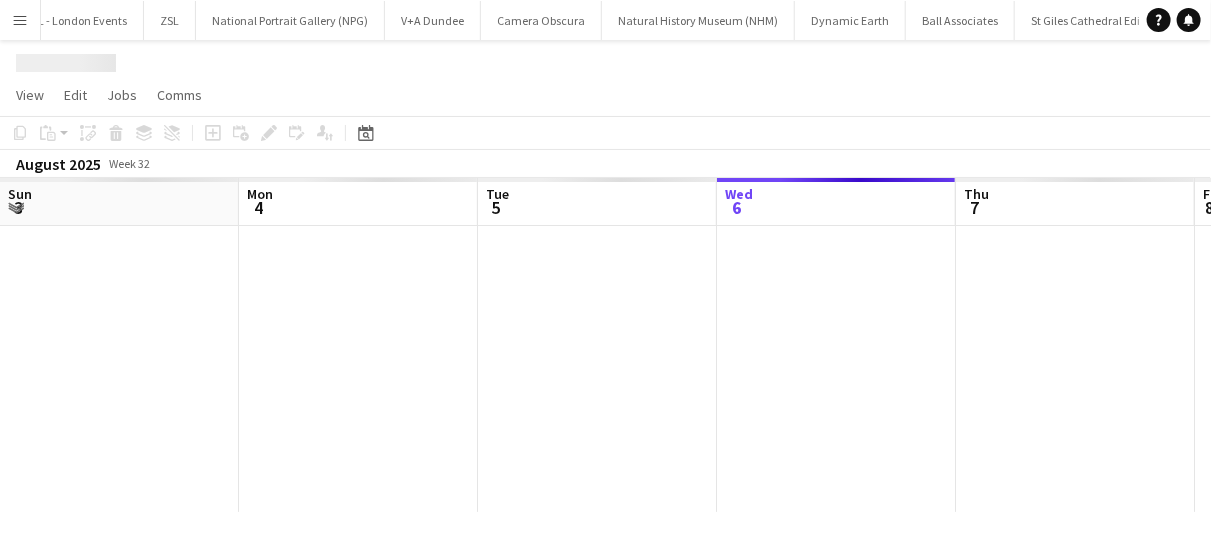 scroll, scrollTop: 0, scrollLeft: 478, axis: horizontal 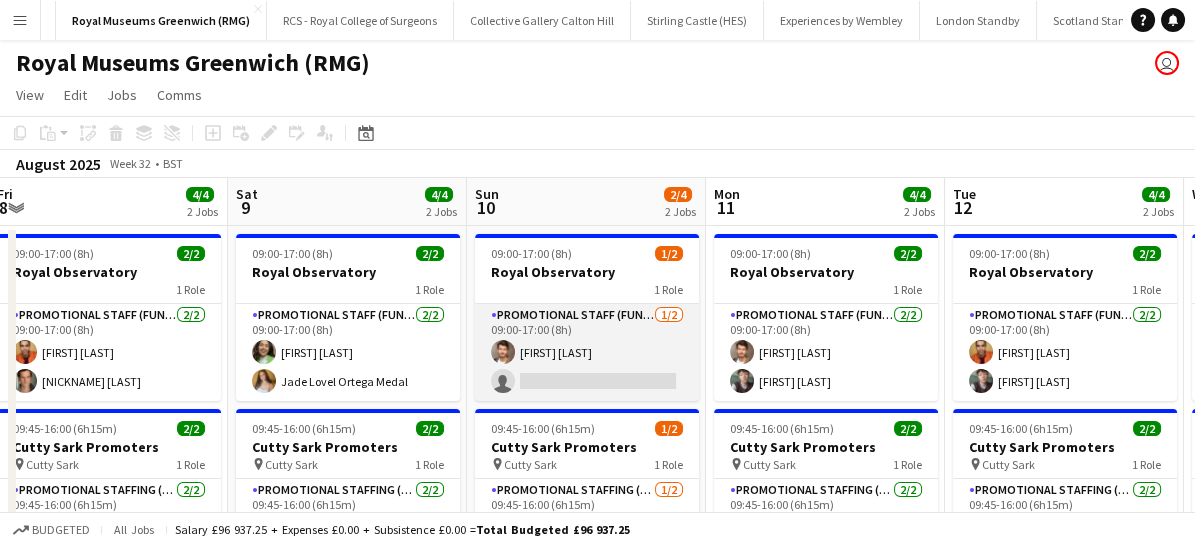 click on "Promotional Staff (Fundraiser)   1/2   09:00-17:00 (8h)
[FIRST] [LAST]
single-neutral-actions" at bounding box center (587, 352) 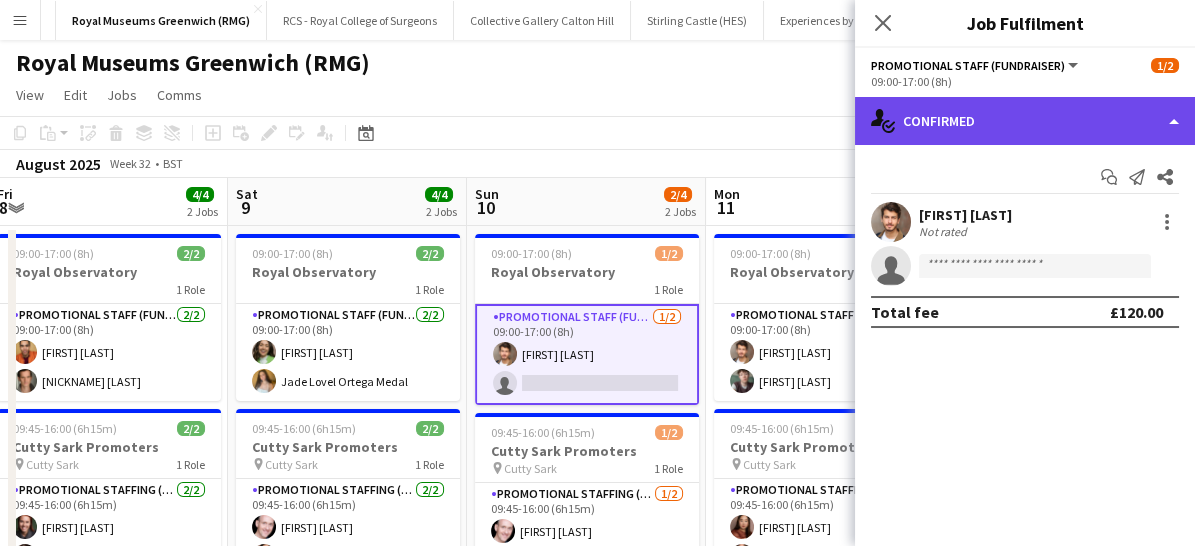 click on "single-neutral-actions-check-2
Confirmed" 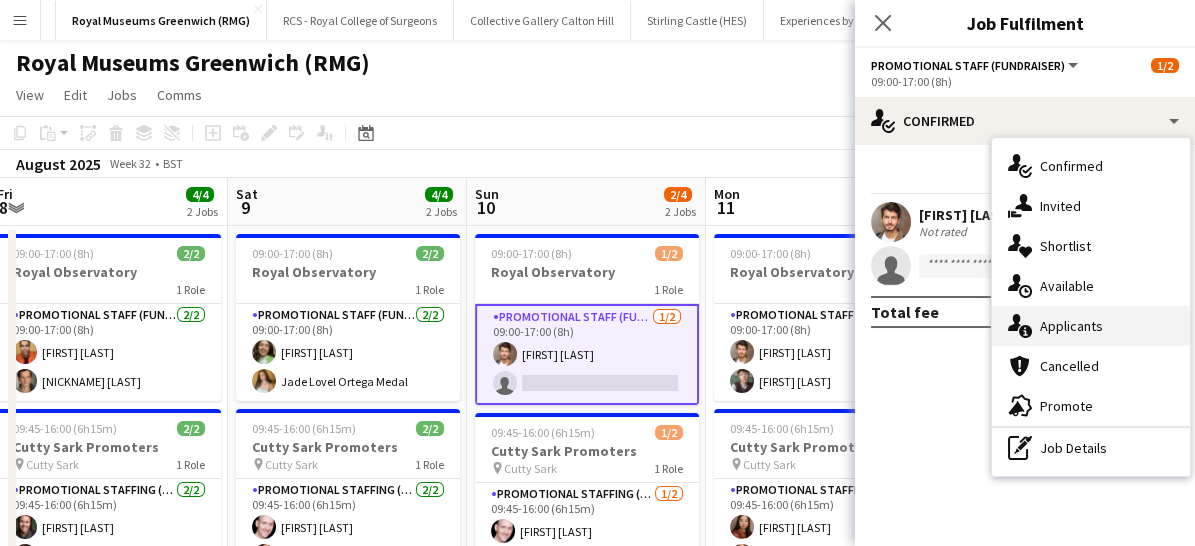 click on "single-neutral-actions-information
Applicants" at bounding box center (1091, 326) 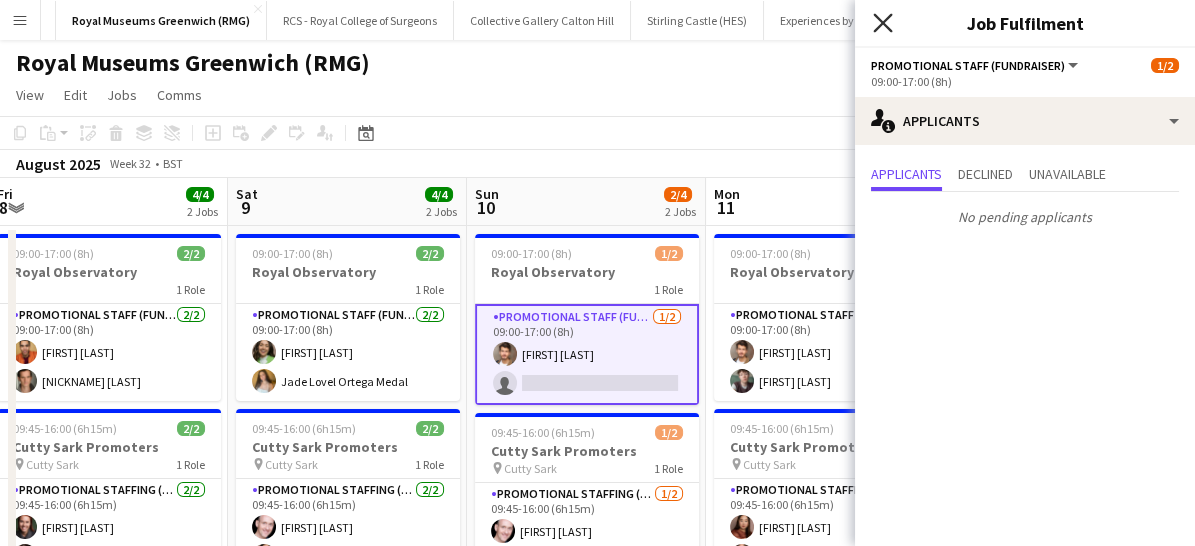 click on "Close pop-in" 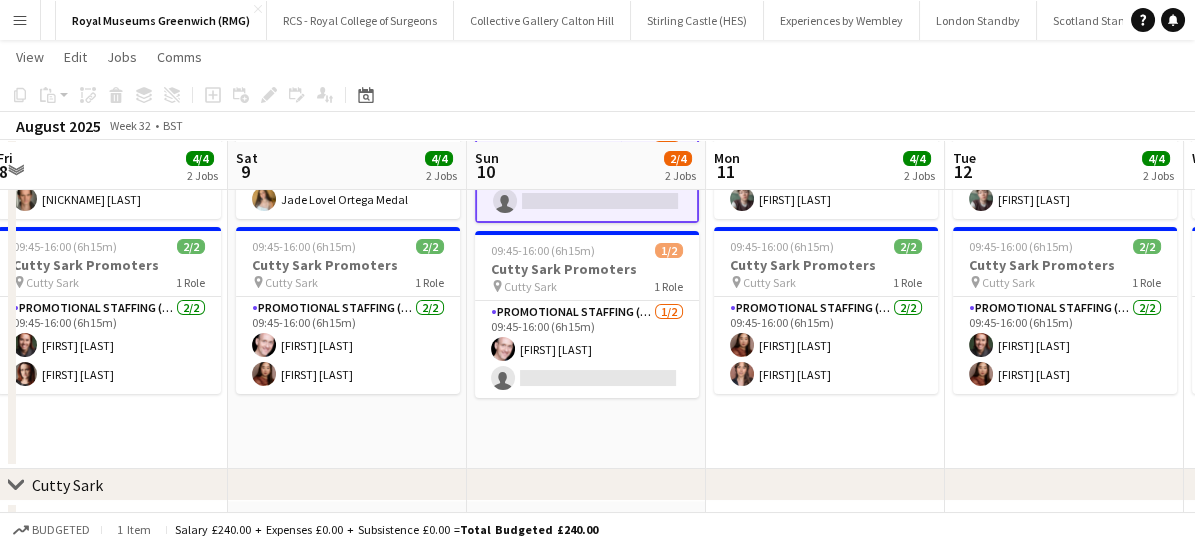 scroll, scrollTop: 182, scrollLeft: 0, axis: vertical 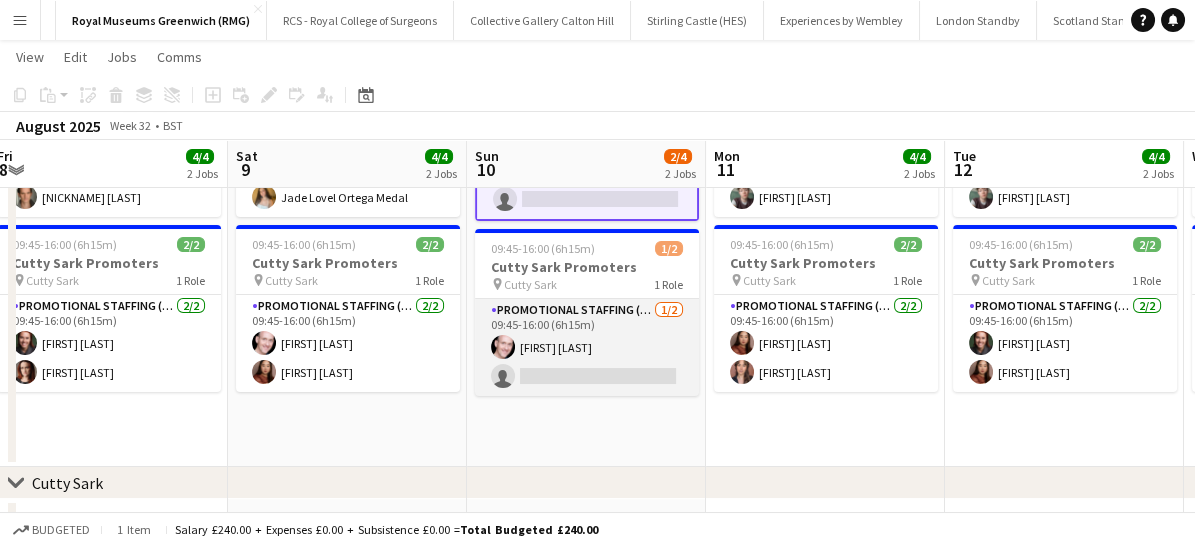 click on "Promotional Staffing (Brand Ambassadors)   1/2   09:45-16:00 (6h15m)
[FIRST] [LAST]
single-neutral-actions" at bounding box center (587, 347) 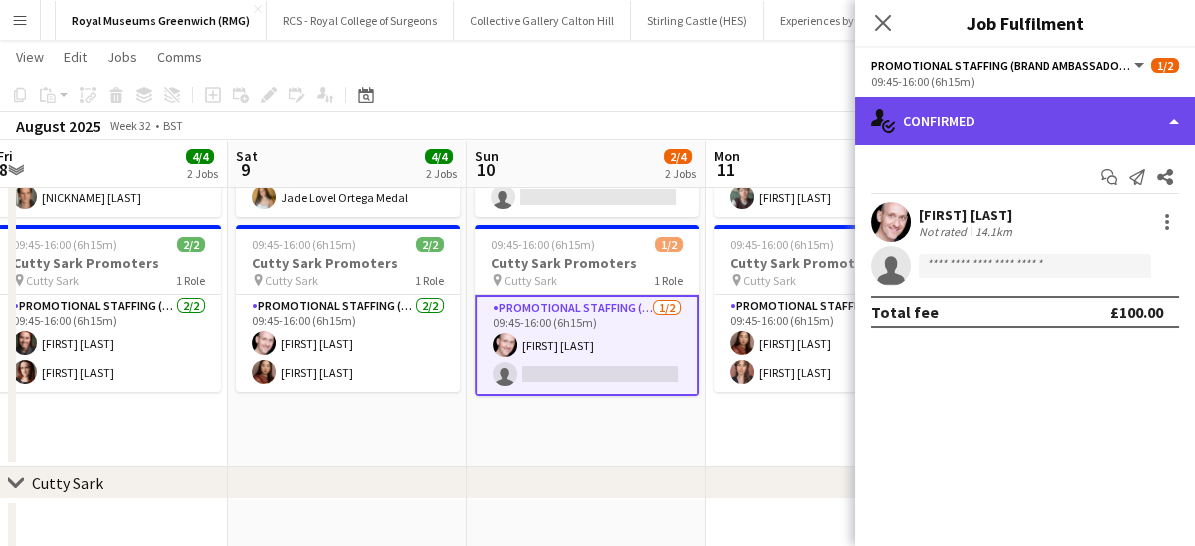 click on "single-neutral-actions-check-2
Confirmed" 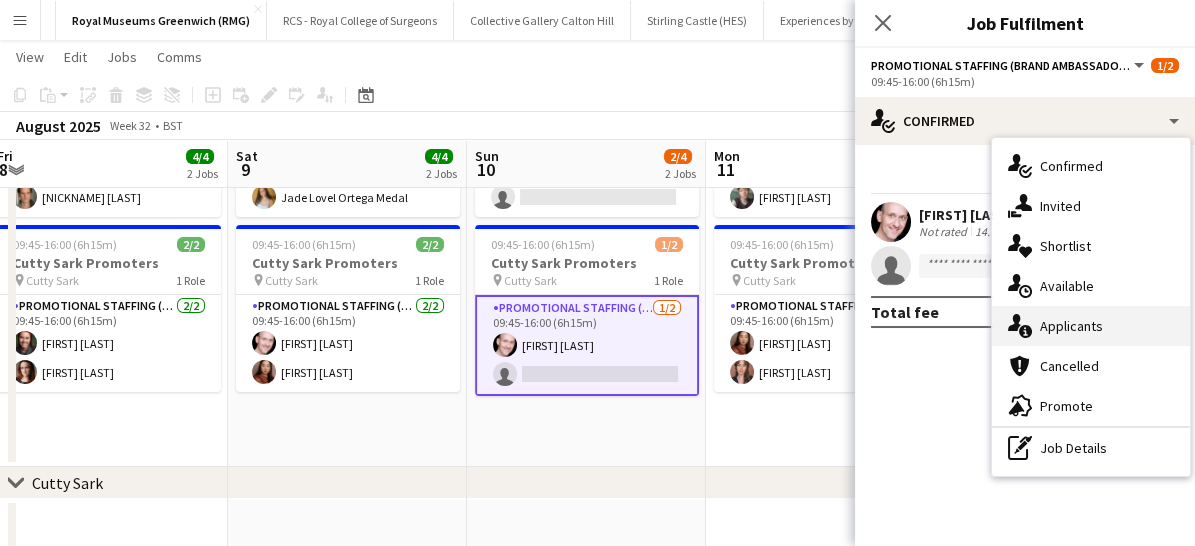 click on "single-neutral-actions-information
Applicants" at bounding box center [1091, 326] 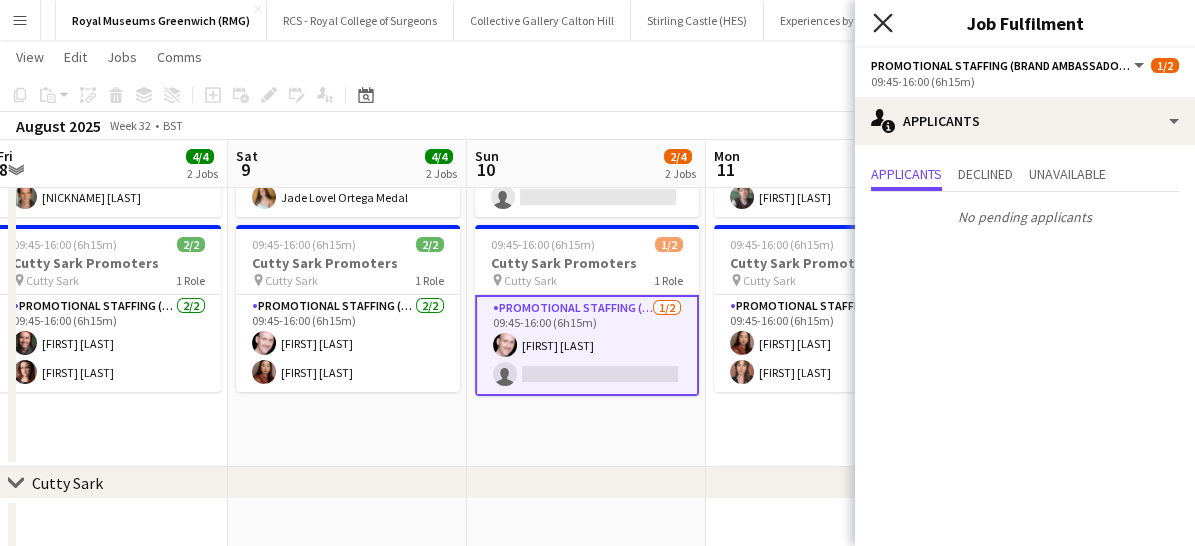 click 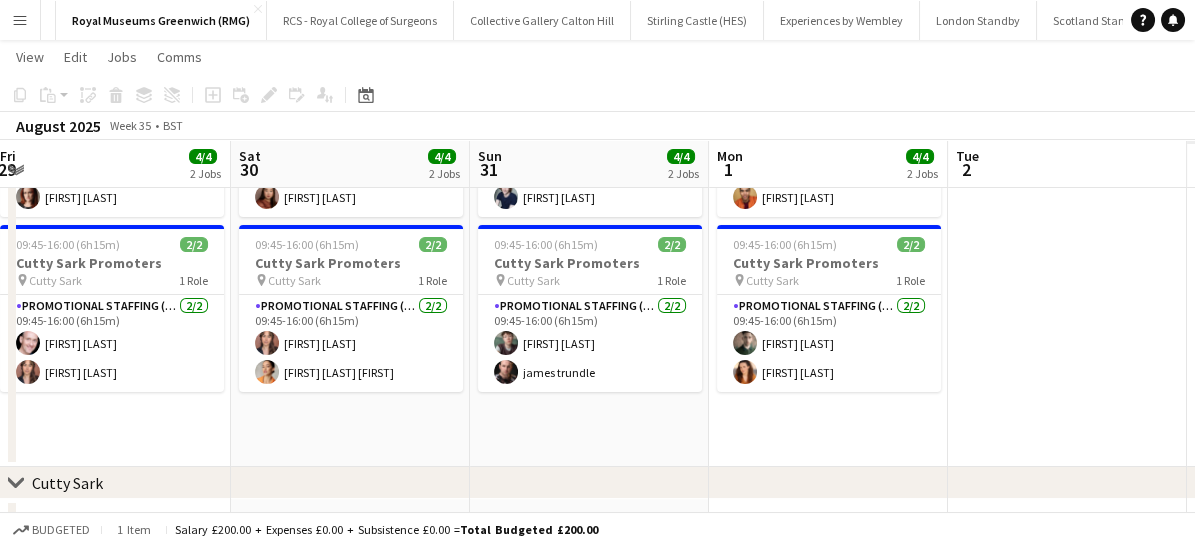 scroll, scrollTop: 0, scrollLeft: 765, axis: horizontal 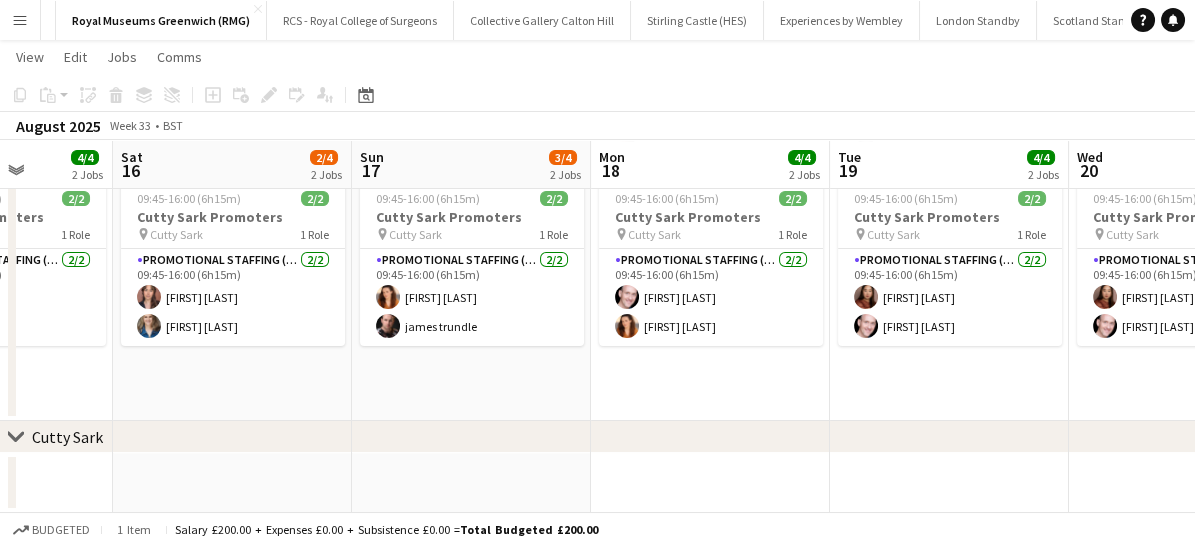 click on "chevron-right" 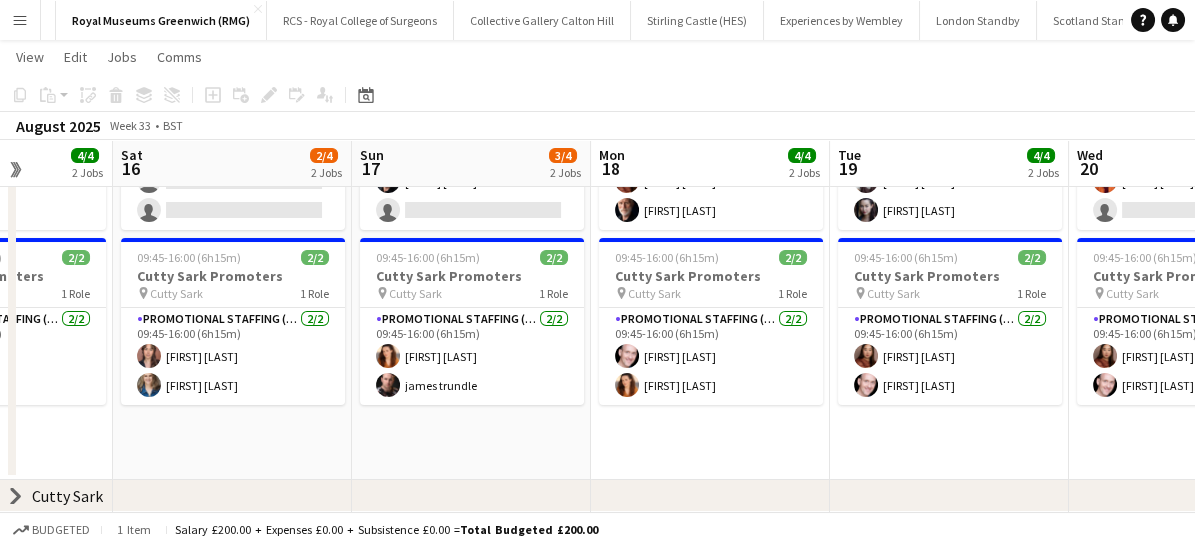 scroll, scrollTop: 168, scrollLeft: 0, axis: vertical 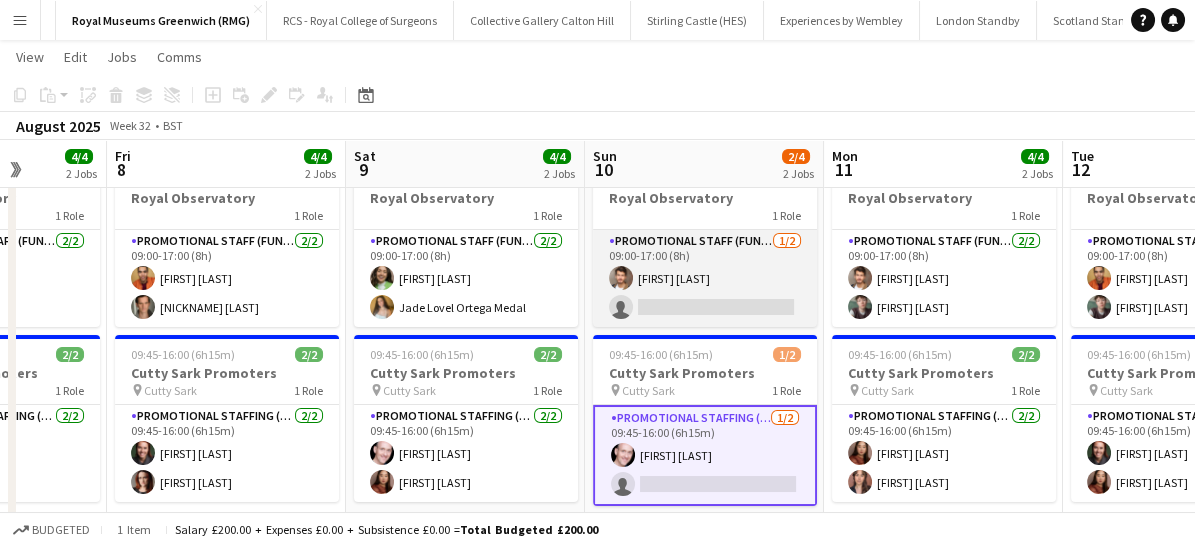 click on "Promotional Staff (Fundraiser)   1/2   09:00-17:00 (8h)
[FIRST] [LAST]
single-neutral-actions" at bounding box center (705, 278) 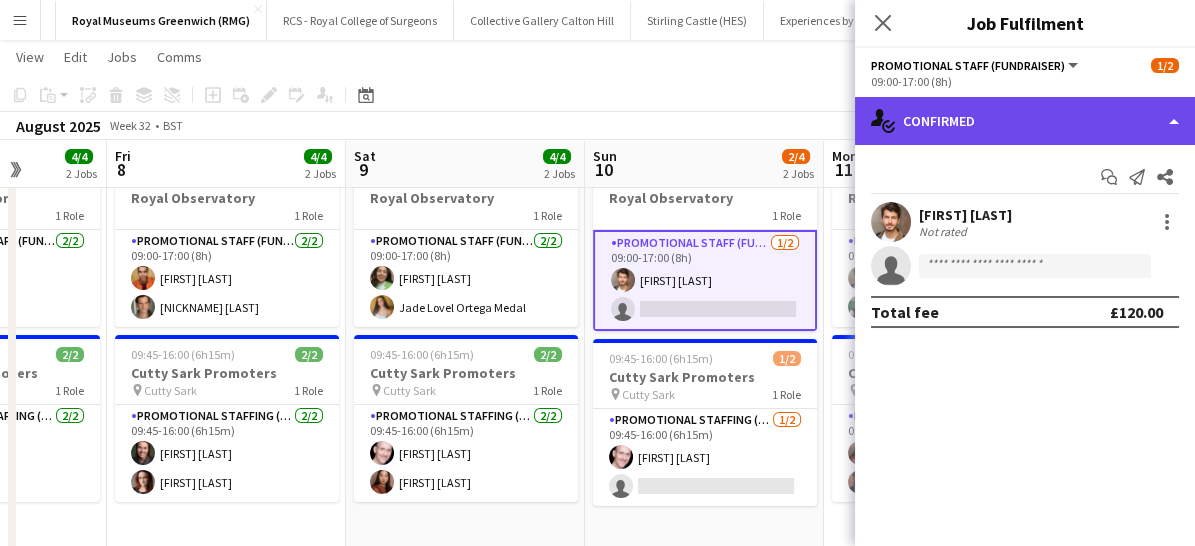 click on "single-neutral-actions-check-2
Confirmed" 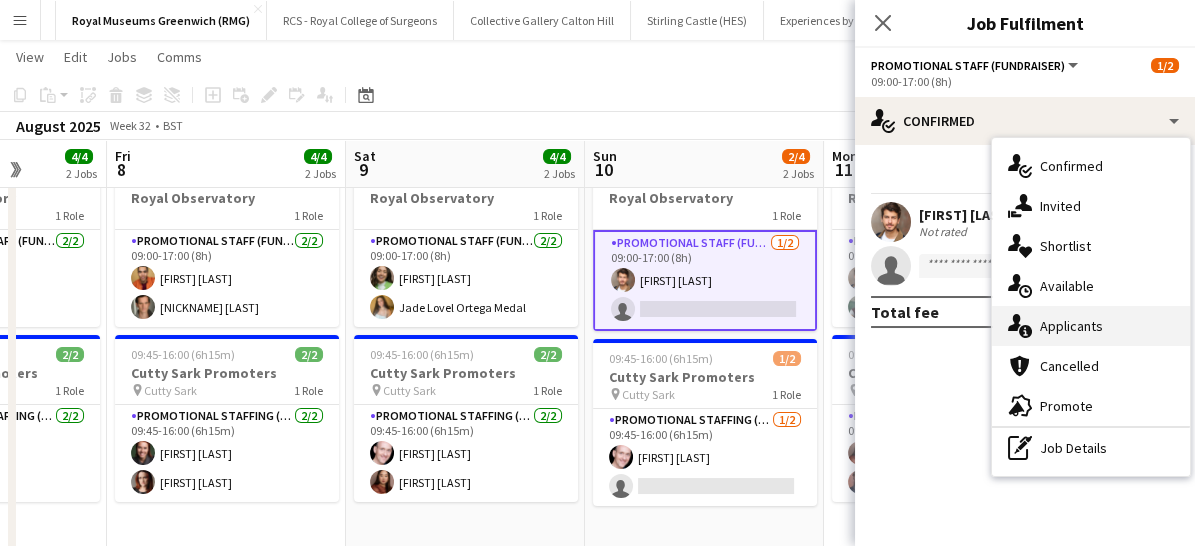 click on "single-neutral-actions-information
Applicants" at bounding box center [1091, 326] 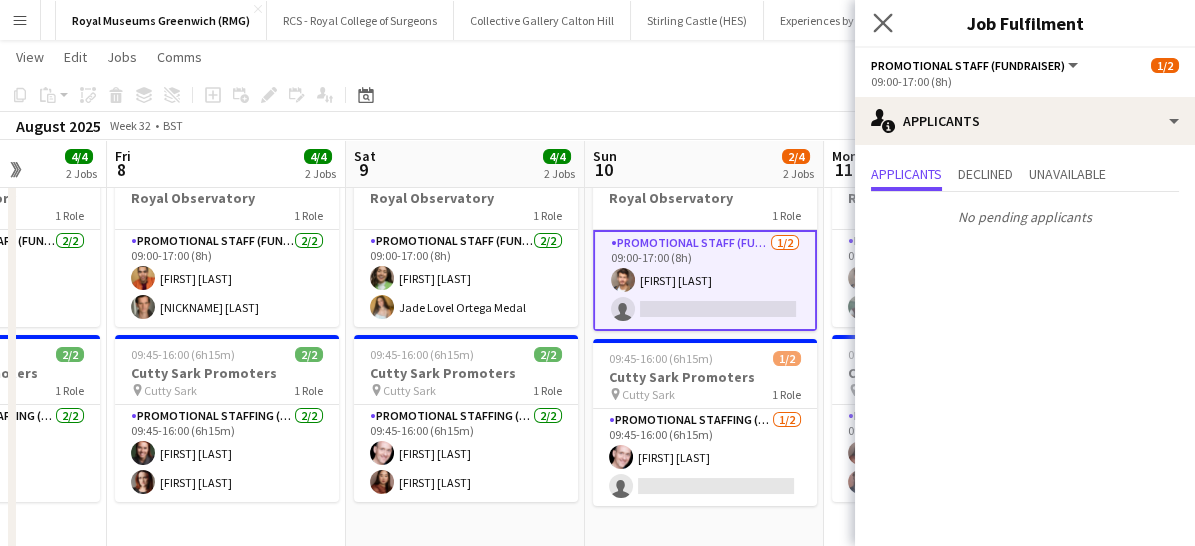 click on "Close pop-in" 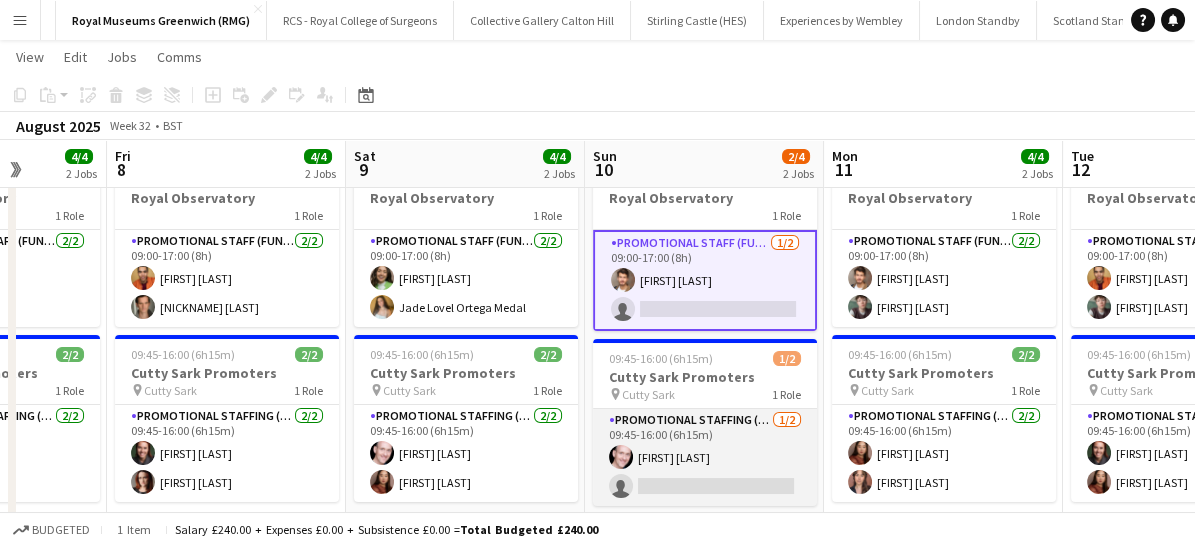 click on "Promotional Staffing (Brand Ambassadors)   1/2   09:45-16:00 (6h15m)
[FIRST] [LAST]
single-neutral-actions" at bounding box center (705, 457) 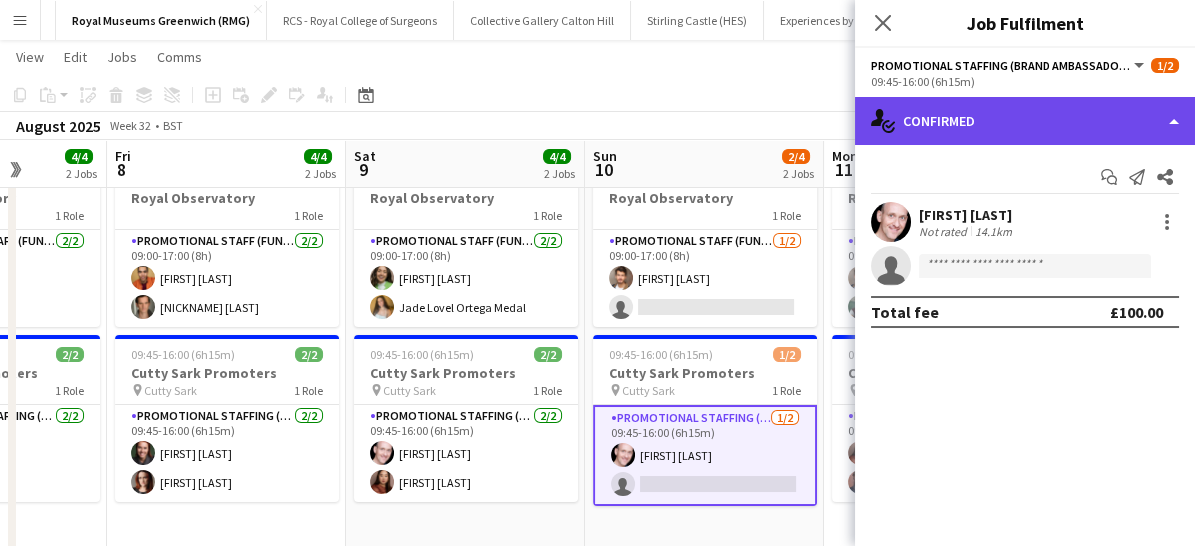 click on "single-neutral-actions-check-2
Confirmed" 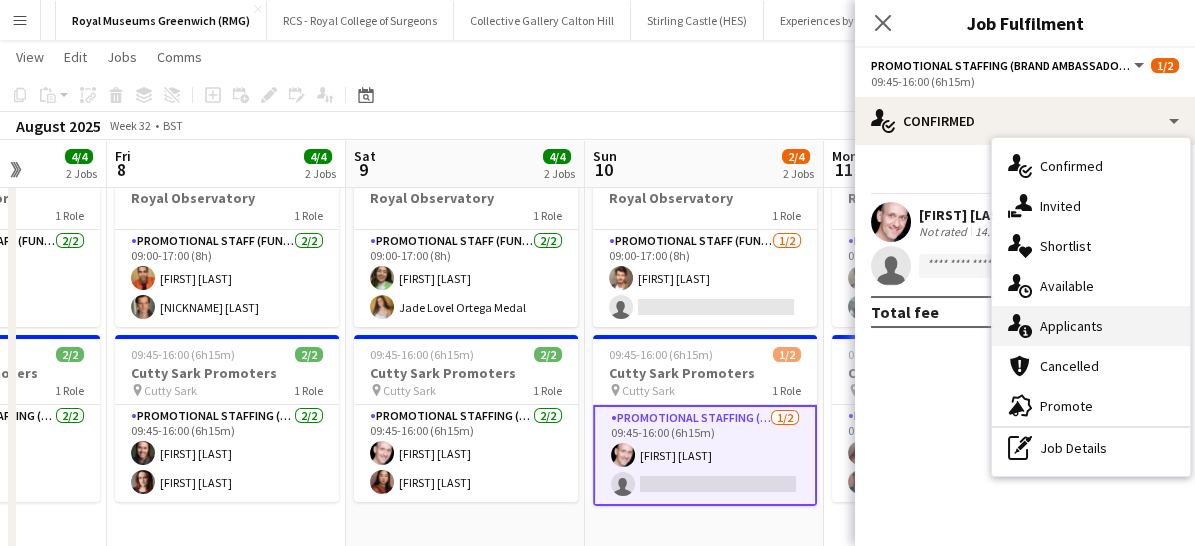 click 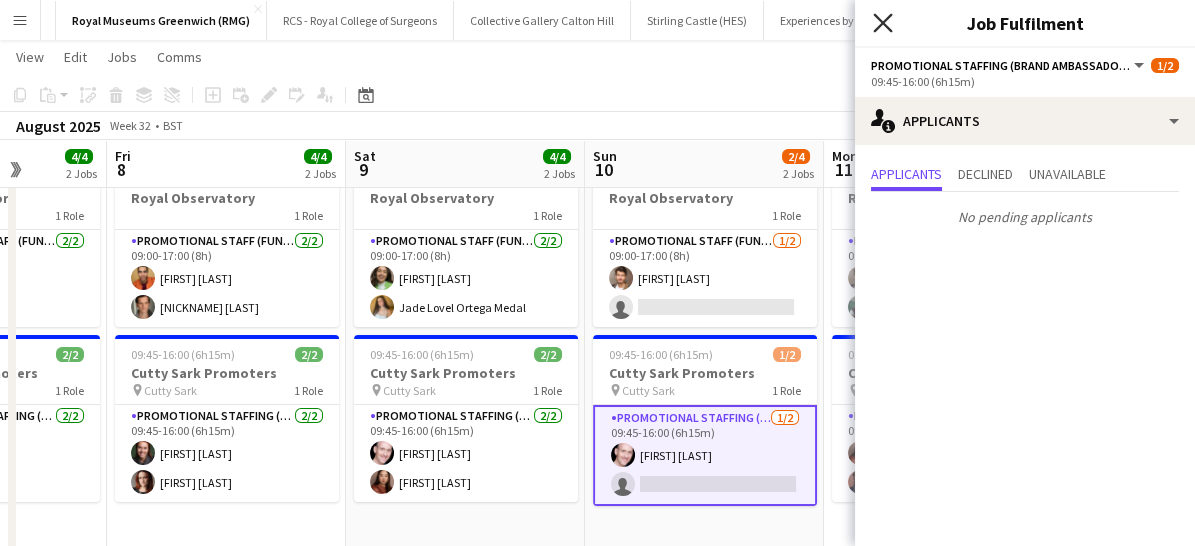 click on "Close pop-in" 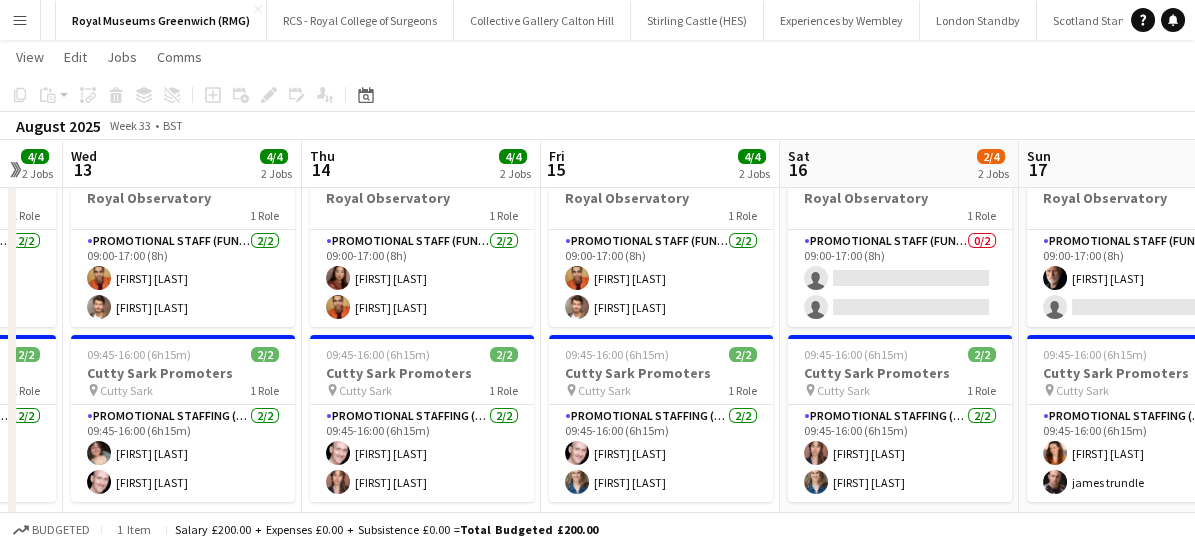 scroll, scrollTop: 0, scrollLeft: 591, axis: horizontal 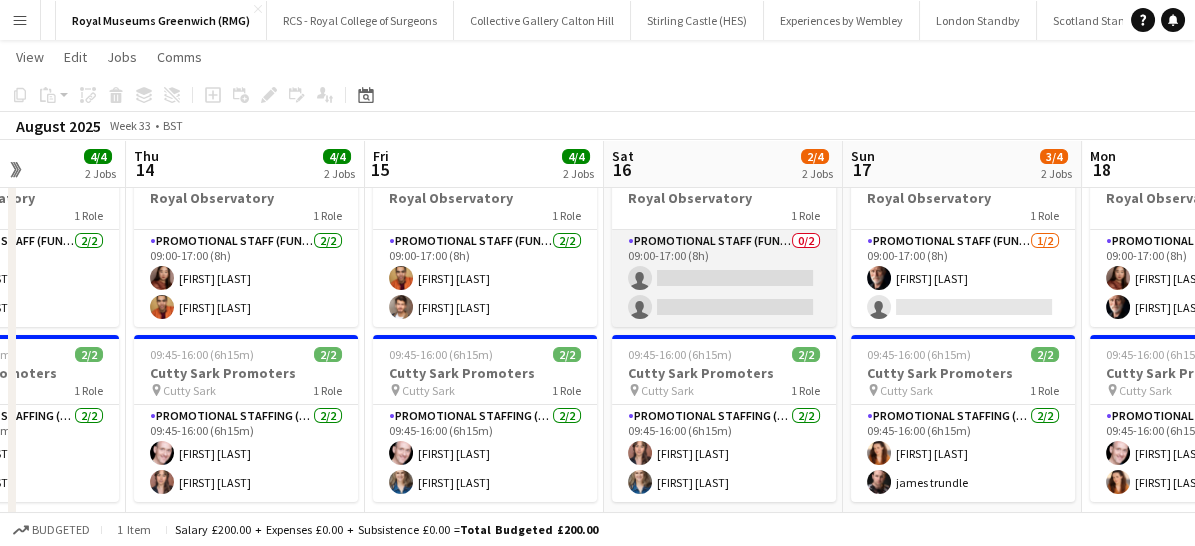 click on "Promotional Staff (Fundraiser)   0/2   09:00-17:00 (8h)
single-neutral-actions
single-neutral-actions" at bounding box center (724, 278) 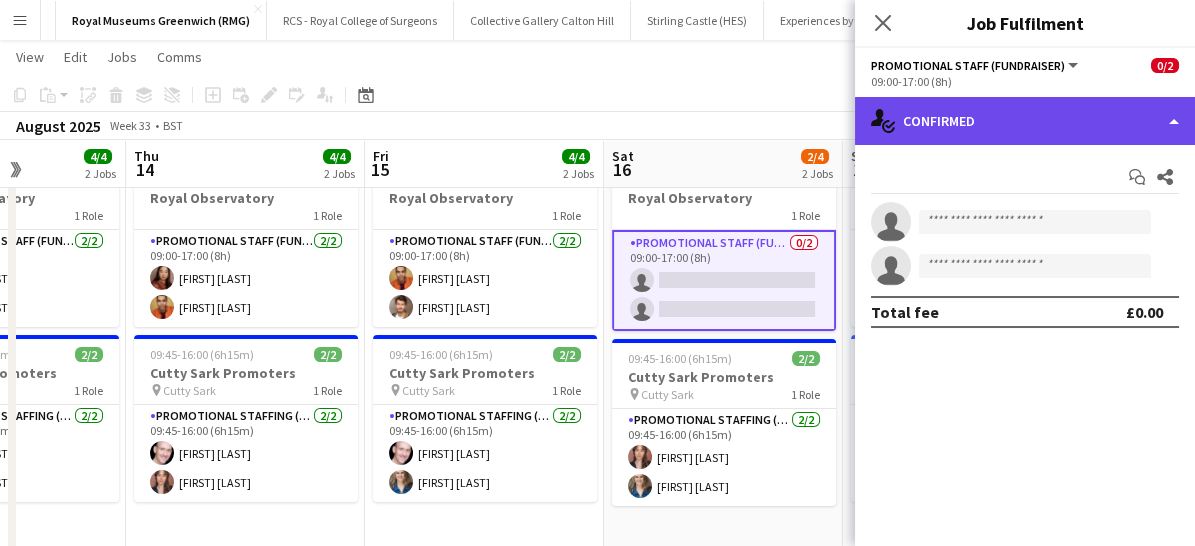 click on "single-neutral-actions-check-2
Confirmed" 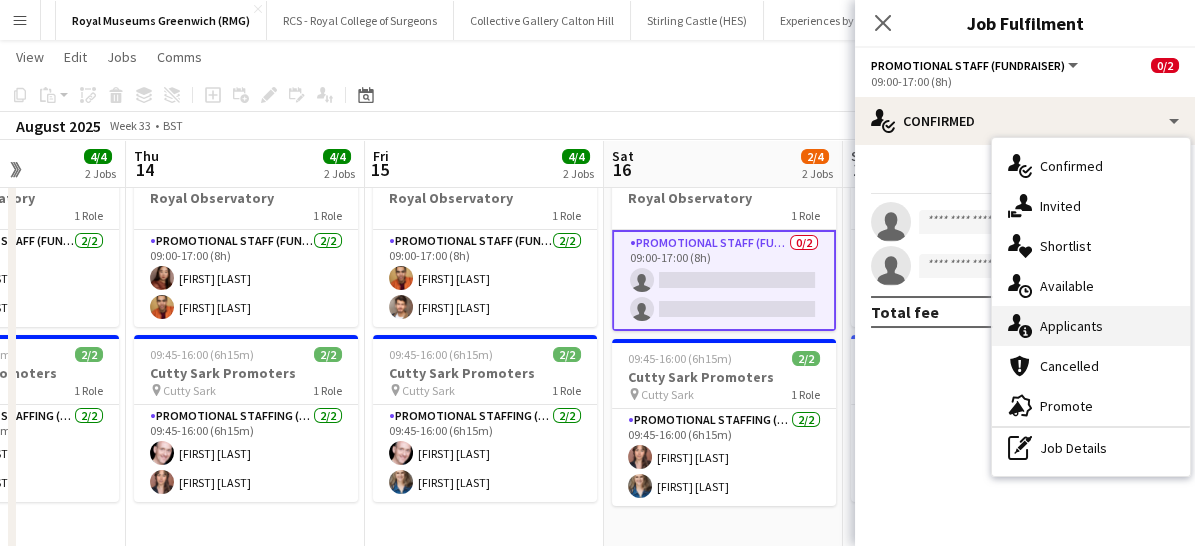 click on "single-neutral-actions-information
Applicants" at bounding box center (1091, 326) 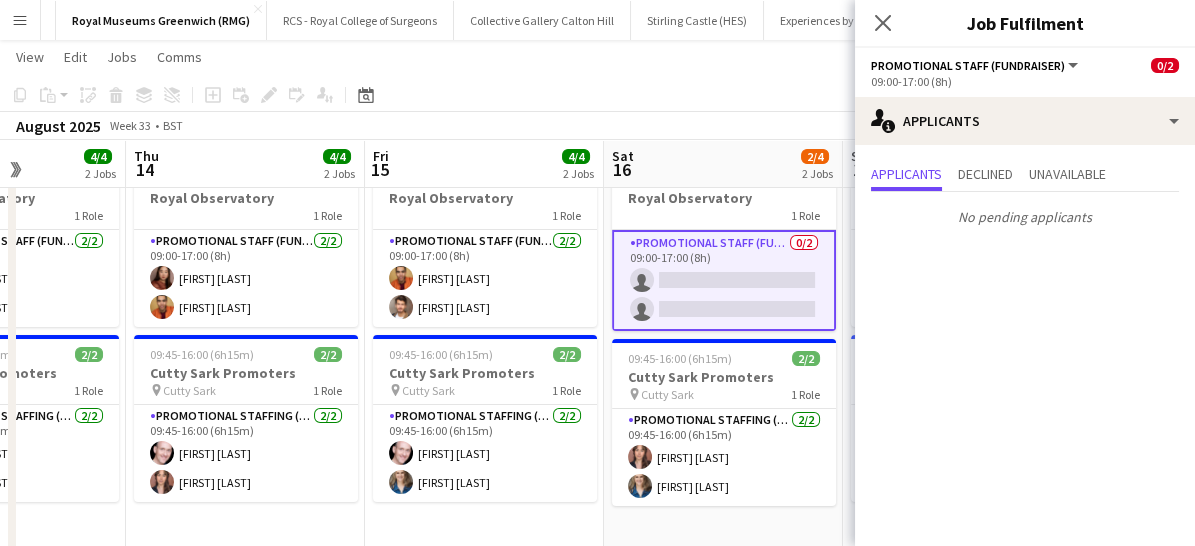 click on "Close pop-in" 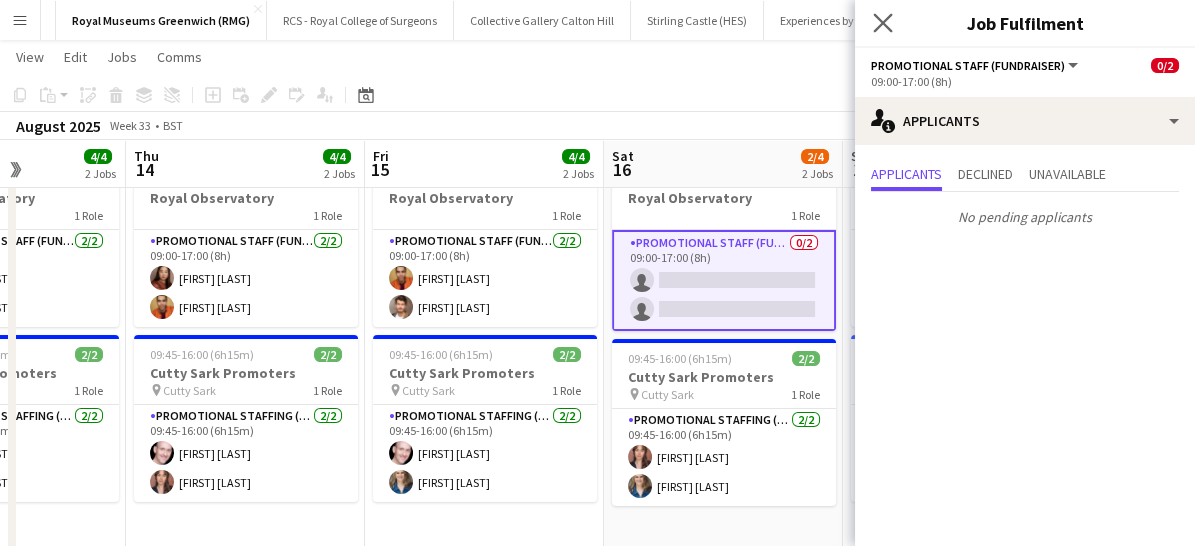 click on "Close pop-in" 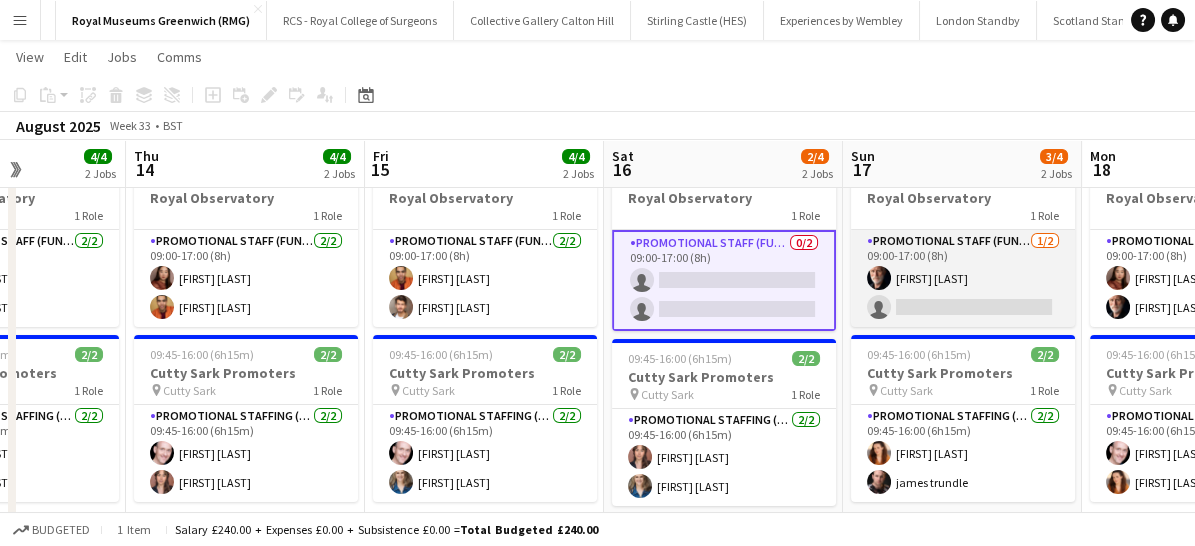 click on "Promotional Staff (Fundraiser)   1/2   09:00-17:00 (8h)
[FIRST] [LAST]
single-neutral-actions" at bounding box center (963, 278) 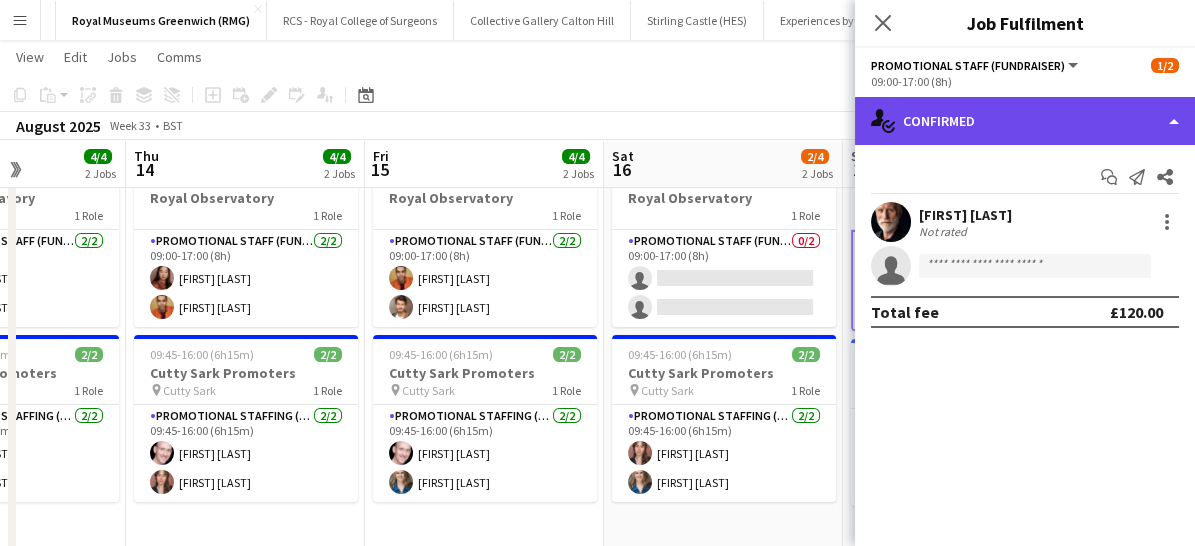 click on "single-neutral-actions-check-2
Confirmed" 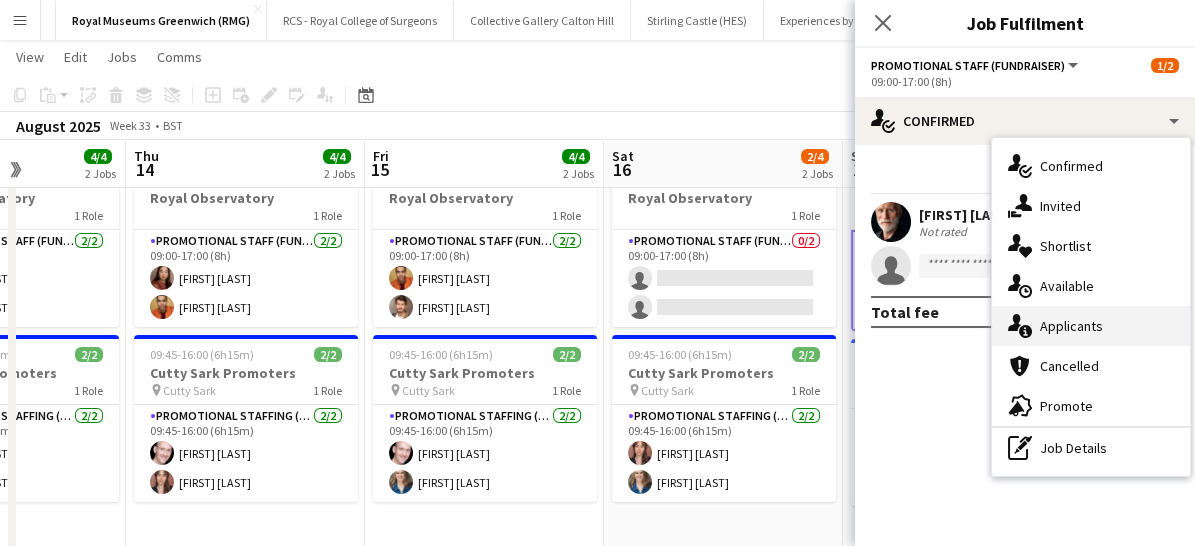 click on "single-neutral-actions-information
Applicants" at bounding box center [1091, 326] 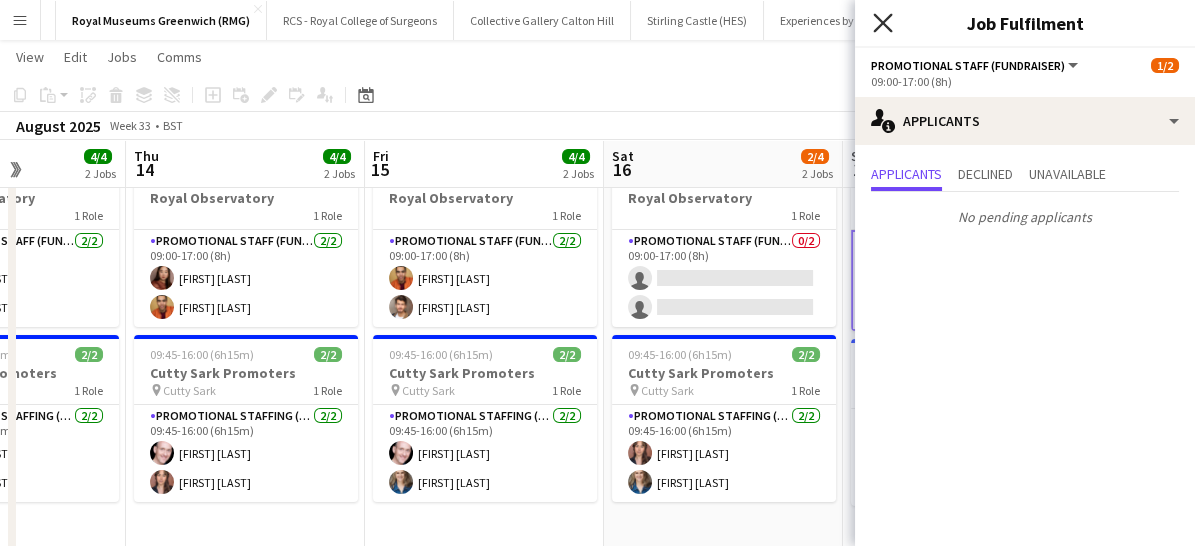 click 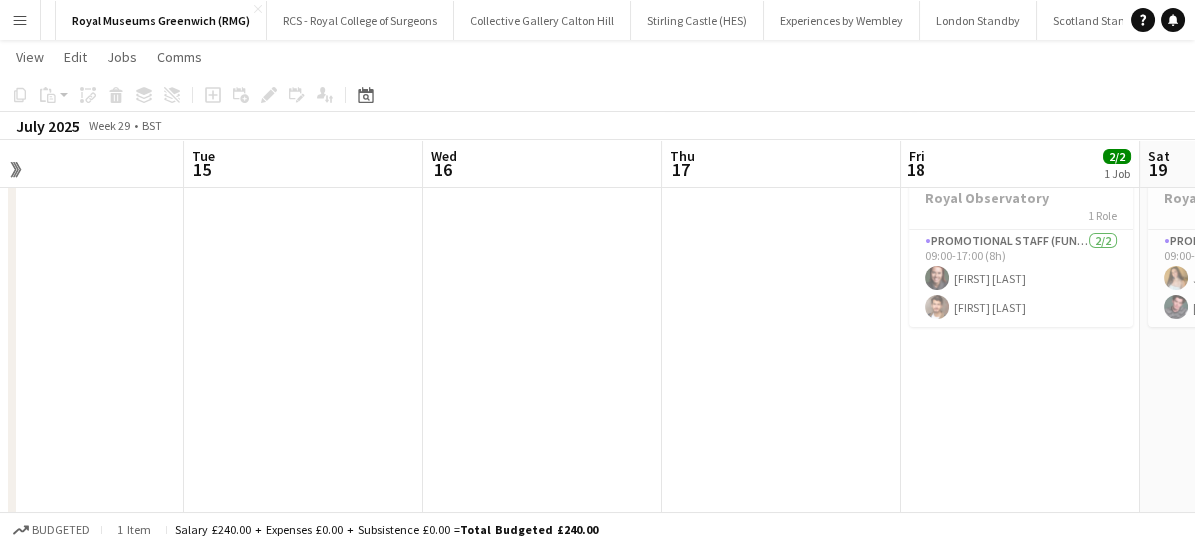 scroll, scrollTop: 0, scrollLeft: 594, axis: horizontal 